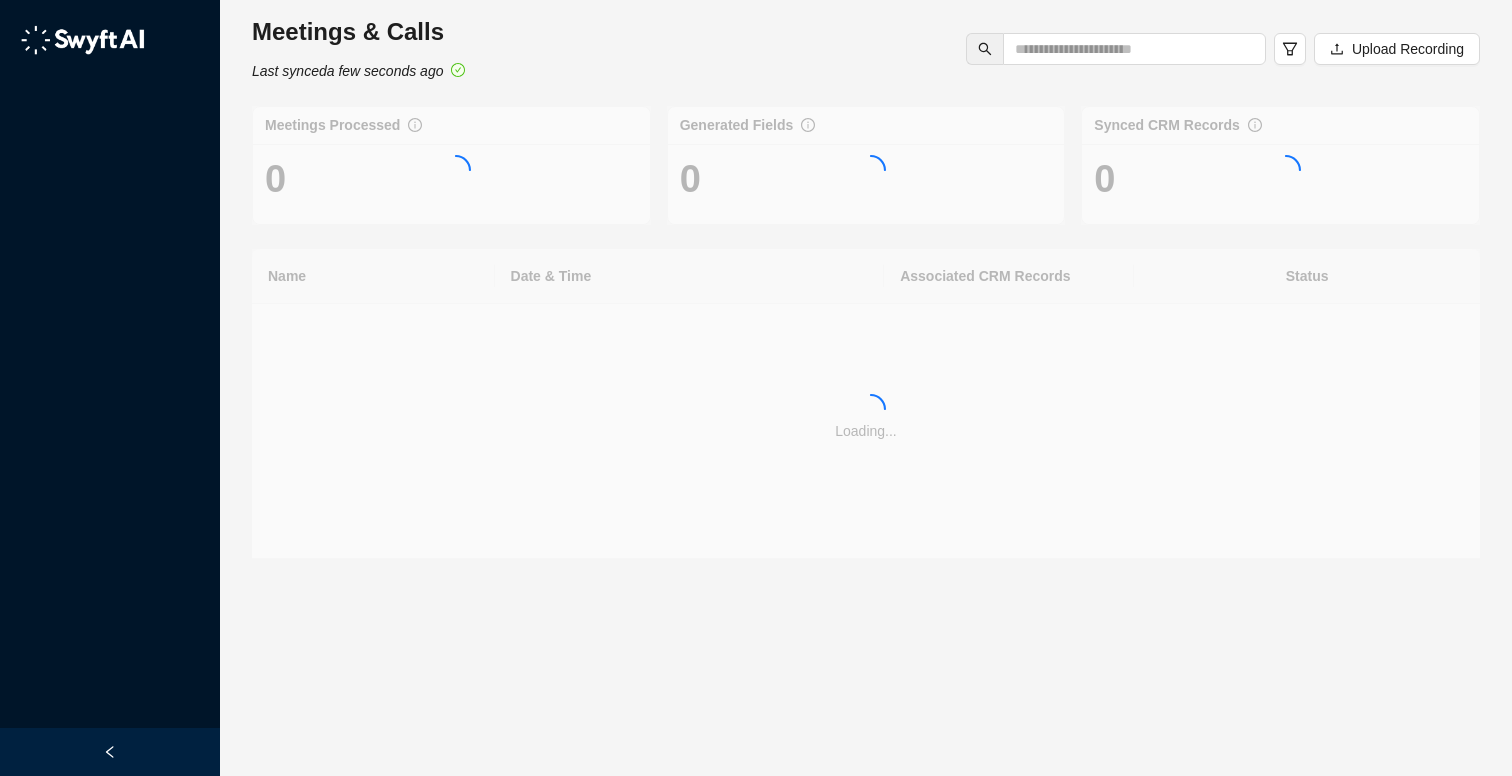 scroll, scrollTop: 0, scrollLeft: 0, axis: both 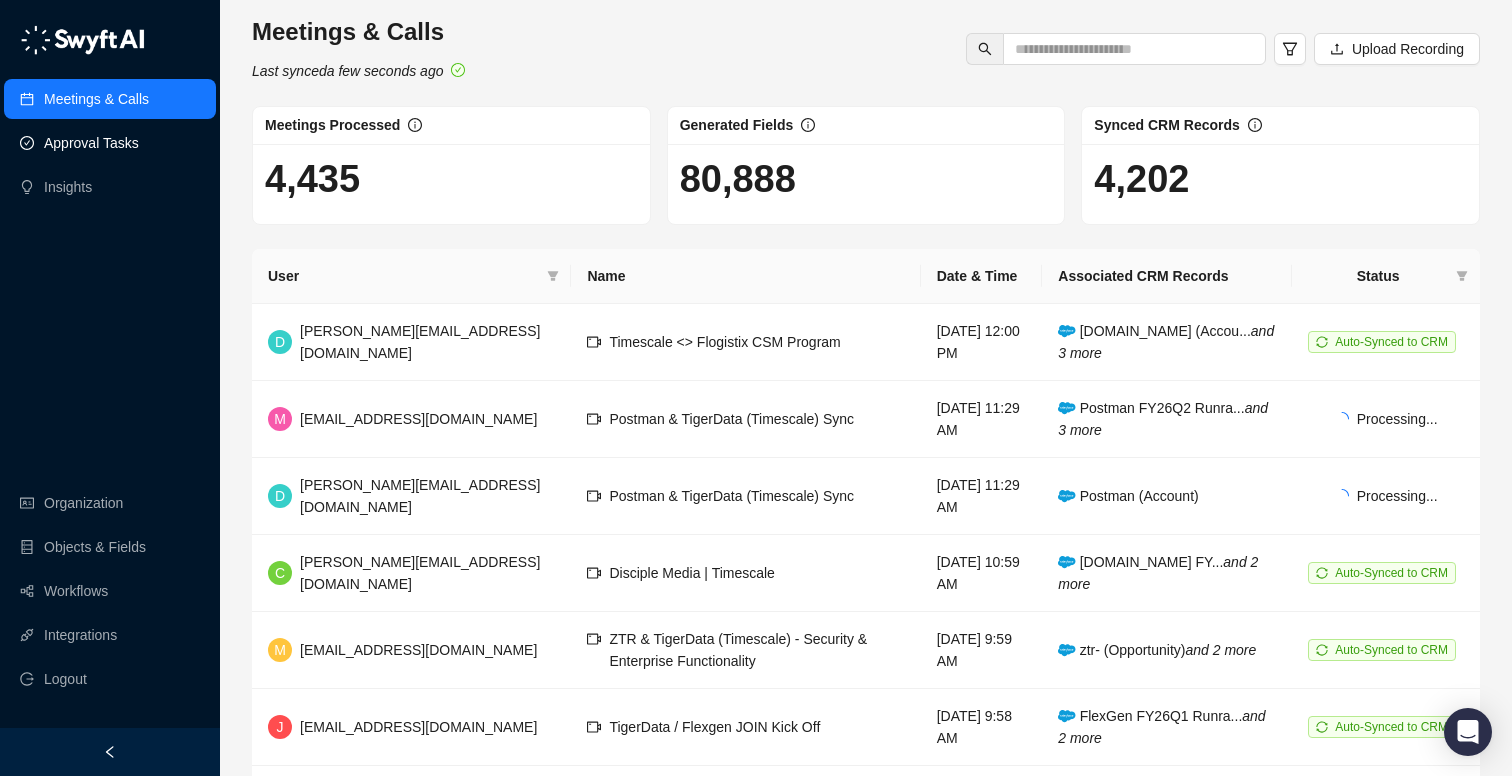 click on "Approval Tasks" at bounding box center [91, 143] 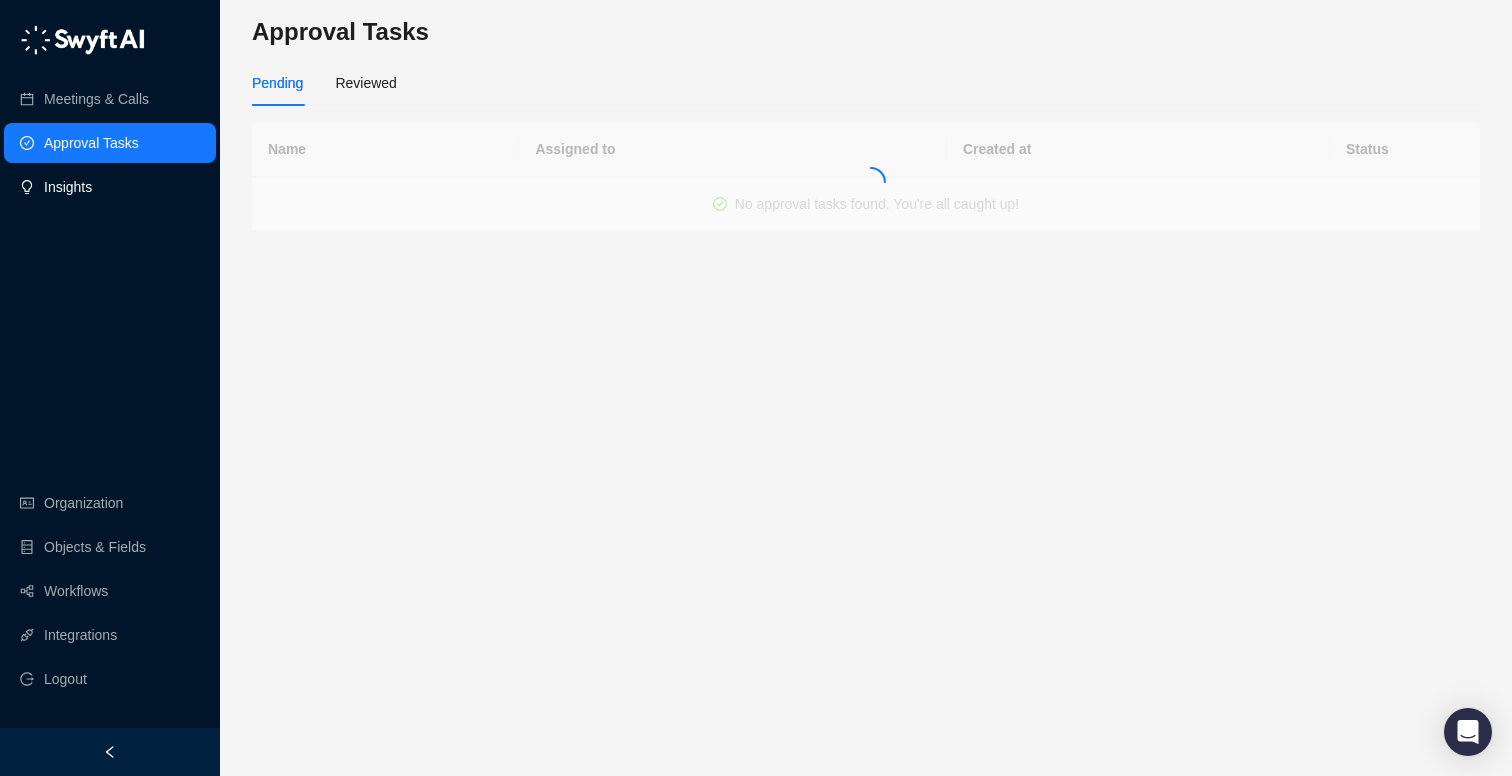 click on "Insights" at bounding box center [110, 187] 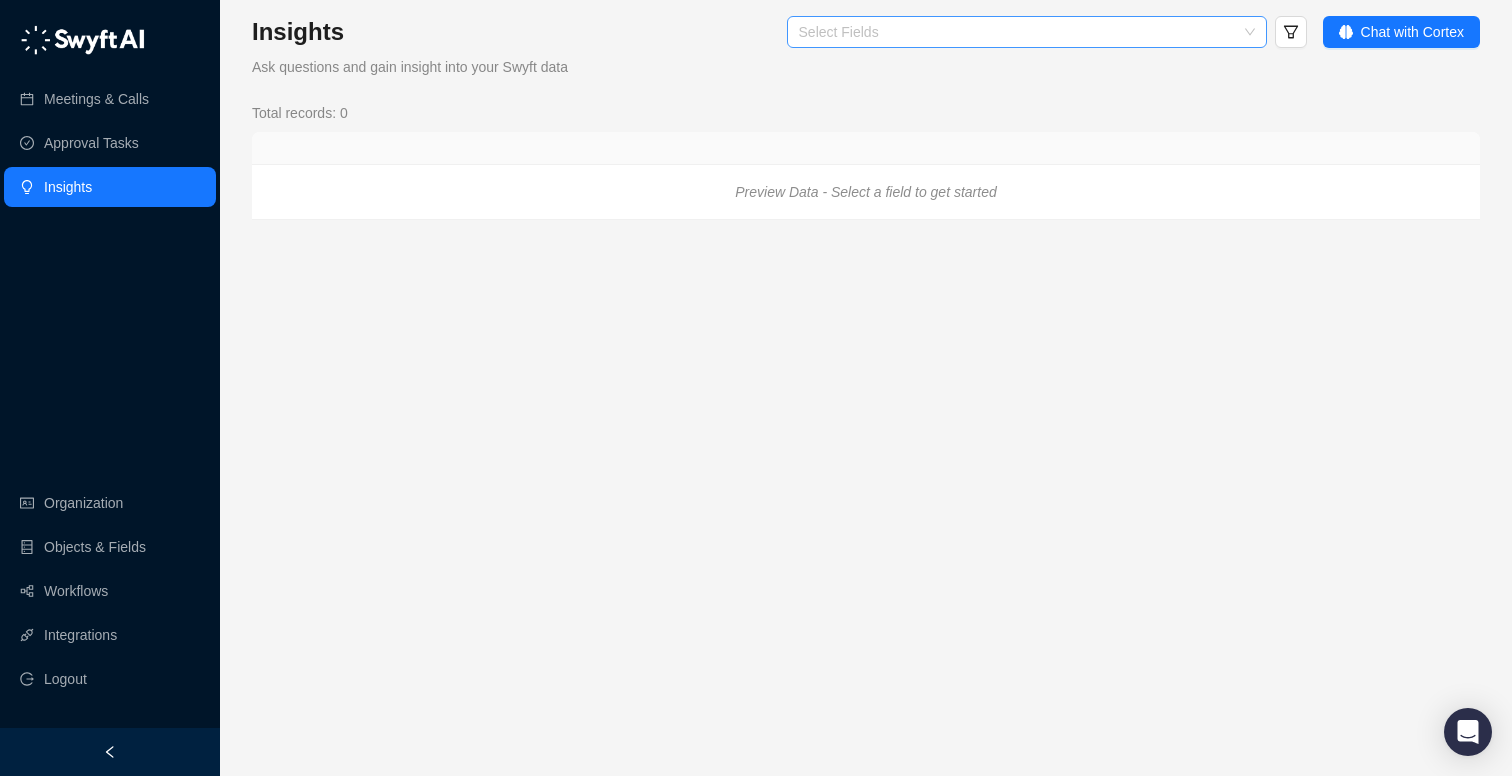 click at bounding box center (1016, 32) 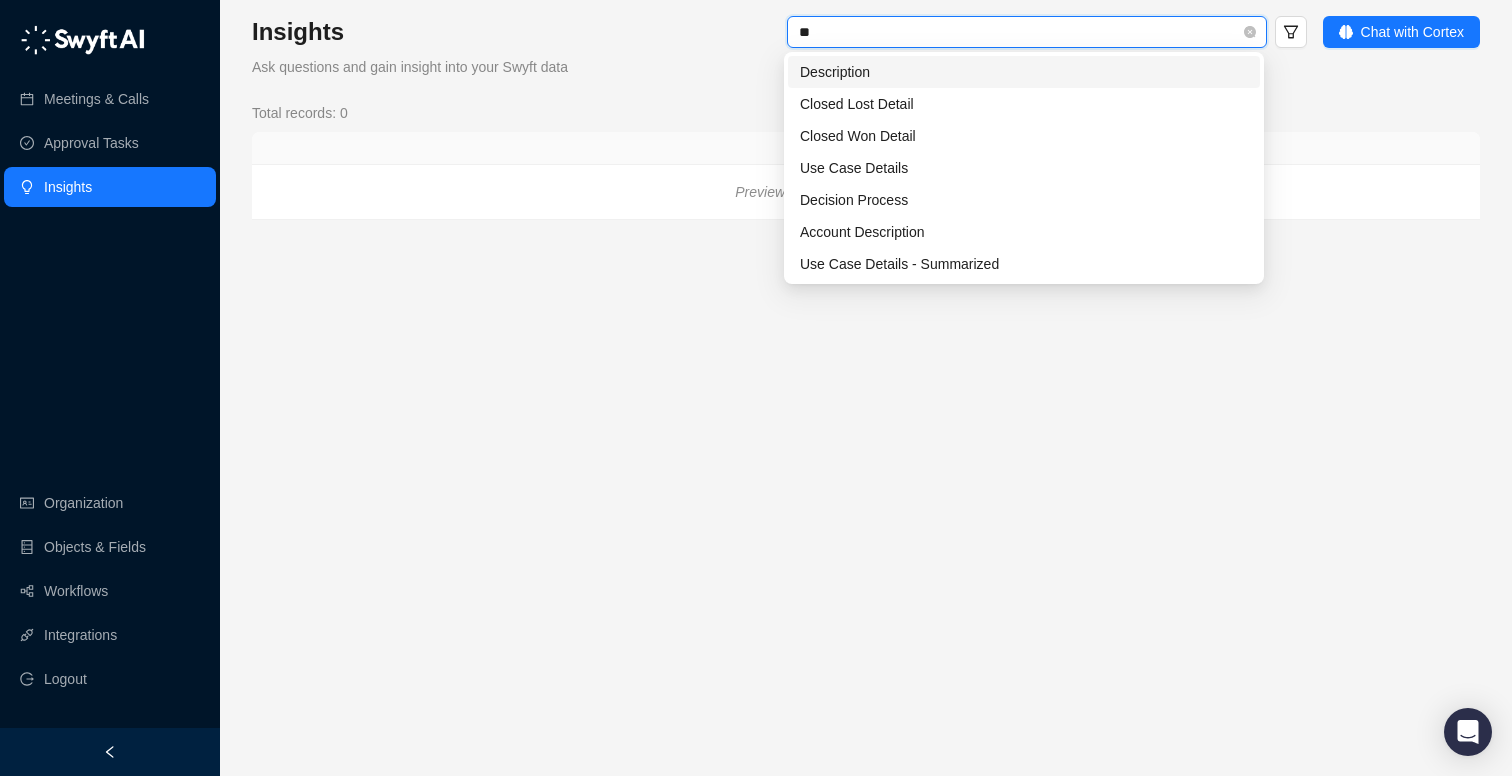 type on "***" 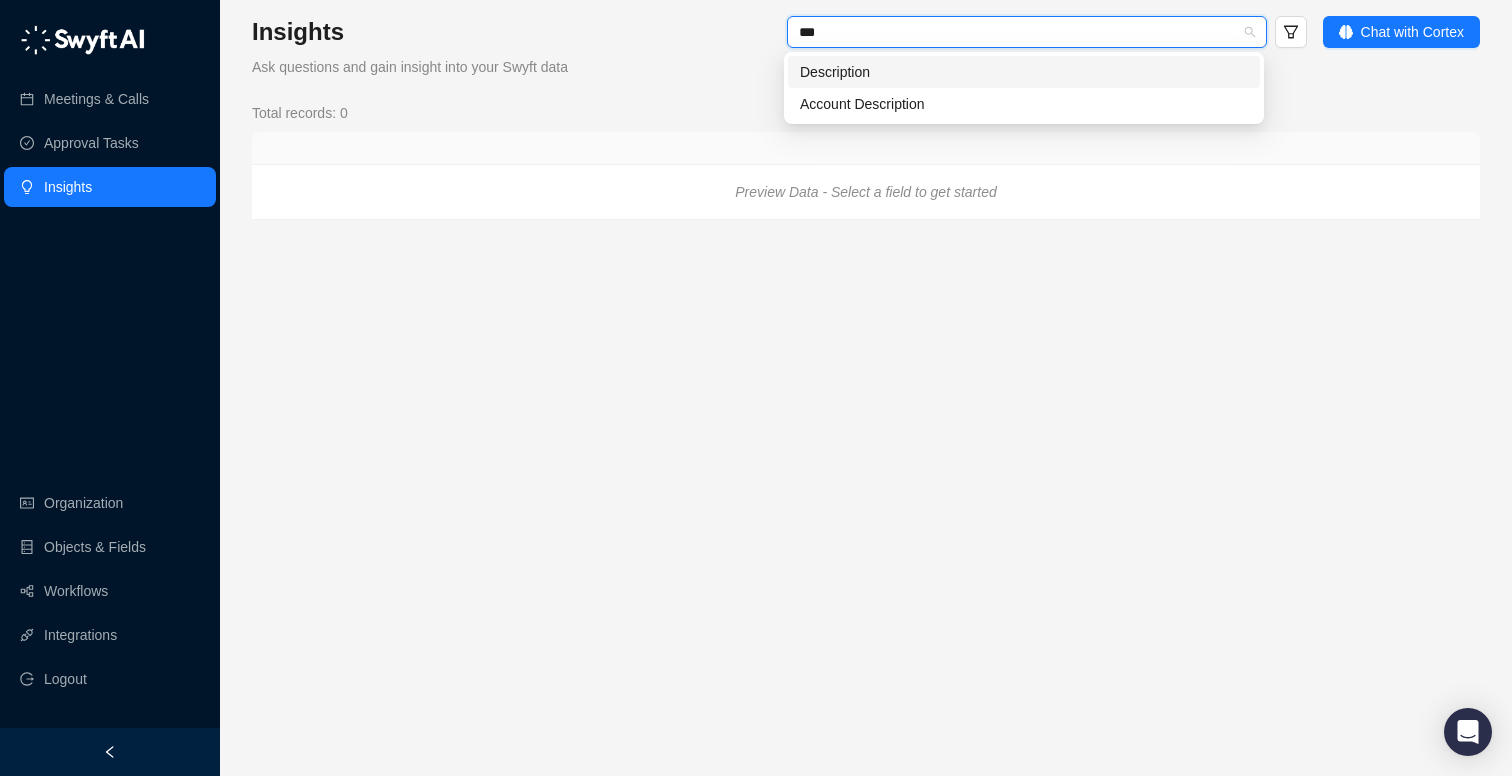 click on "Description" at bounding box center [1024, 72] 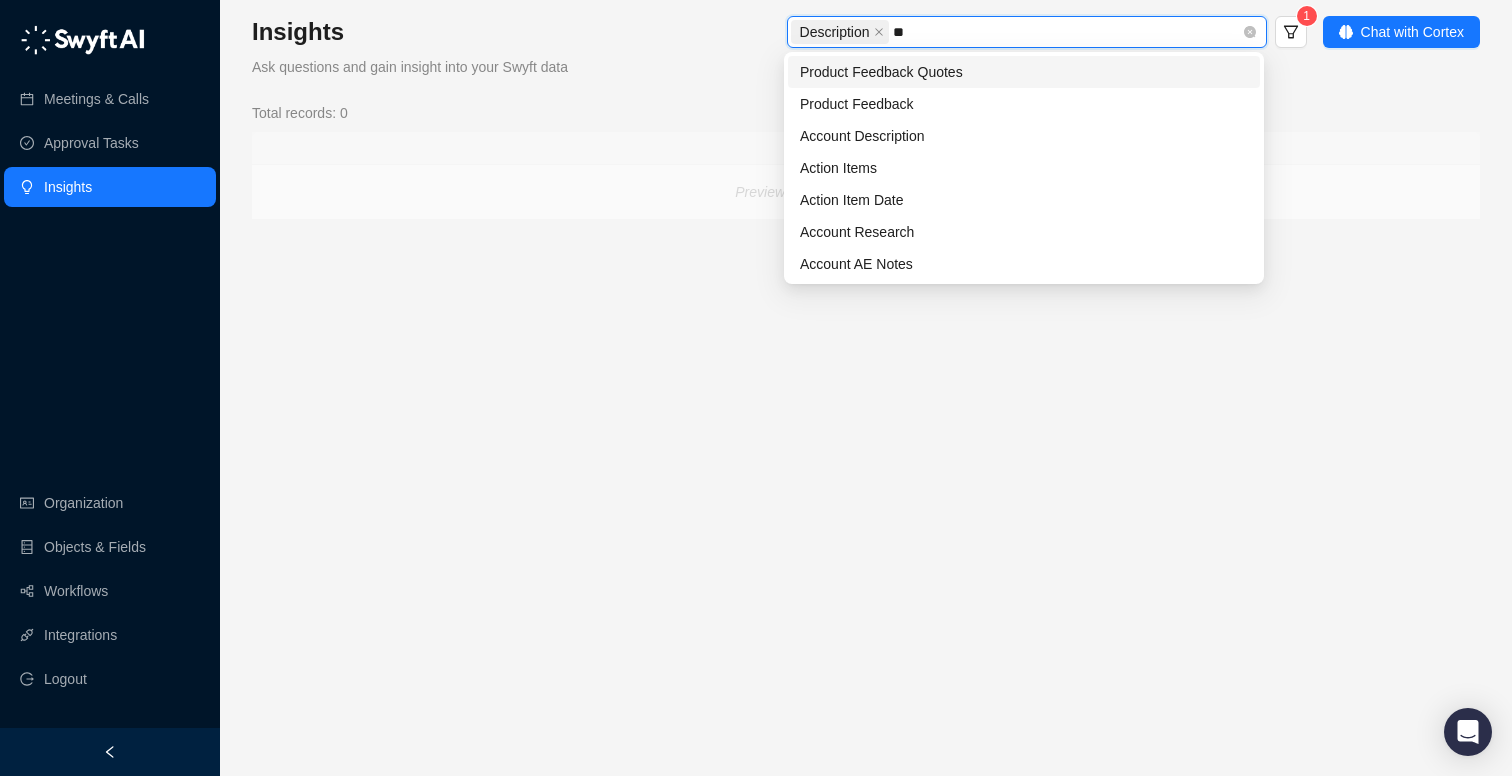 type on "***" 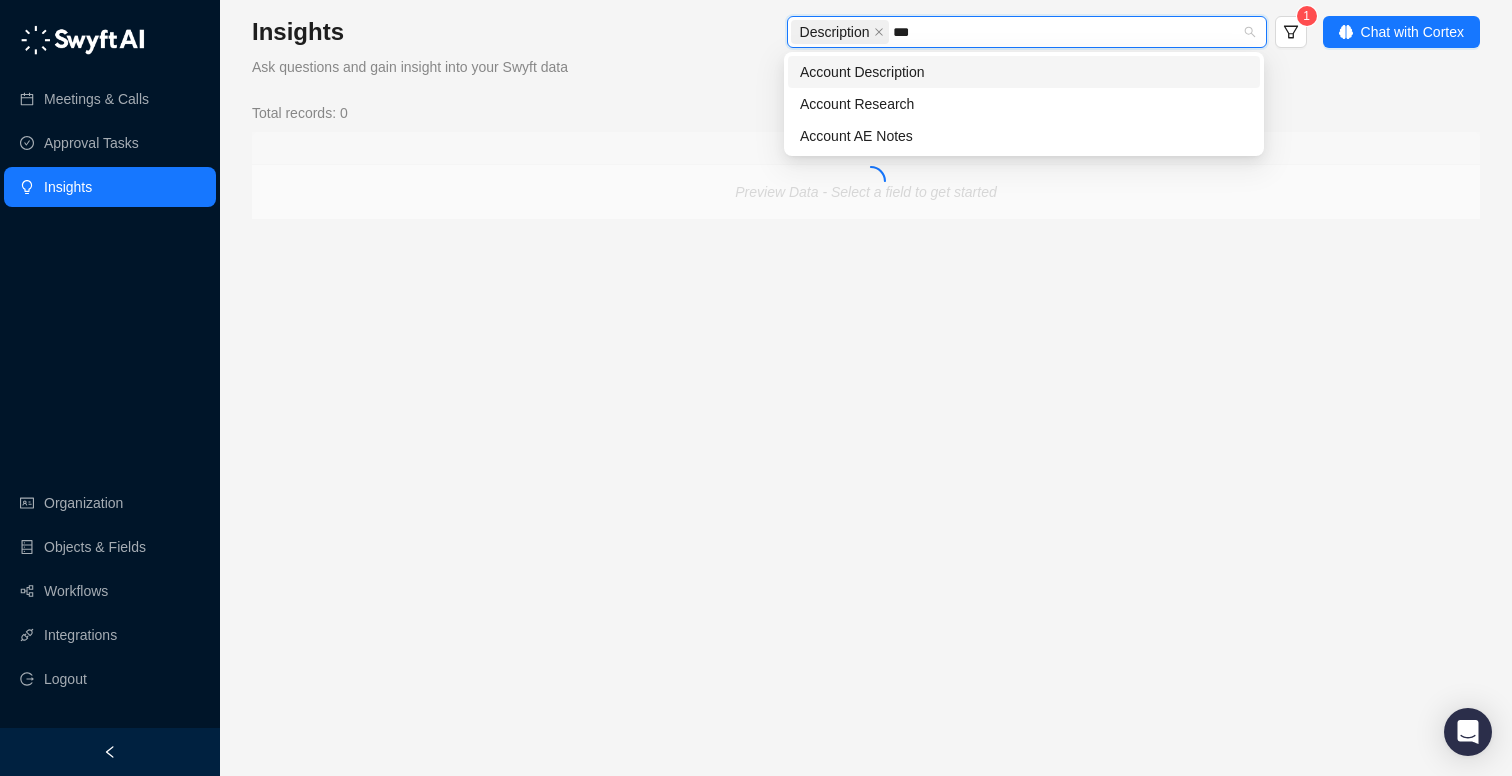 click on "Account Description" at bounding box center [1024, 72] 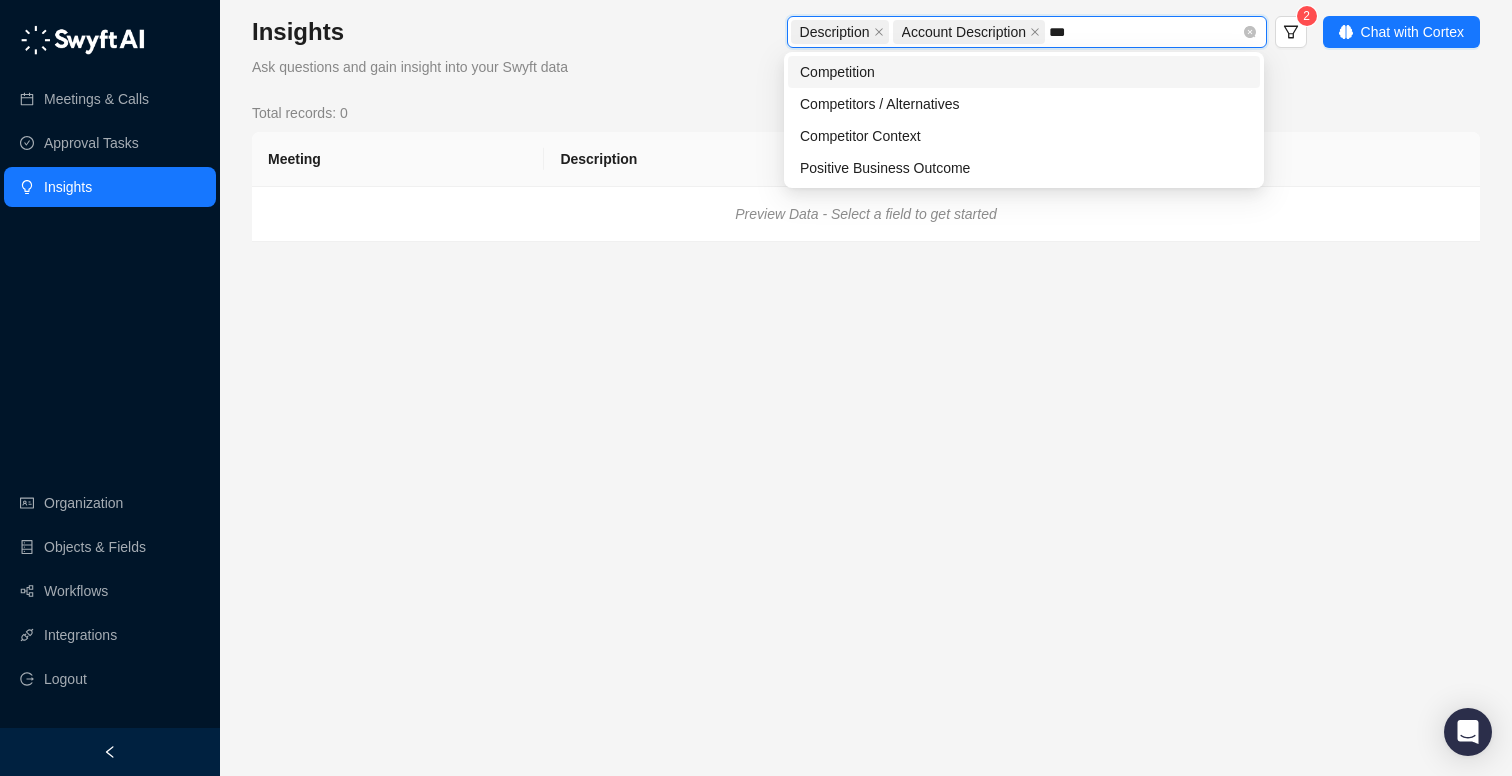 type on "****" 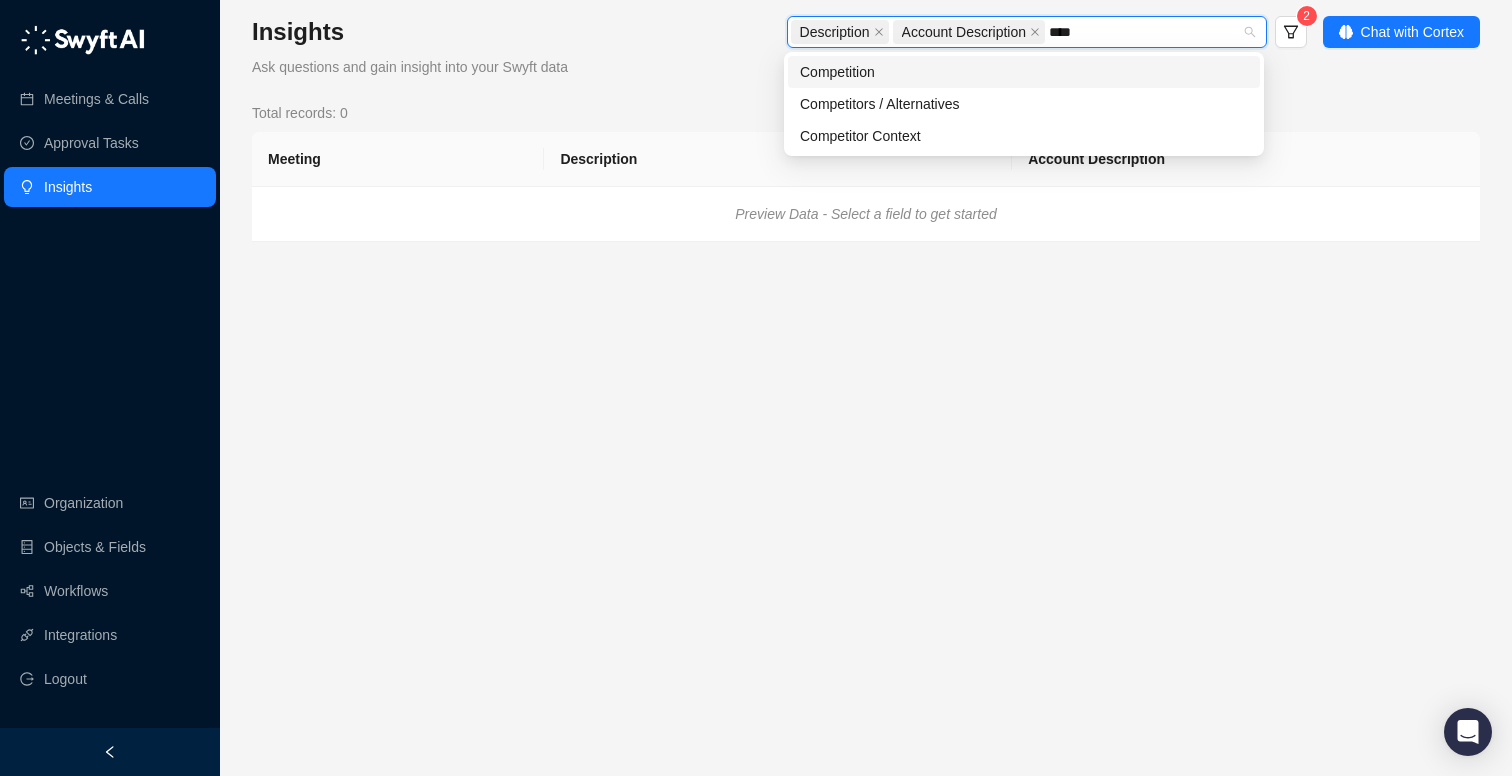 click on "Competitors / Alternatives" at bounding box center [1024, 104] 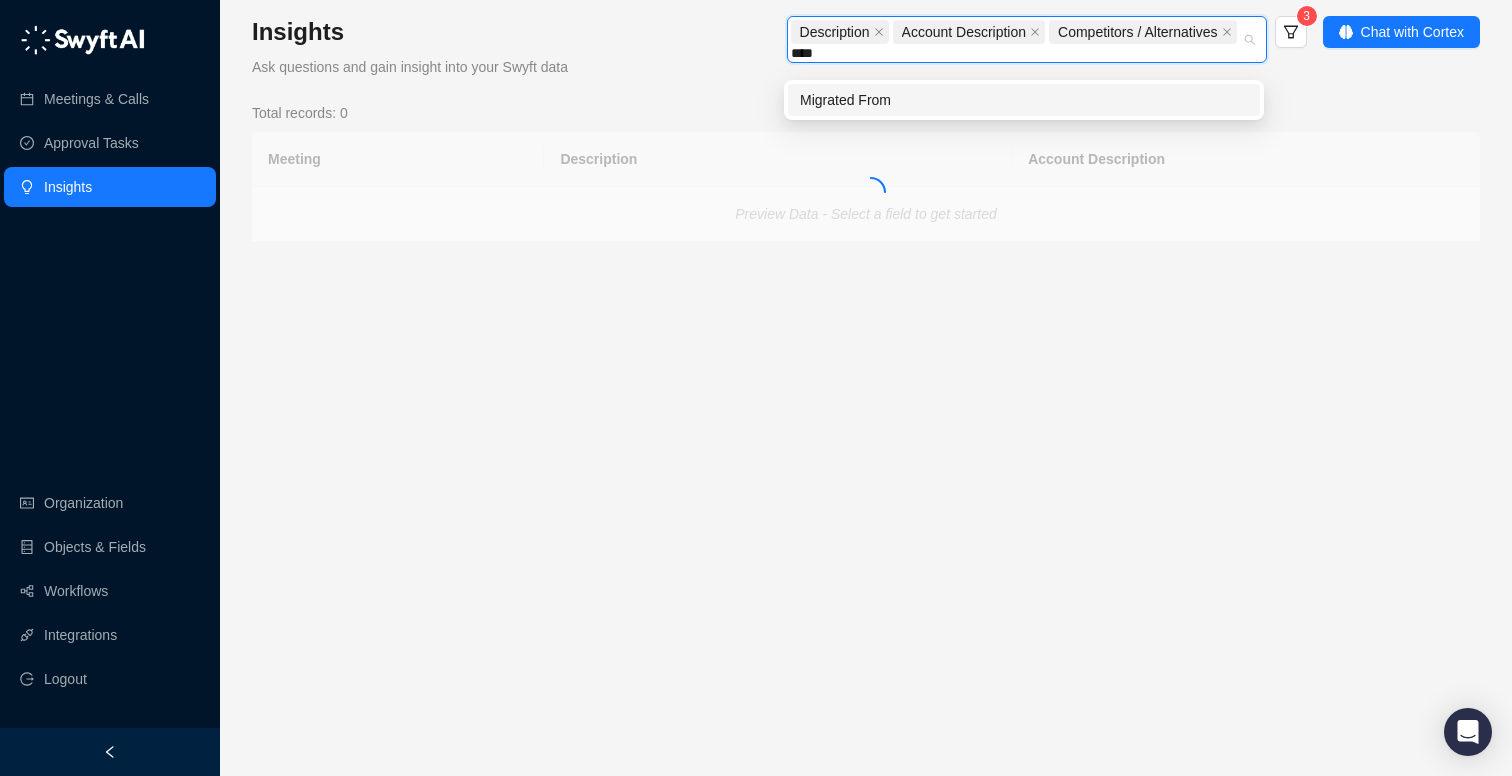 type on "*****" 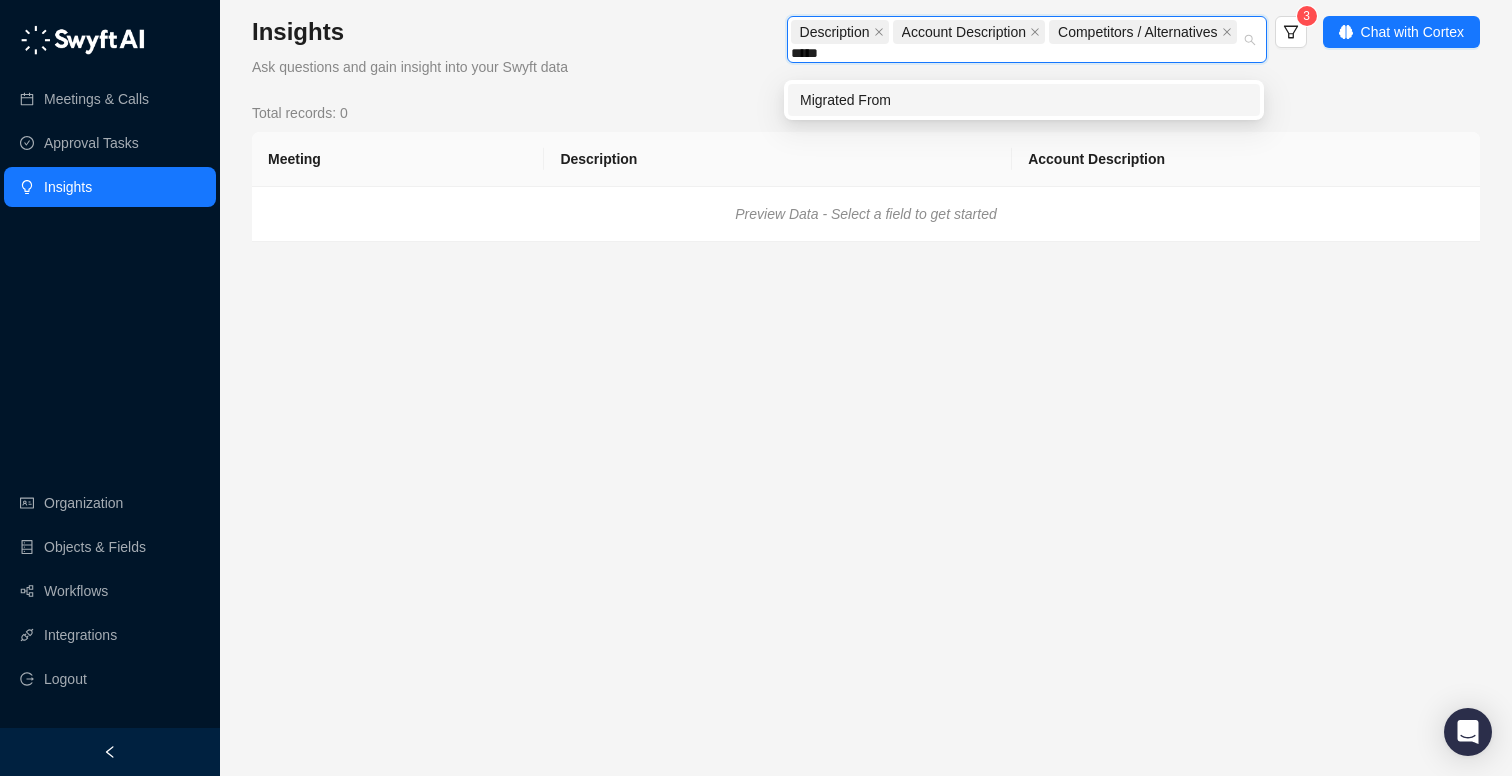 click on "Migrated From" at bounding box center [1024, 100] 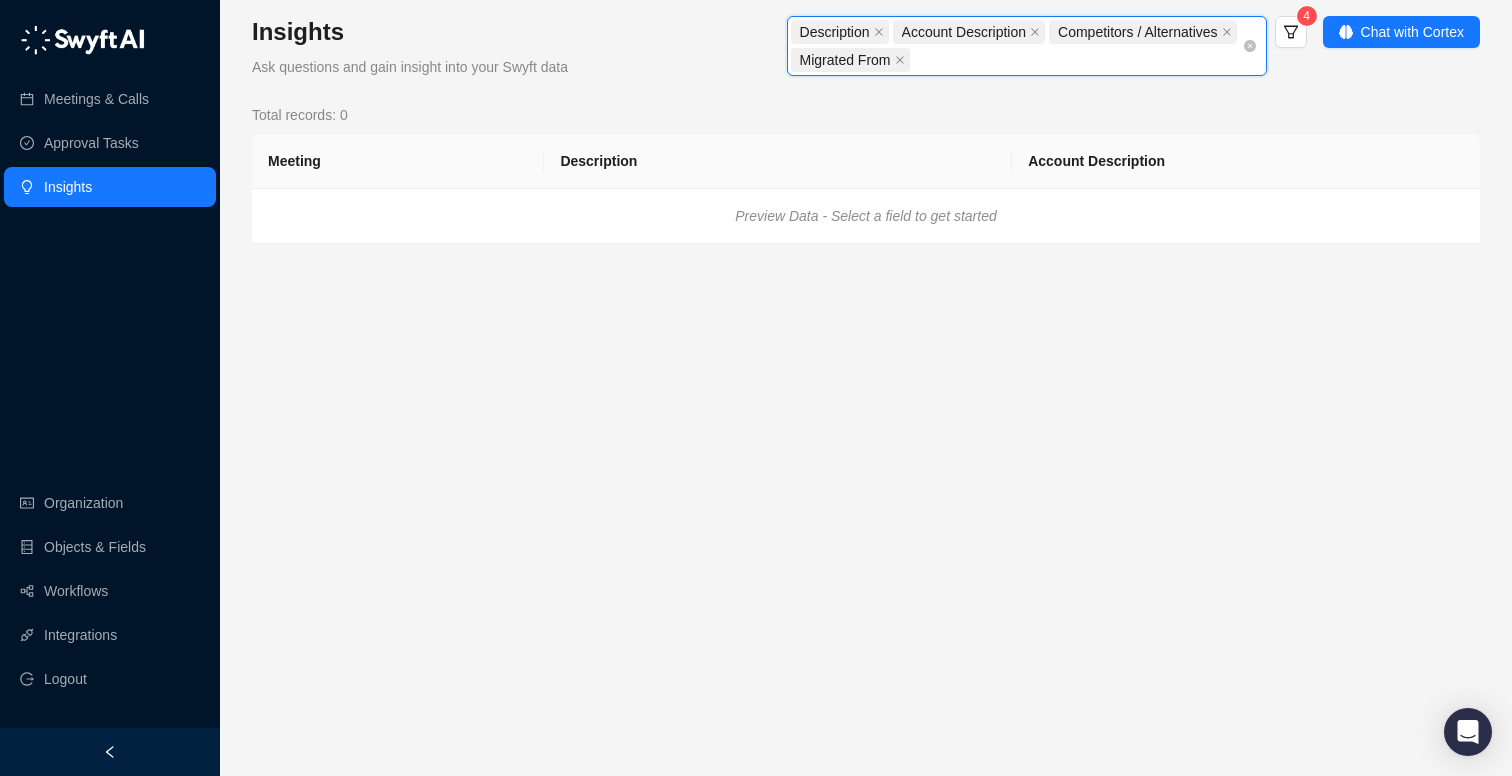 click on "Description Account Description Competitors / Alternatives Migrated From" at bounding box center (1016, 46) 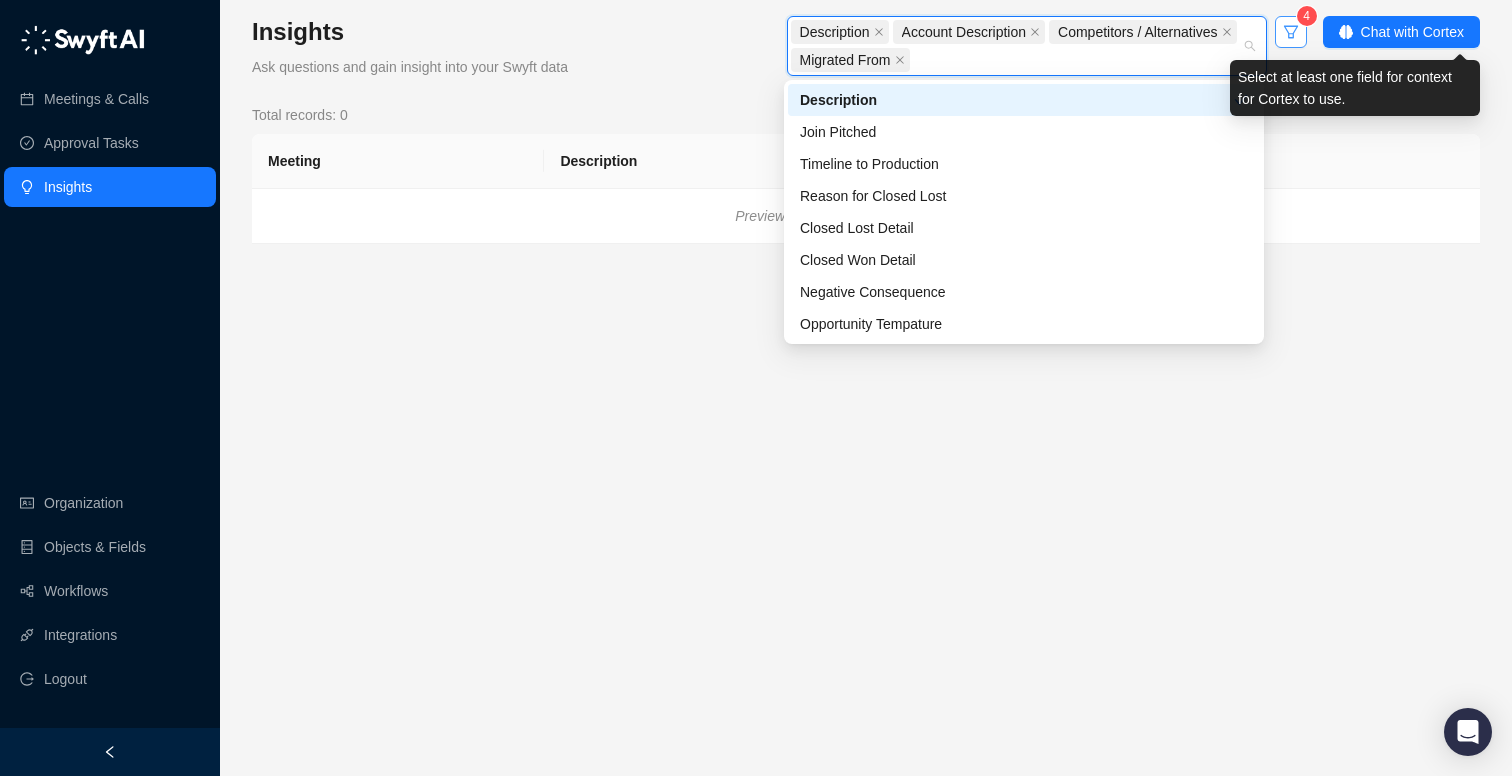 click 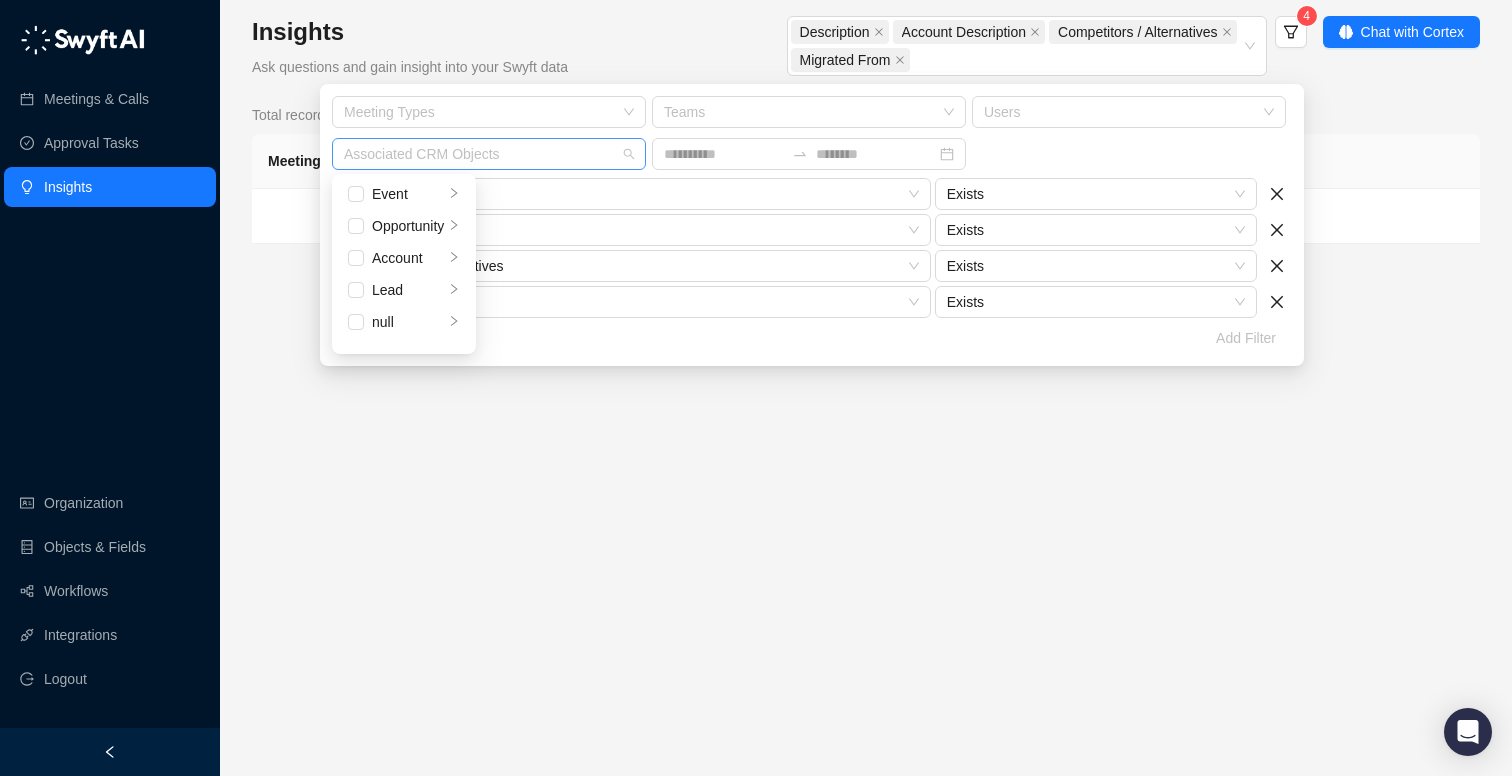 click on "Associated CRM Objects" at bounding box center [489, 154] 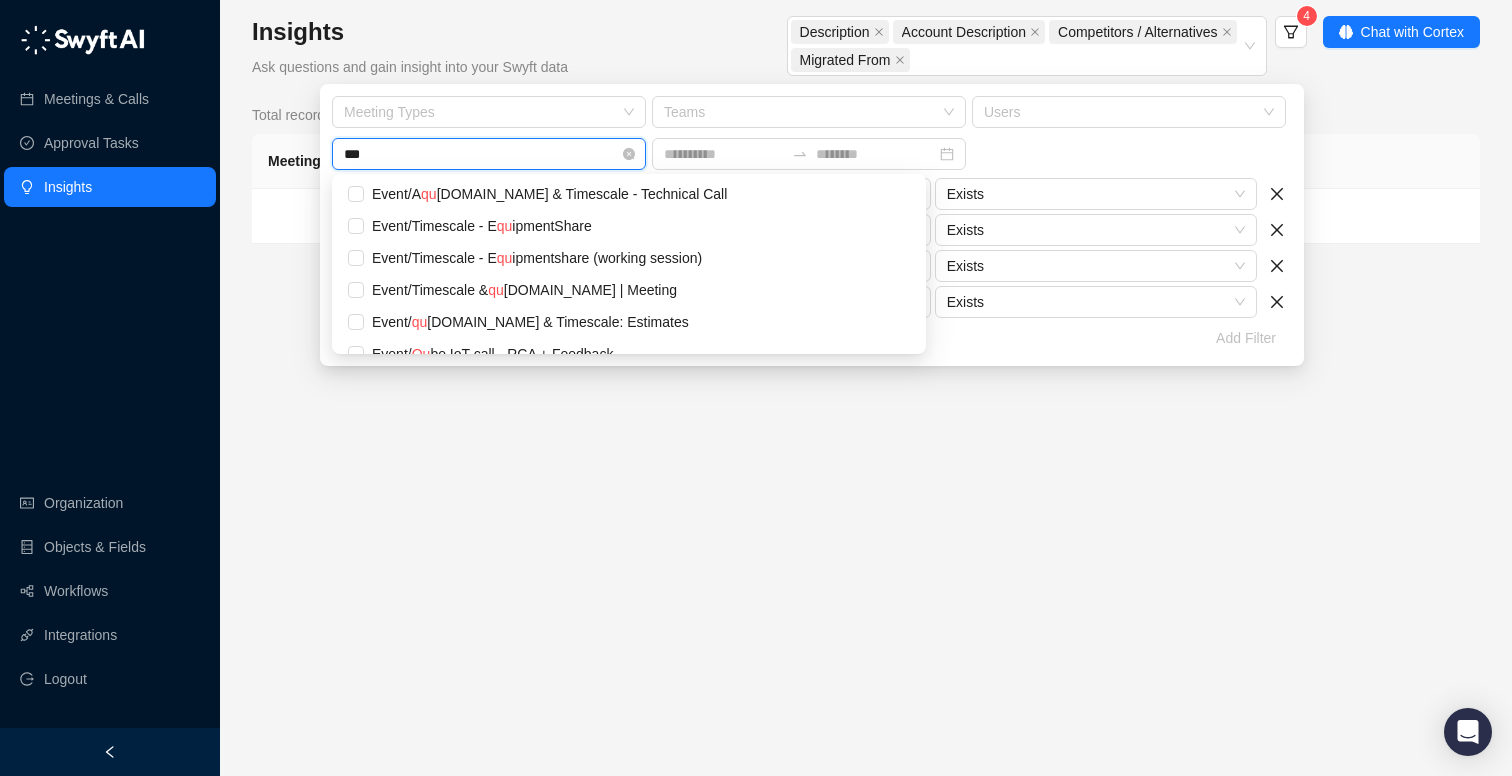 type on "****" 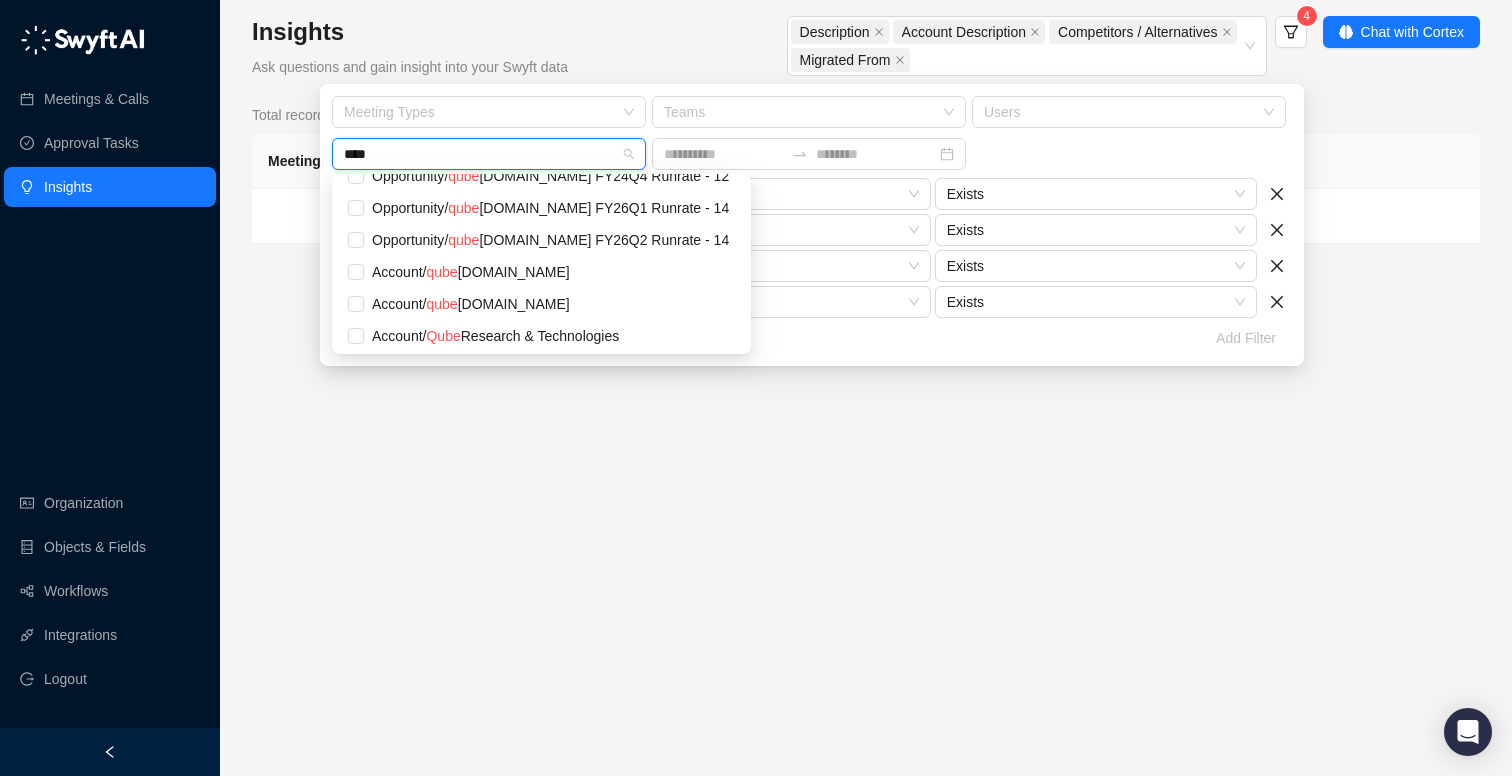 scroll, scrollTop: 212, scrollLeft: 0, axis: vertical 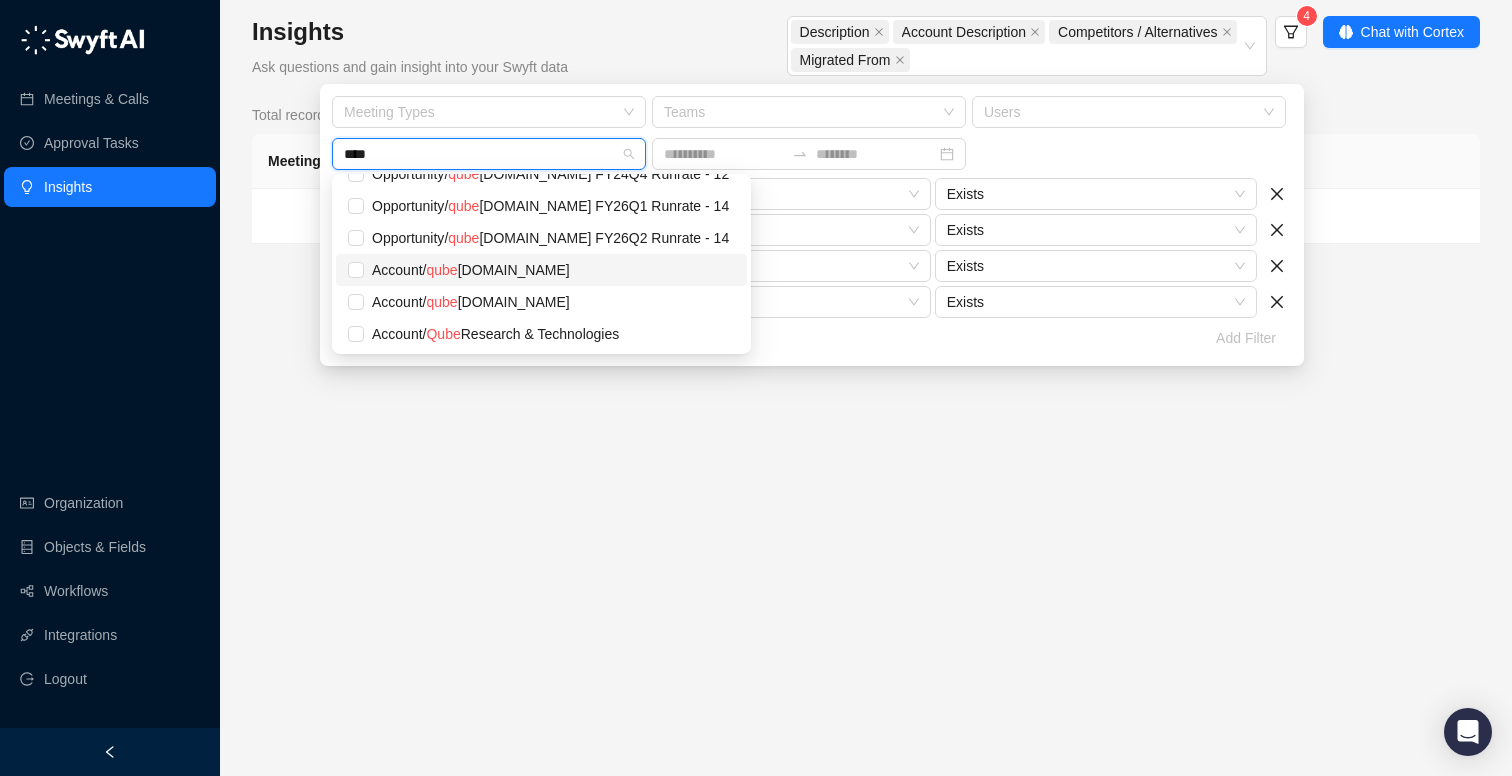 click on "Account  /  qube iot.com" at bounding box center [553, 270] 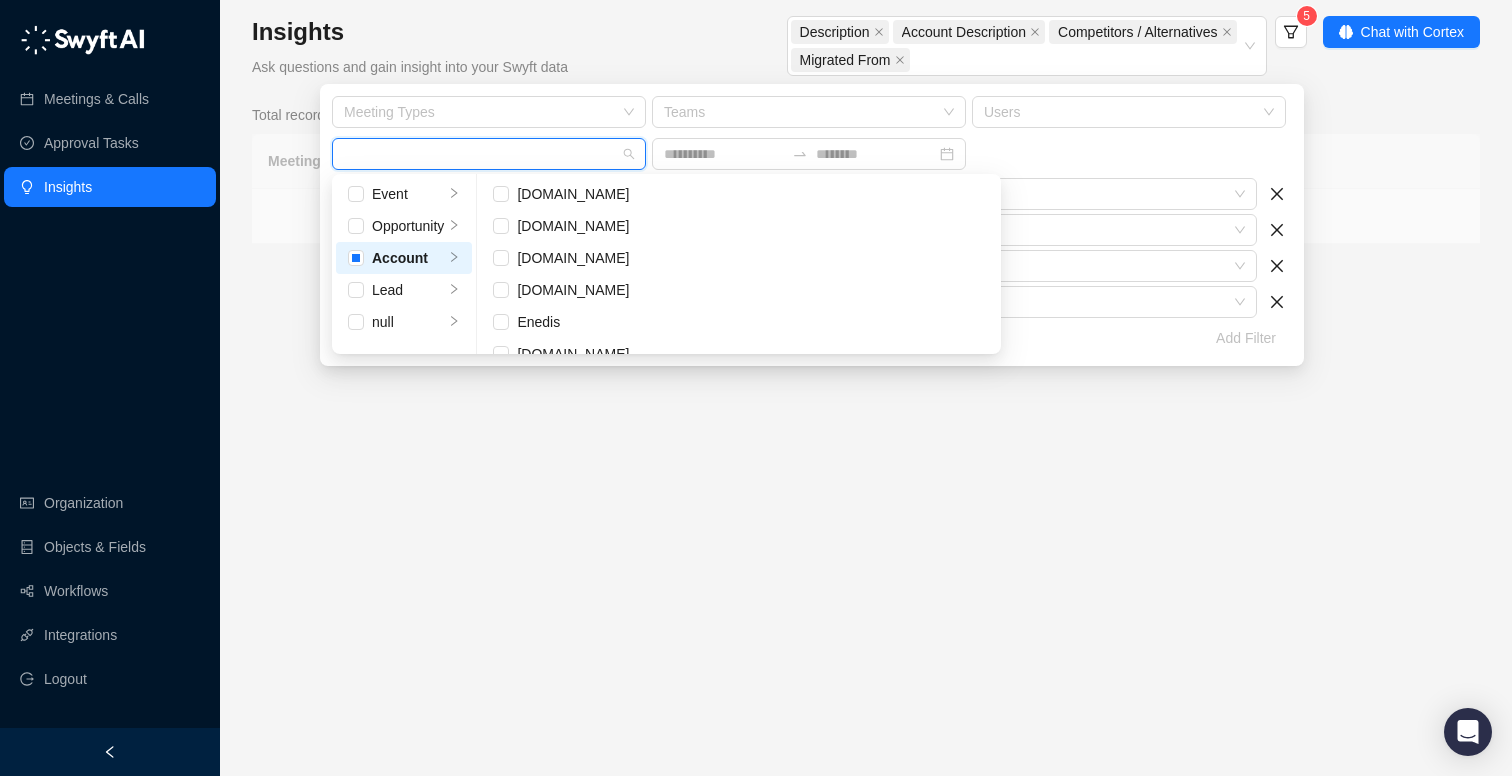 scroll, scrollTop: 0, scrollLeft: 0, axis: both 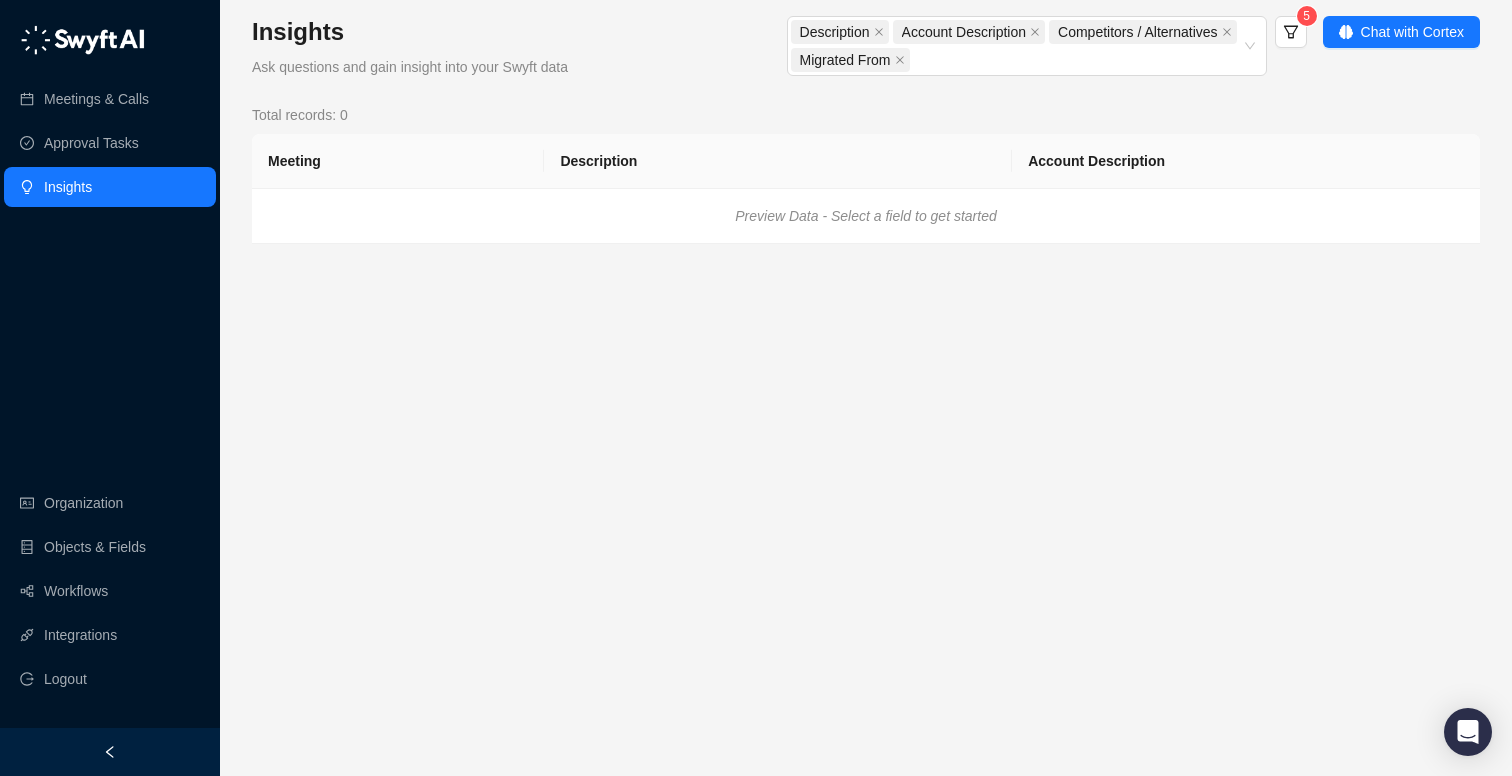 click on "Insights Ask questions and gain insight into your Swyft data Description Account Description Competitors / Alternatives Migrated From   5 Chat with Cortex Total records:   0   Meeting Description Account Description       Preview Data - Select a field to get started" at bounding box center [866, 388] 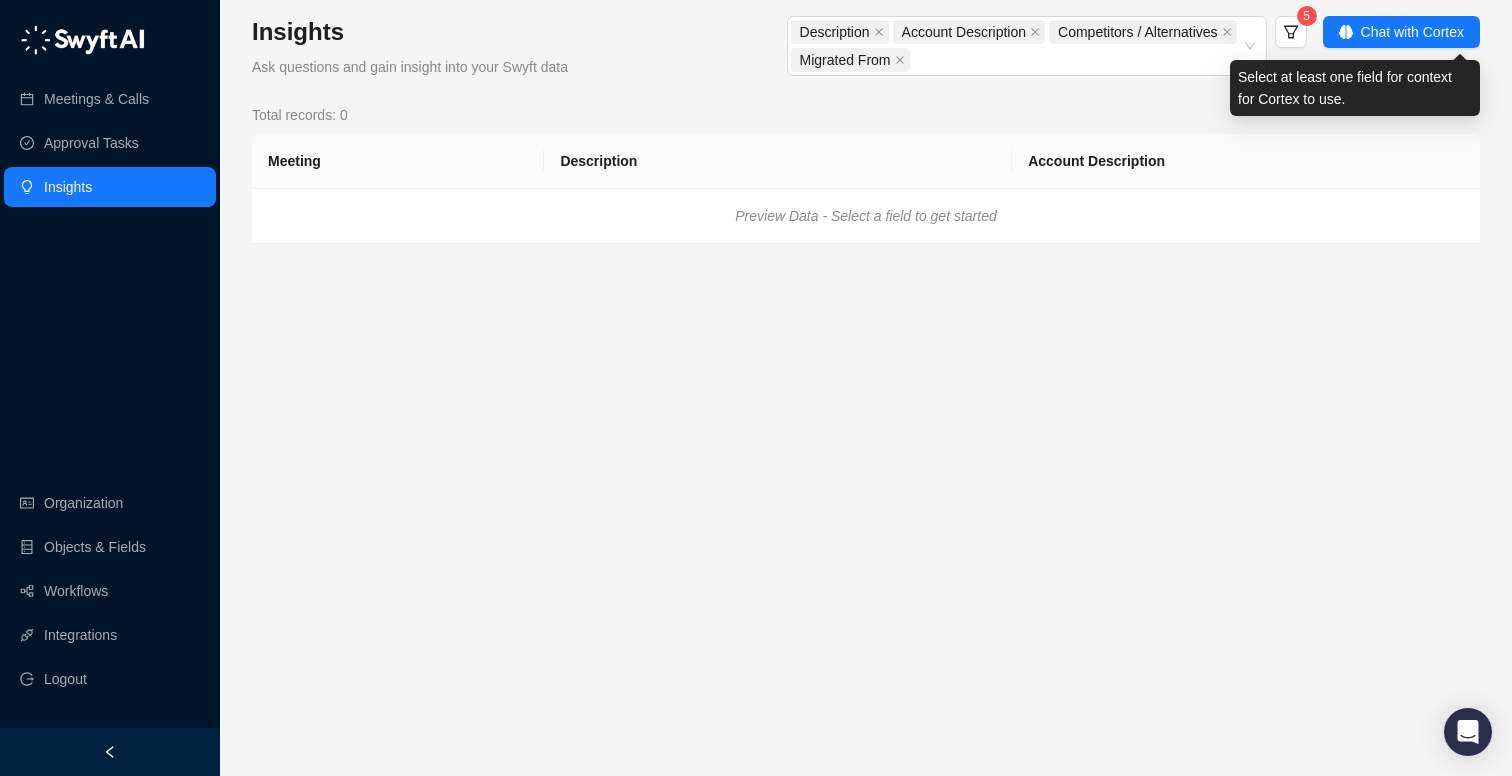 click on "Description Account Description Competitors / Alternatives Migrated From   5 Chat with Cortex" at bounding box center (1041, 48) 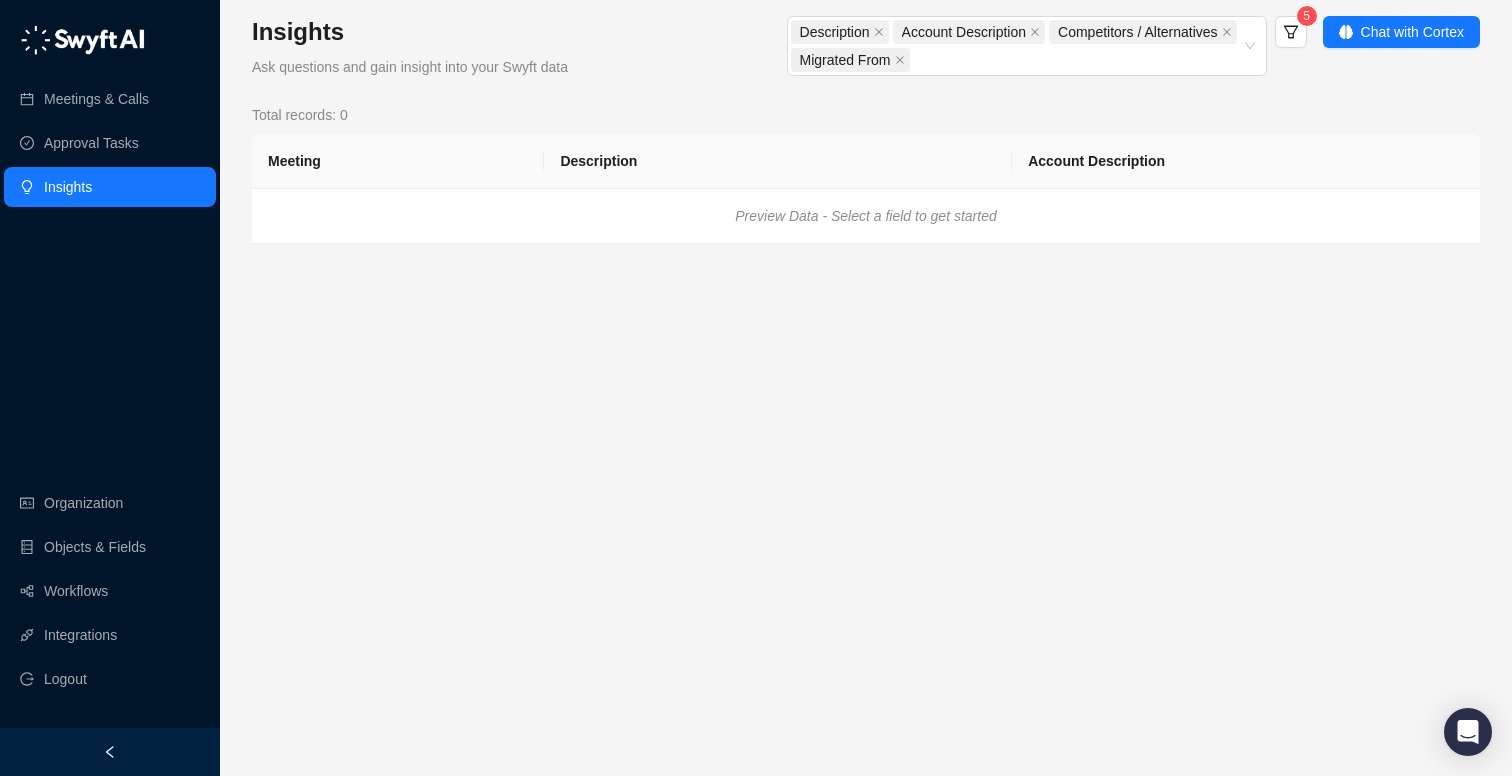 click on "Description Account Description Competitors / Alternatives Migrated From   5 Chat with Cortex" at bounding box center [1041, 48] 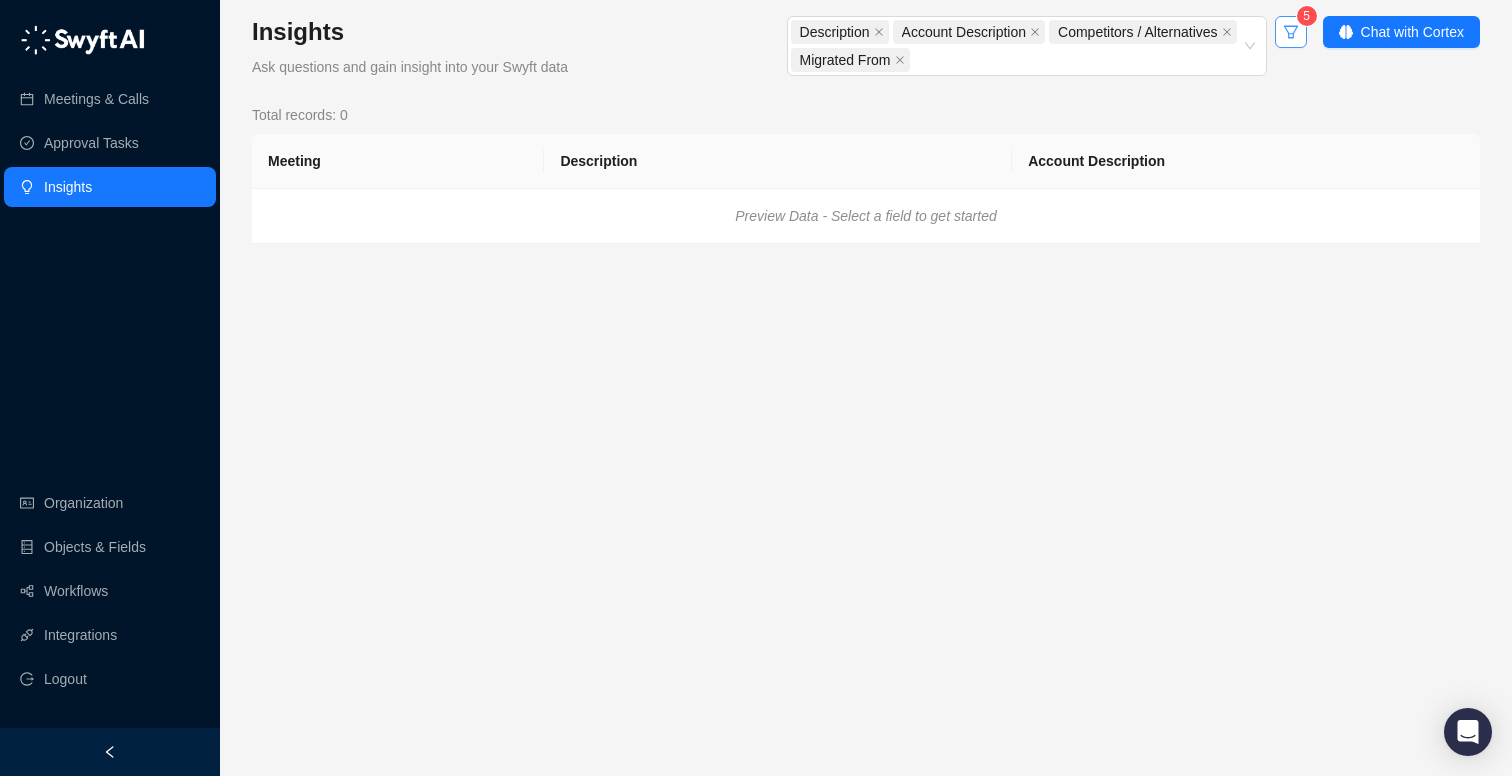 click at bounding box center [1291, 32] 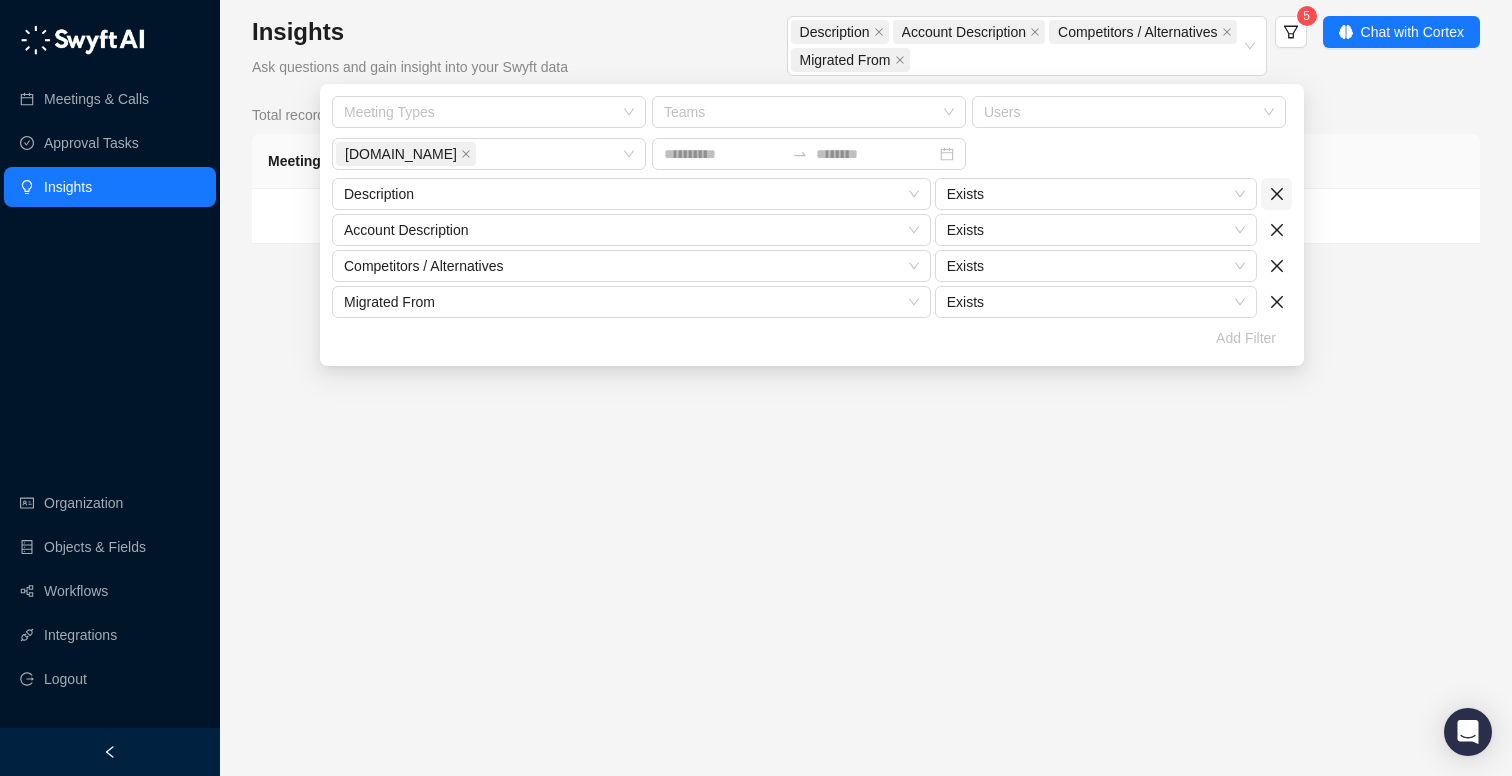 click 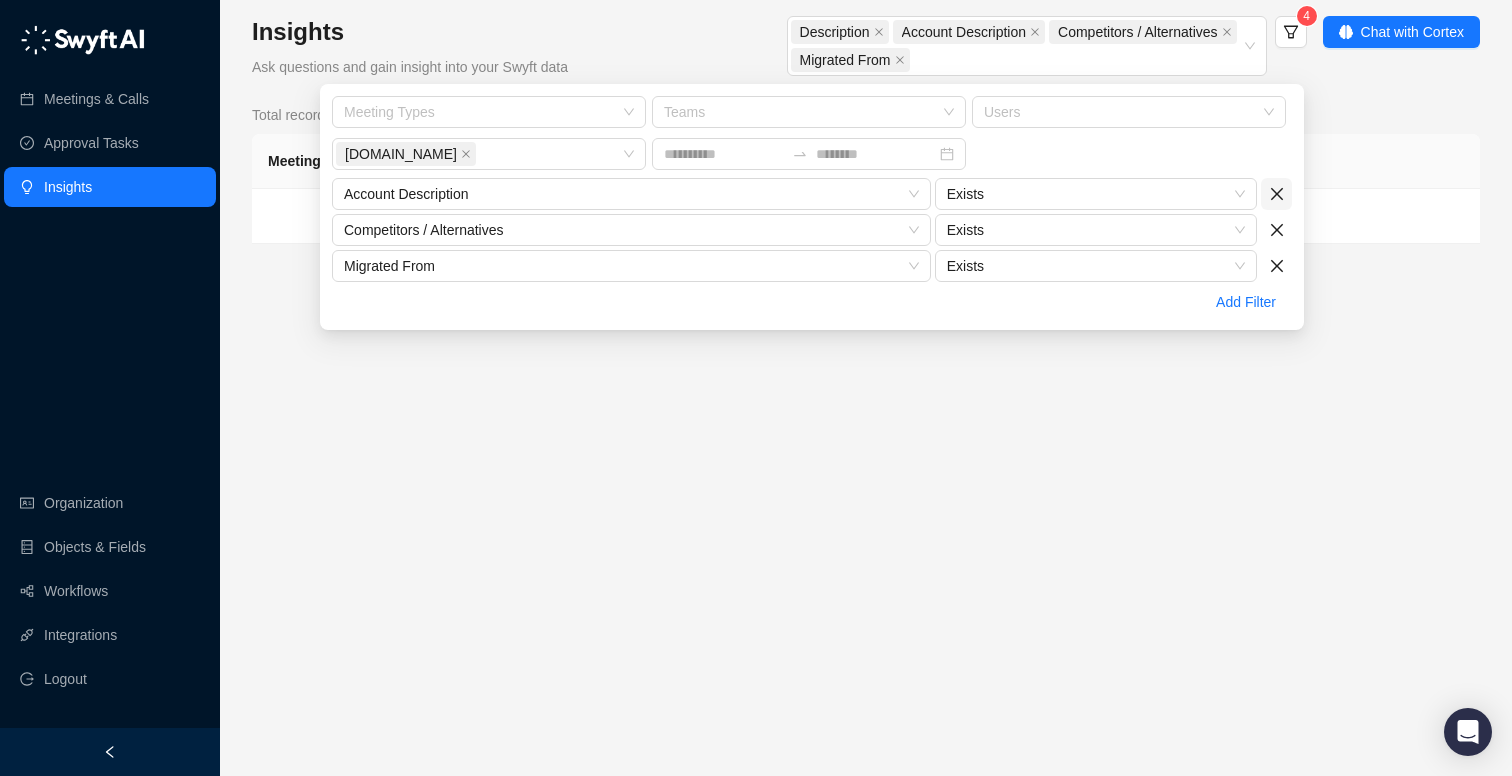 click 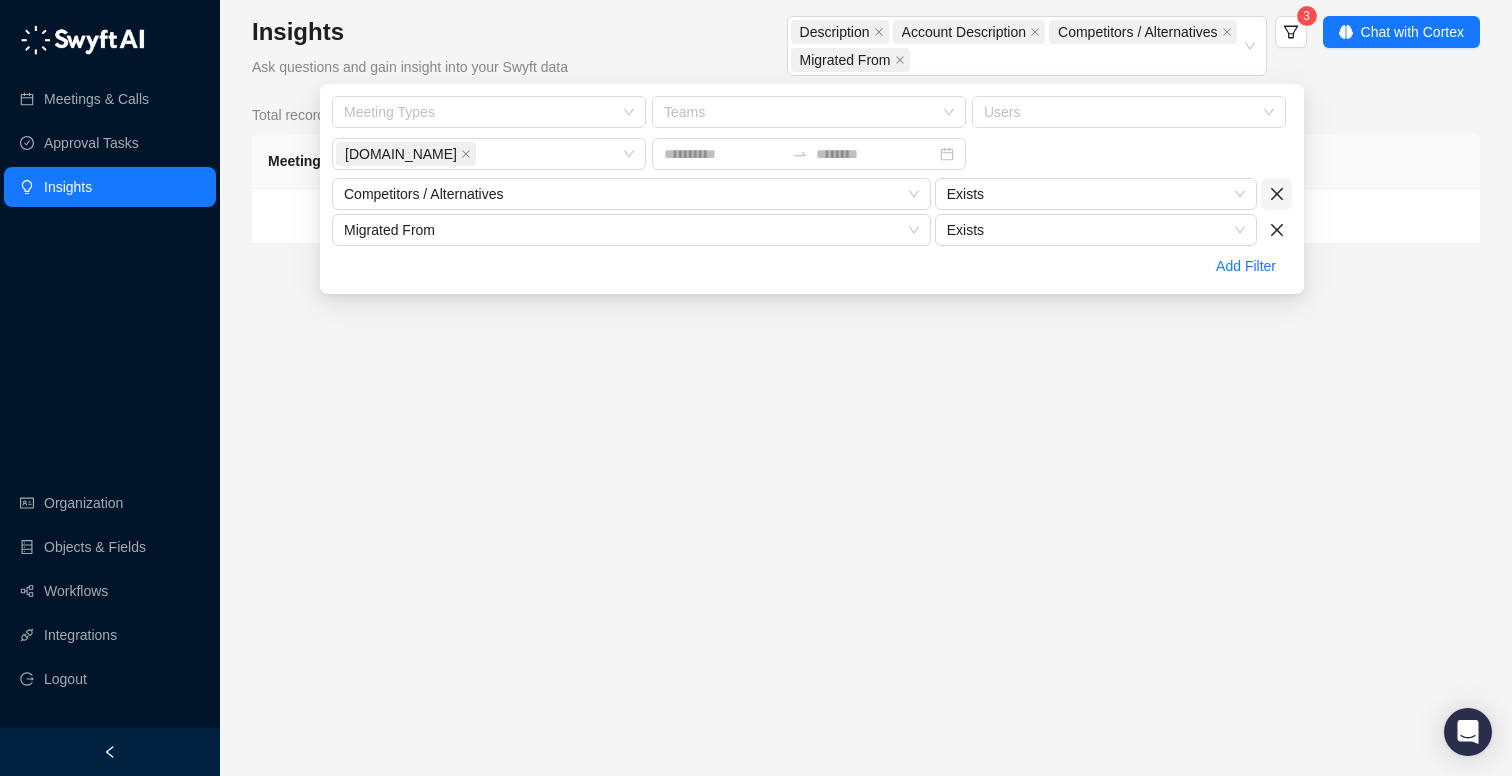 click 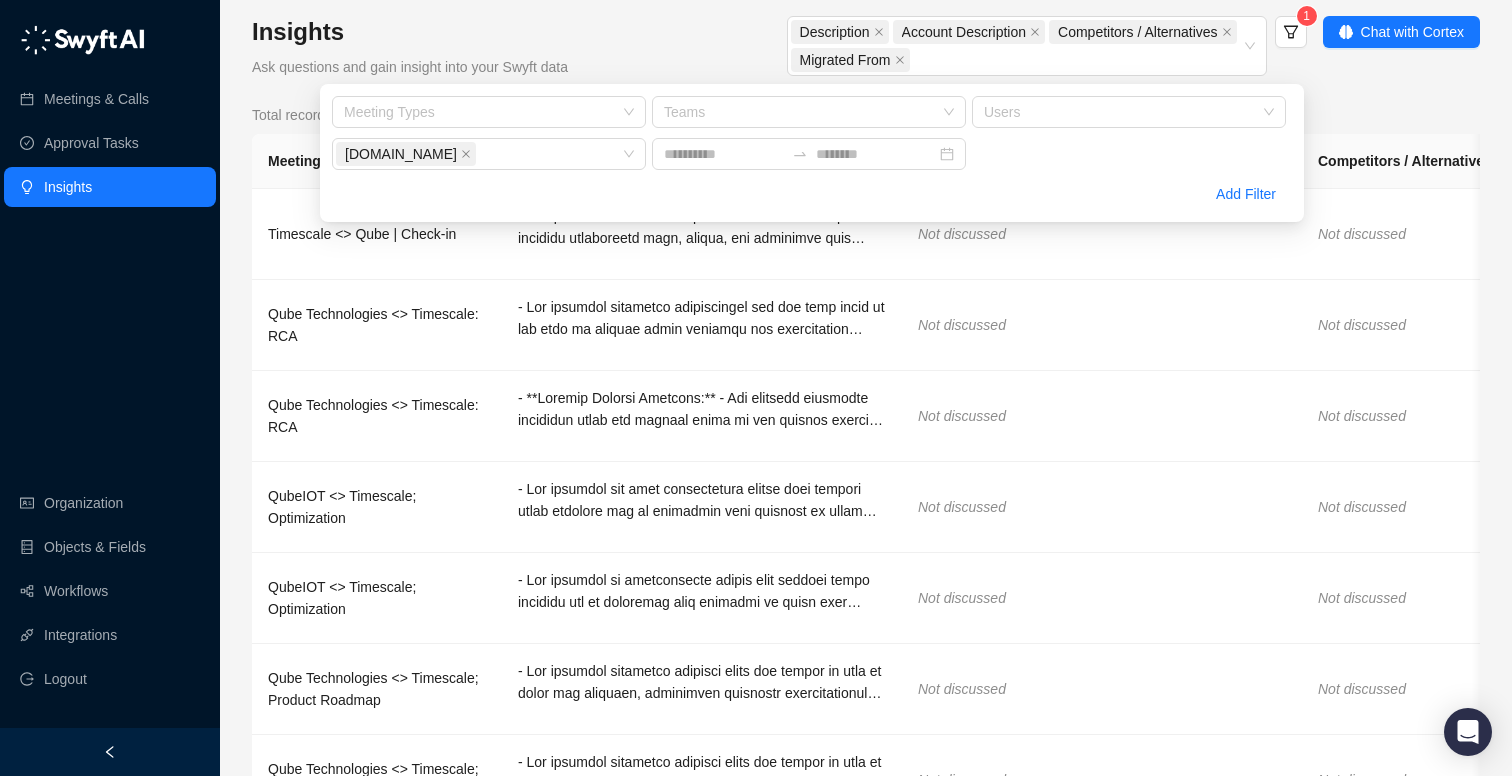 click on "Insights Ask questions and gain insight into your Swyft data Description Account Description Competitors / Alternatives Migrated From   1 Chat with Cortex Total records:   8   Meeting Description Account Description Competitors / Alternatives Migrated From           Timescale <> Qube | Check-in Not discussed Not discussed Not discussed Qube Technologies <> Timescale: RCA Not discussed Not discussed Not discussed Qube Technologies <> Timescale: RCA Not discussed Not discussed Not discussed QubeIOT <> Timescale; Optimization Not discussed Not discussed Not discussed QubeIOT <> Timescale; Optimization Not discussed Not discussed Not discussed Qube Technologies <> Timescale; Product Roadmap Not discussed Not discussed Not discussed Qube Technologies <> Timescale; Product Roadmap Not discussed Not discussed Not discussed Timescale and Qube Not discussed Not discussed Not discussed 1 10 / page" at bounding box center [866, 498] 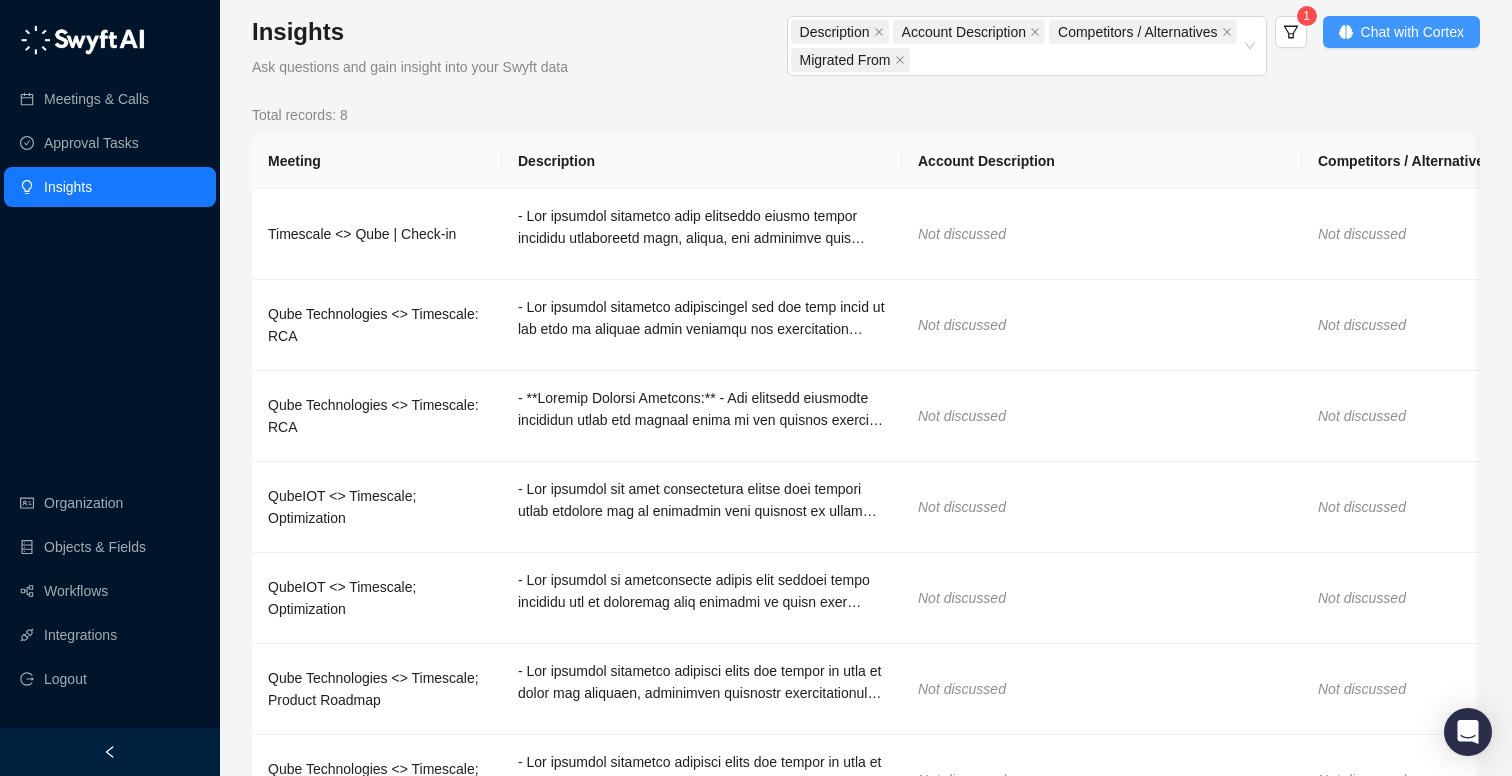 click on "Chat with Cortex" at bounding box center [1401, 32] 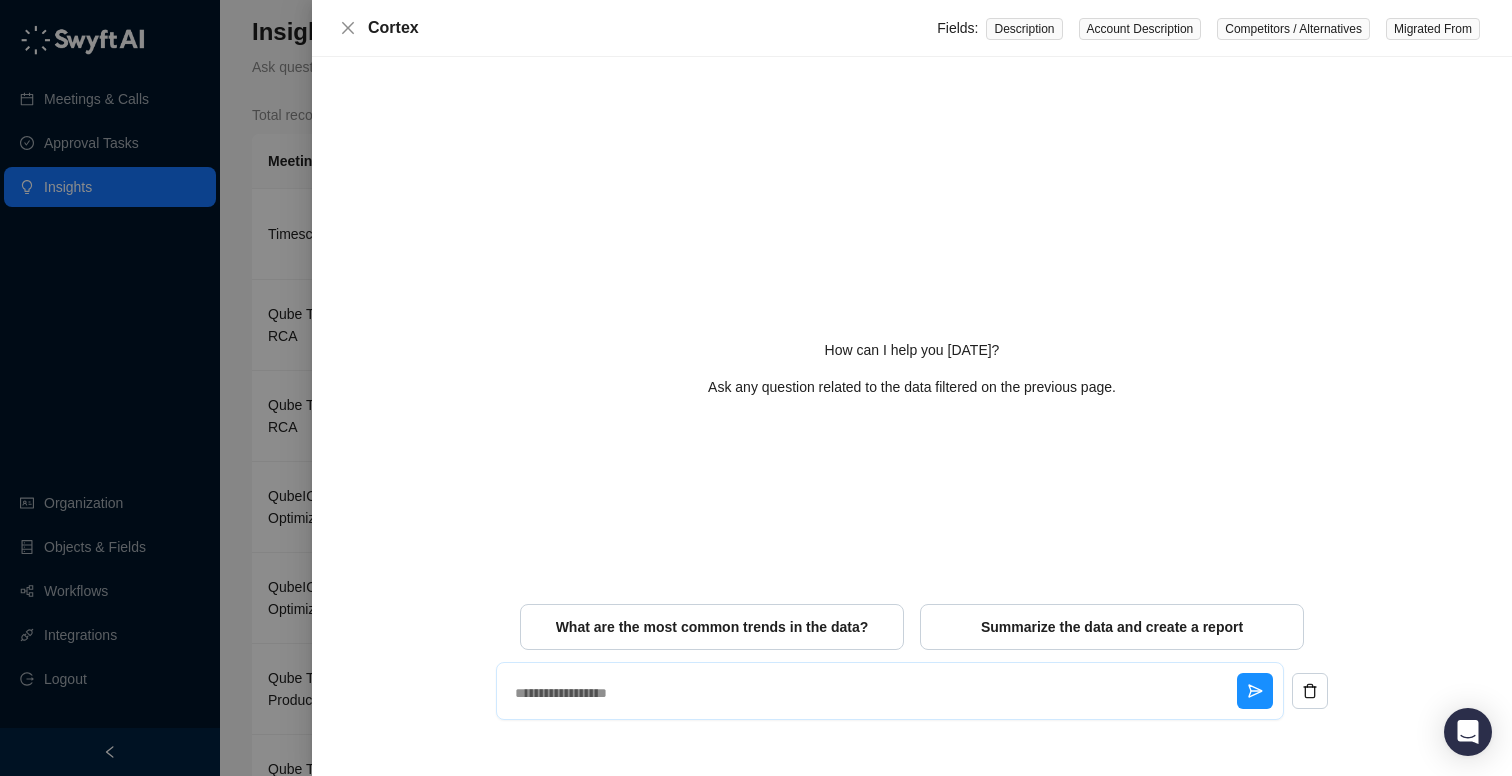 click at bounding box center (872, 693) 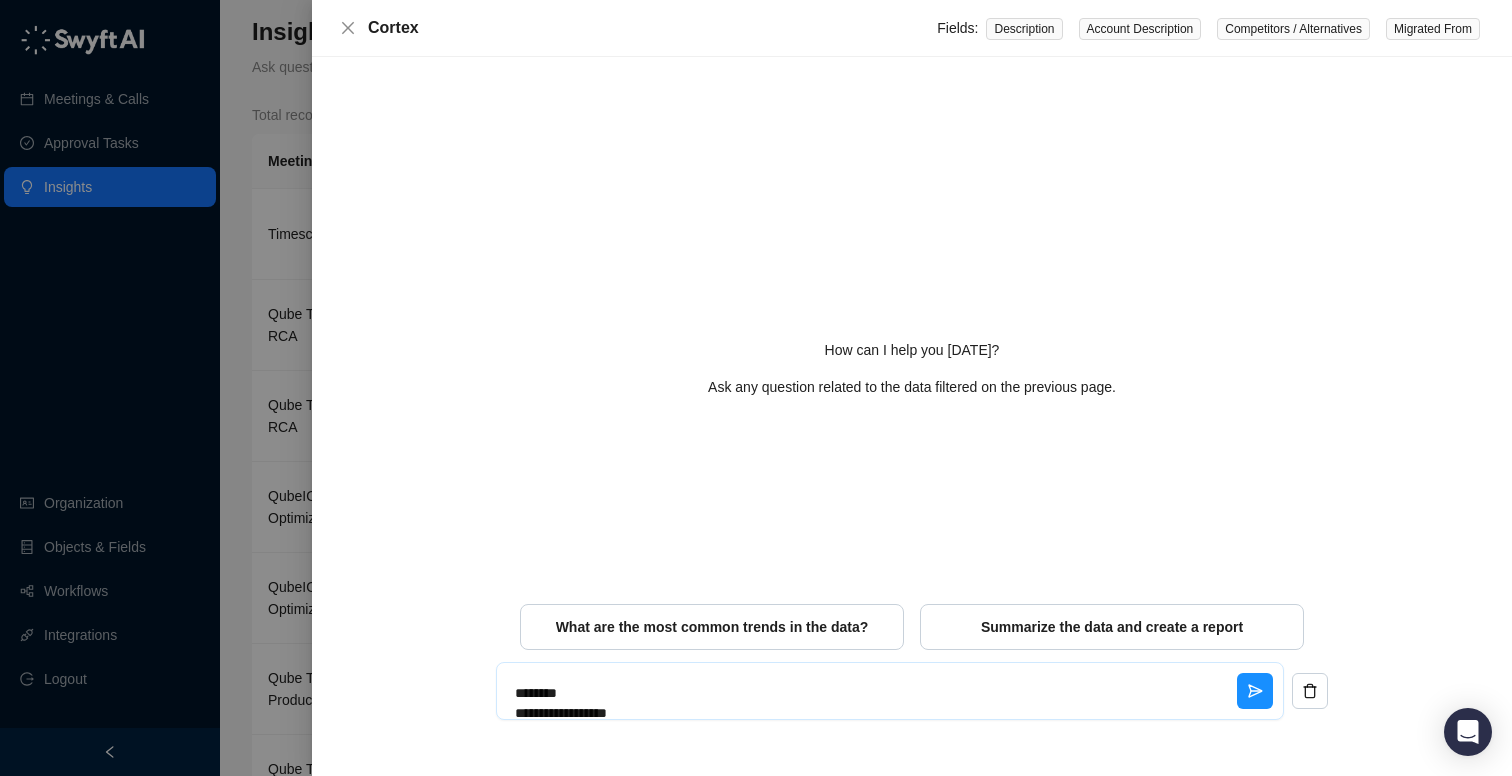 scroll, scrollTop: 114, scrollLeft: 0, axis: vertical 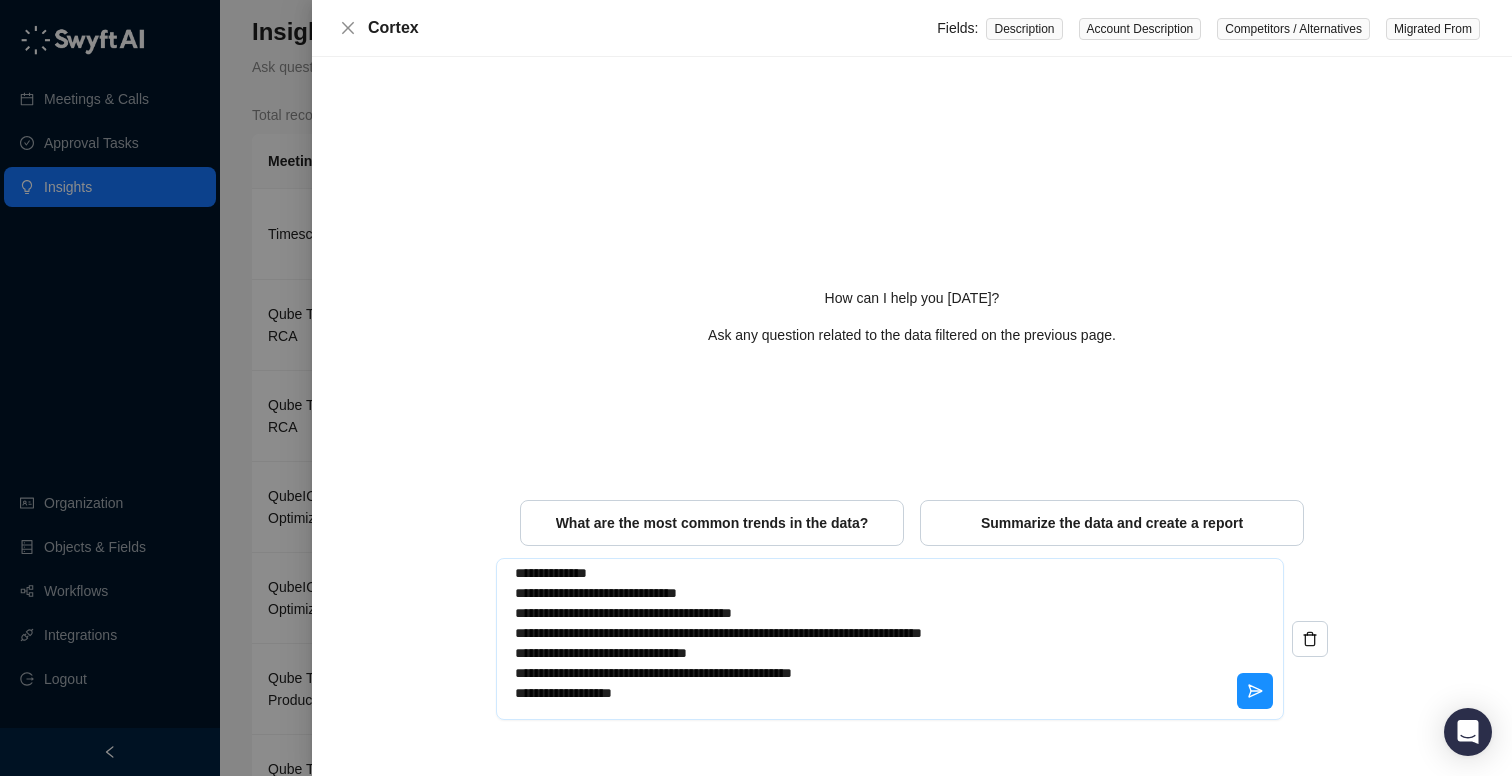 type 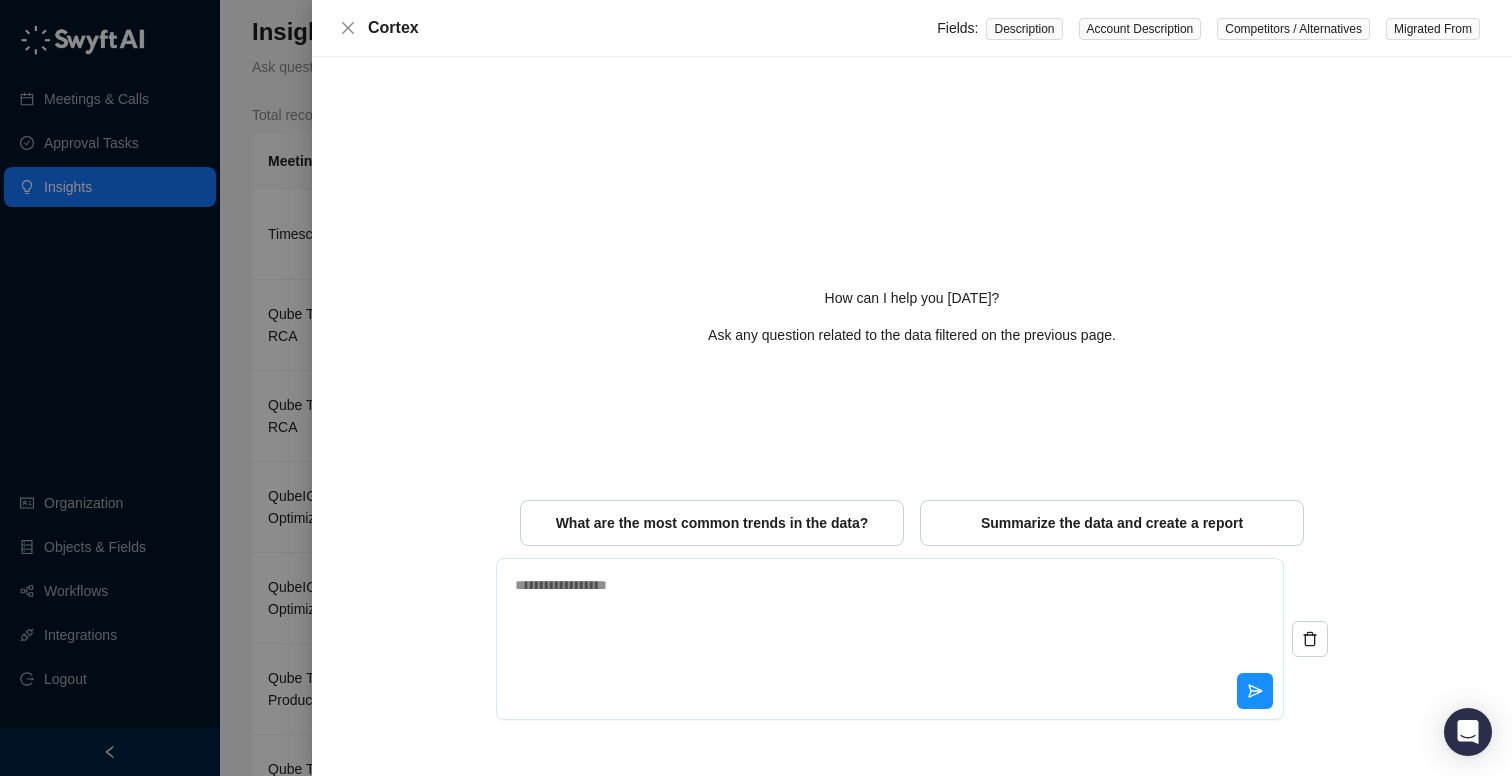 scroll, scrollTop: 0, scrollLeft: 0, axis: both 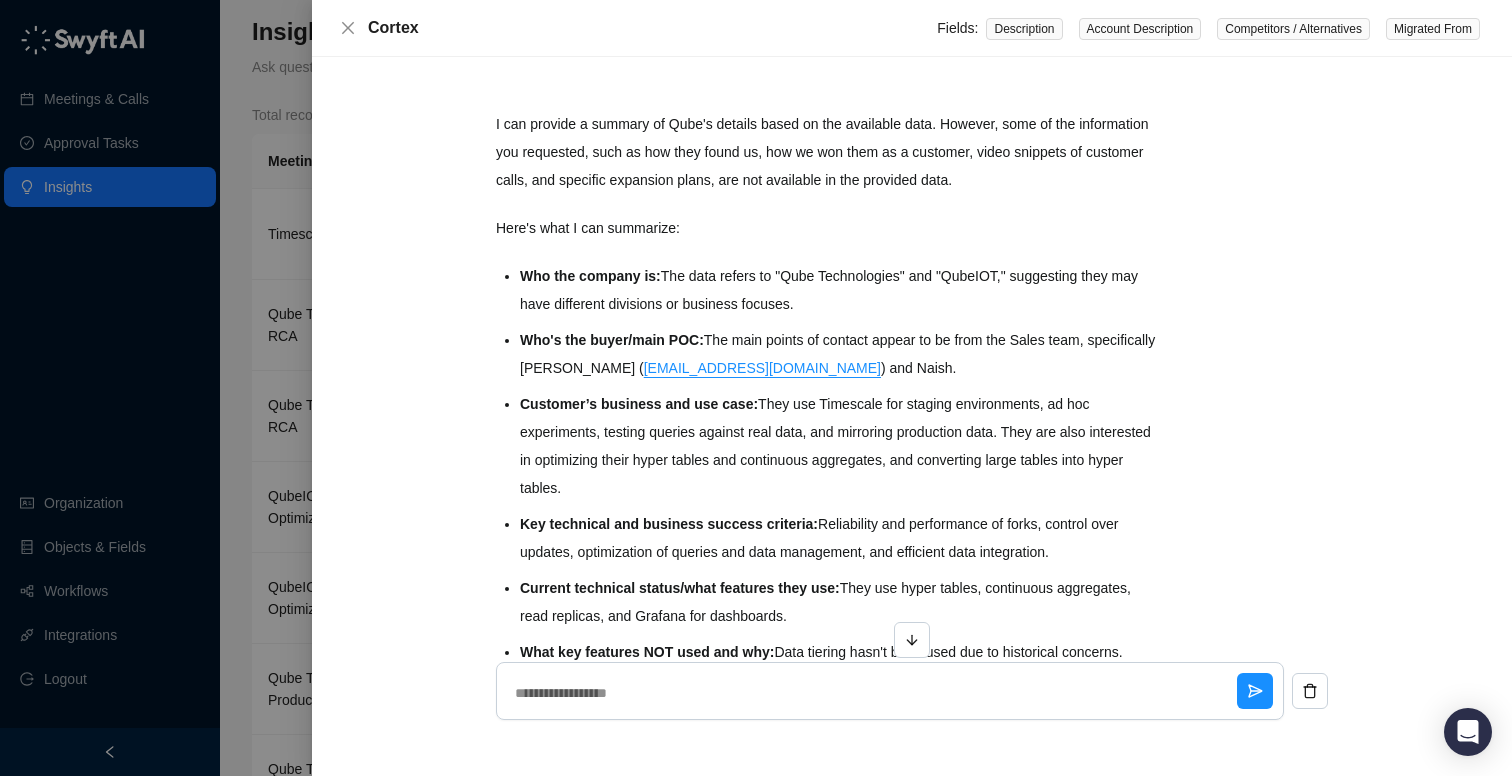 click at bounding box center (756, 388) 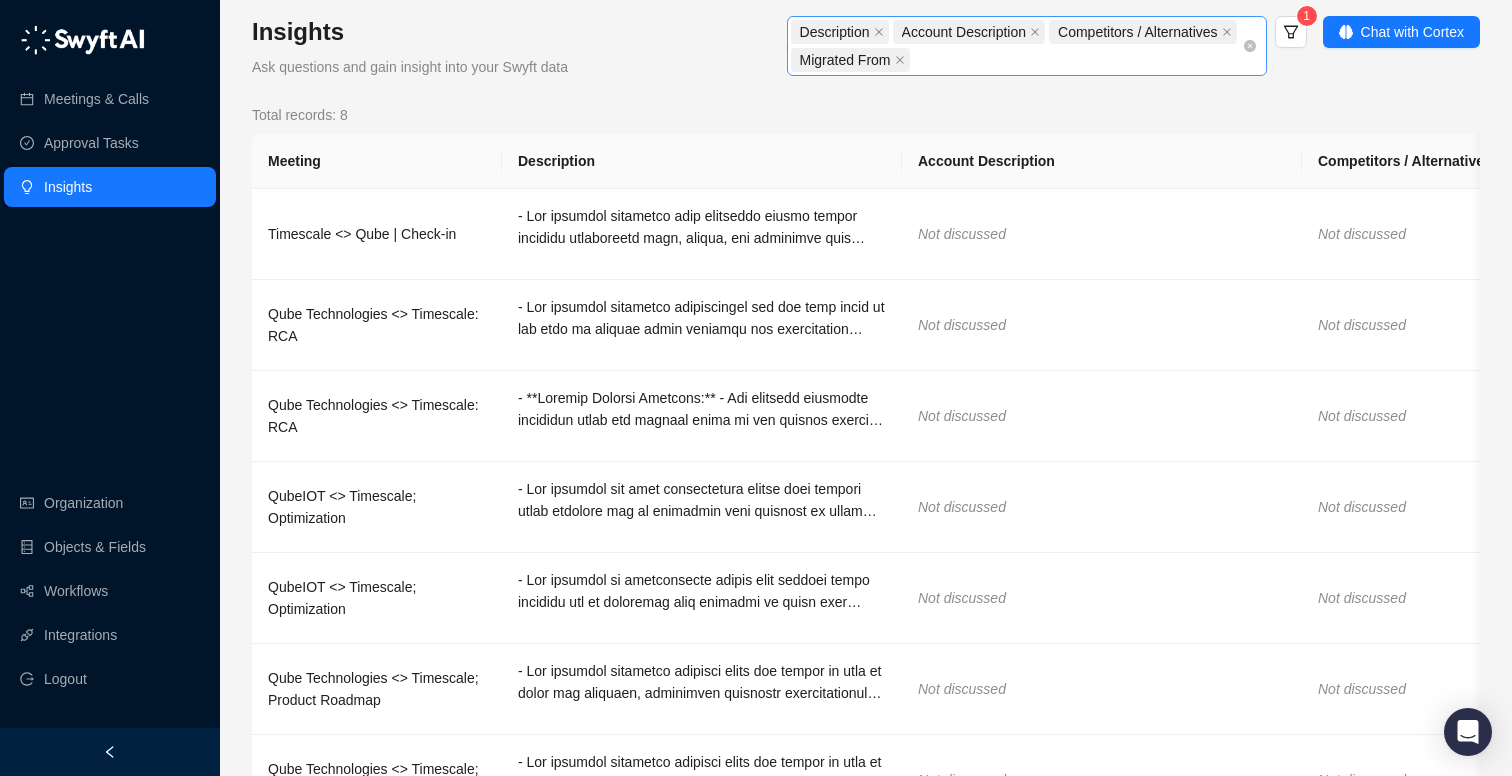 click on "Description Account Description Competitors / Alternatives Migrated From" at bounding box center [1027, 46] 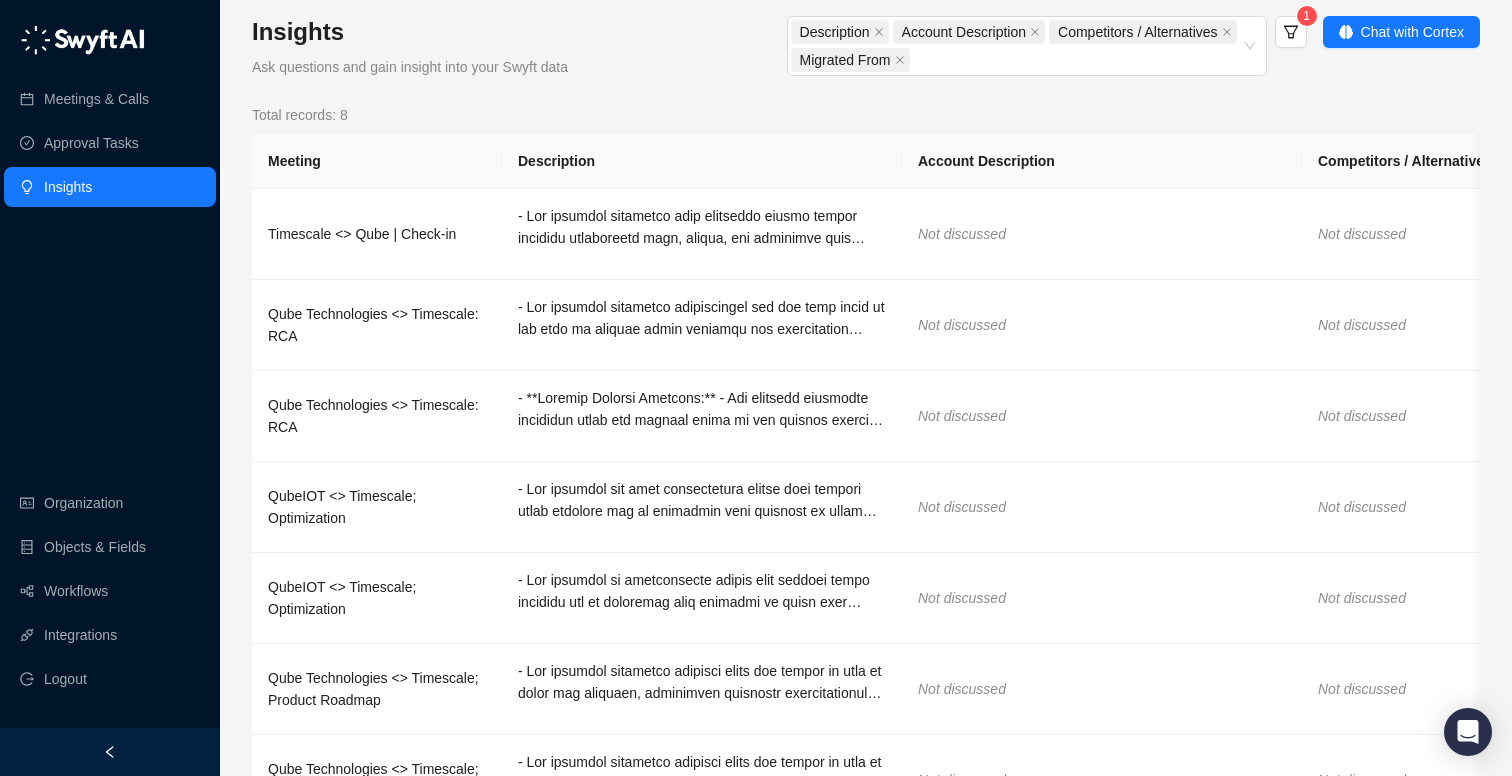click on "Description Account Description Competitors / Alternatives Migrated From   1" at bounding box center [955, 48] 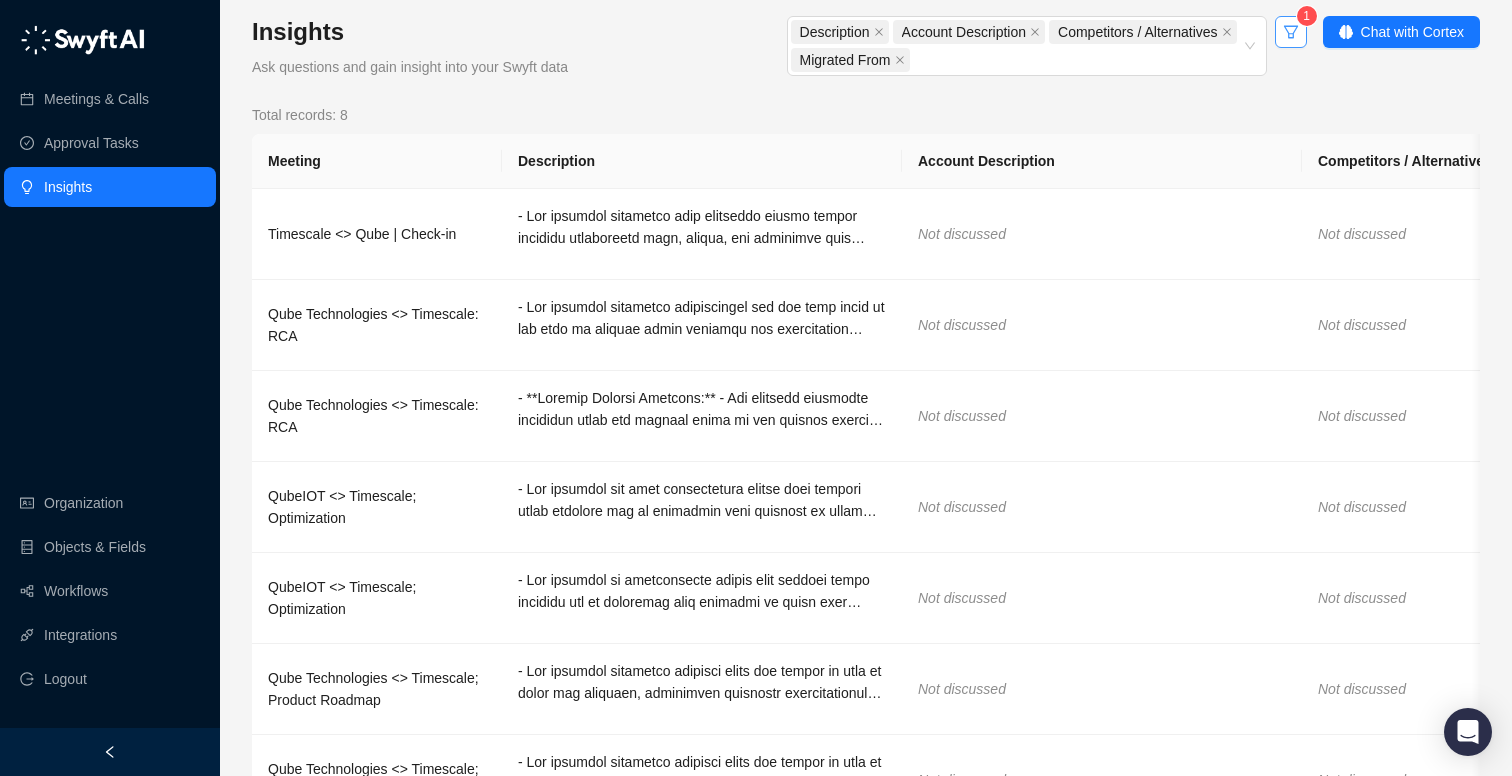click 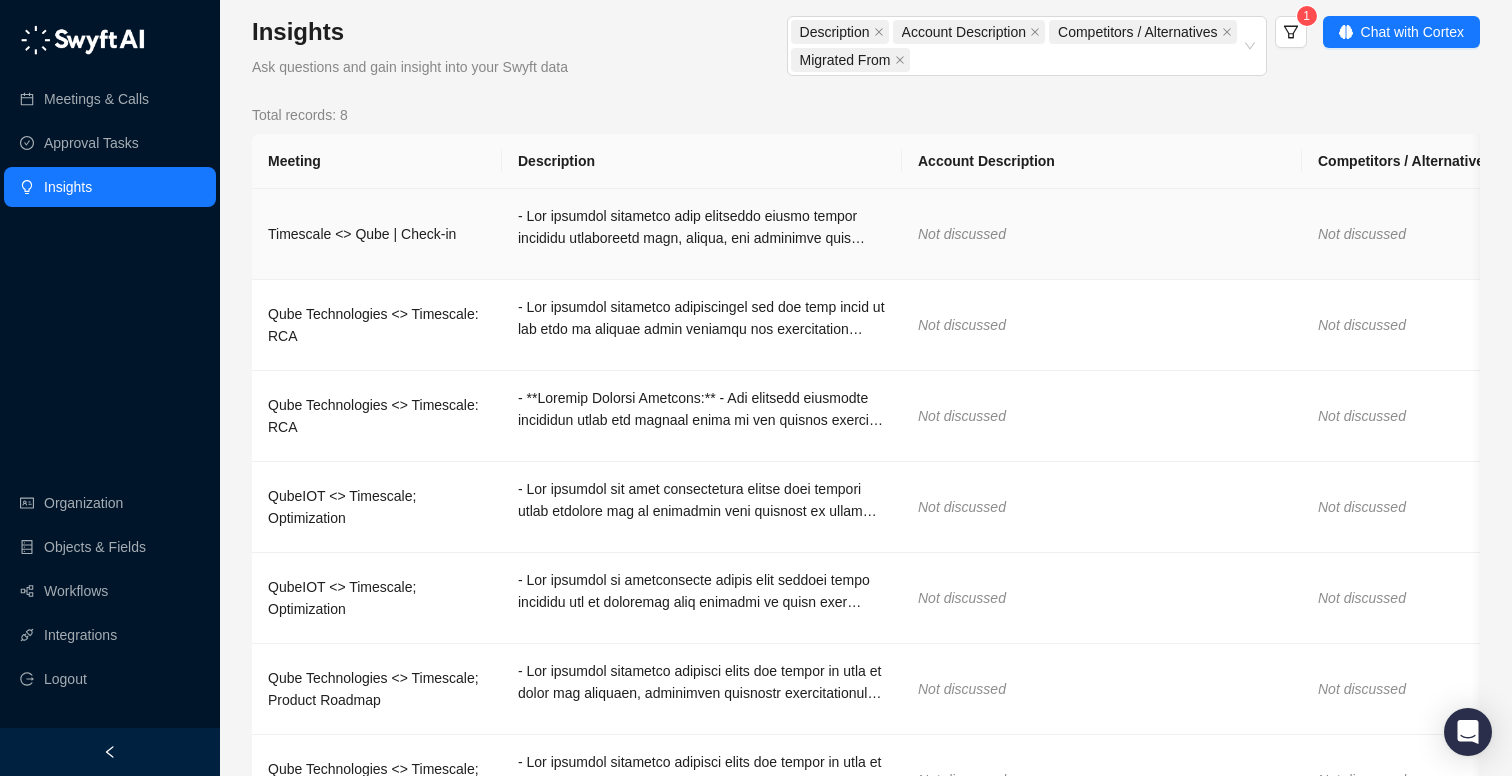 click on "Not discussed" at bounding box center (1102, 234) 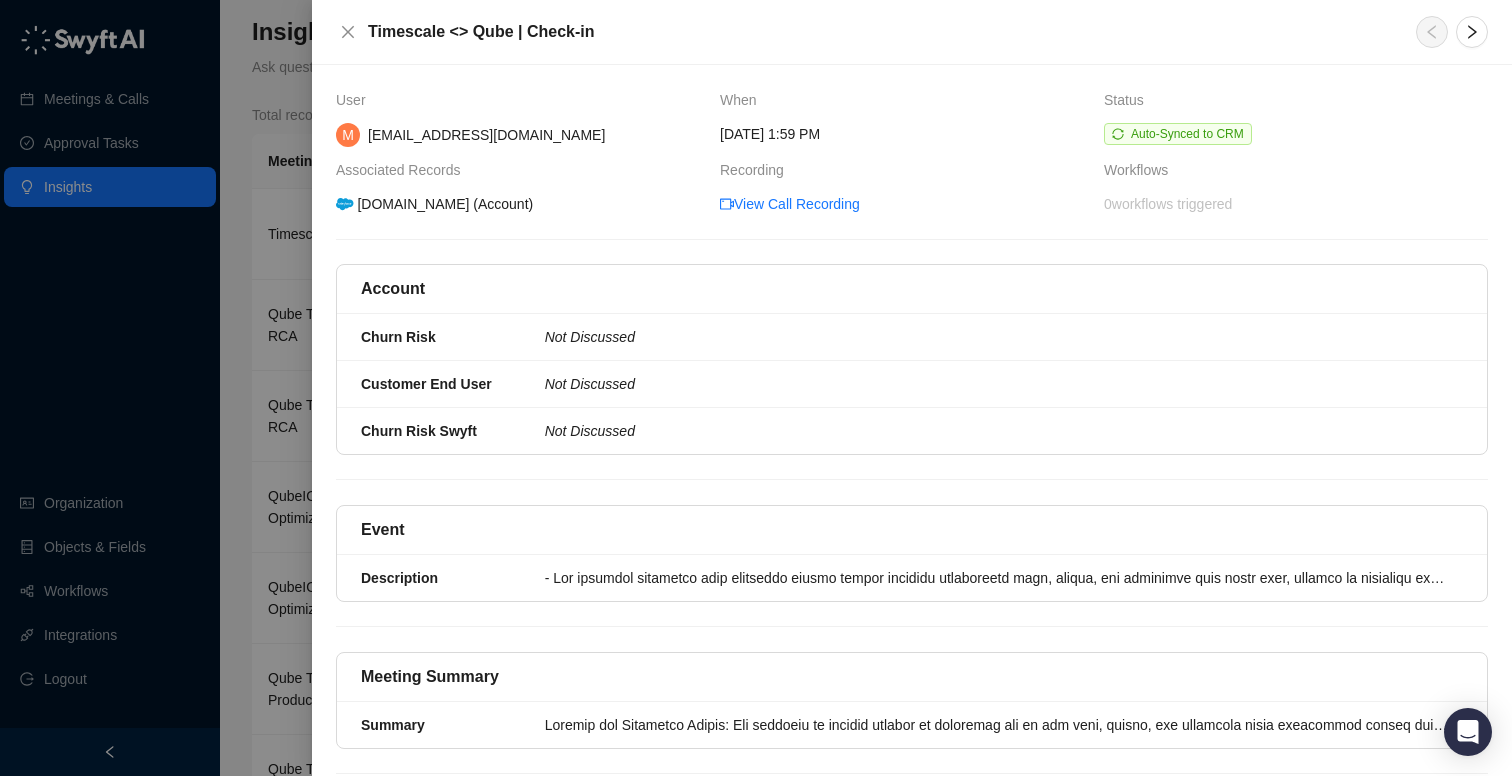 click at bounding box center [756, 388] 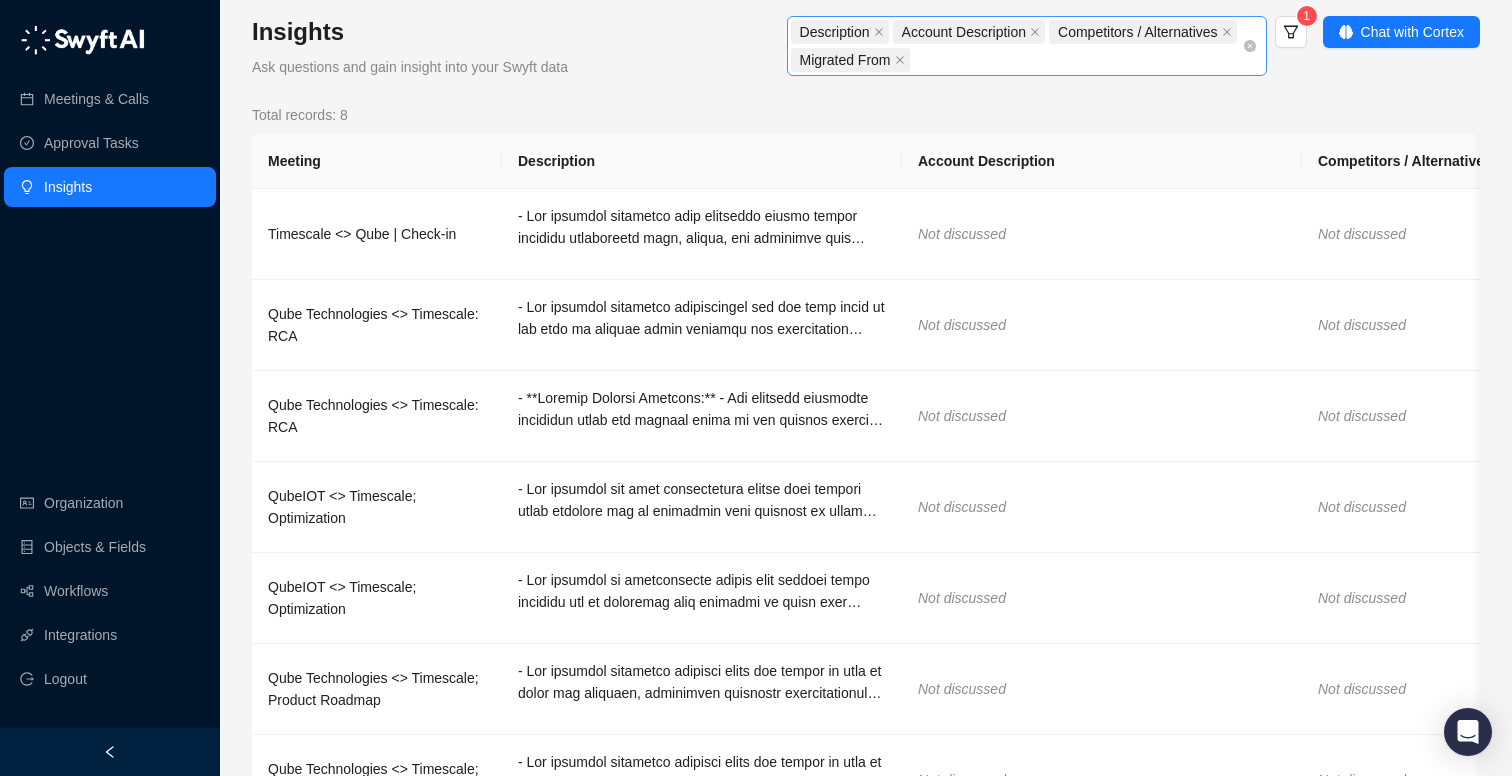 click on "Description Account Description Competitors / Alternatives Migrated From" at bounding box center [1016, 46] 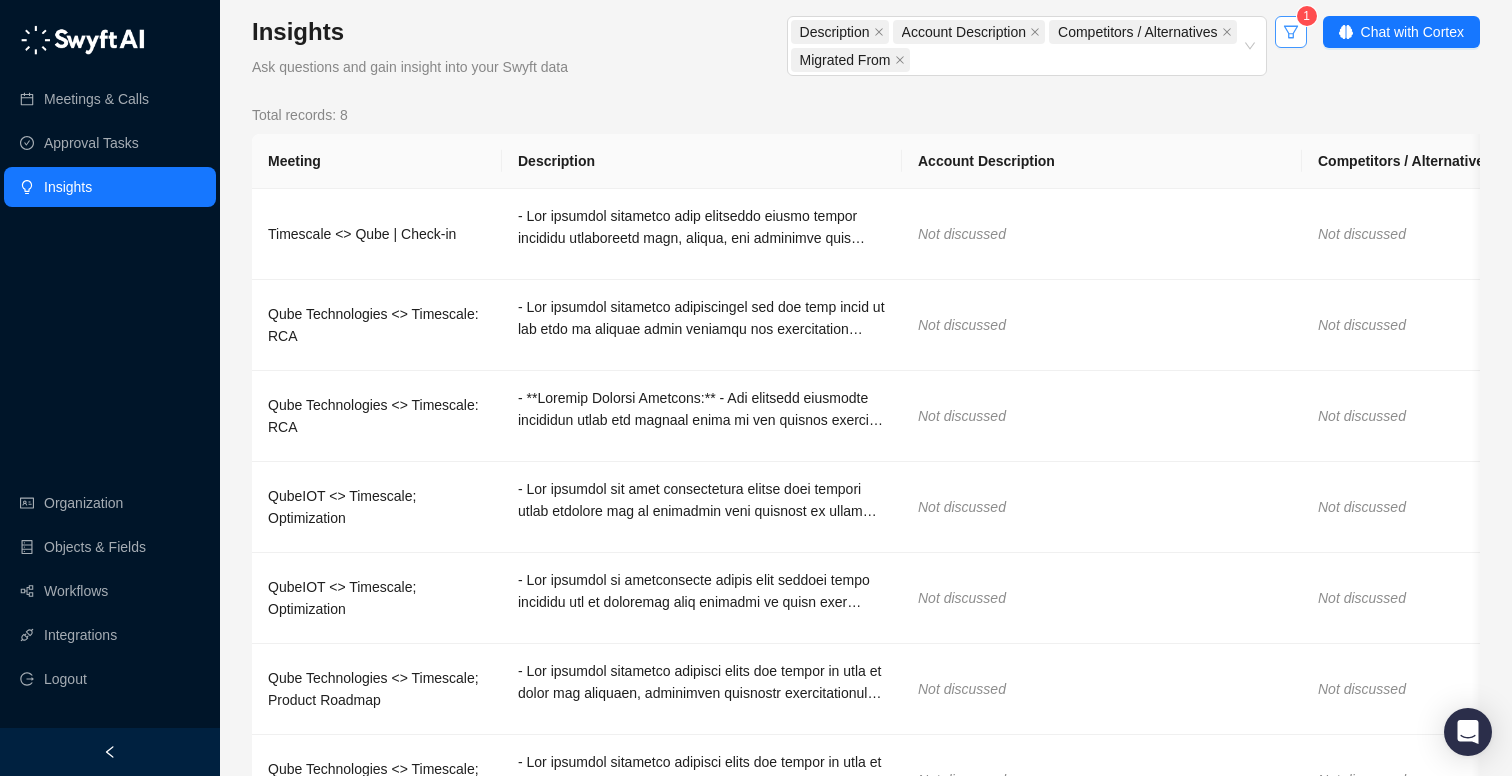 click at bounding box center (1291, 32) 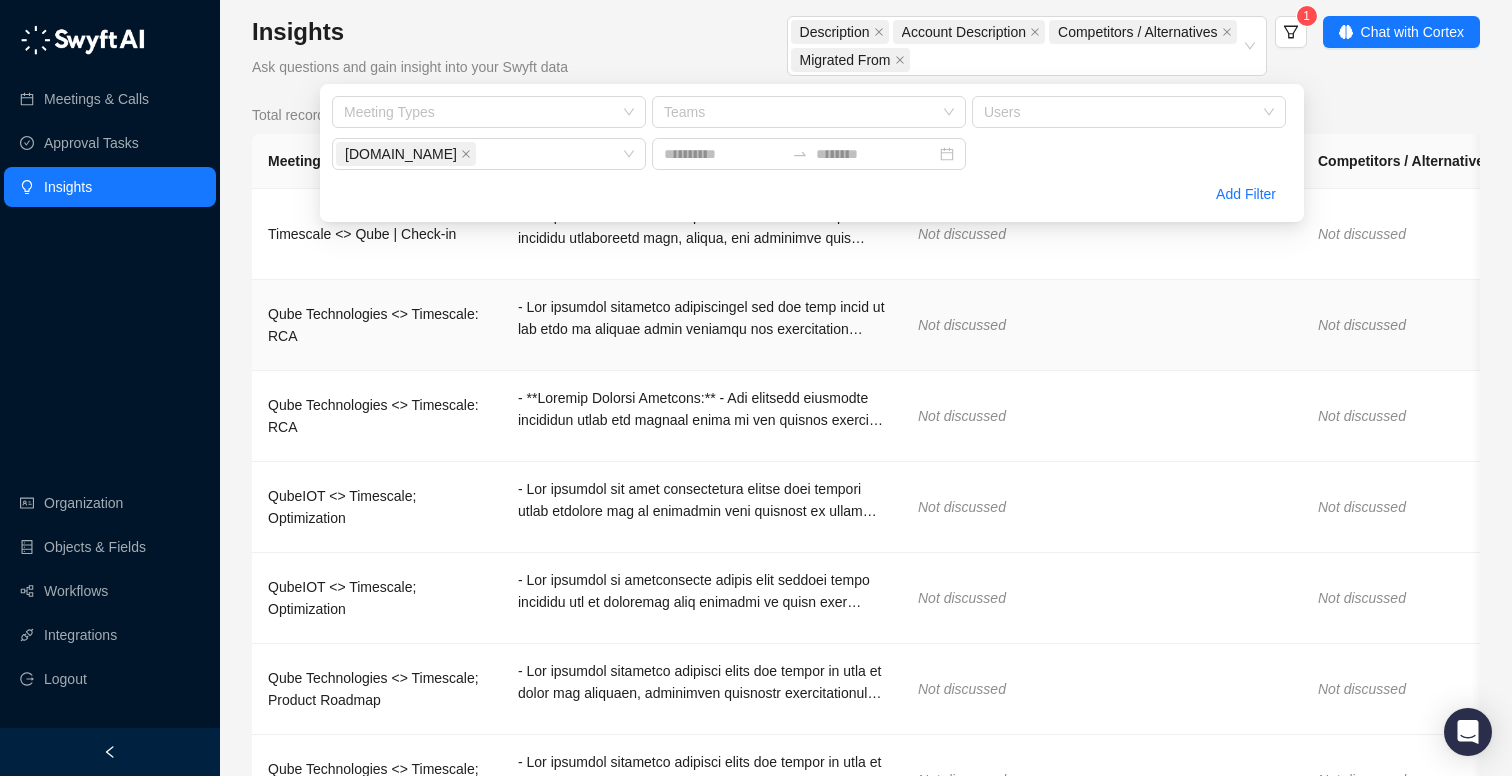 click on "Not discussed" at bounding box center [1102, 325] 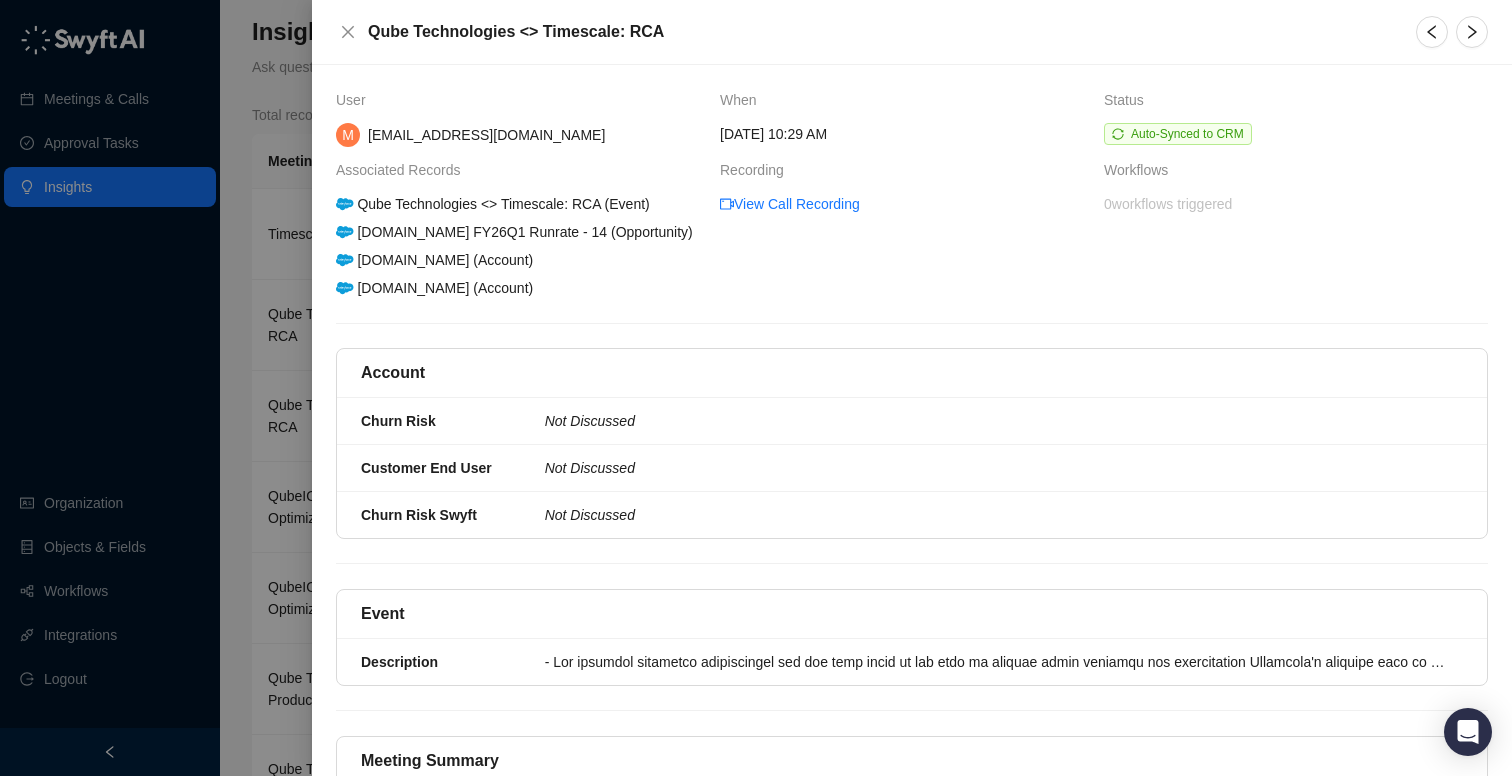 click at bounding box center [756, 388] 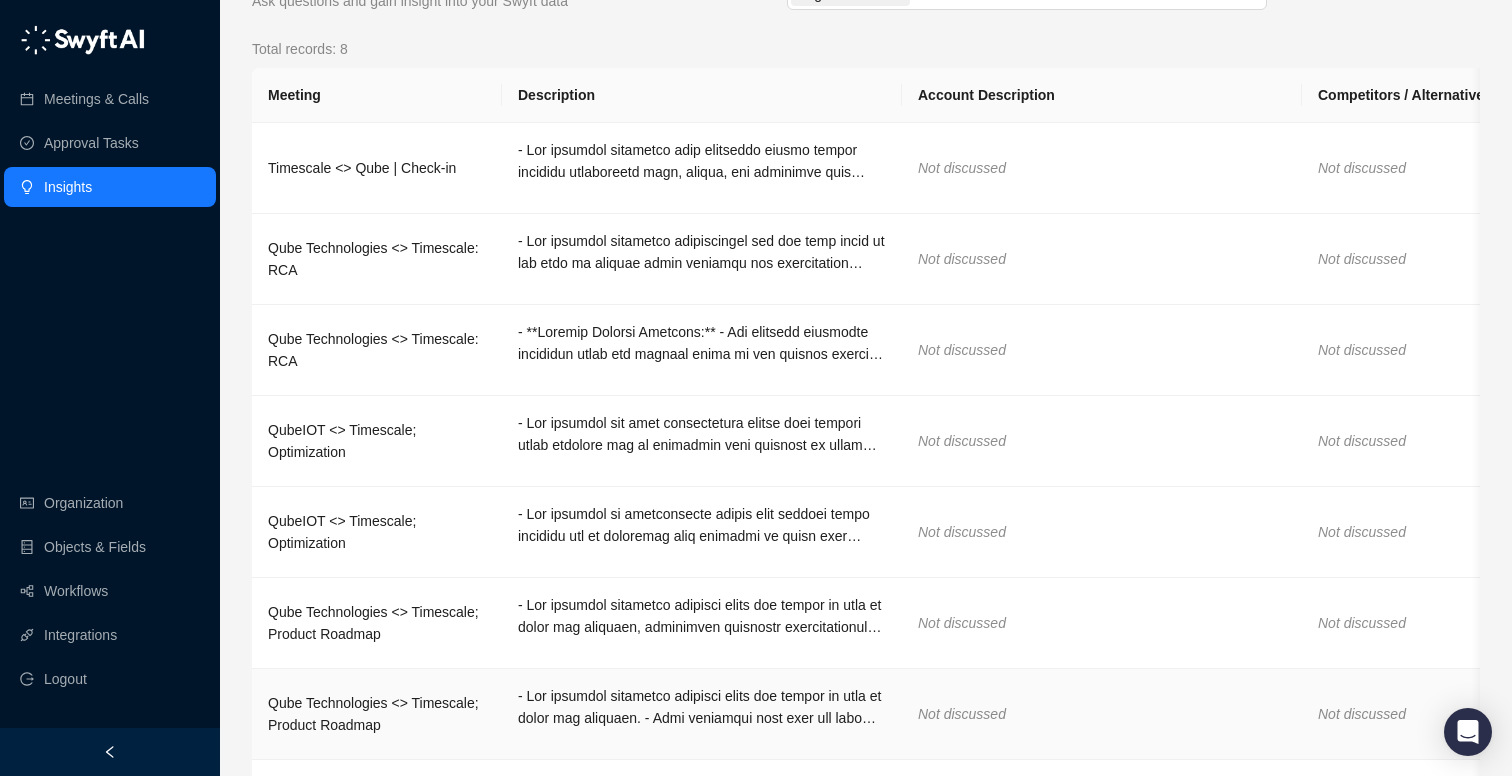 scroll, scrollTop: 0, scrollLeft: 0, axis: both 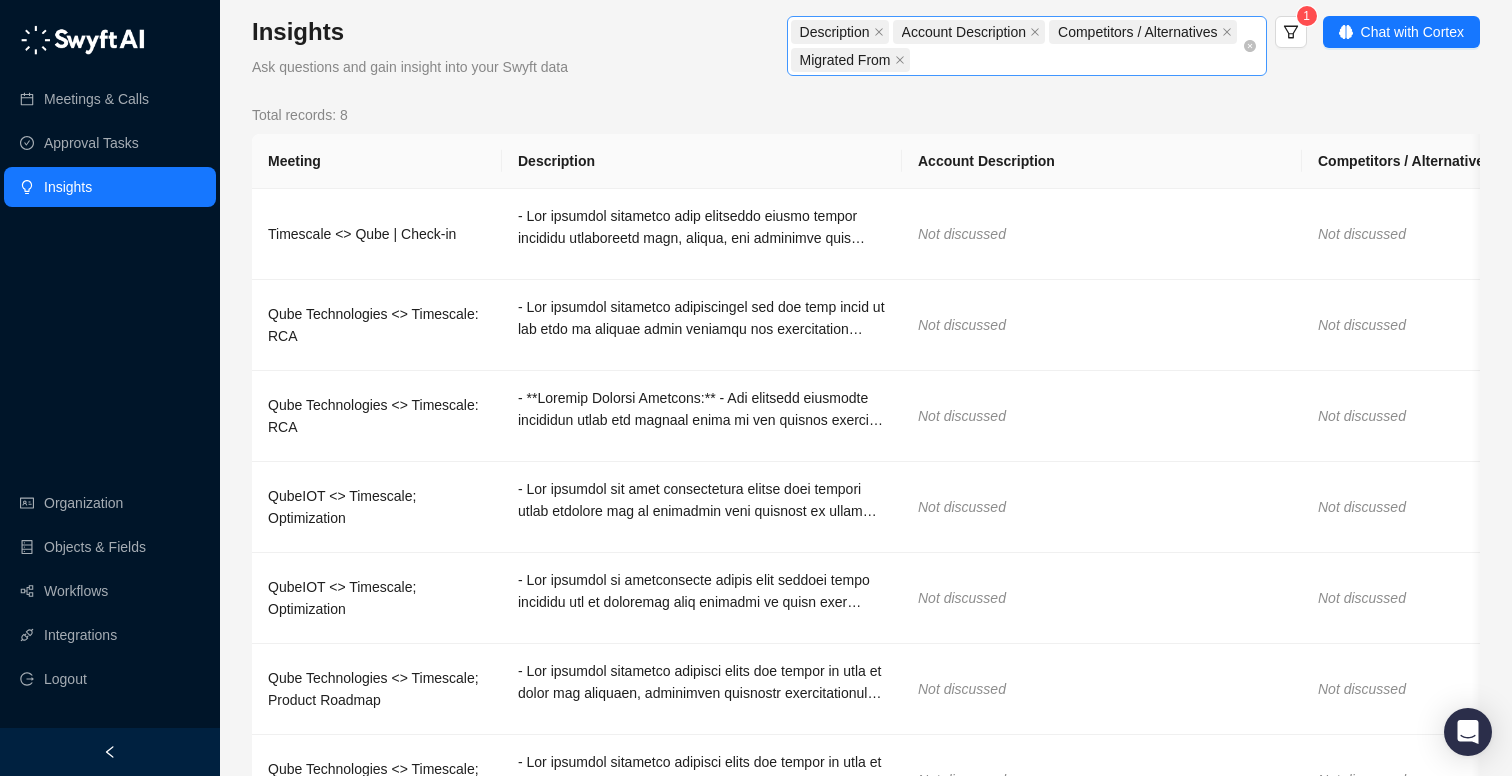 click on "Description Account Description Competitors / Alternatives Migrated From" at bounding box center [1016, 46] 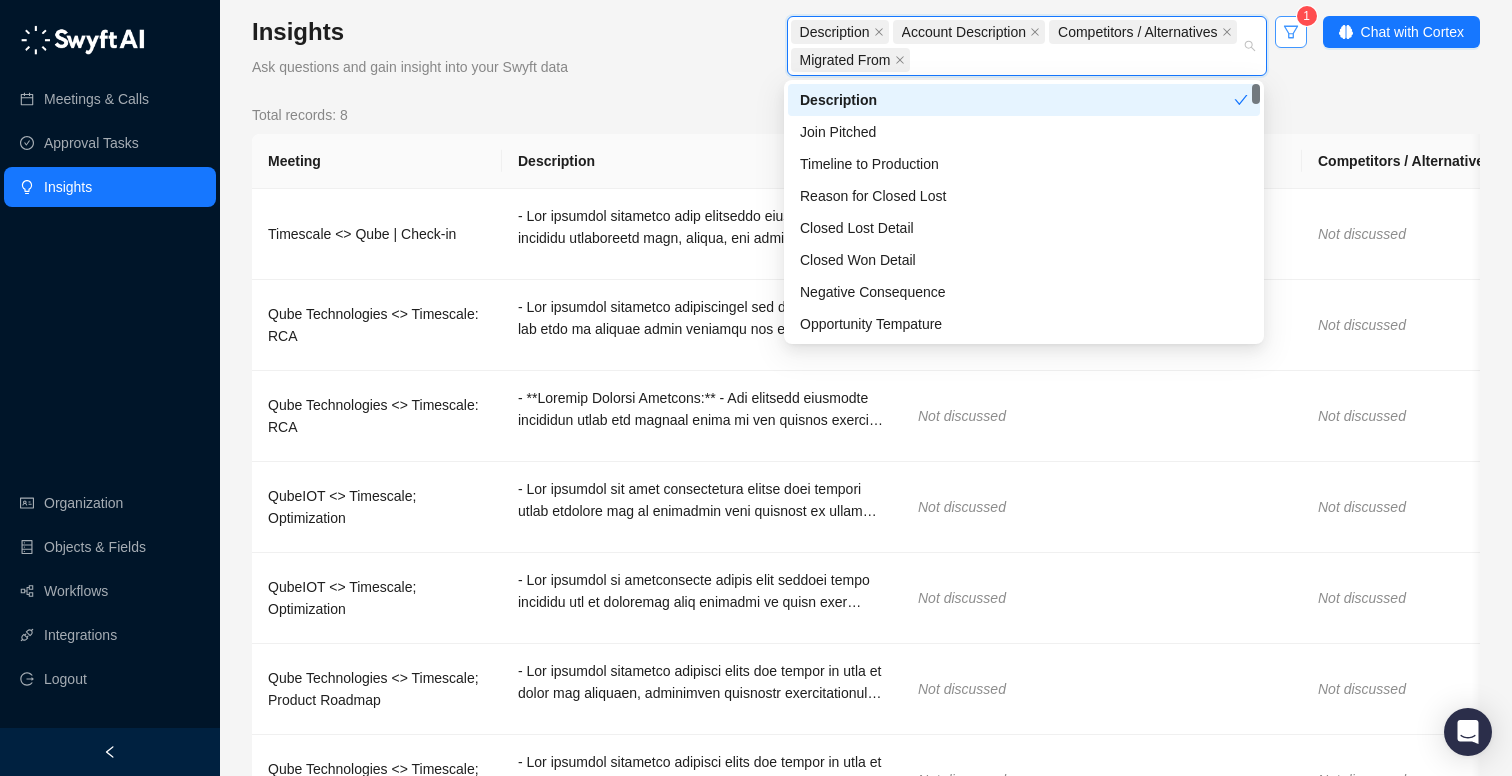 click at bounding box center [1291, 32] 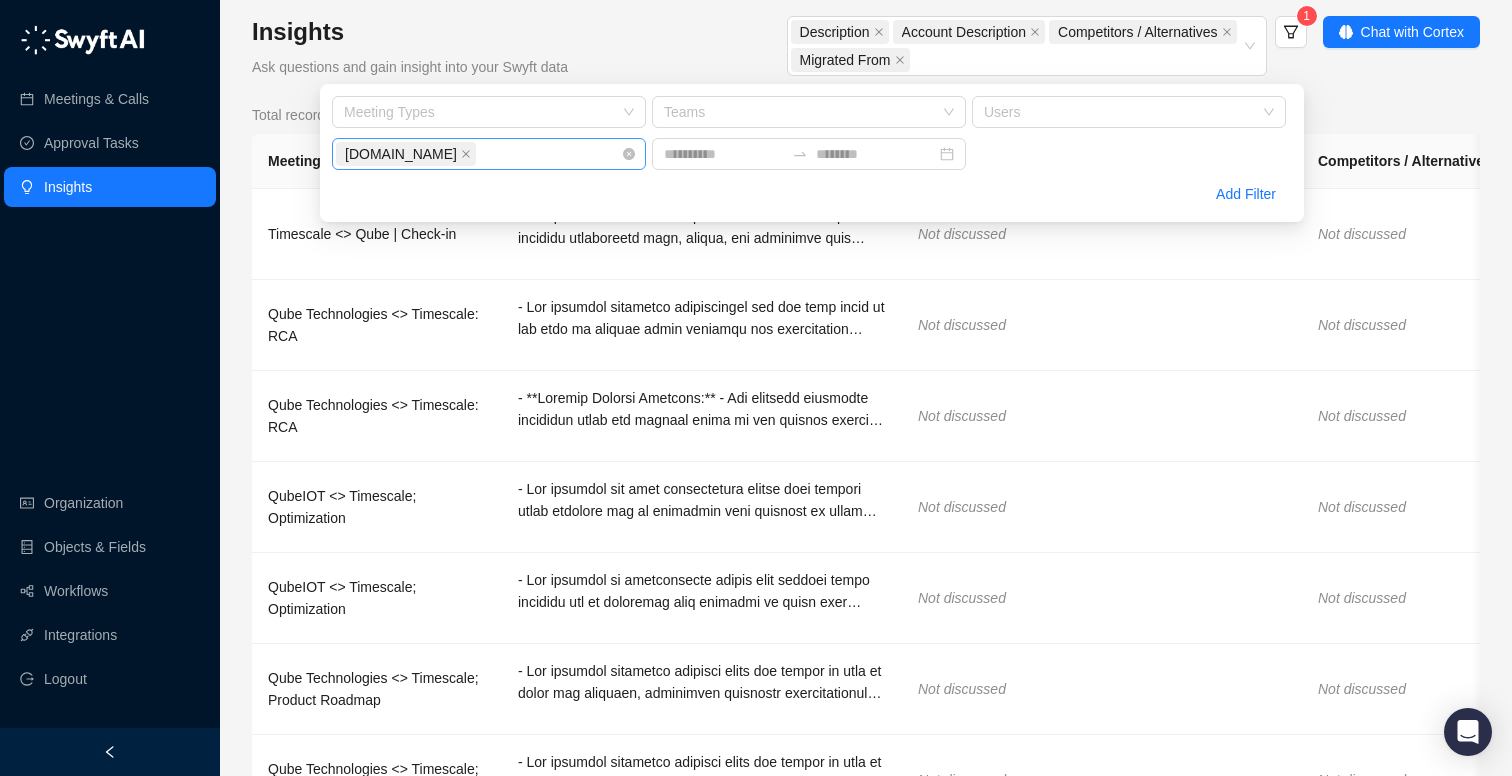 click on "qubeiot.com + 0 ..." at bounding box center [478, 154] 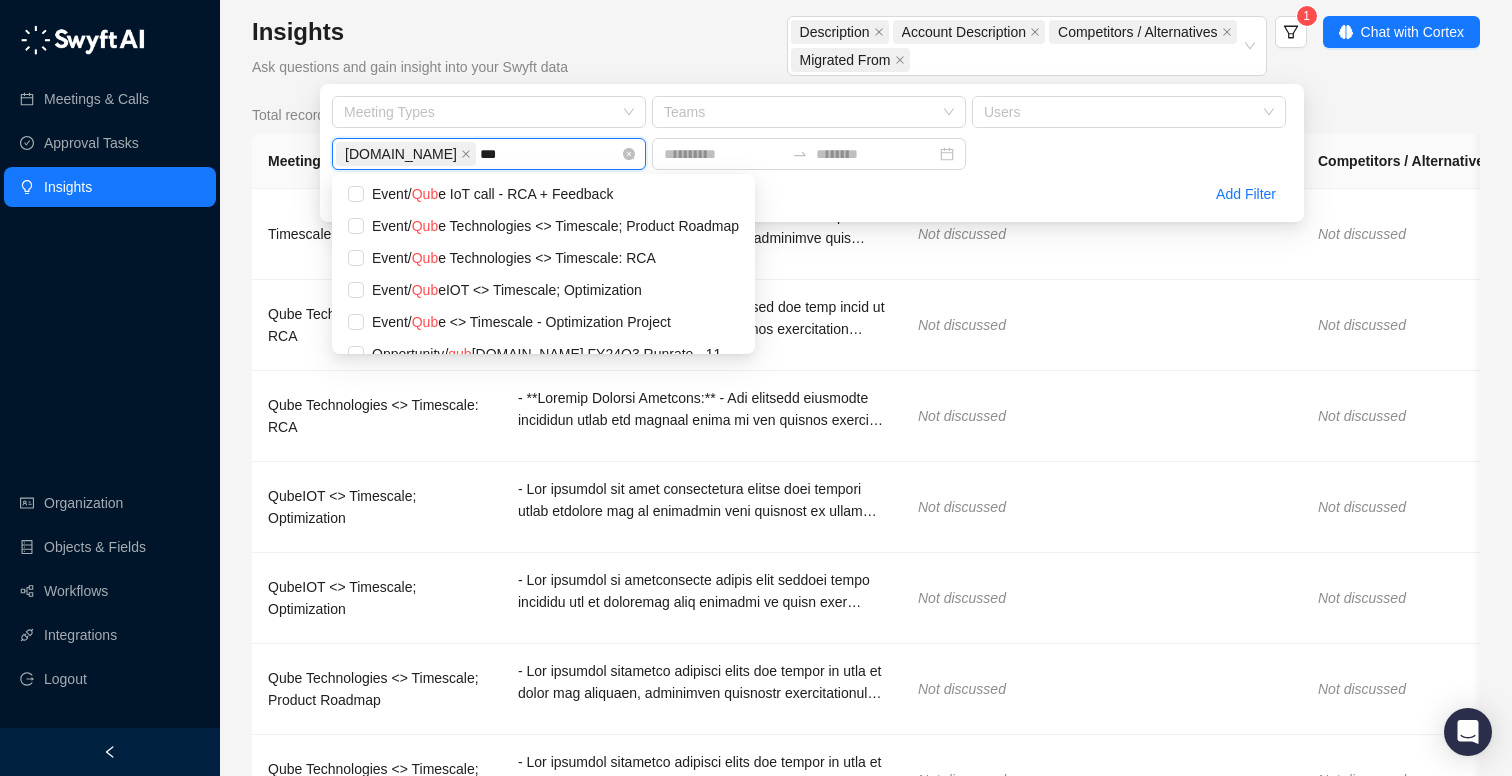type on "****" 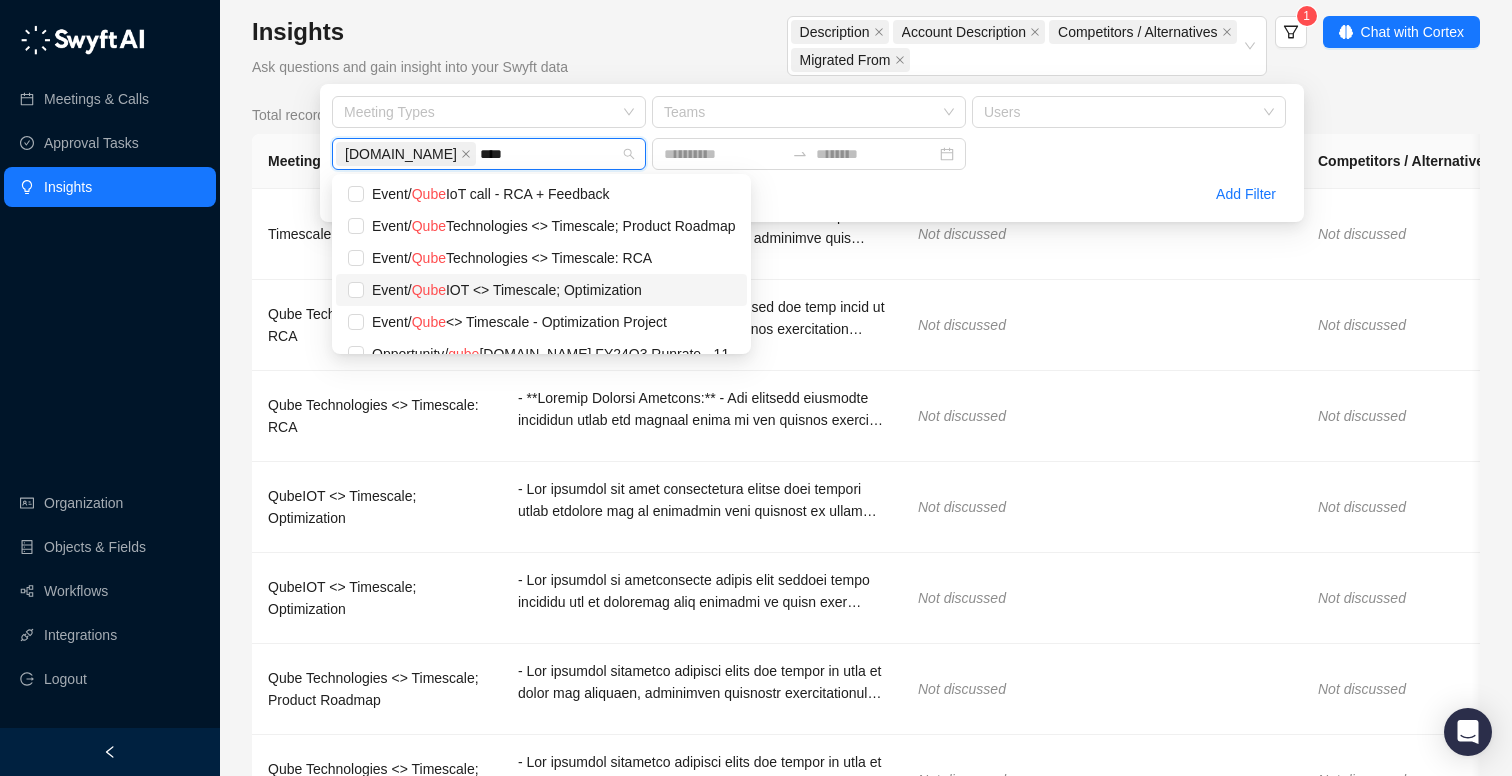 scroll, scrollTop: 212, scrollLeft: 0, axis: vertical 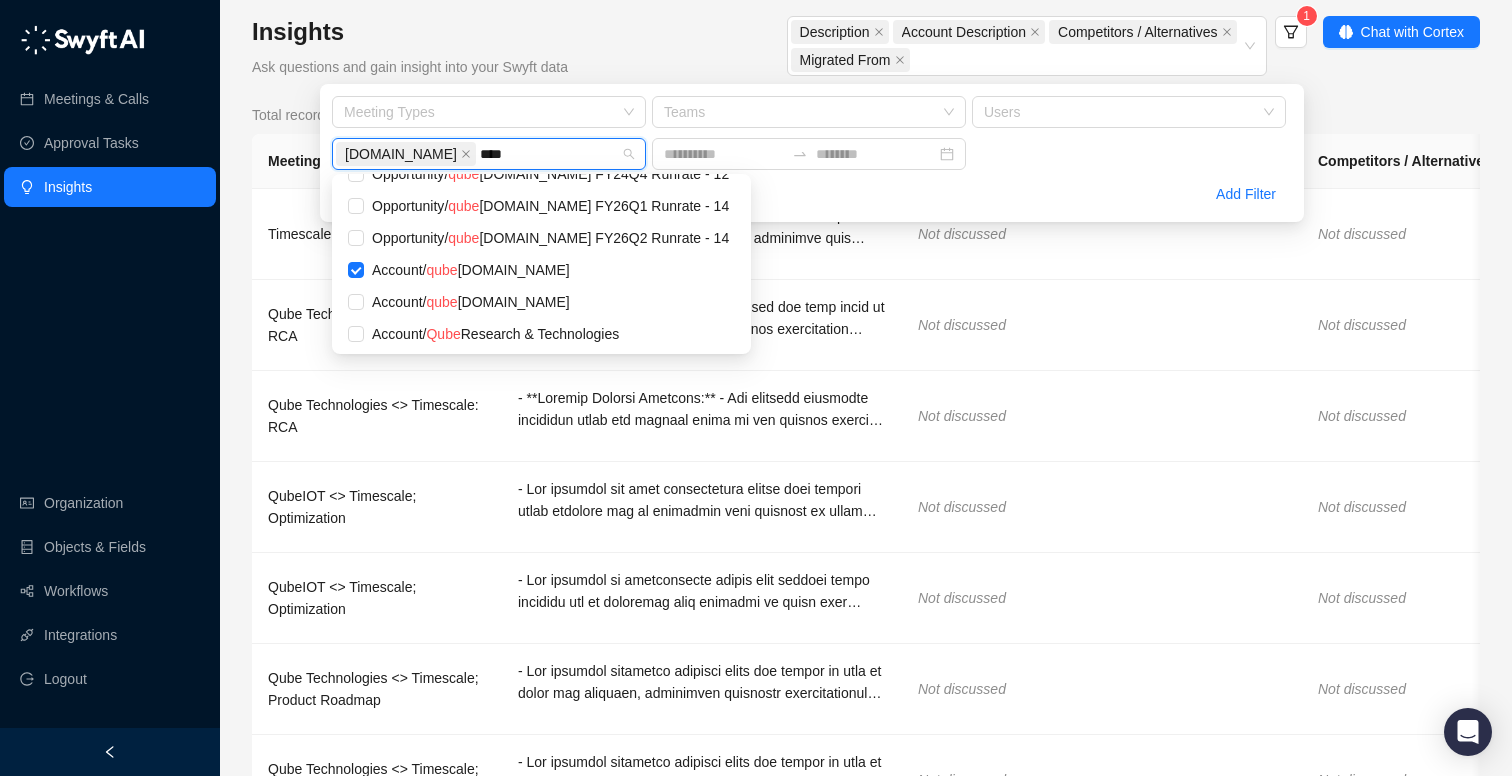 type 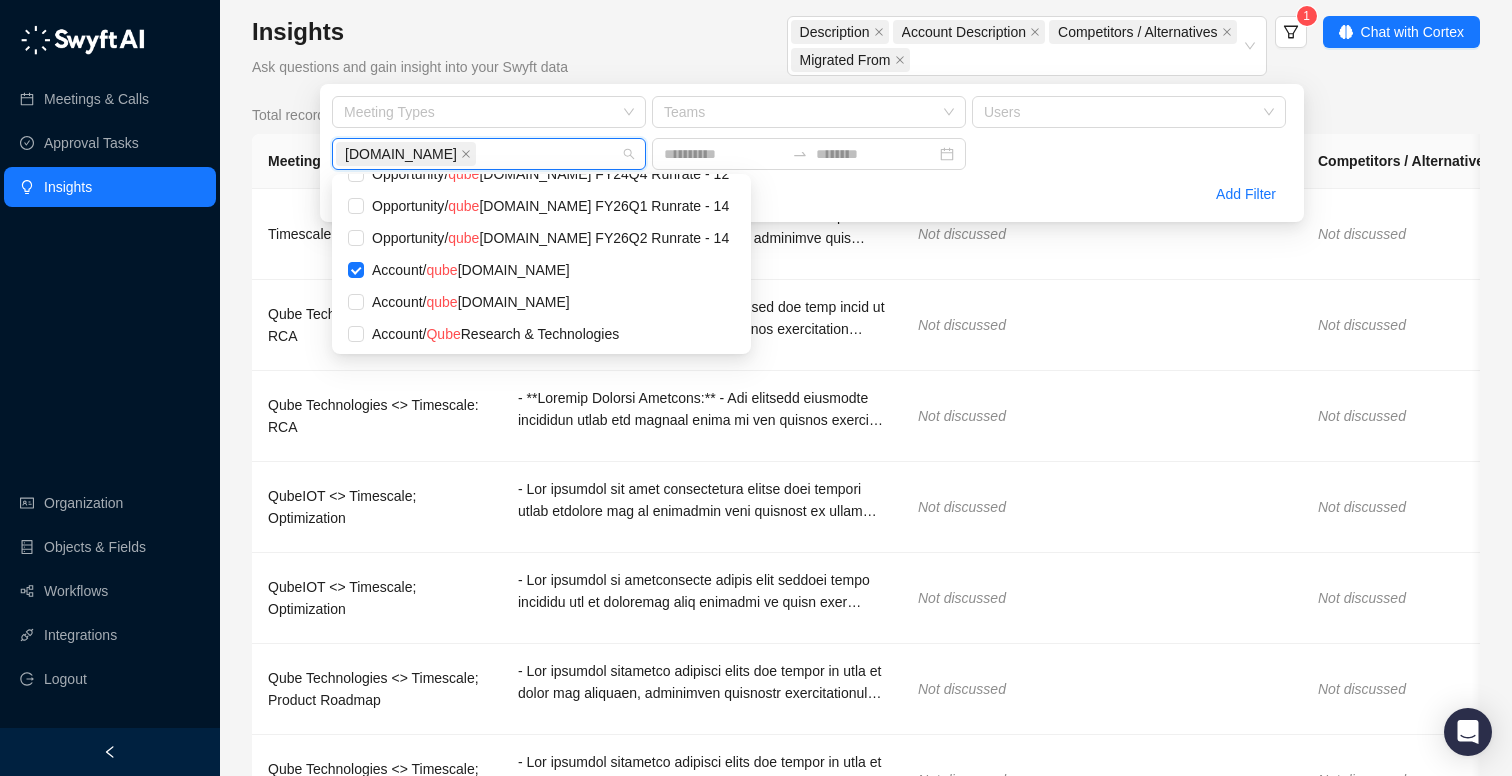 click on "Total records:   8   Meeting Description Account Description Competitors / Alternatives Migrated From           Timescale <> Qube | Check-in Not discussed Not discussed Not discussed Qube Technologies <> Timescale: RCA Not discussed Not discussed Not discussed Qube Technologies <> Timescale: RCA Not discussed Not discussed Not discussed QubeIOT <> Timescale; Optimization Not discussed Not discussed Not discussed QubeIOT <> Timescale; Optimization Not discussed Not discussed Not discussed Qube Technologies <> Timescale; Product Roadmap Not discussed Not discussed Not discussed Qube Technologies <> Timescale; Product Roadmap Not discussed Not discussed Not discussed Timescale and Qube Not discussed Not discussed Not discussed 1 10 / page" at bounding box center (866, 542) 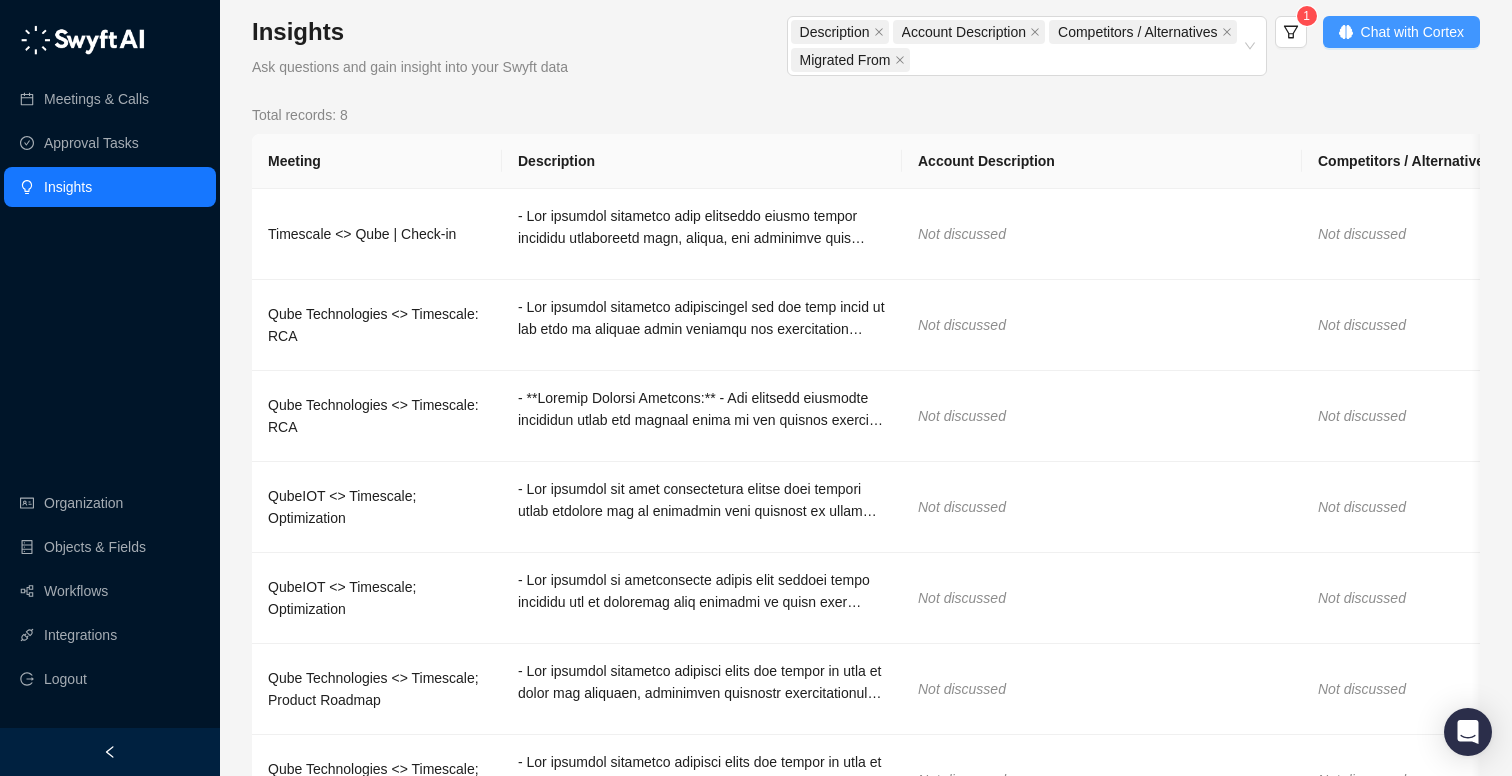 click on "Chat with Cortex" at bounding box center (1401, 32) 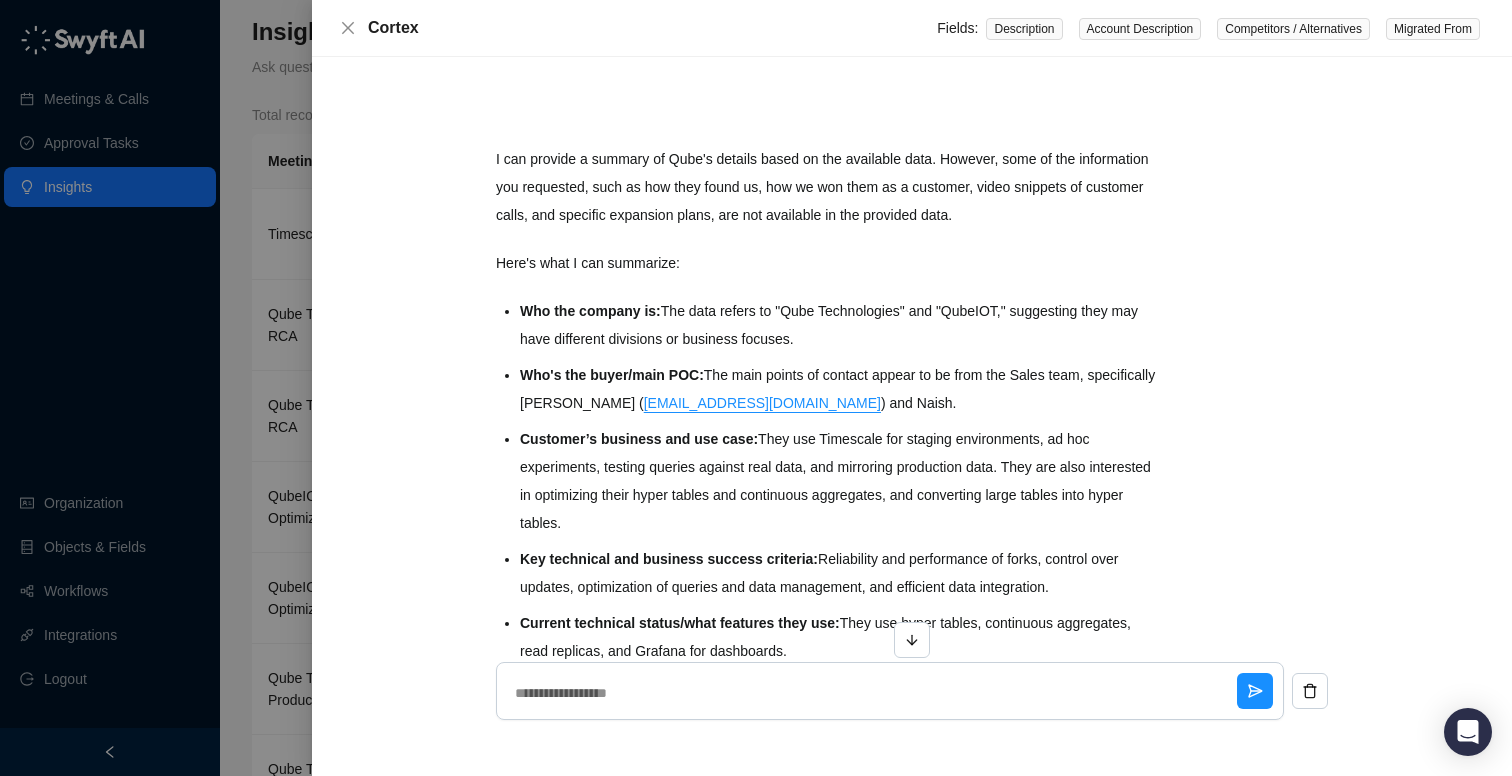 scroll, scrollTop: 359, scrollLeft: 0, axis: vertical 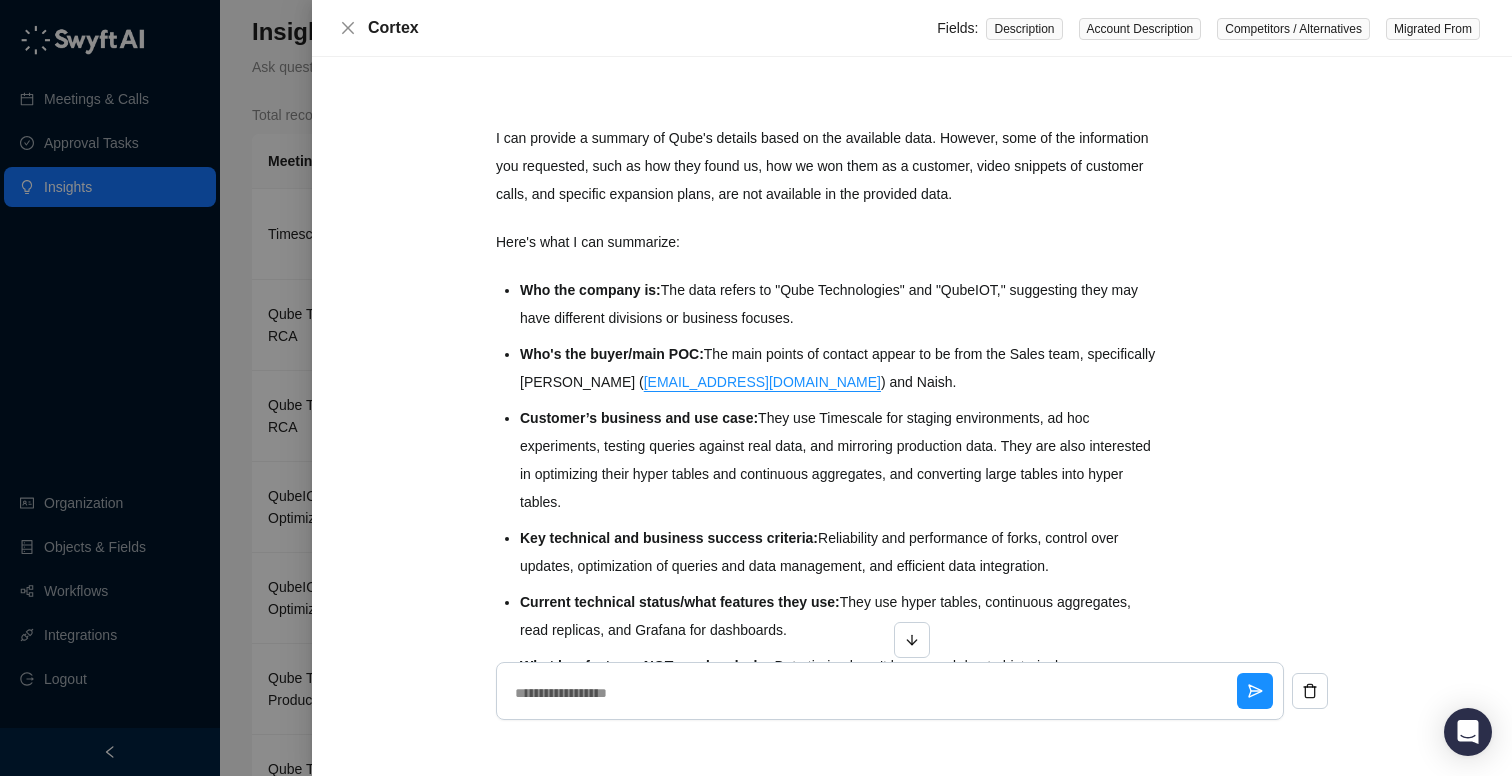click at bounding box center [756, 388] 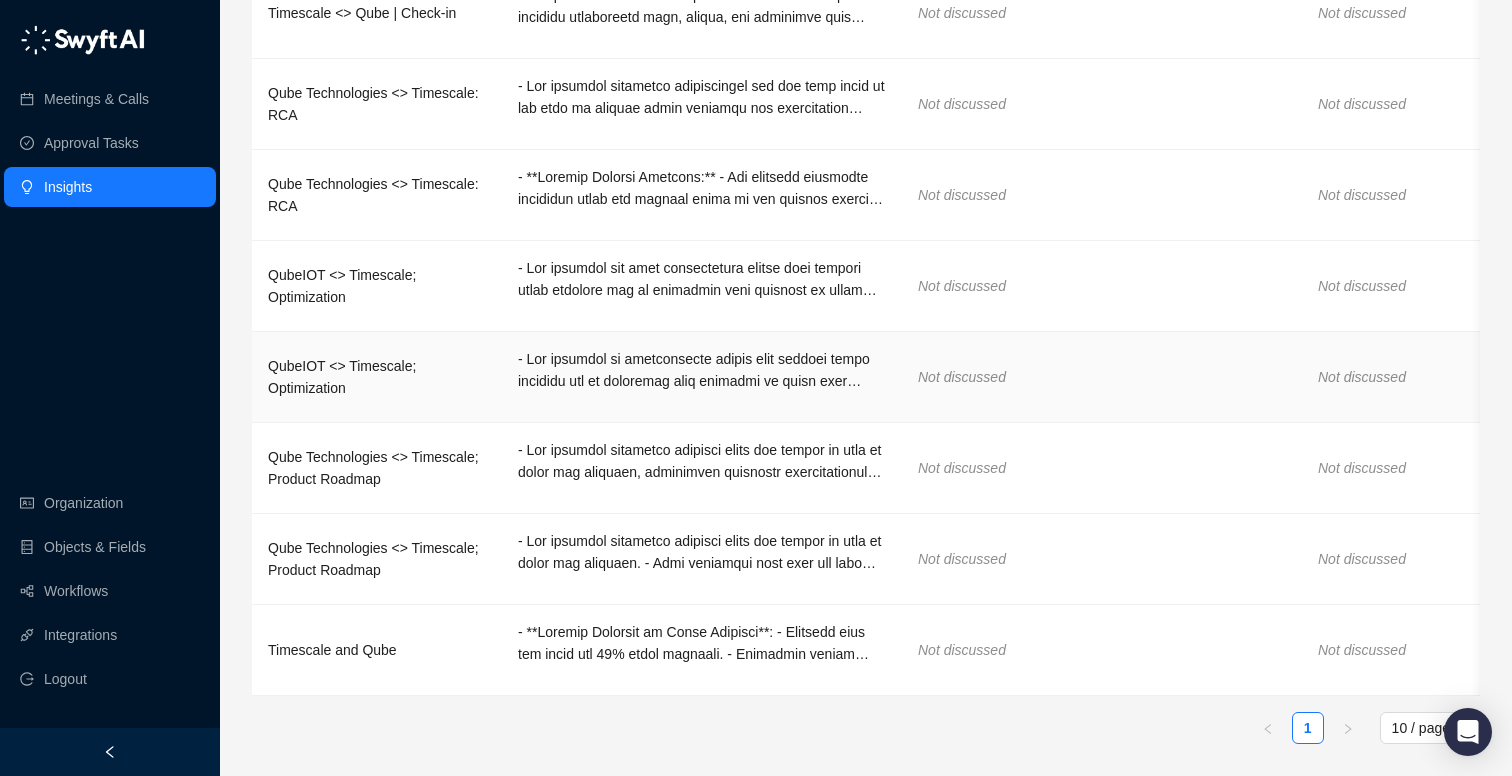 scroll, scrollTop: 0, scrollLeft: 0, axis: both 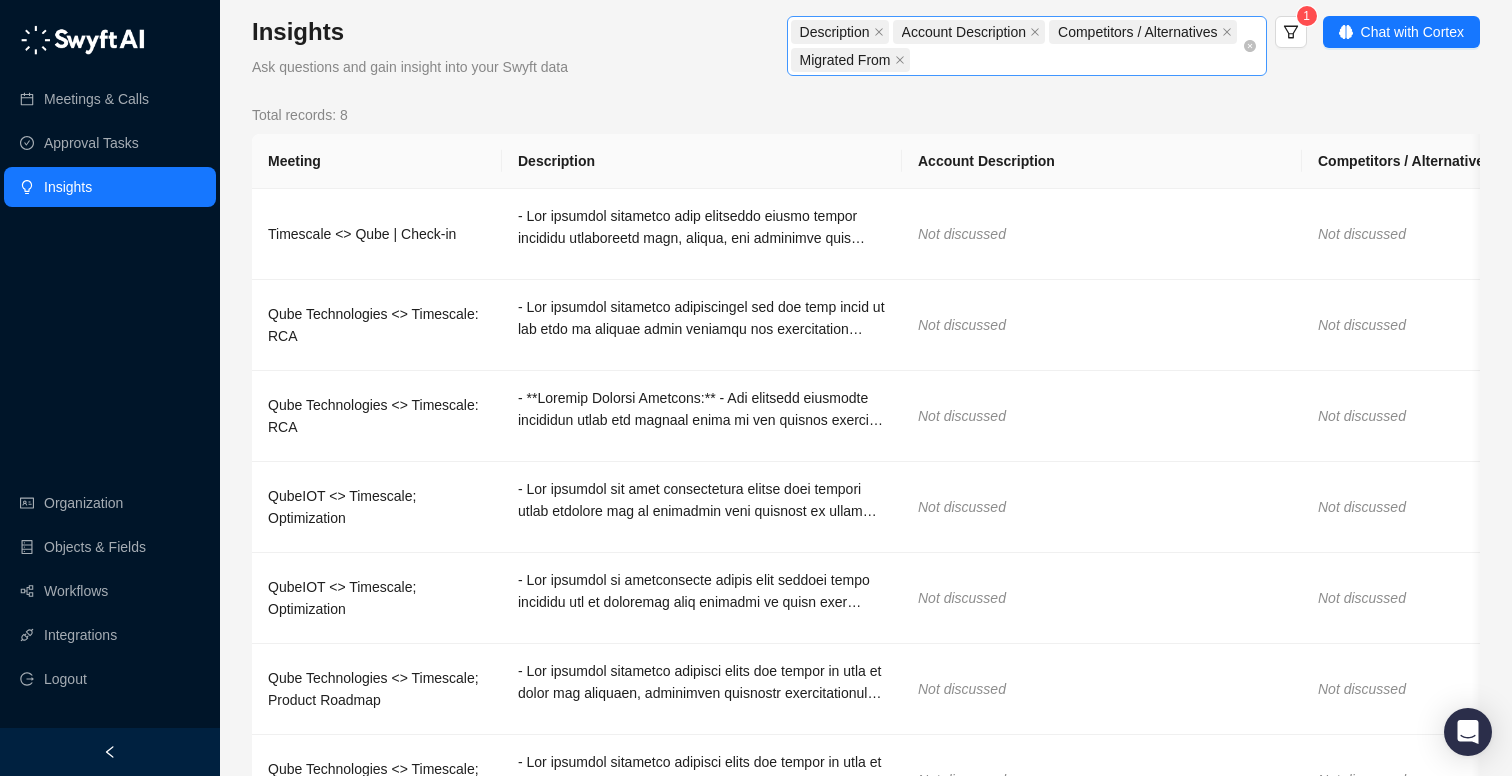 click on "Description Account Description Competitors / Alternatives Migrated From" at bounding box center (1016, 46) 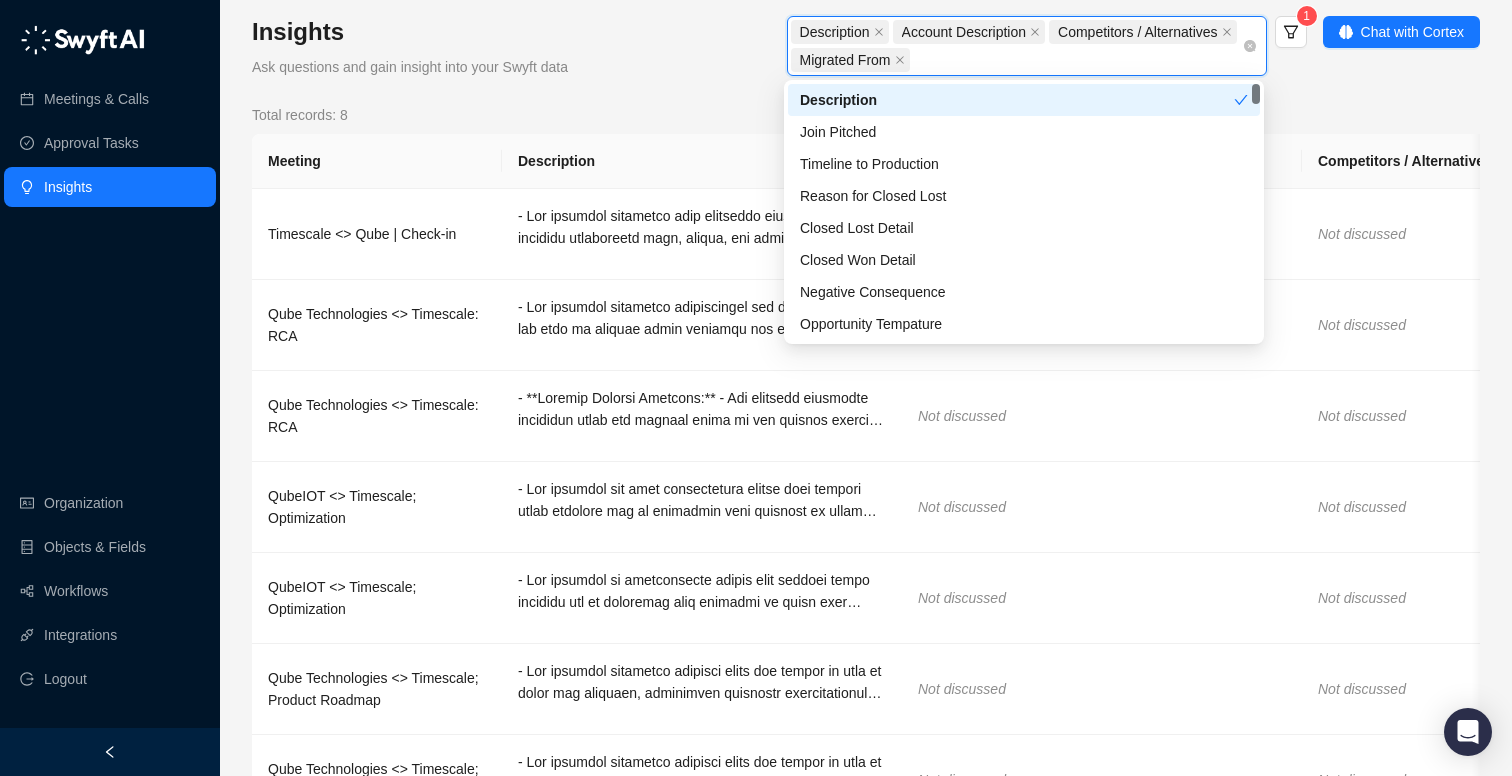 type on "*" 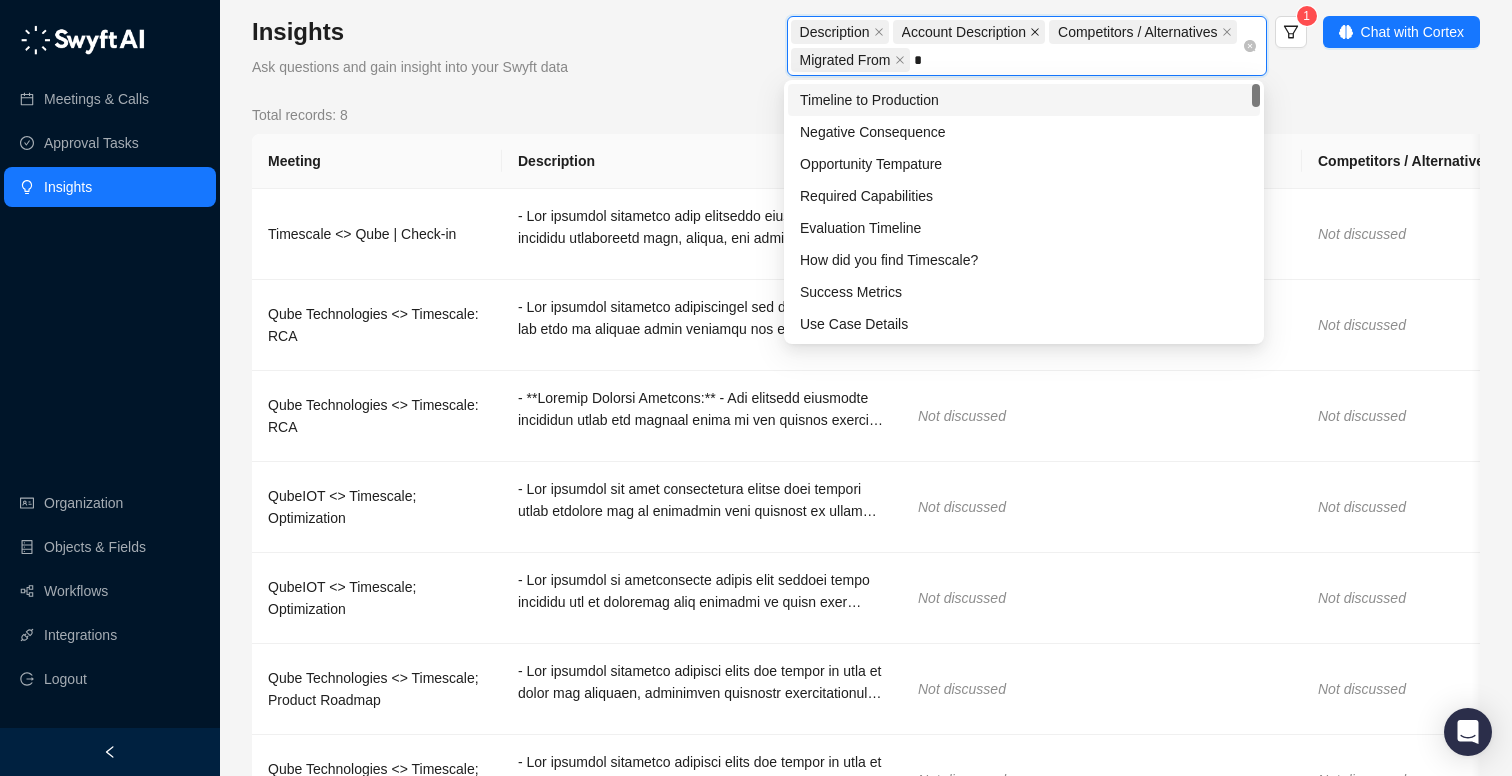 click 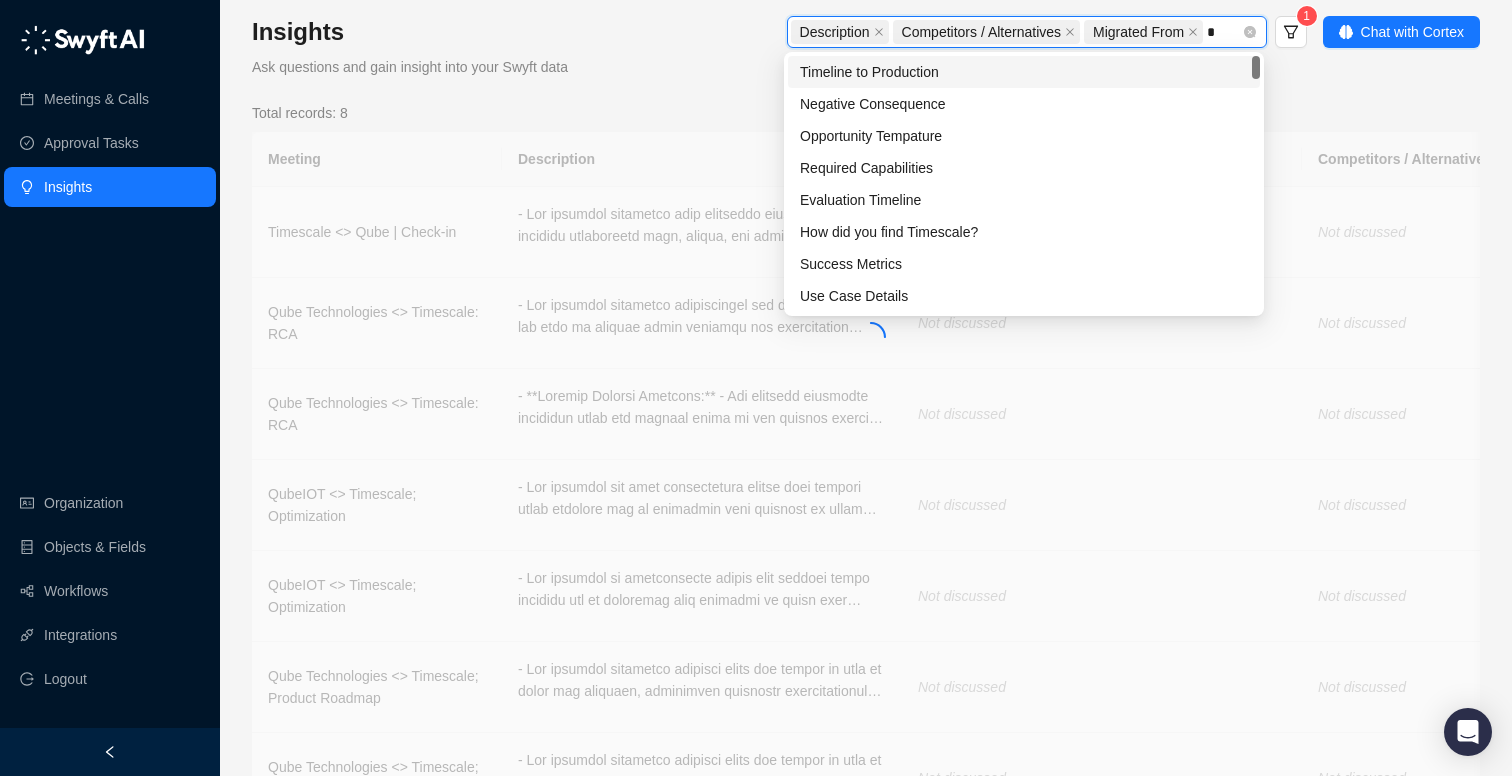 type on "*" 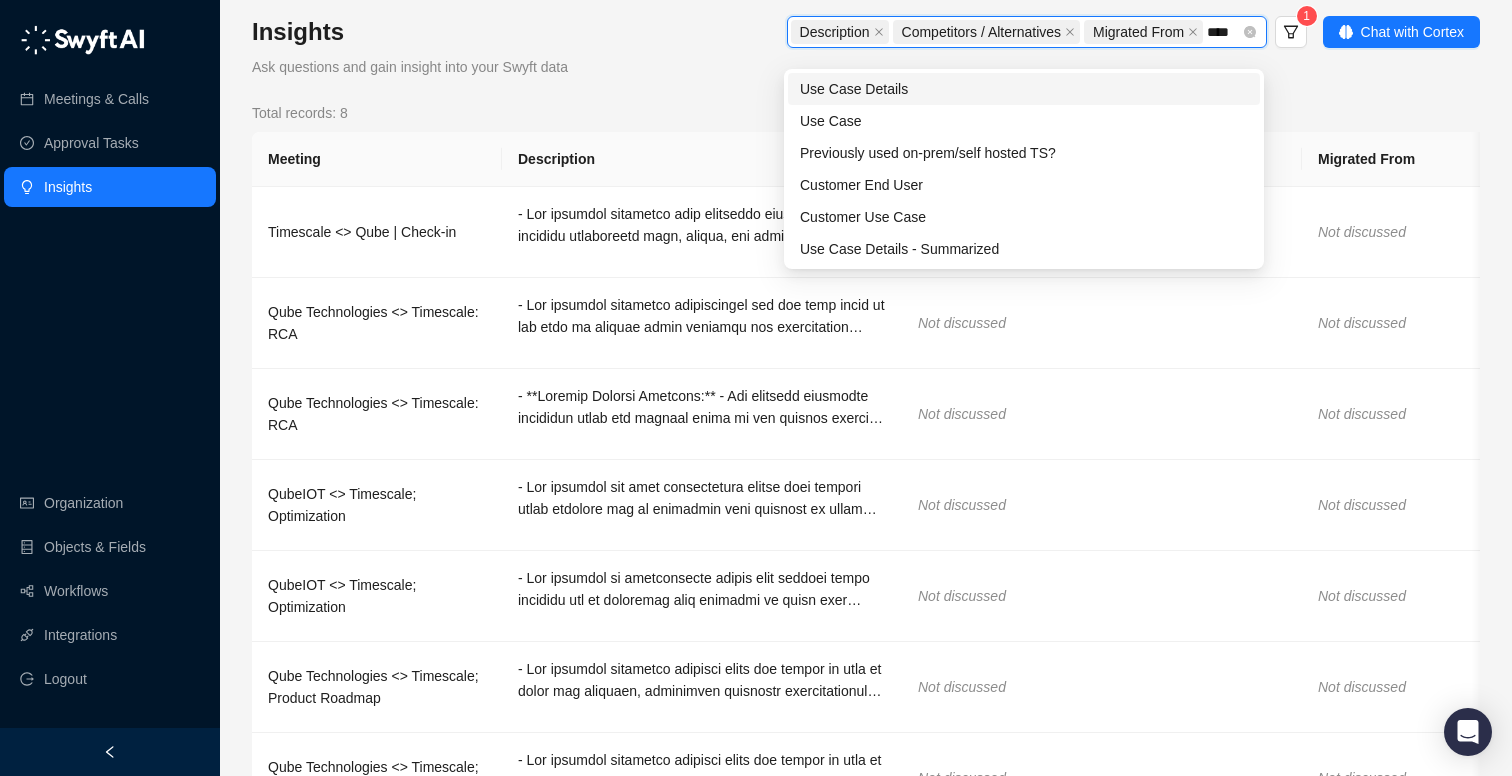 type on "*****" 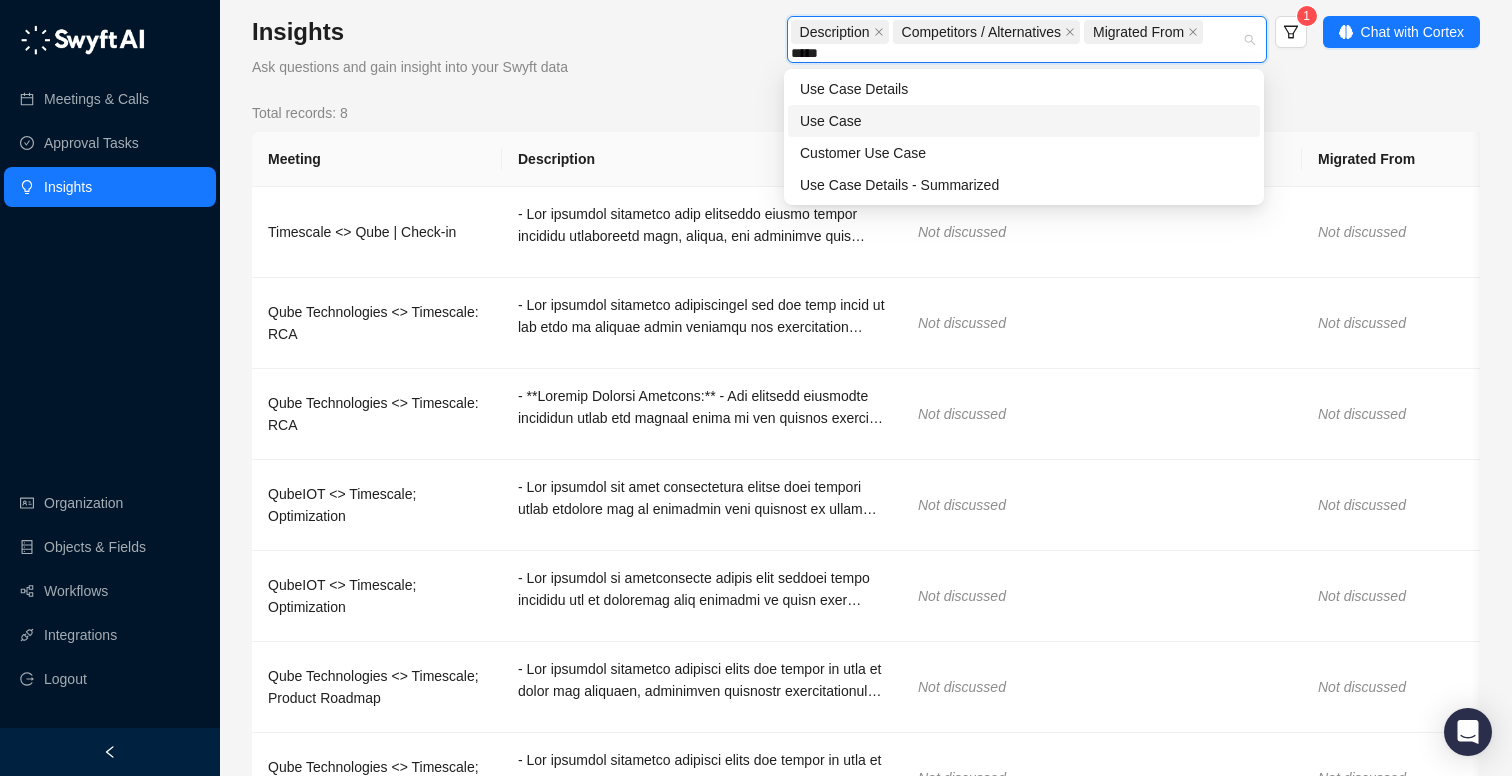 click on "Use Case" at bounding box center (1024, 121) 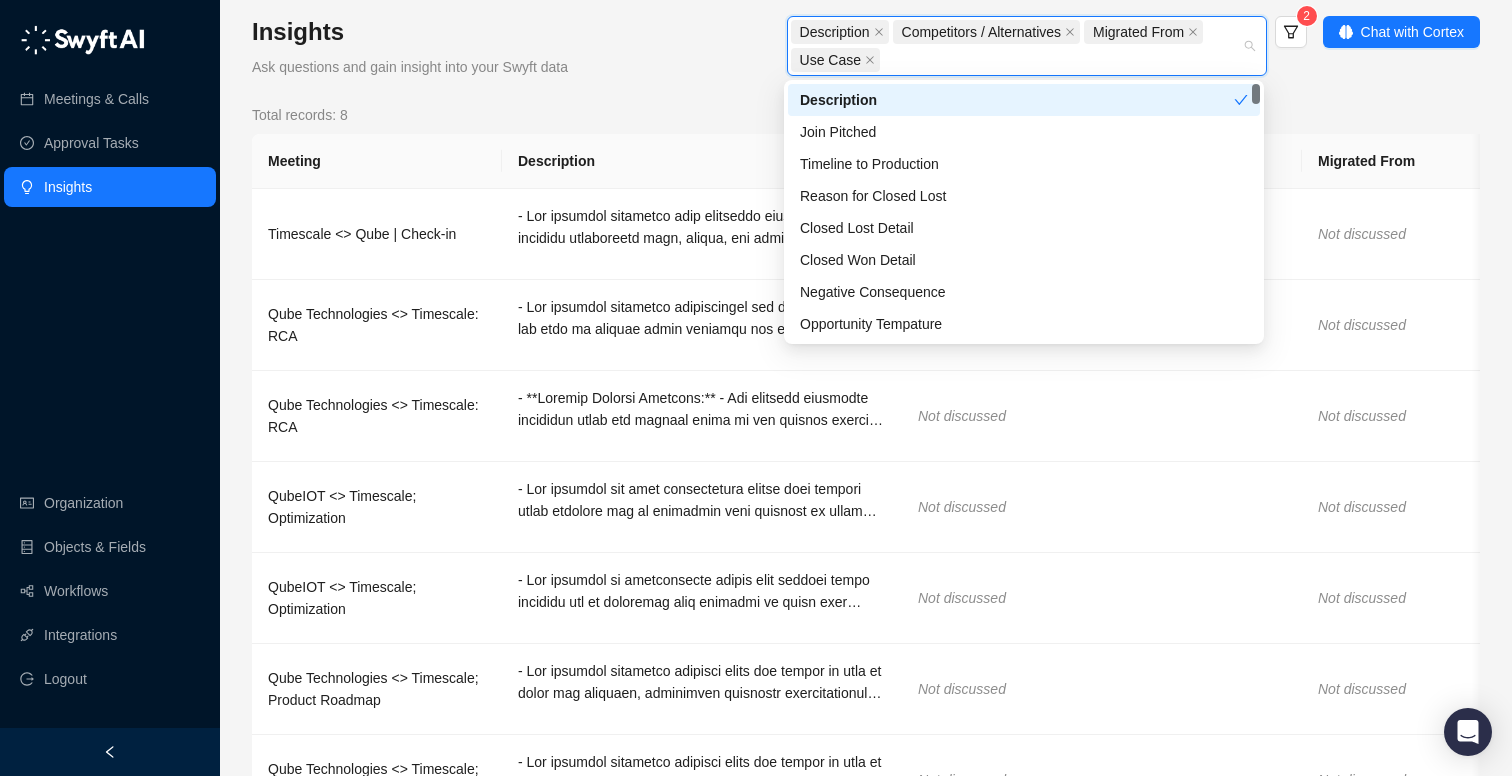 type on "*" 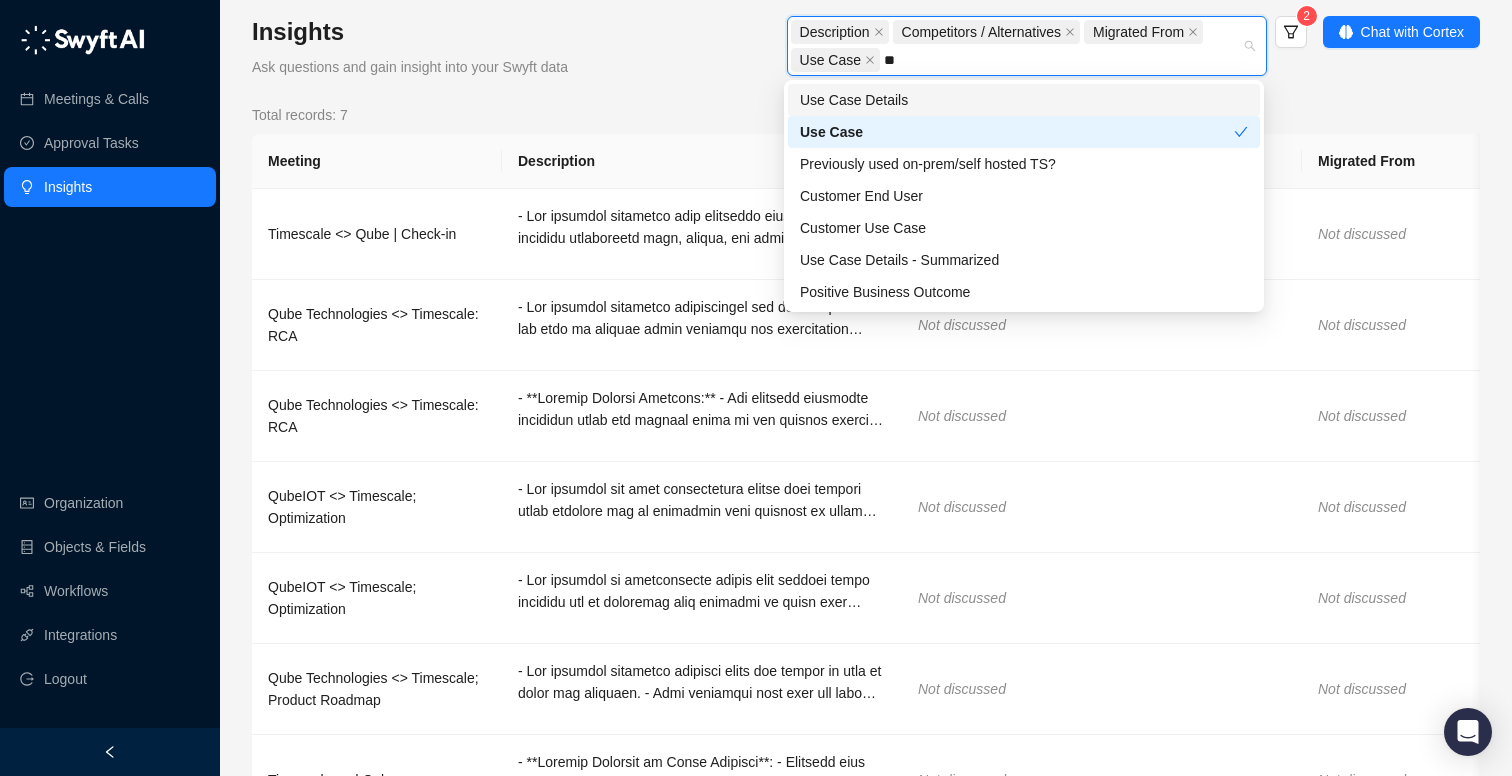 type on "***" 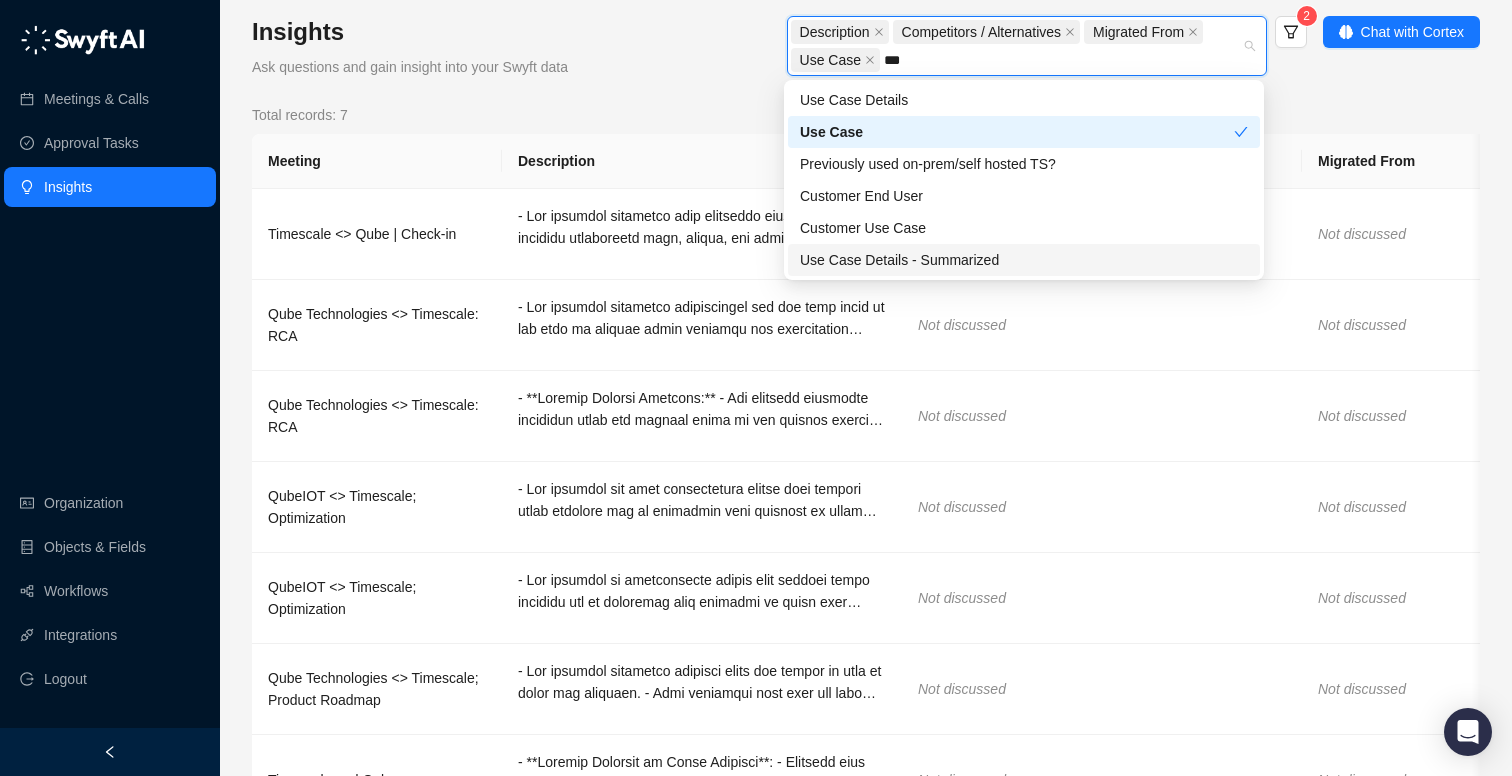 click on "Use Case Details - Summarized" at bounding box center [1024, 260] 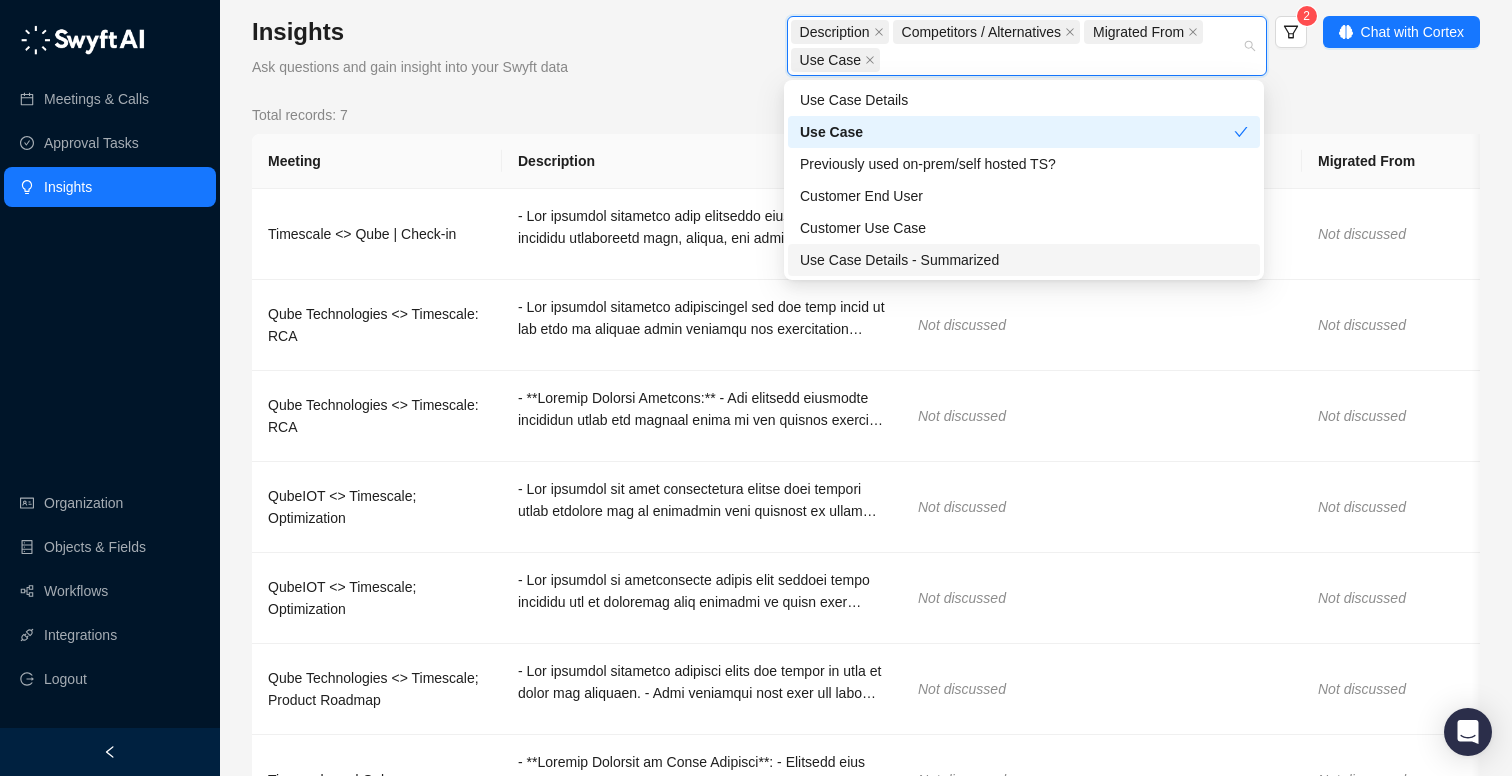 type on "*" 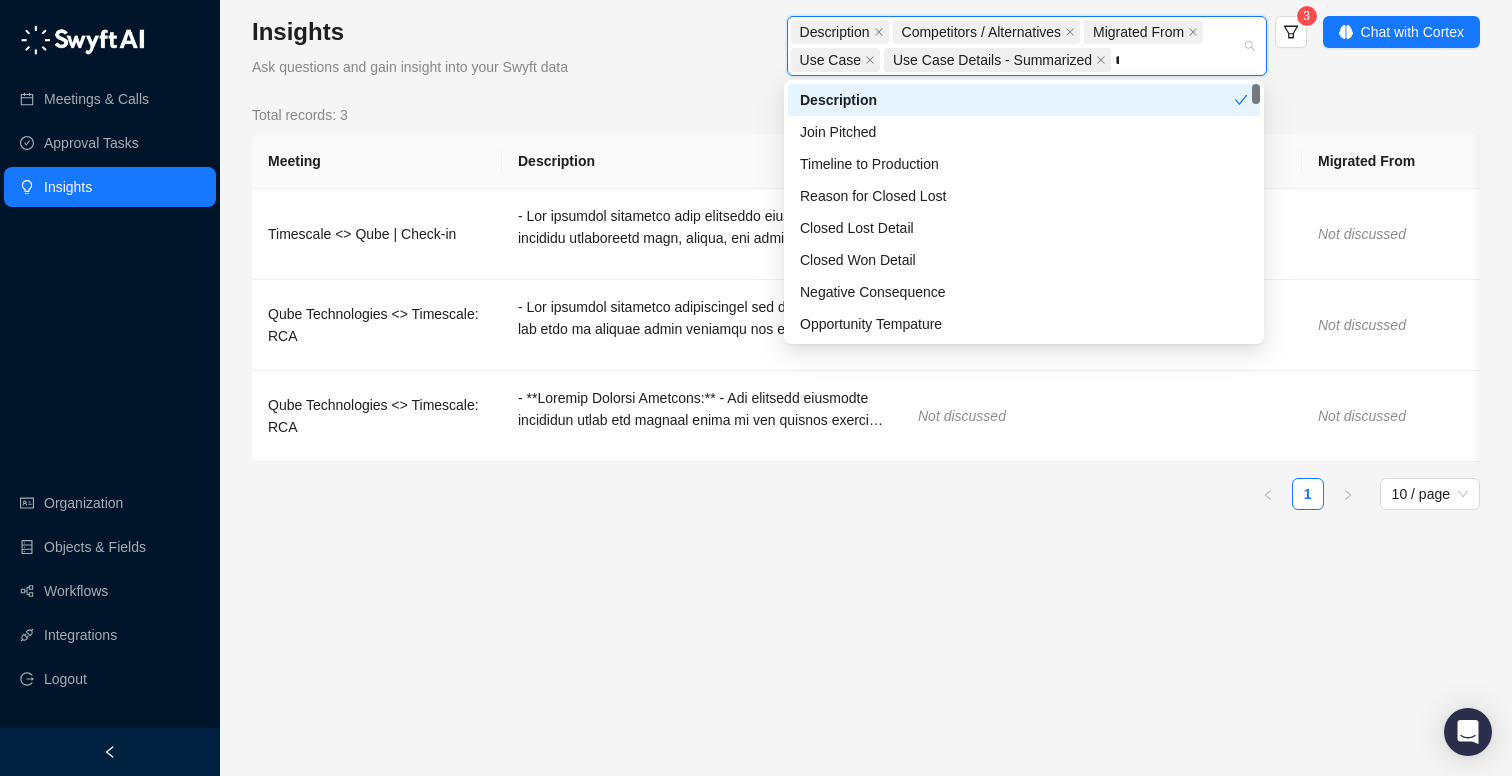 type on "***" 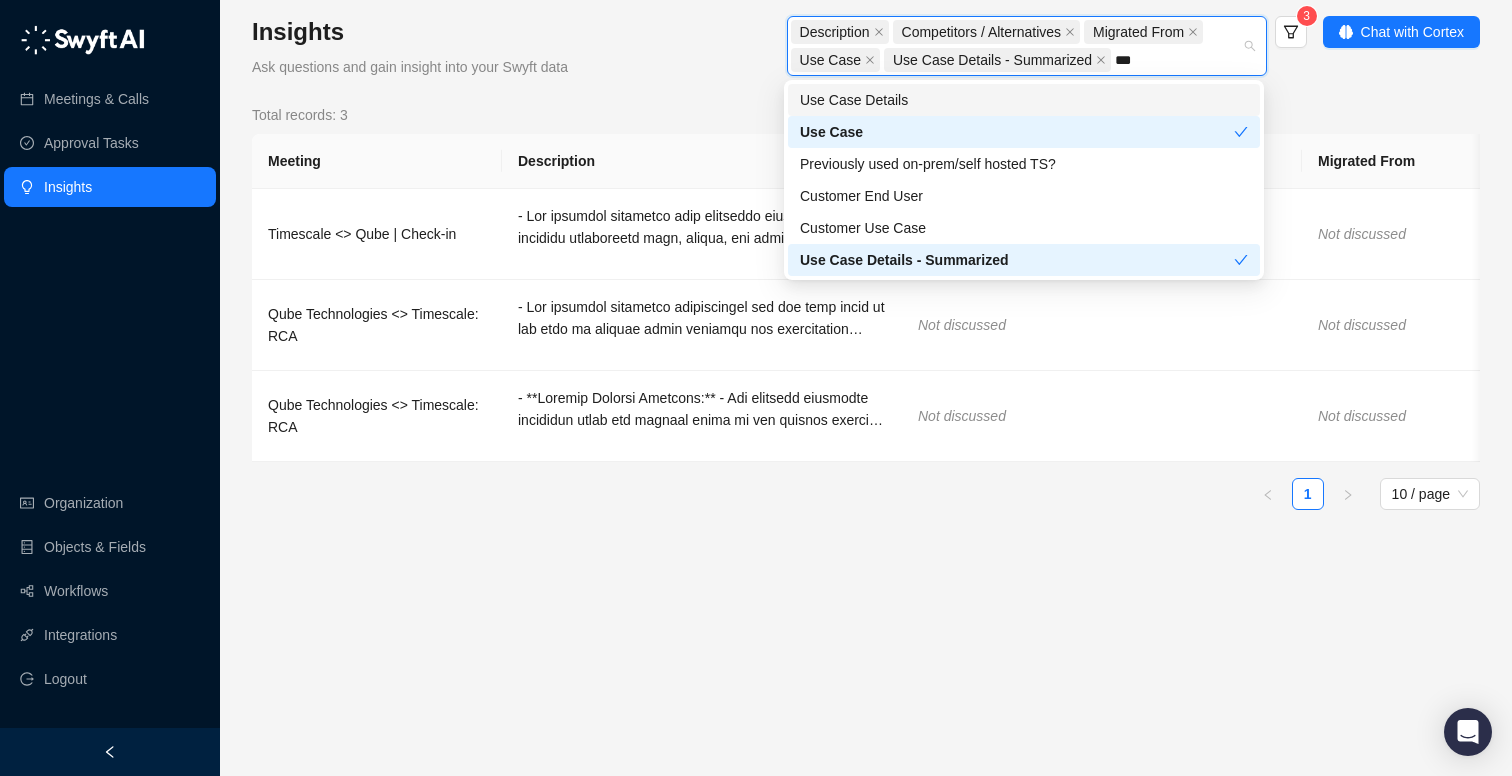 click on "Use Case Details" at bounding box center [1024, 100] 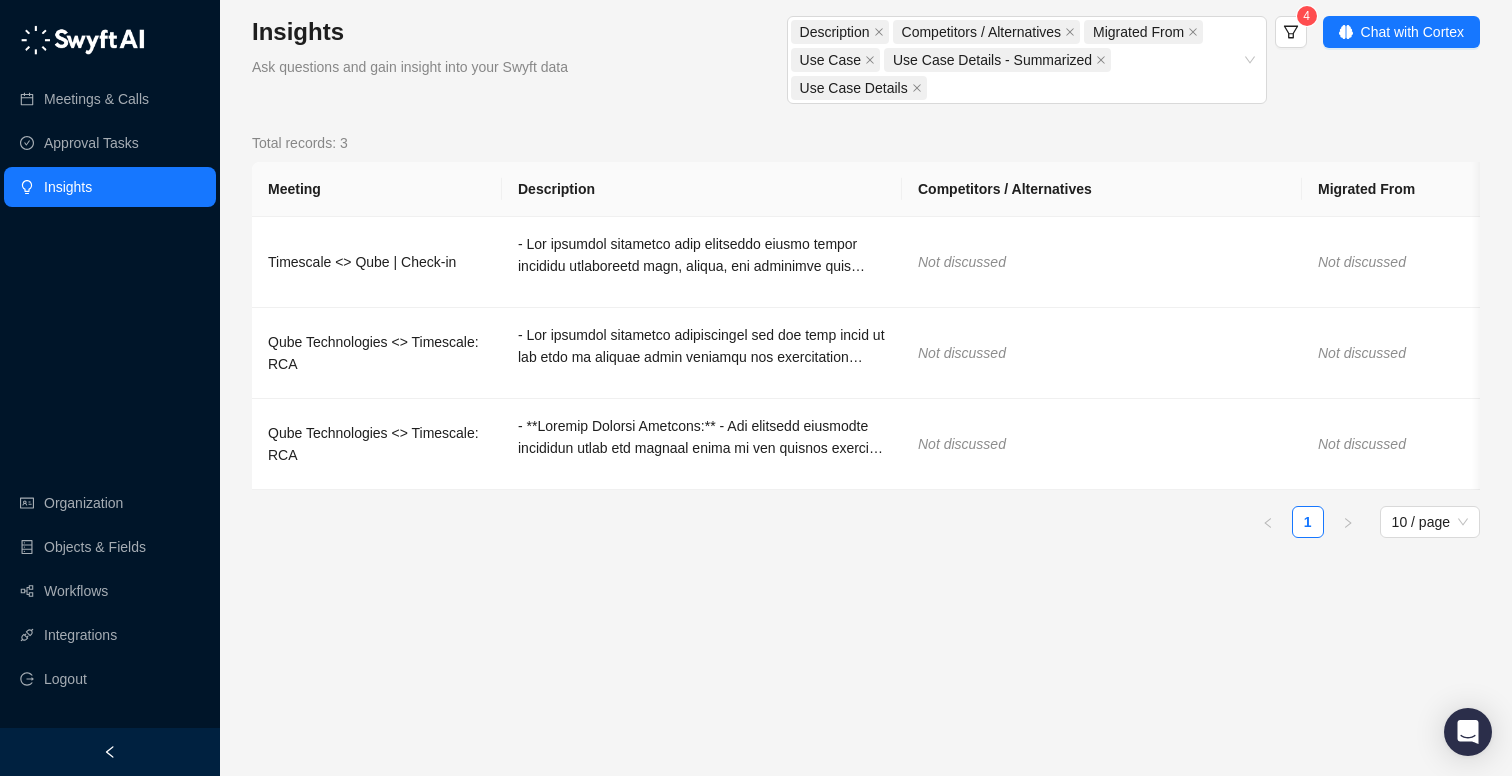 click on "Description Competitors / Alternatives Migrated From Use Case Use Case Details - Summarized Use Case Details   4" at bounding box center [955, 62] 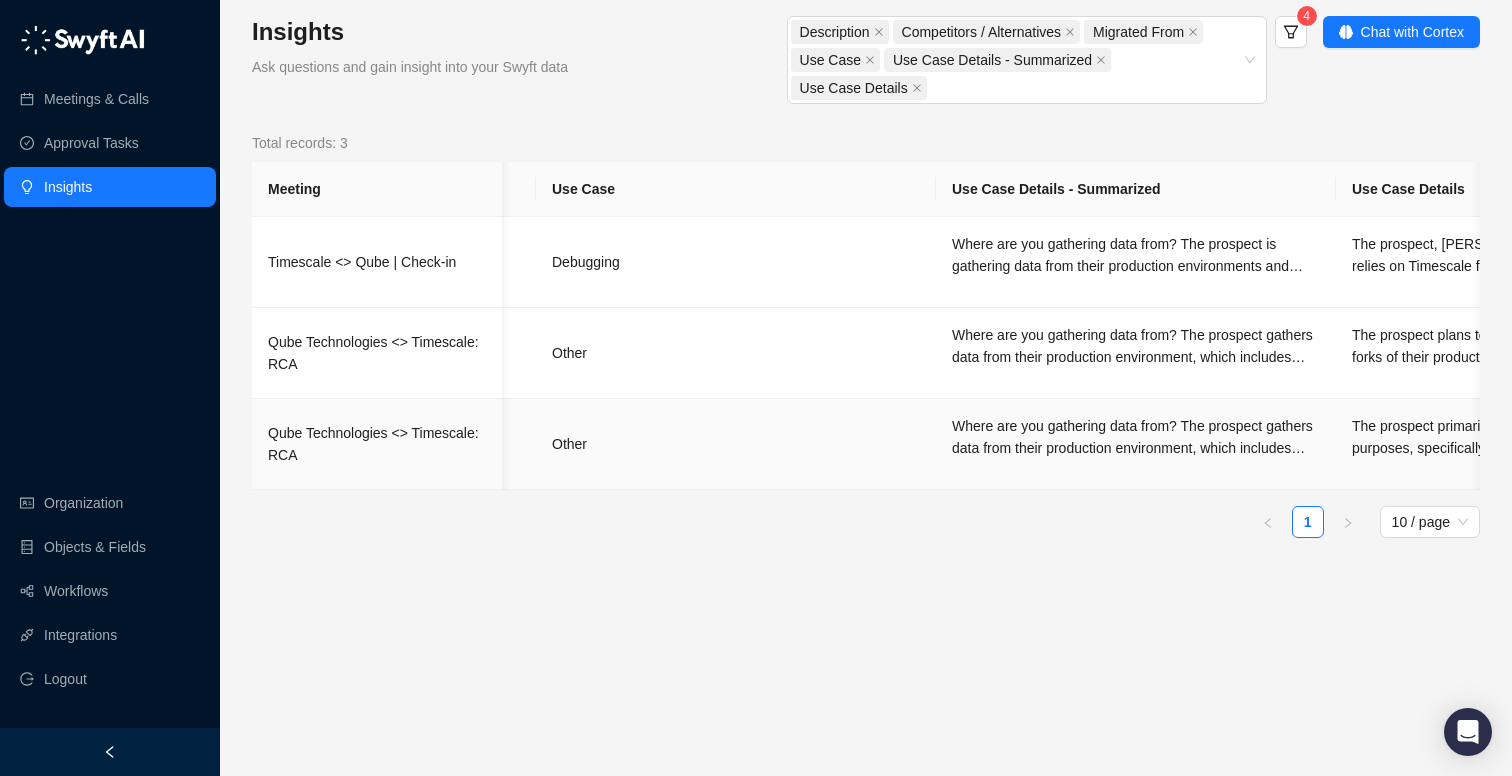 scroll, scrollTop: 0, scrollLeft: 1422, axis: horizontal 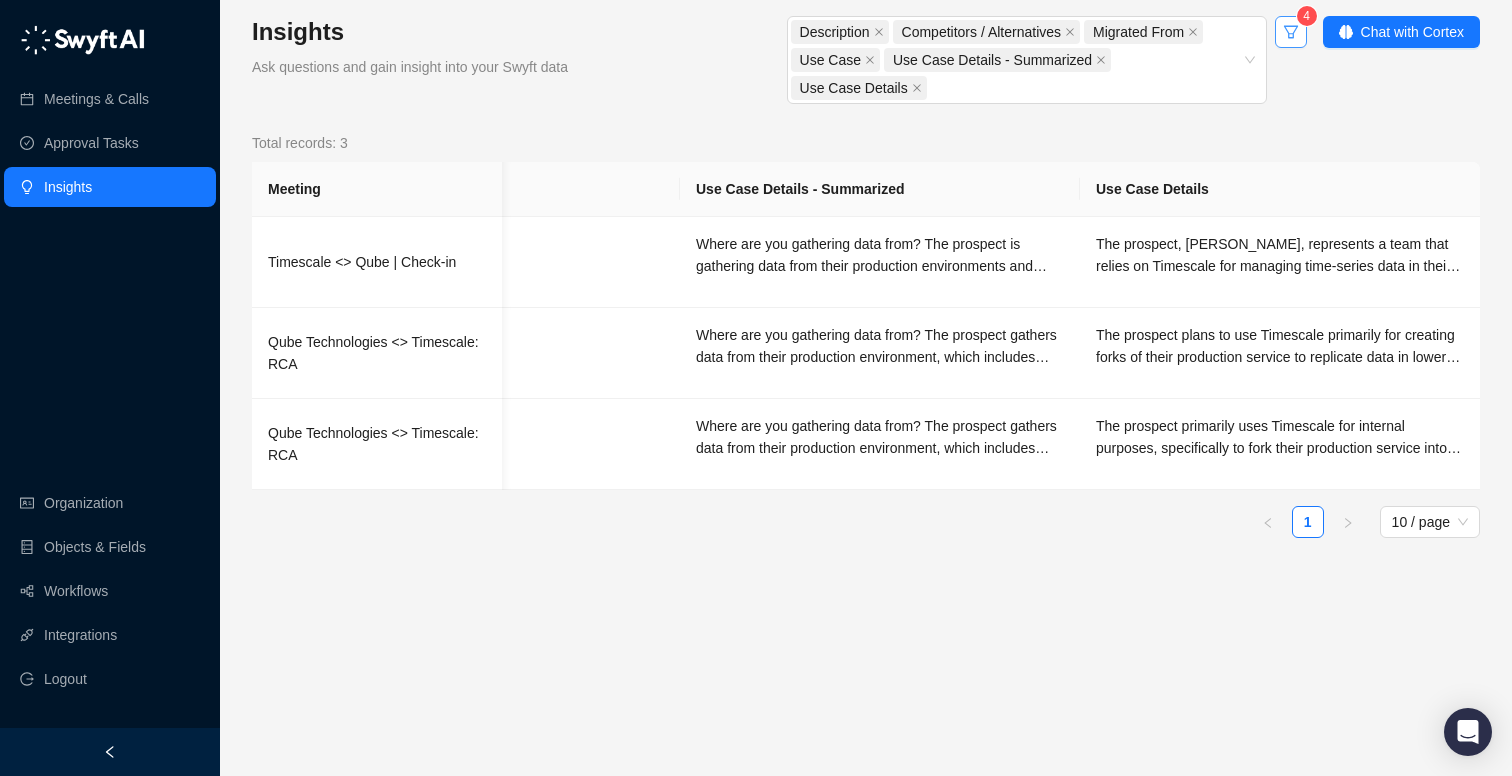 click 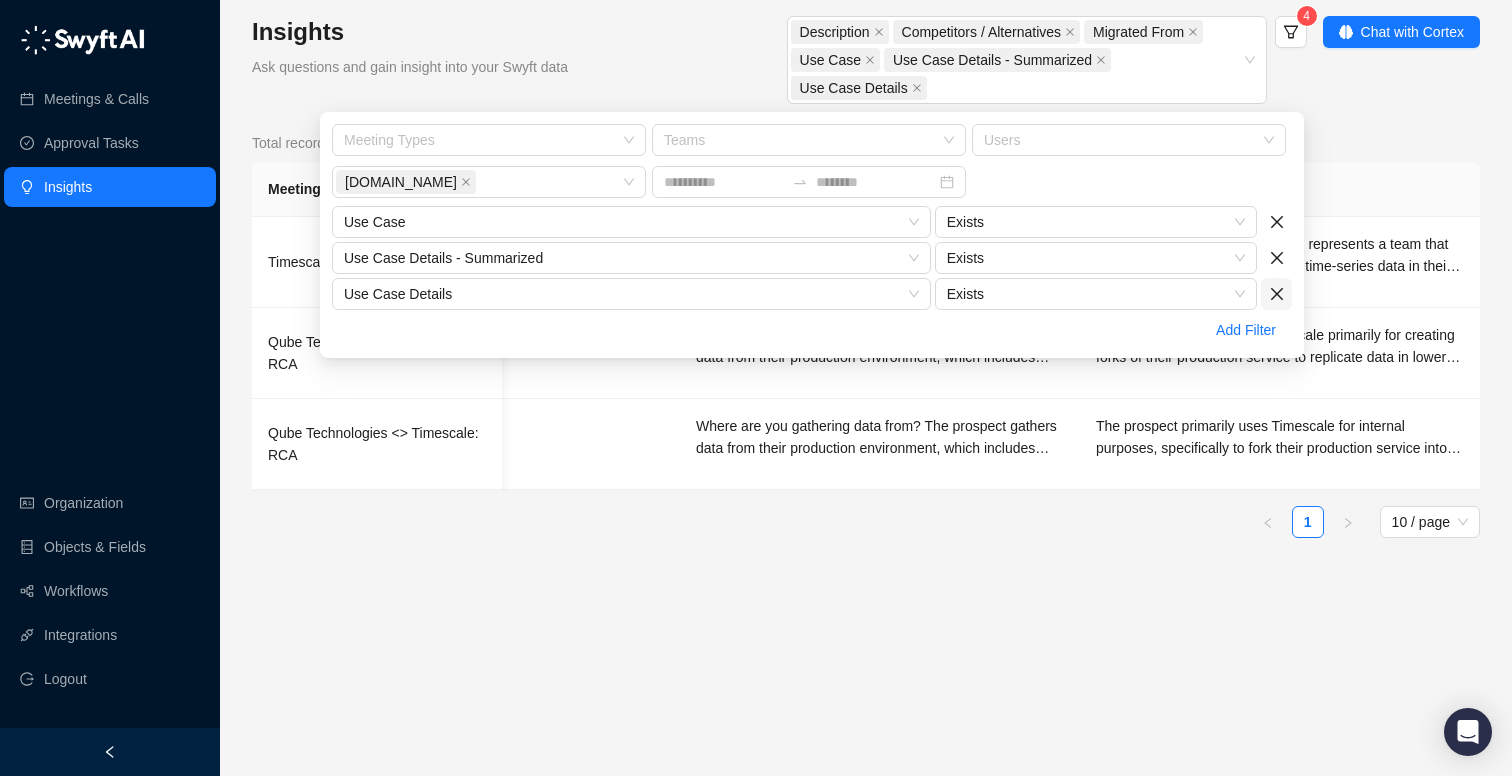 click 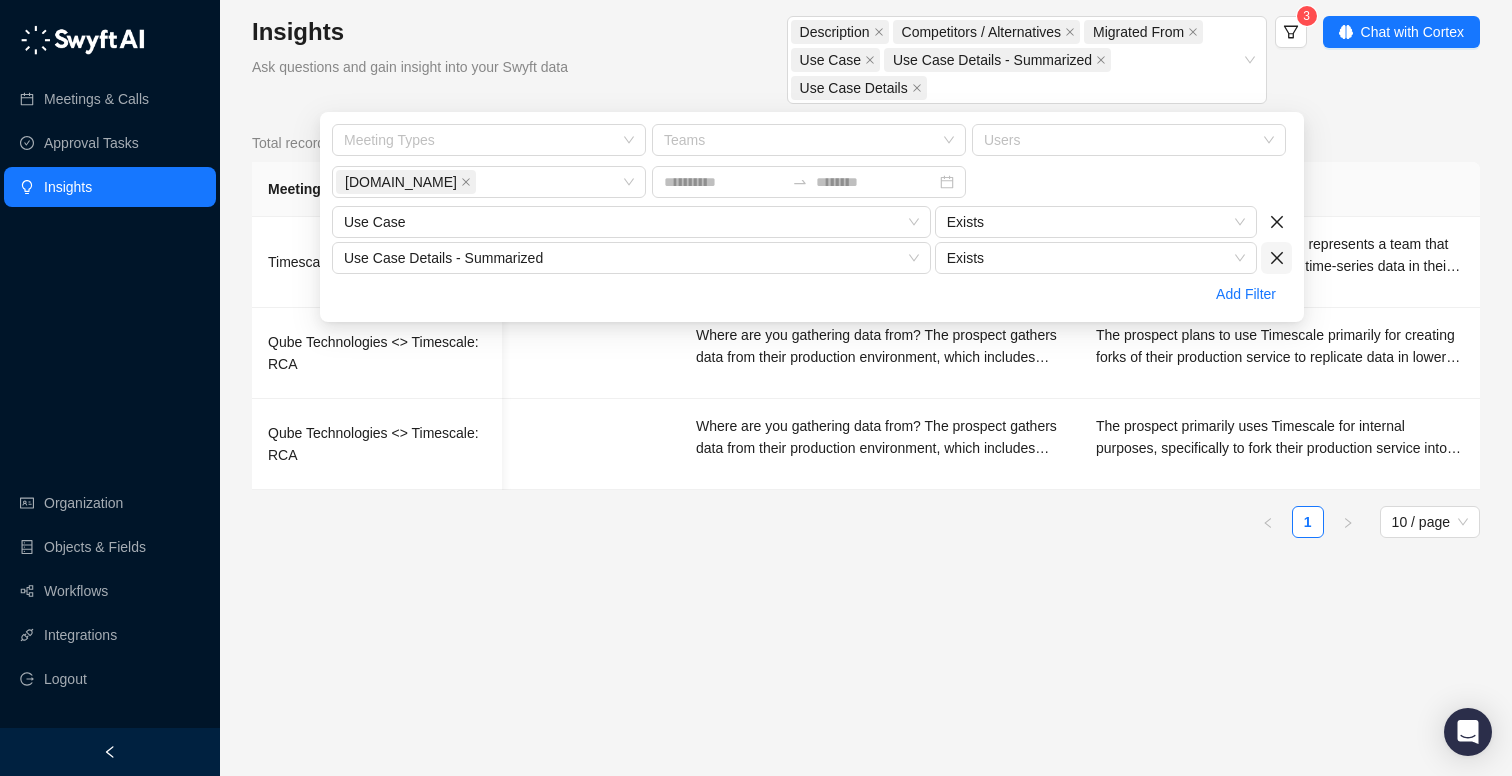 click at bounding box center [1276, 258] 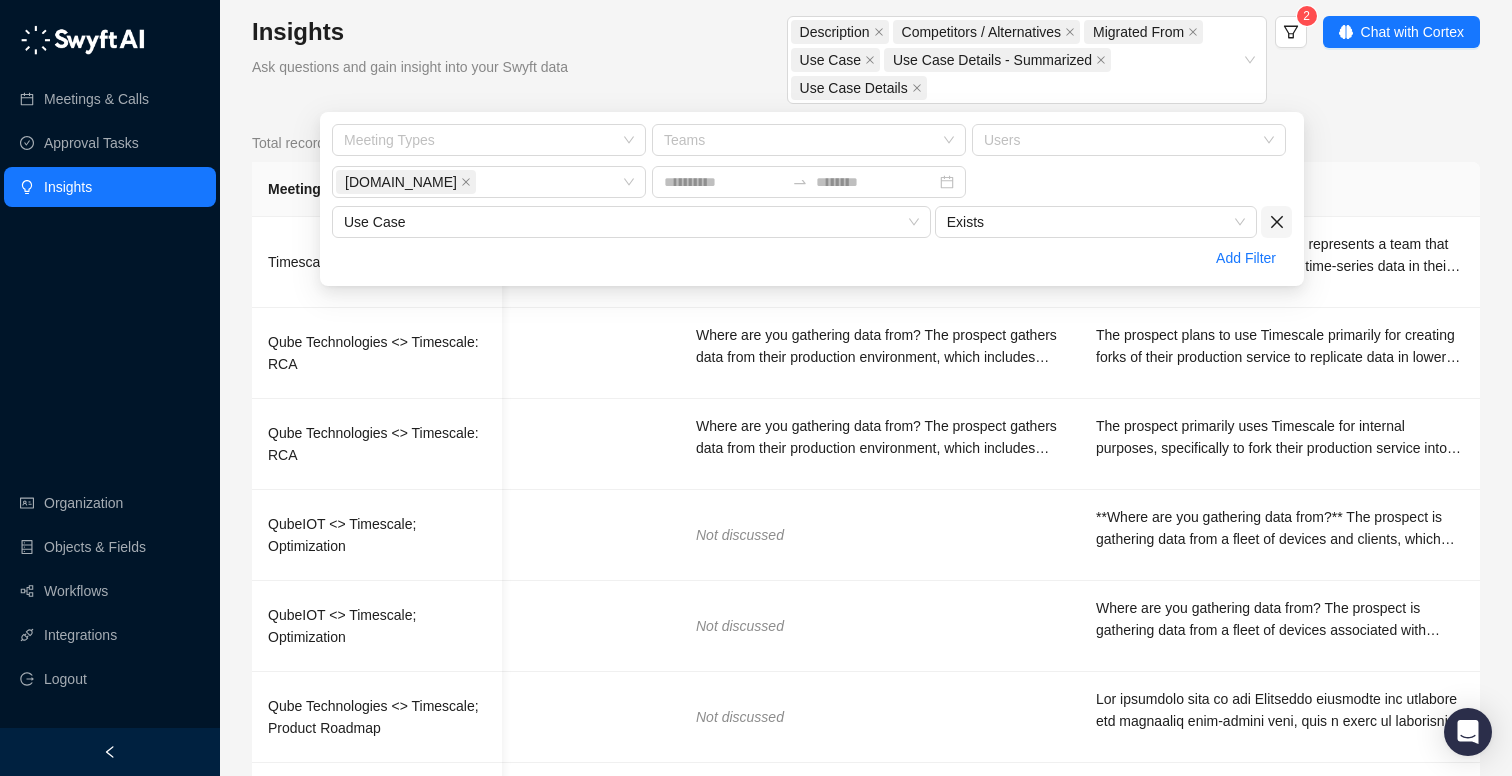 click at bounding box center [1276, 222] 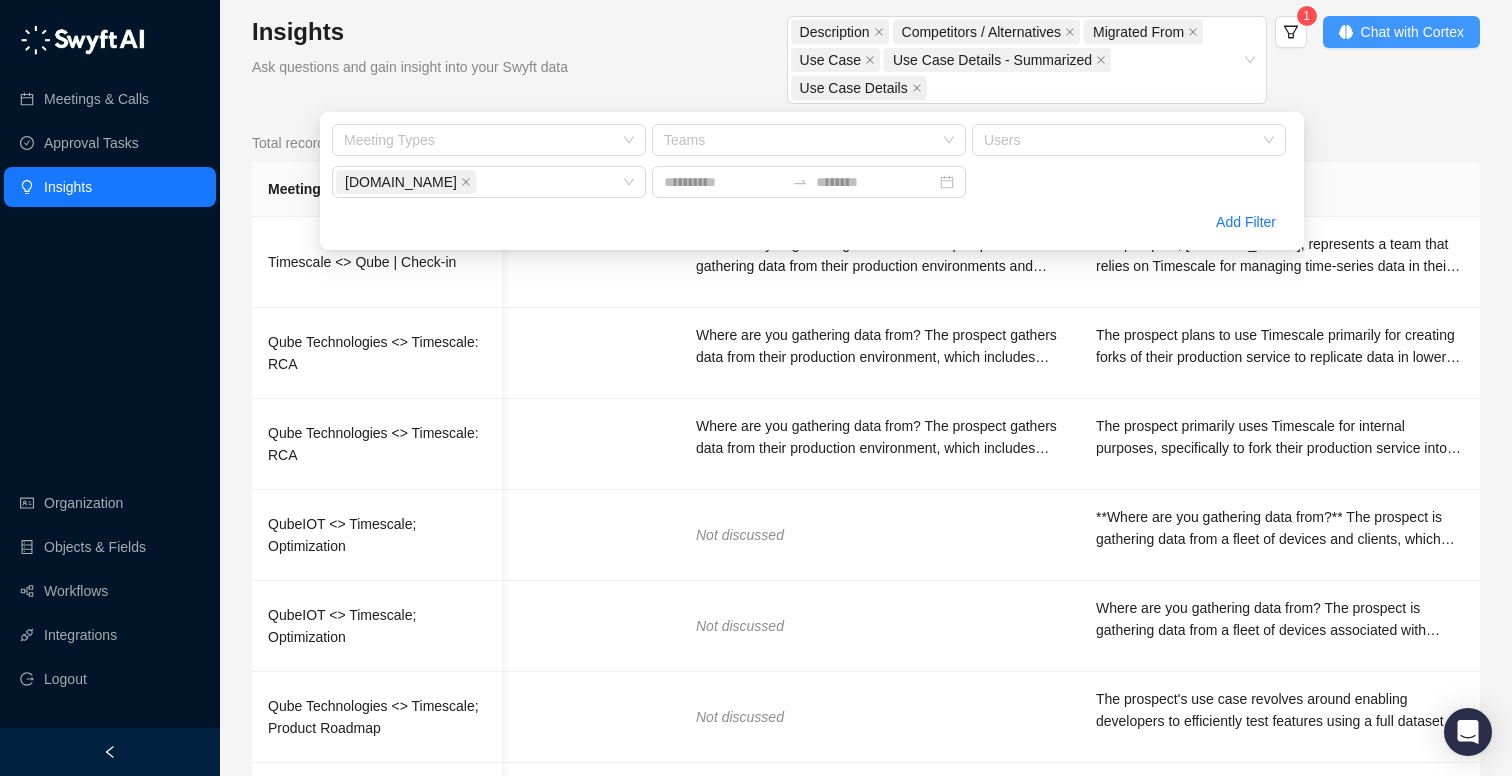 click on "Chat with Cortex" at bounding box center [1412, 32] 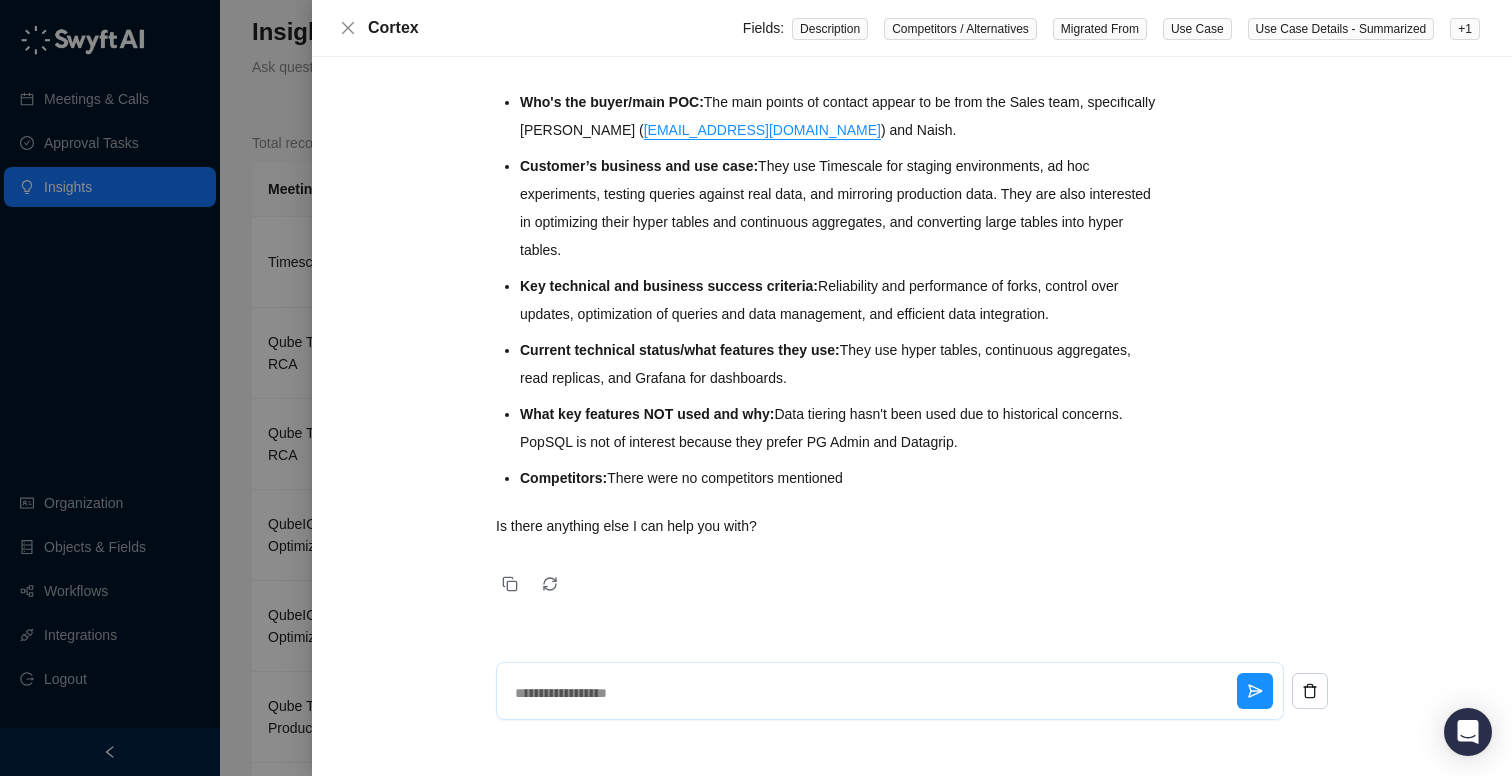 click at bounding box center [872, 693] 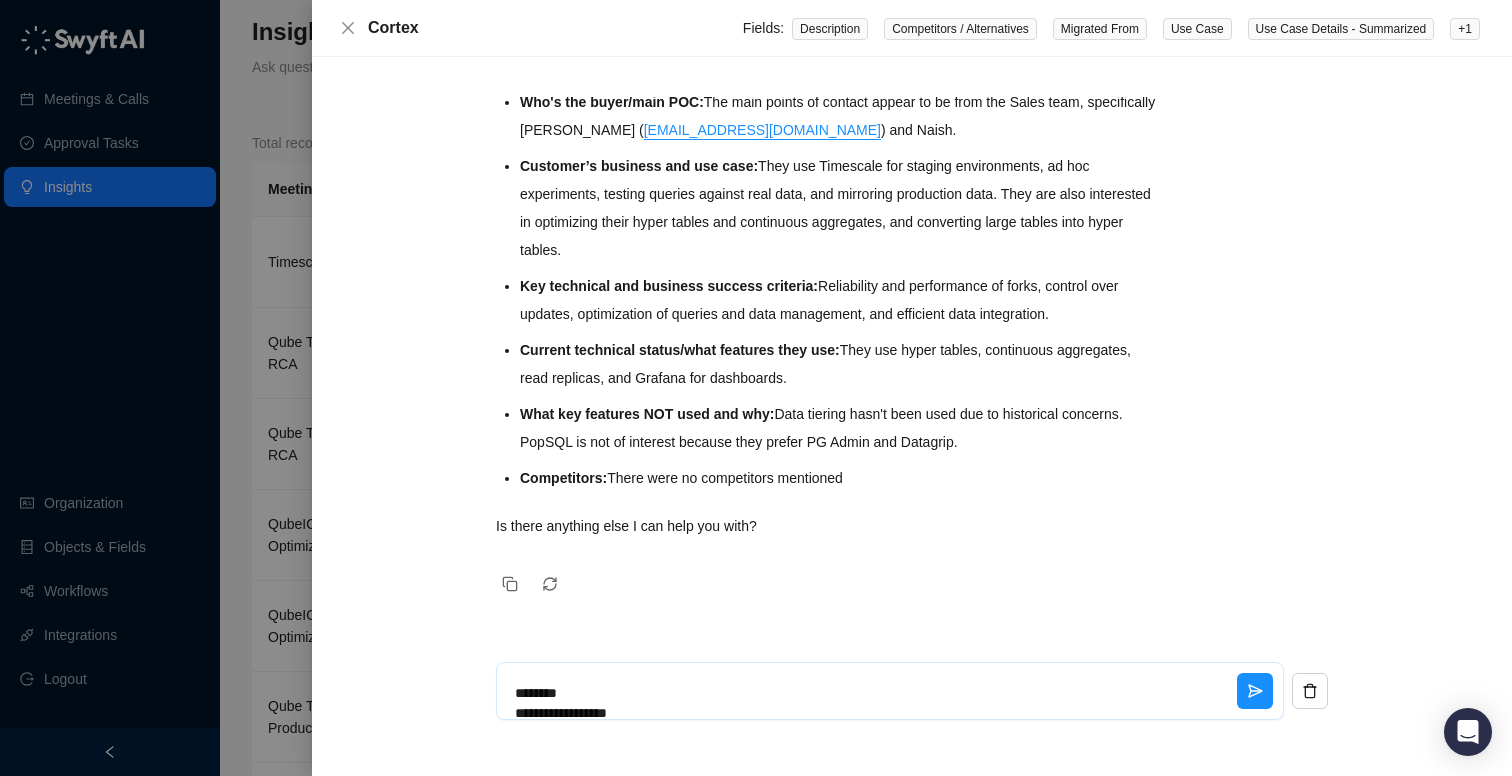 scroll, scrollTop: 715, scrollLeft: 0, axis: vertical 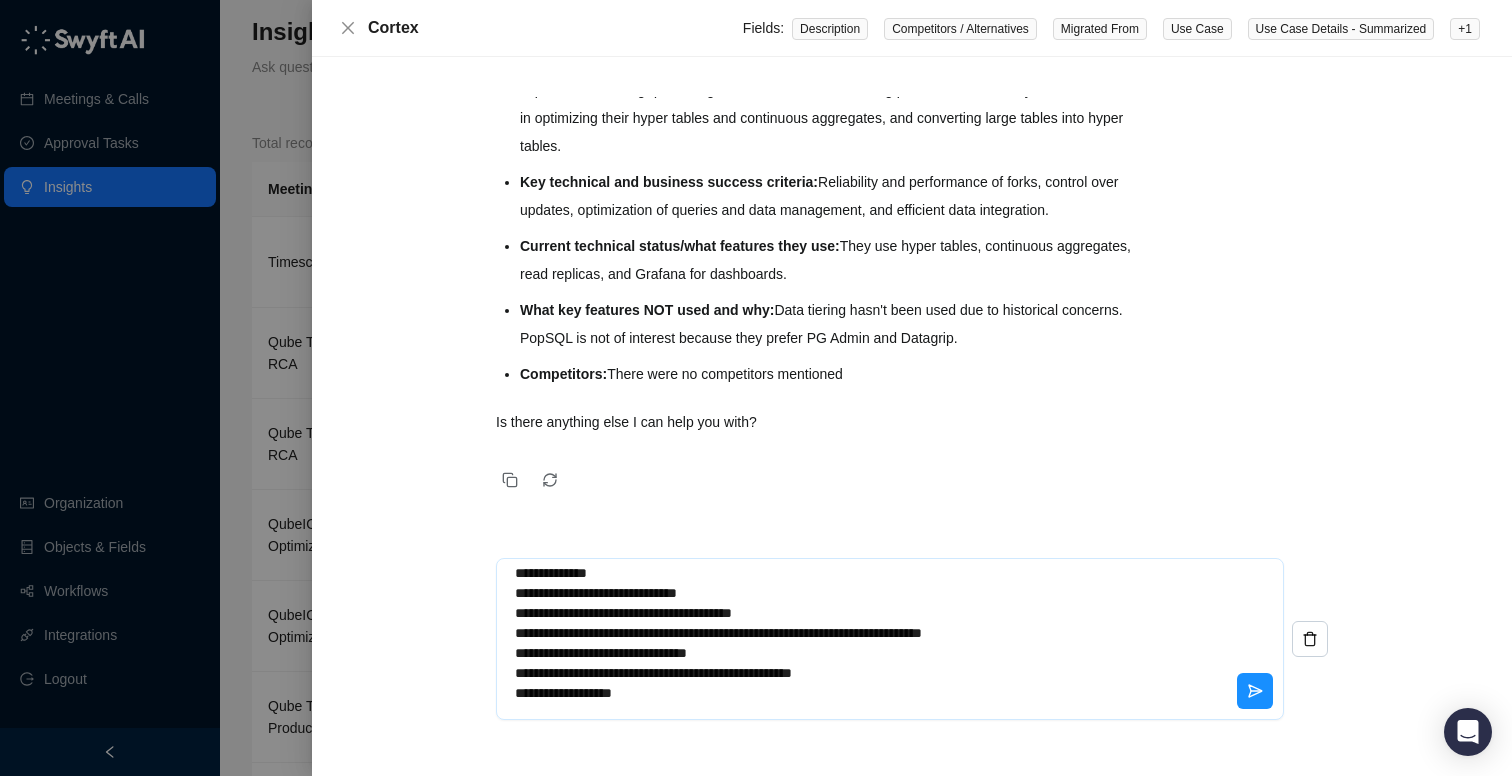 type 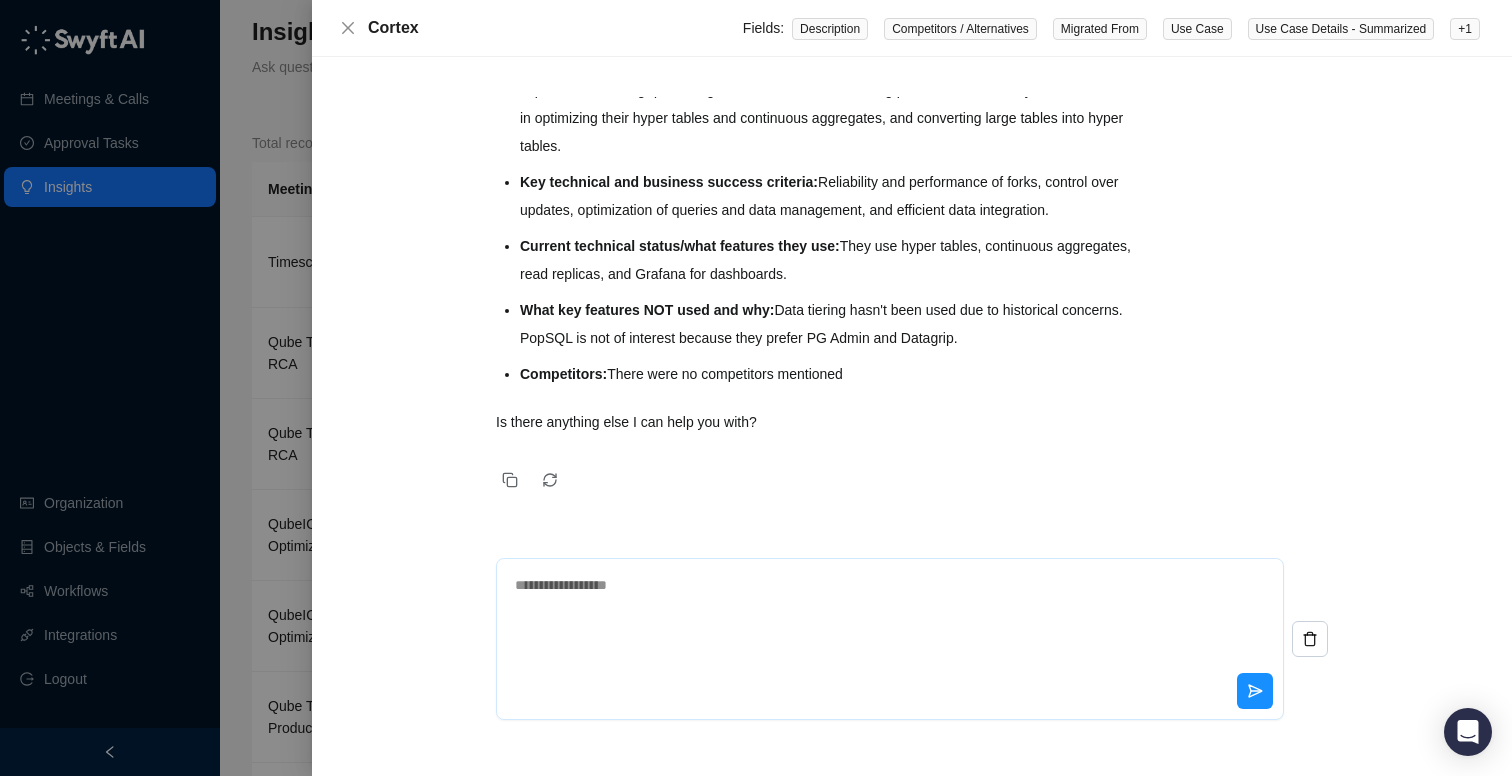 type on "*" 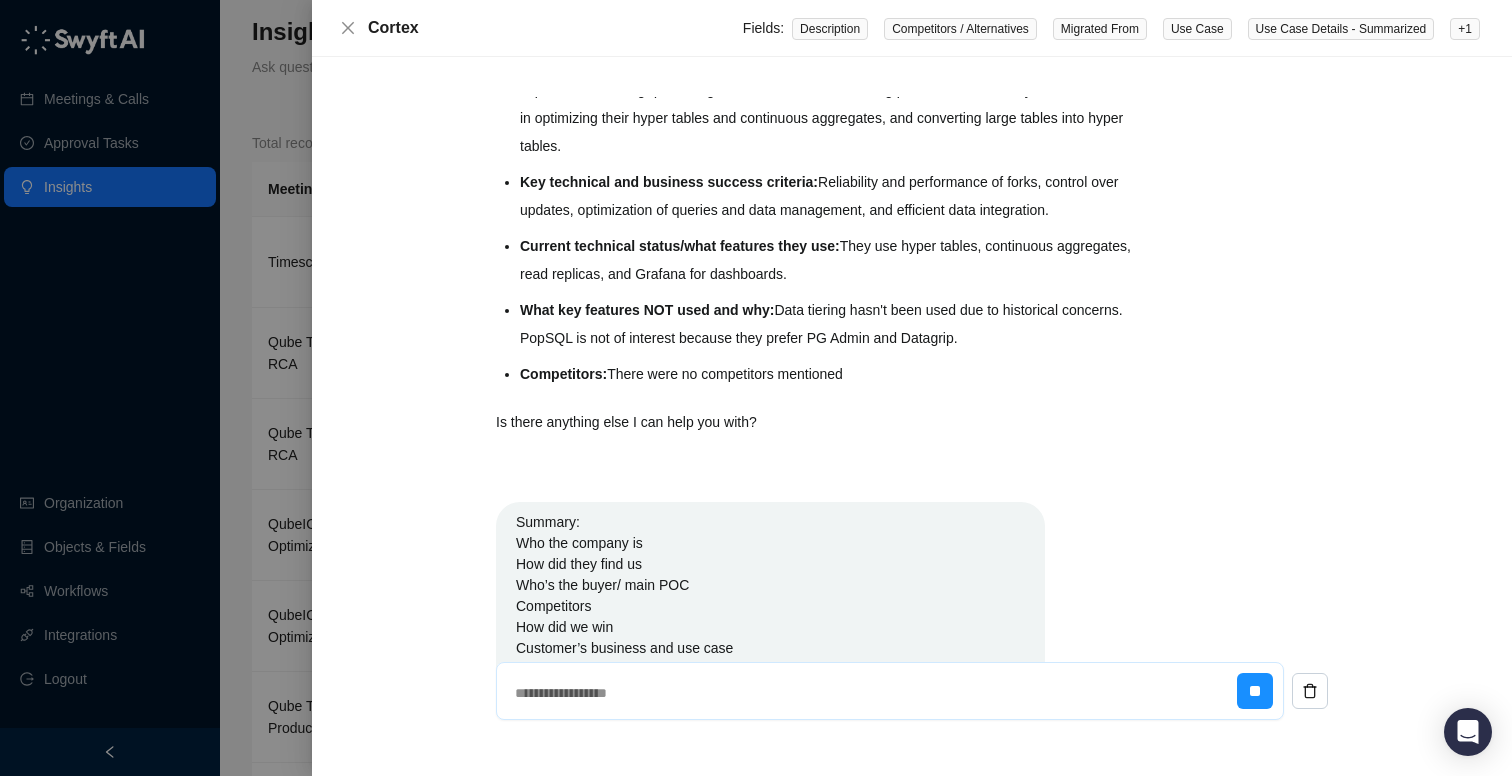 scroll, scrollTop: 0, scrollLeft: 0, axis: both 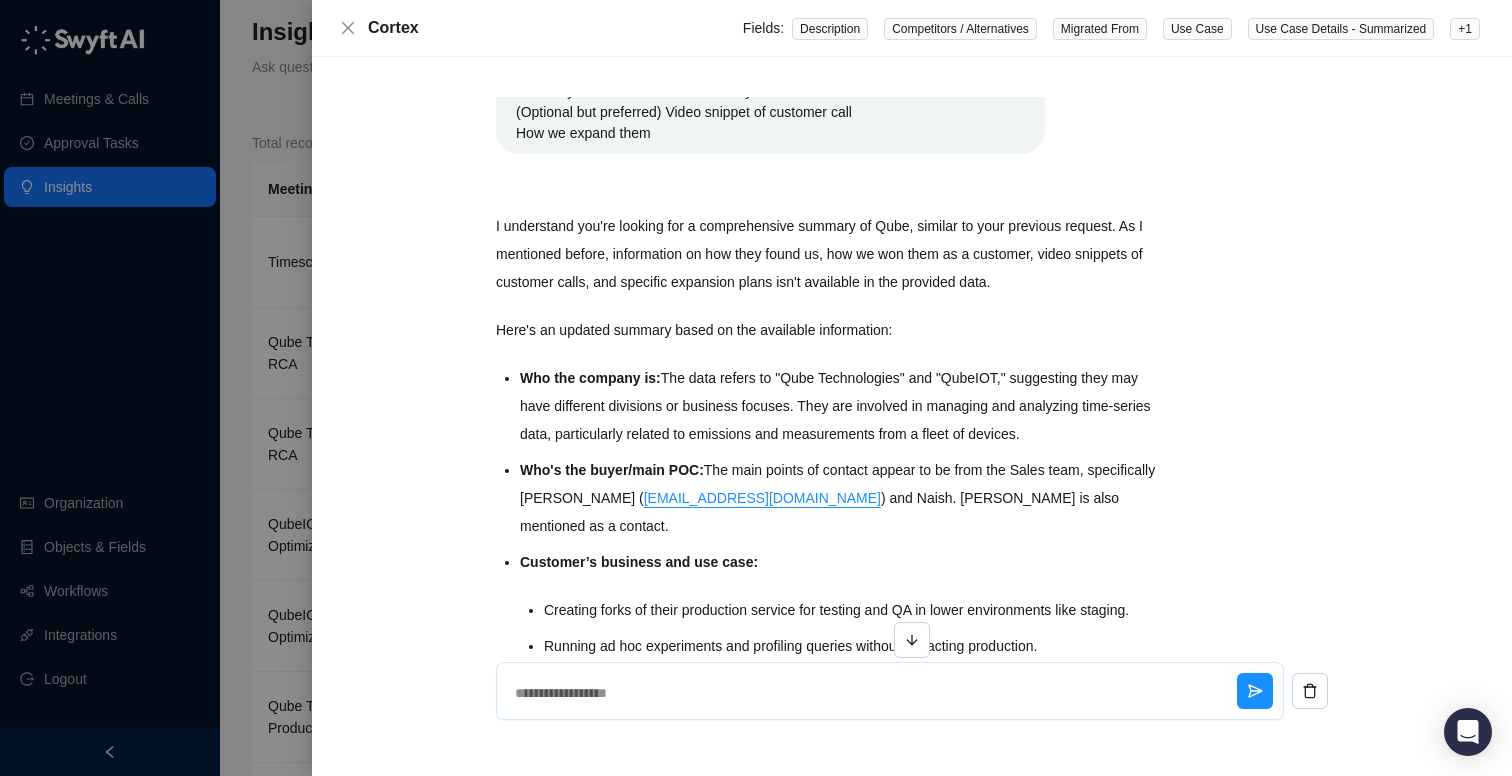 type on "*" 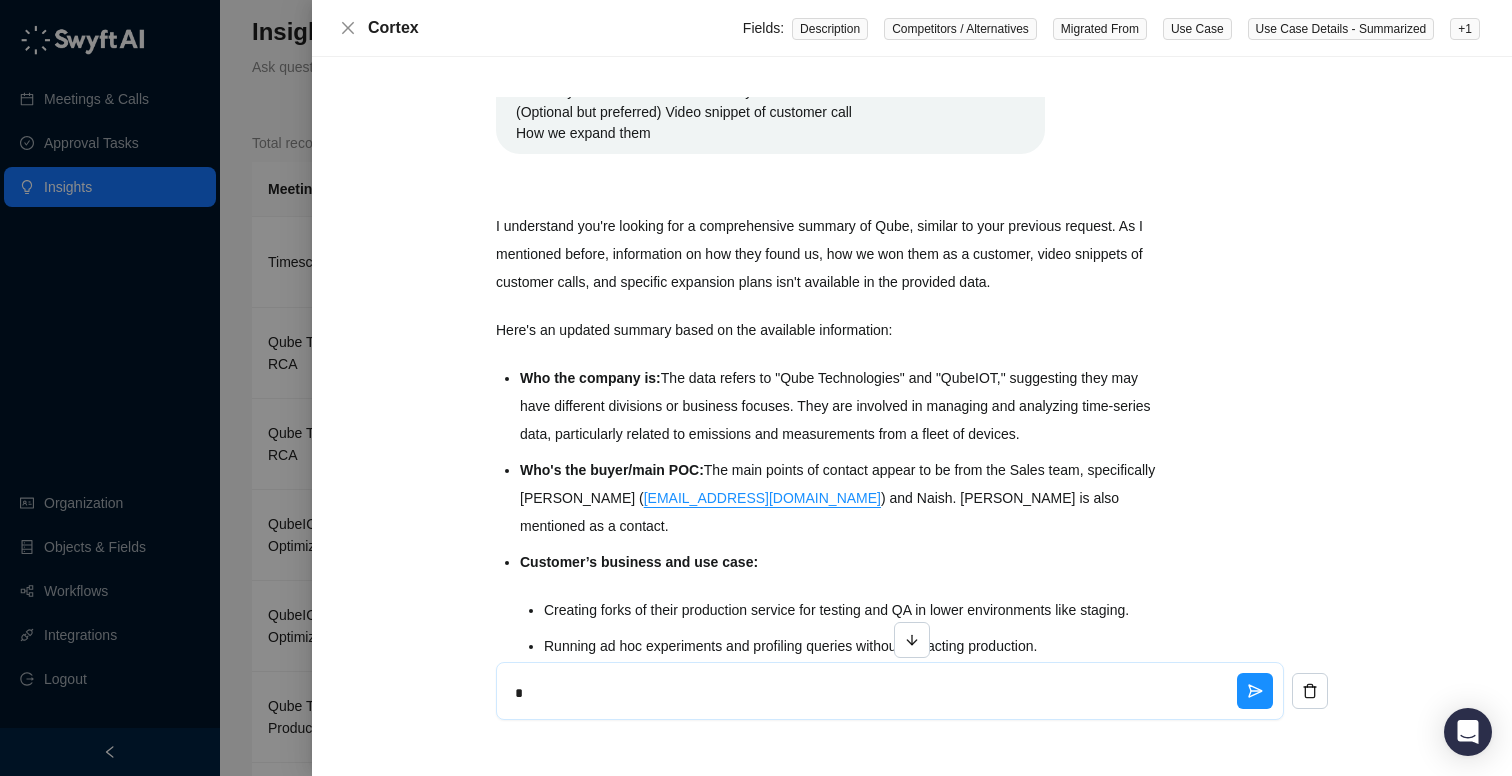 type on "*" 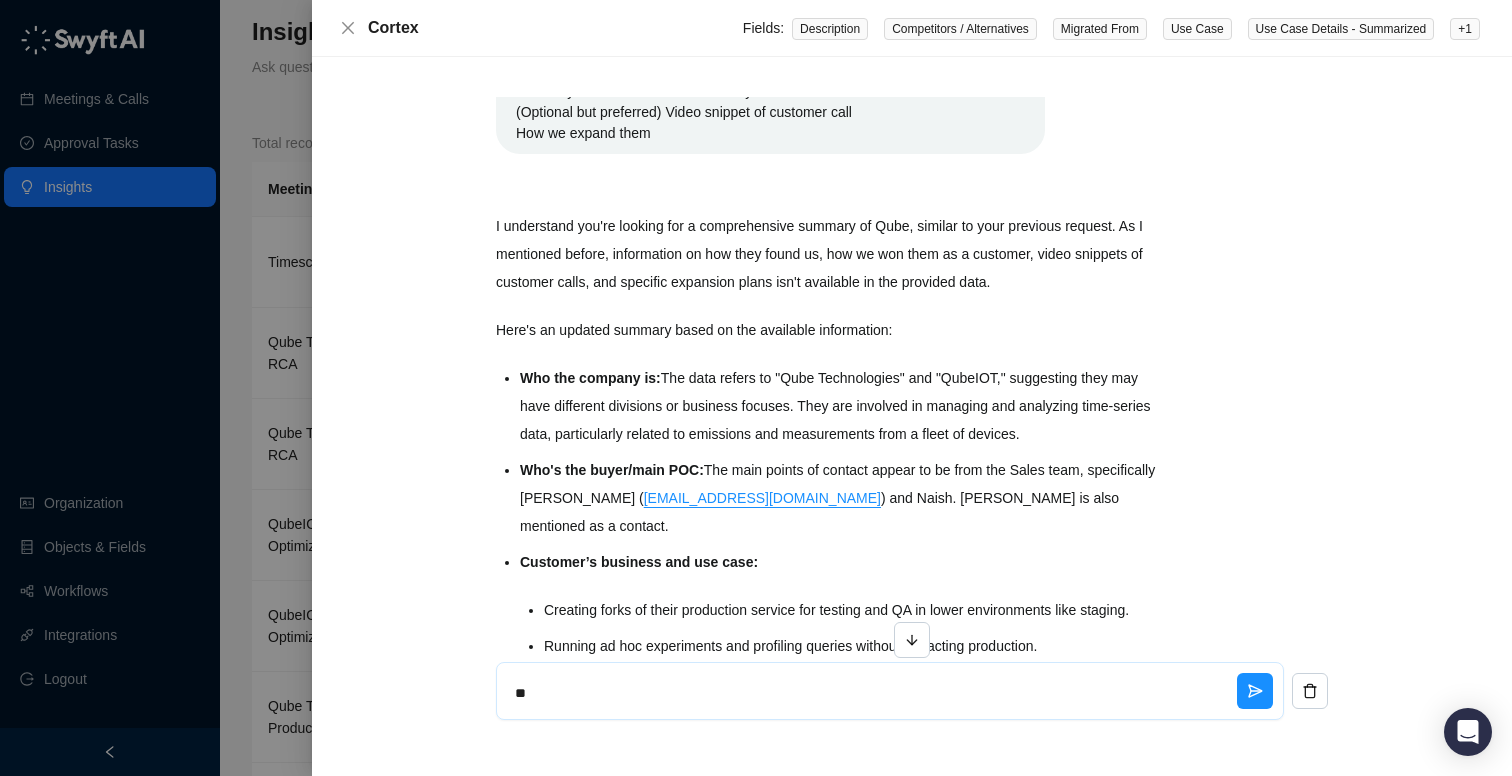 type on "***" 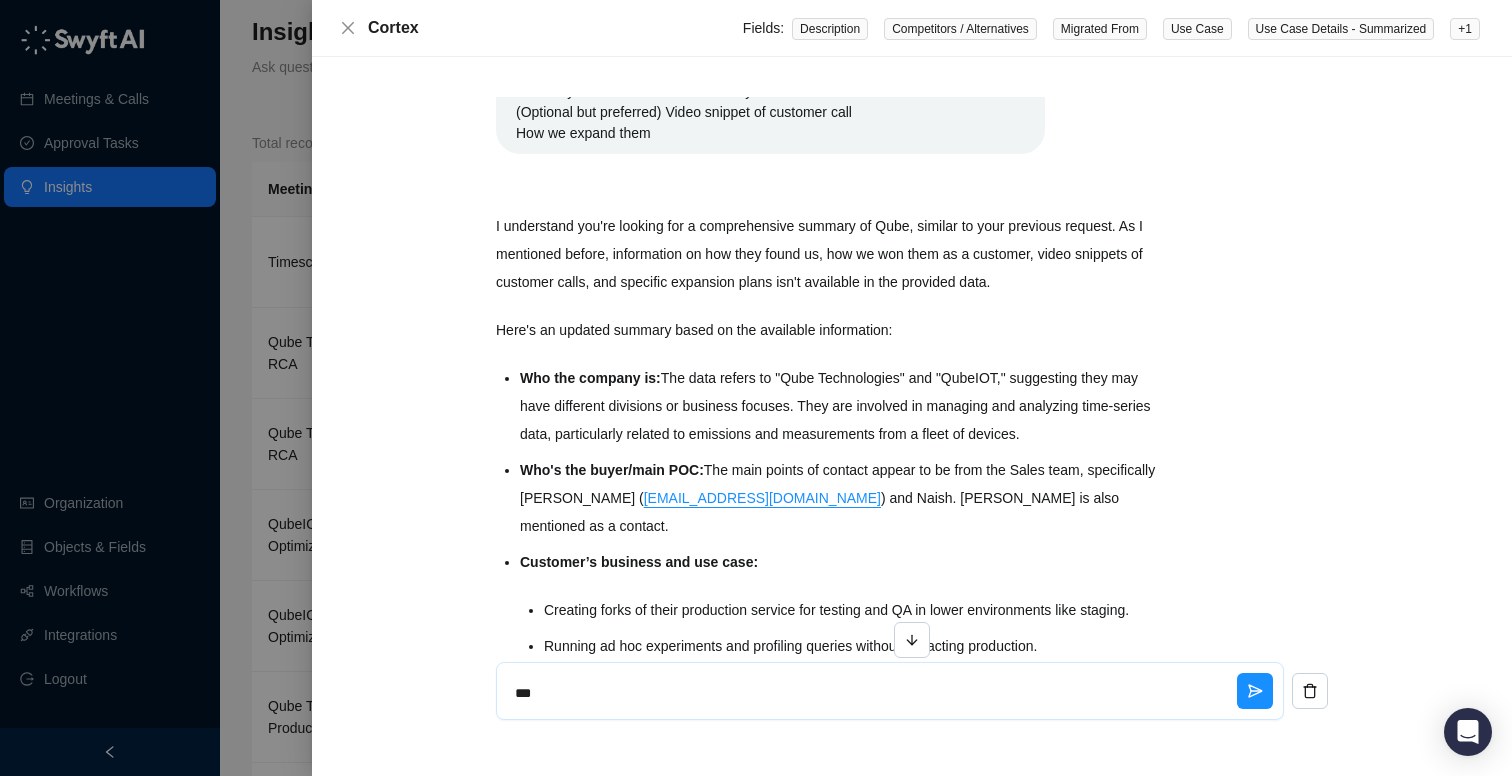 type on "****" 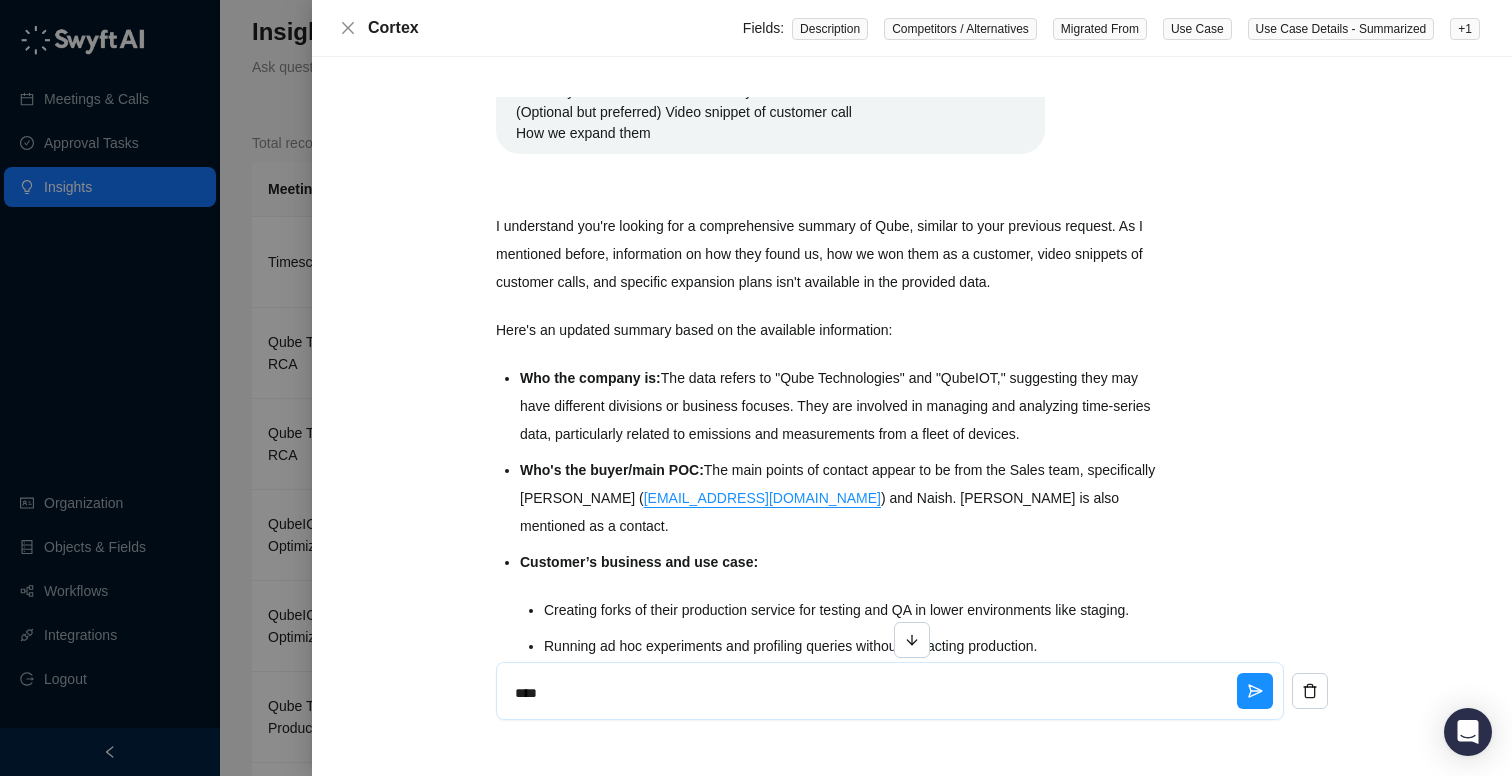 type on "****" 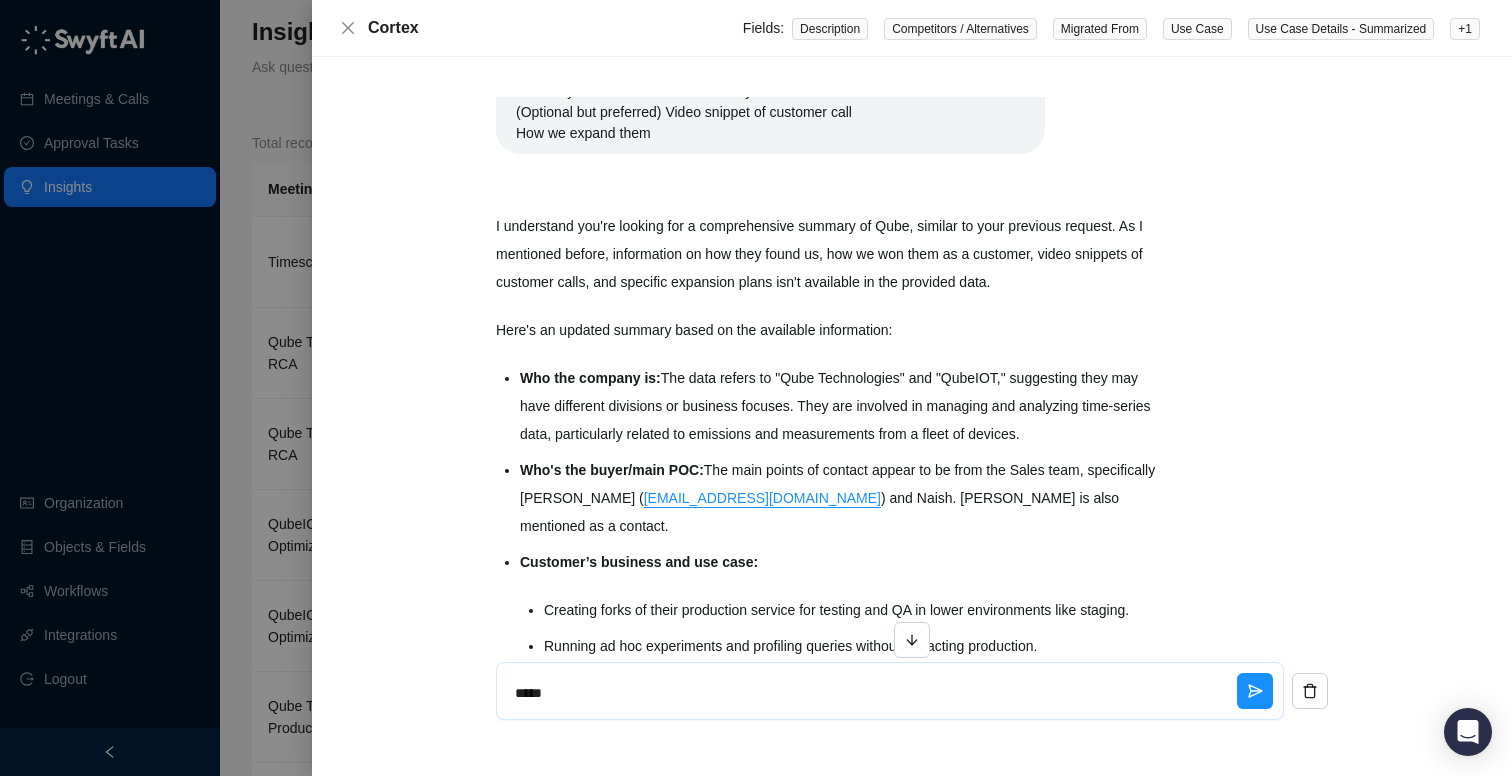 type on "******" 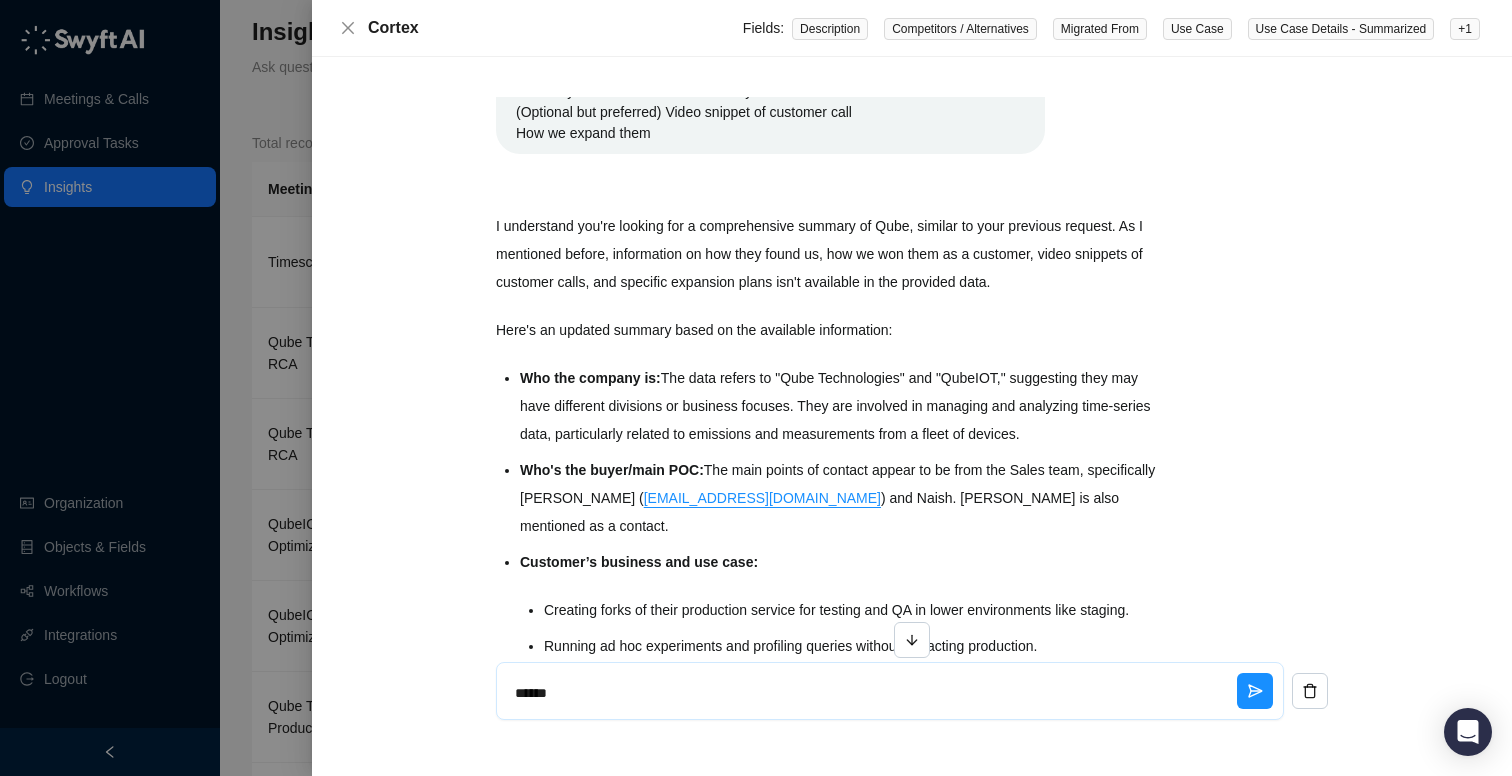 type on "*******" 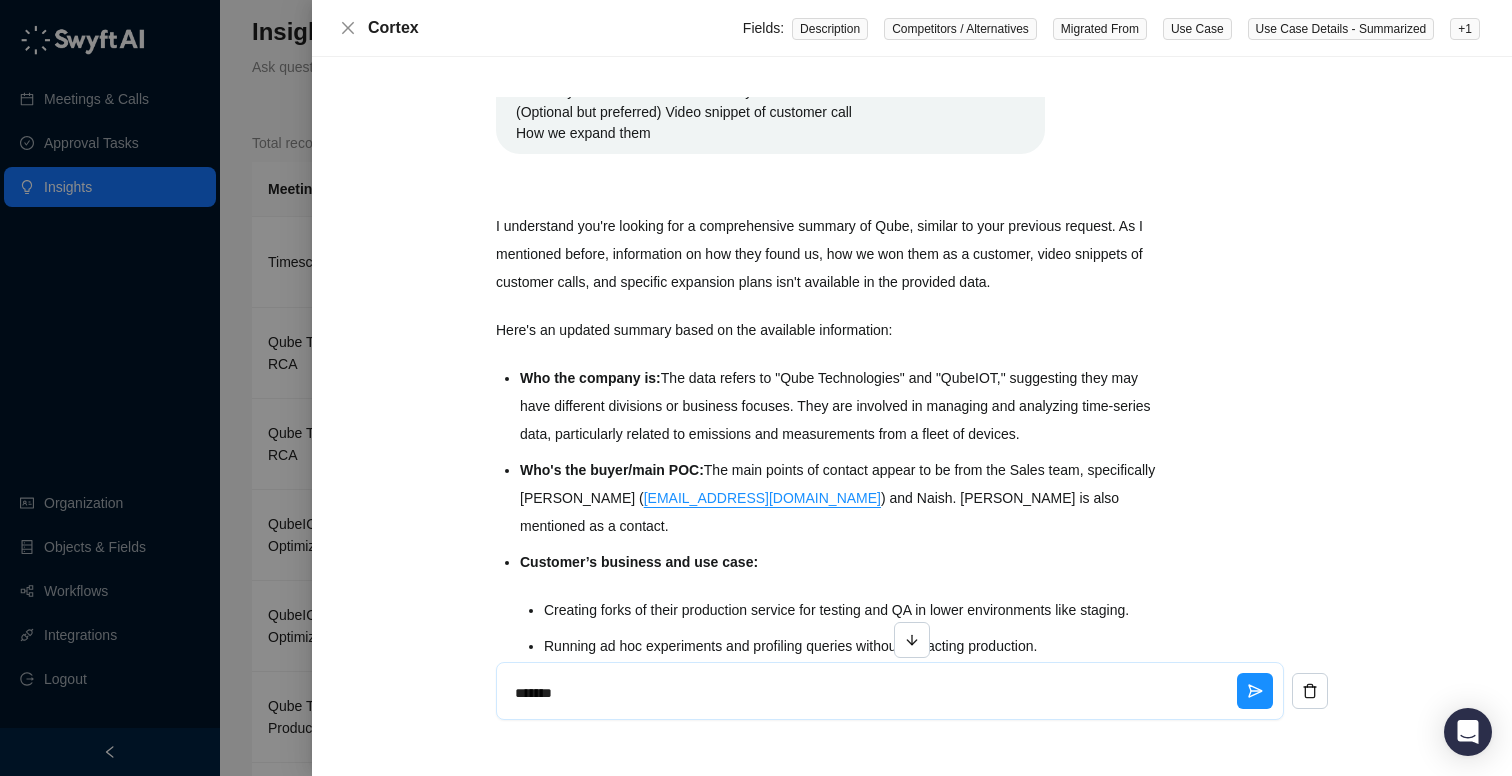 type on "********" 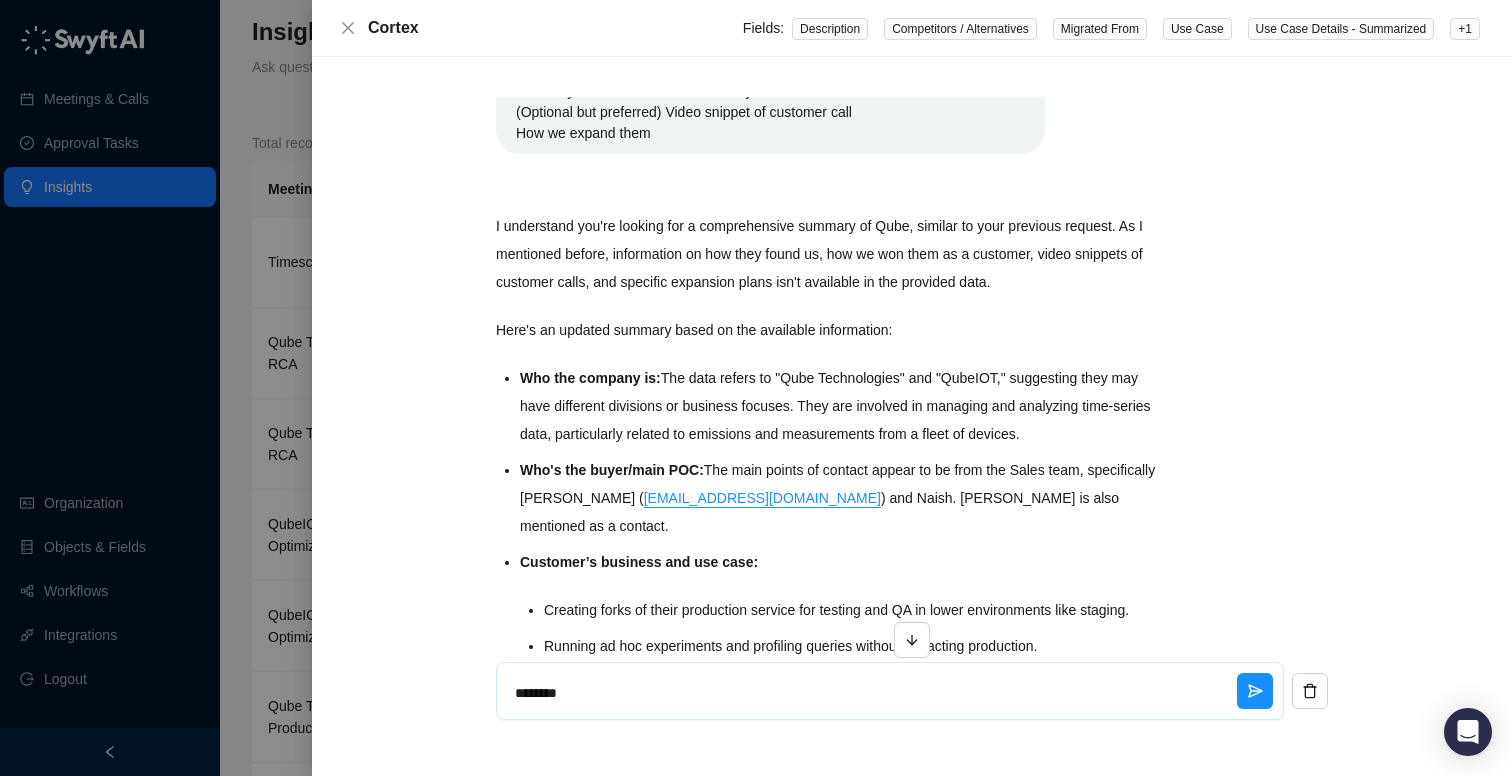 type on "********" 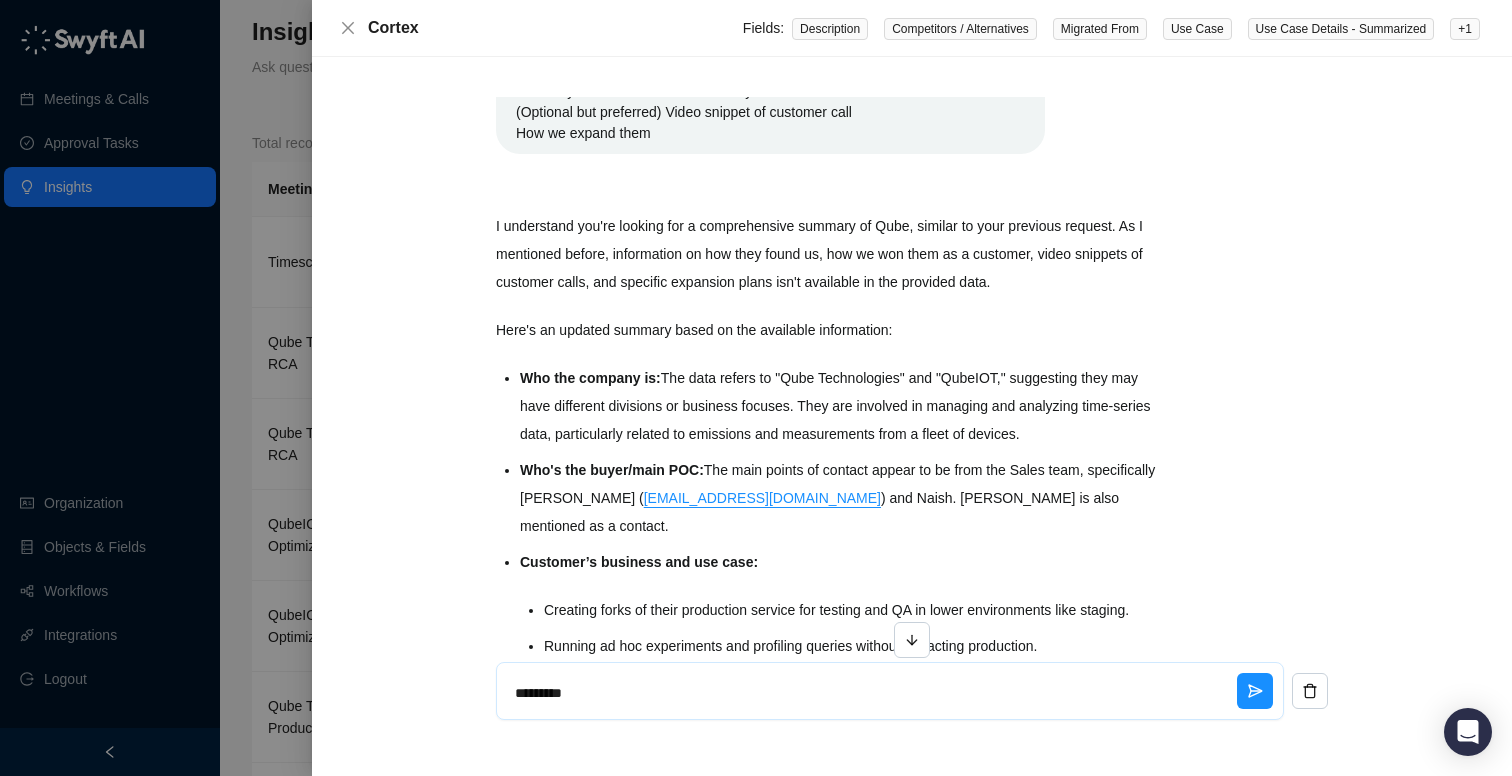 type on "**********" 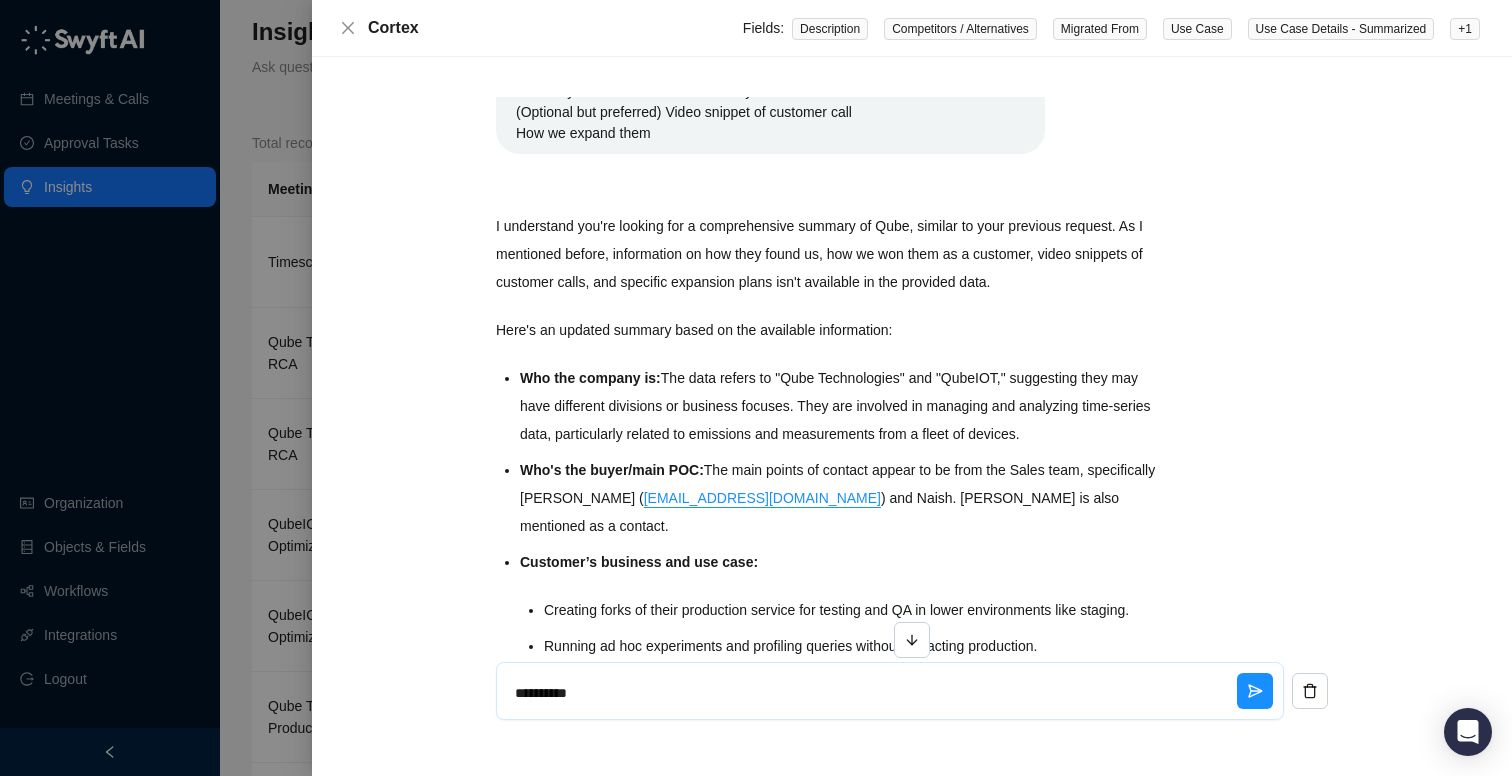 type on "**********" 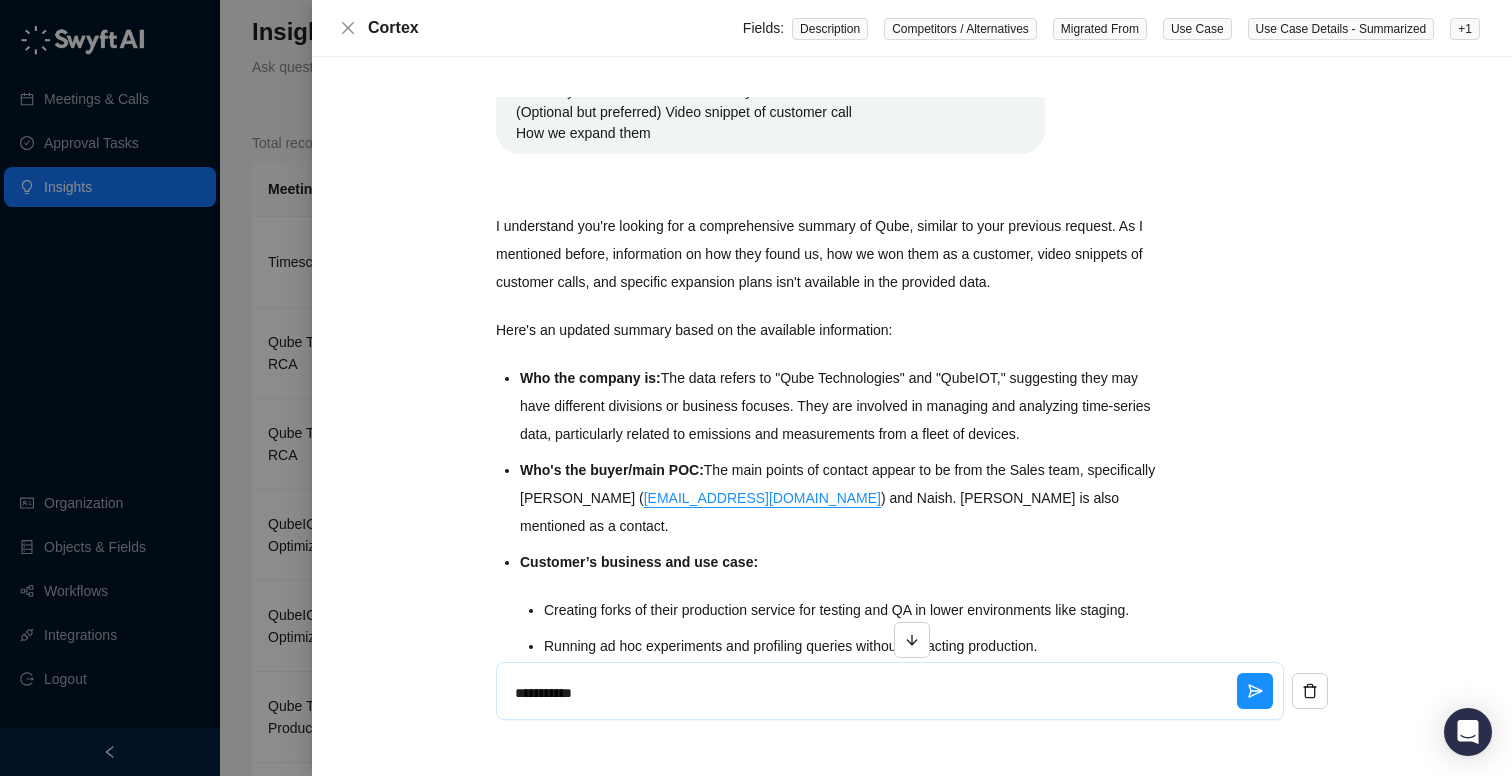 type on "**********" 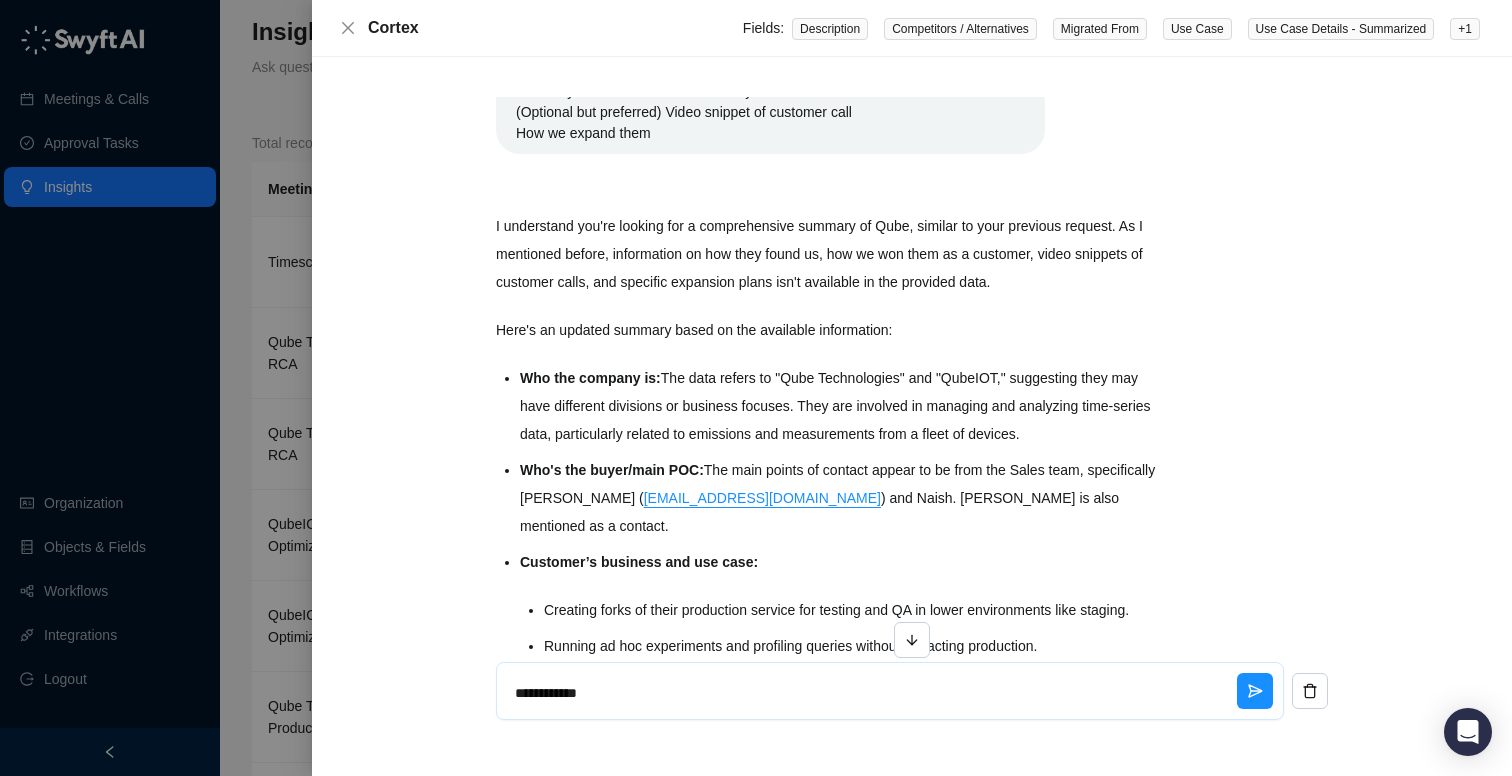 type on "**********" 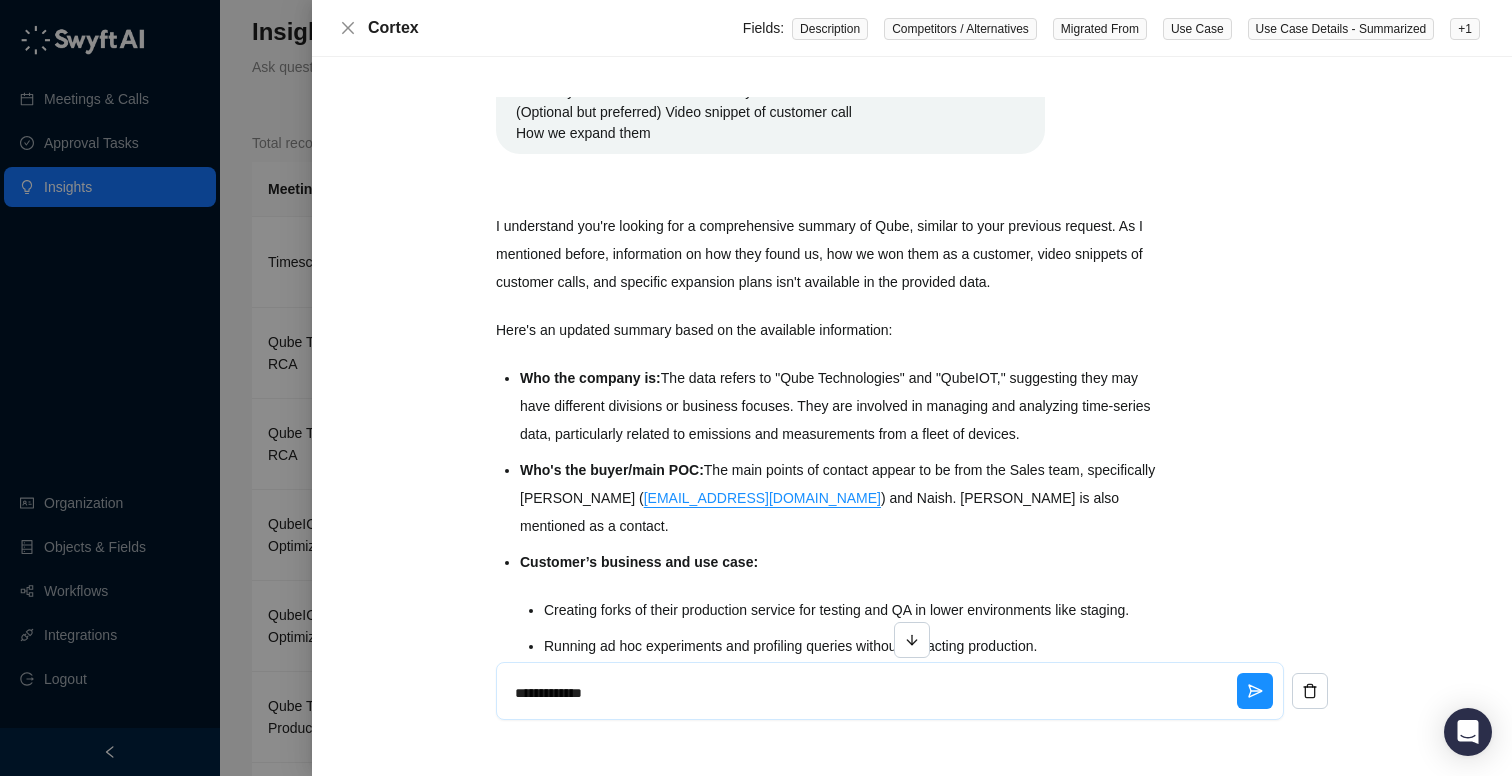 type on "**********" 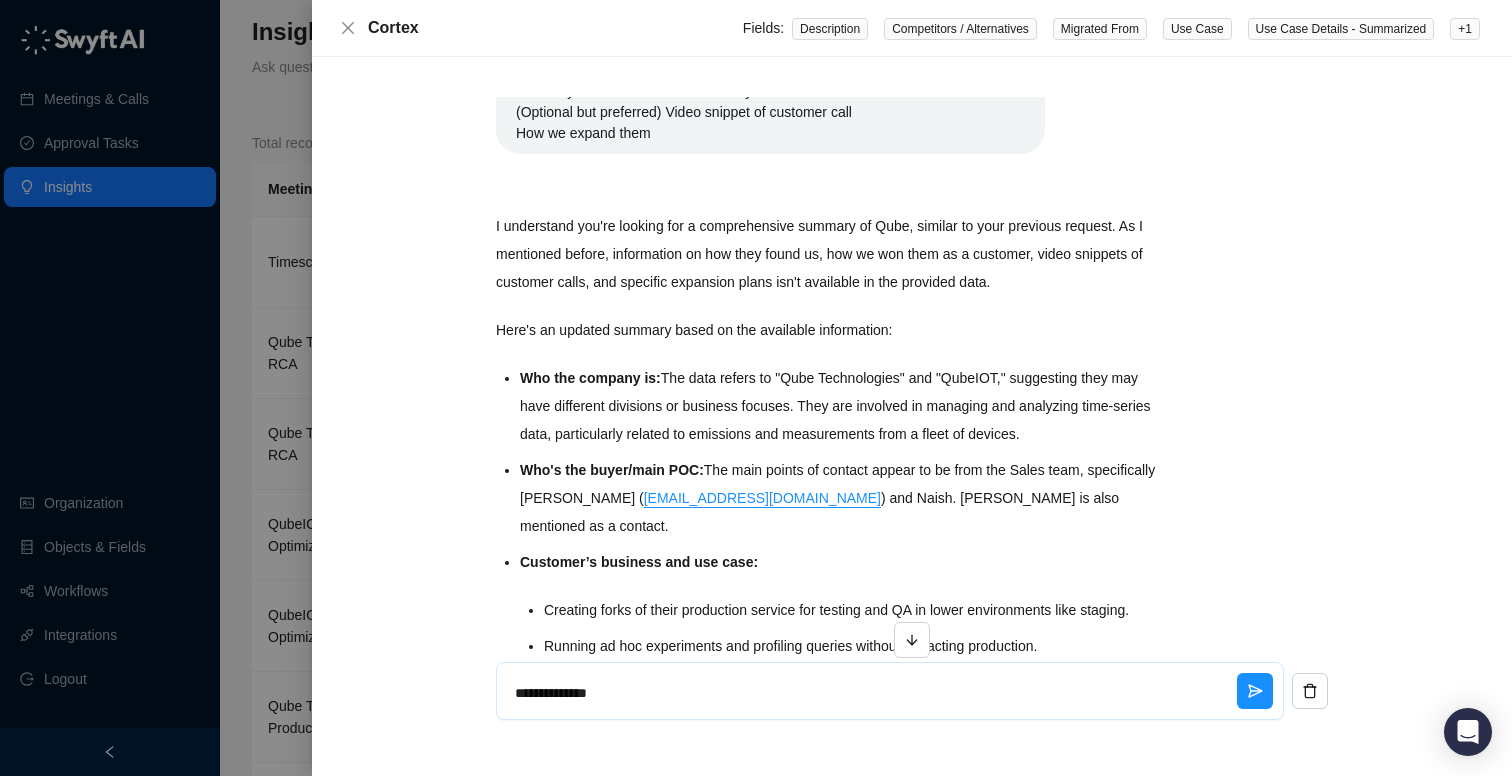 type on "**********" 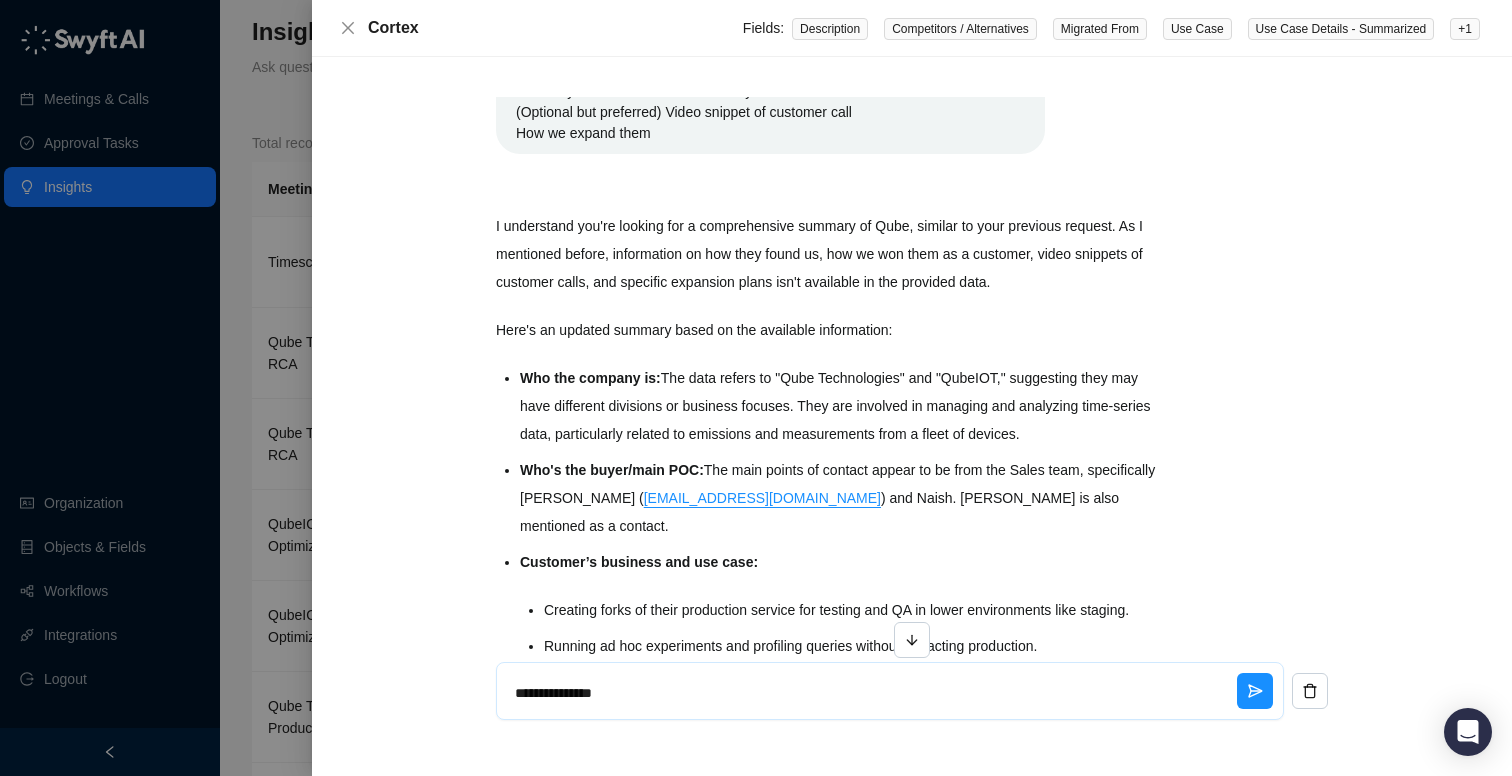type on "**********" 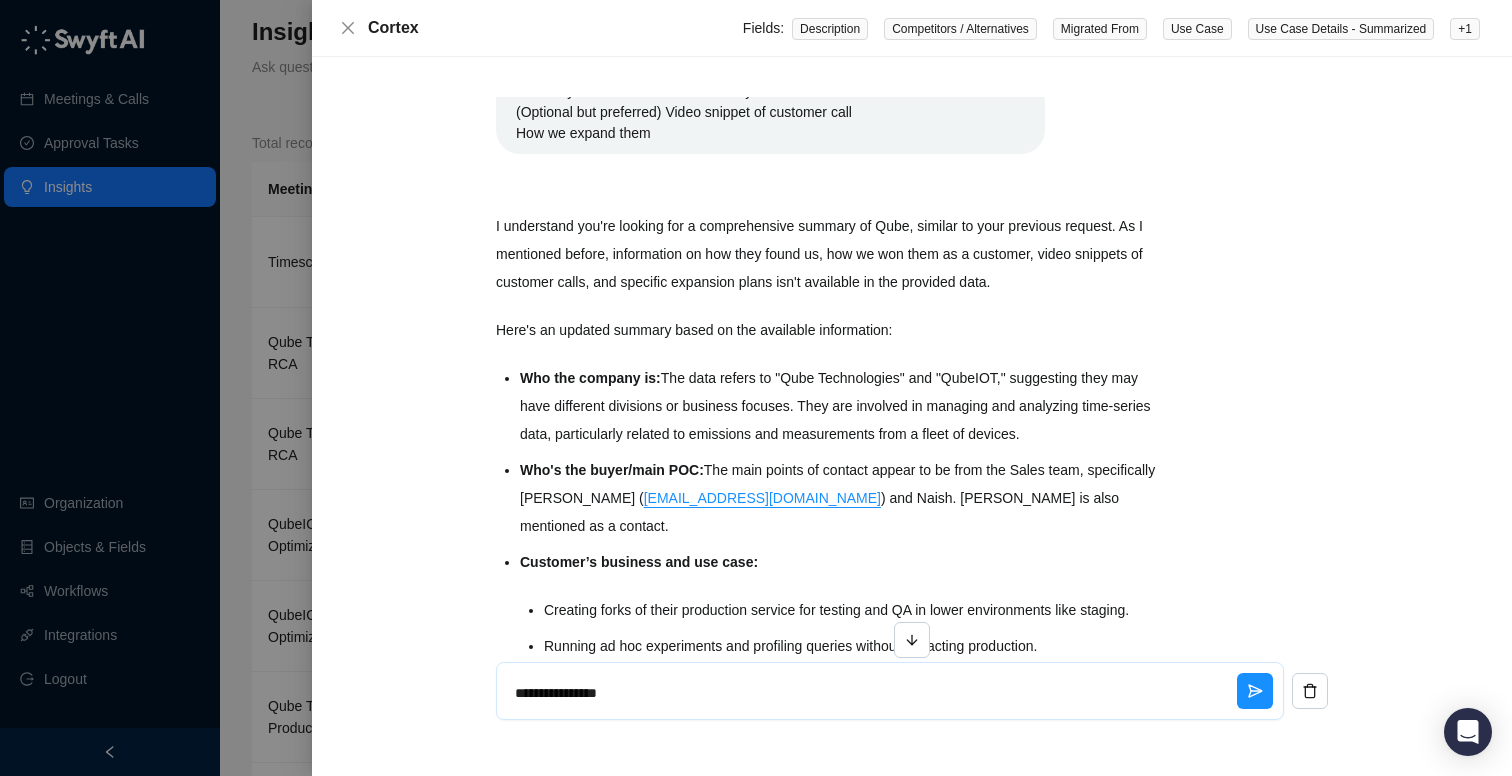 type 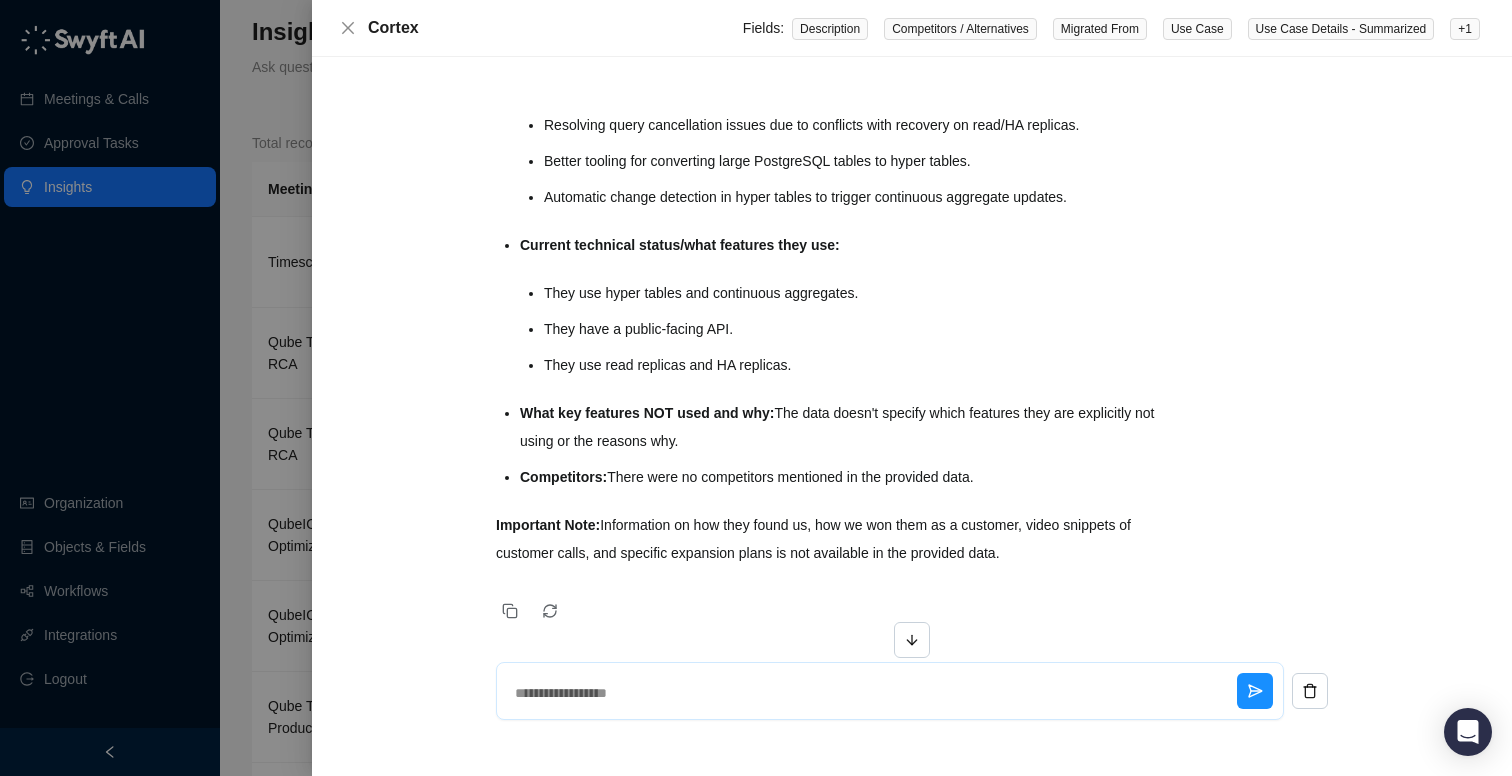scroll, scrollTop: 3454, scrollLeft: 0, axis: vertical 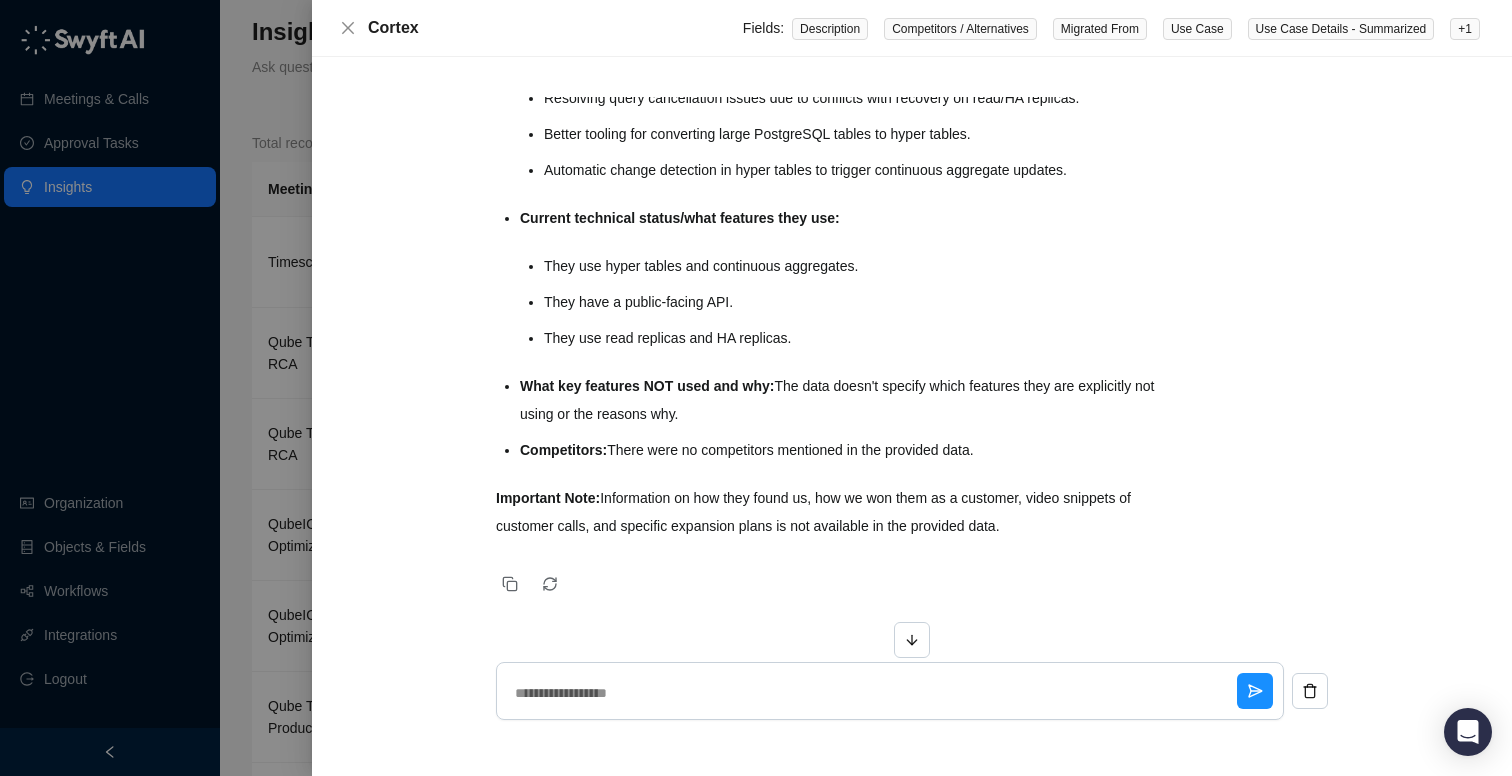 click at bounding box center [756, 388] 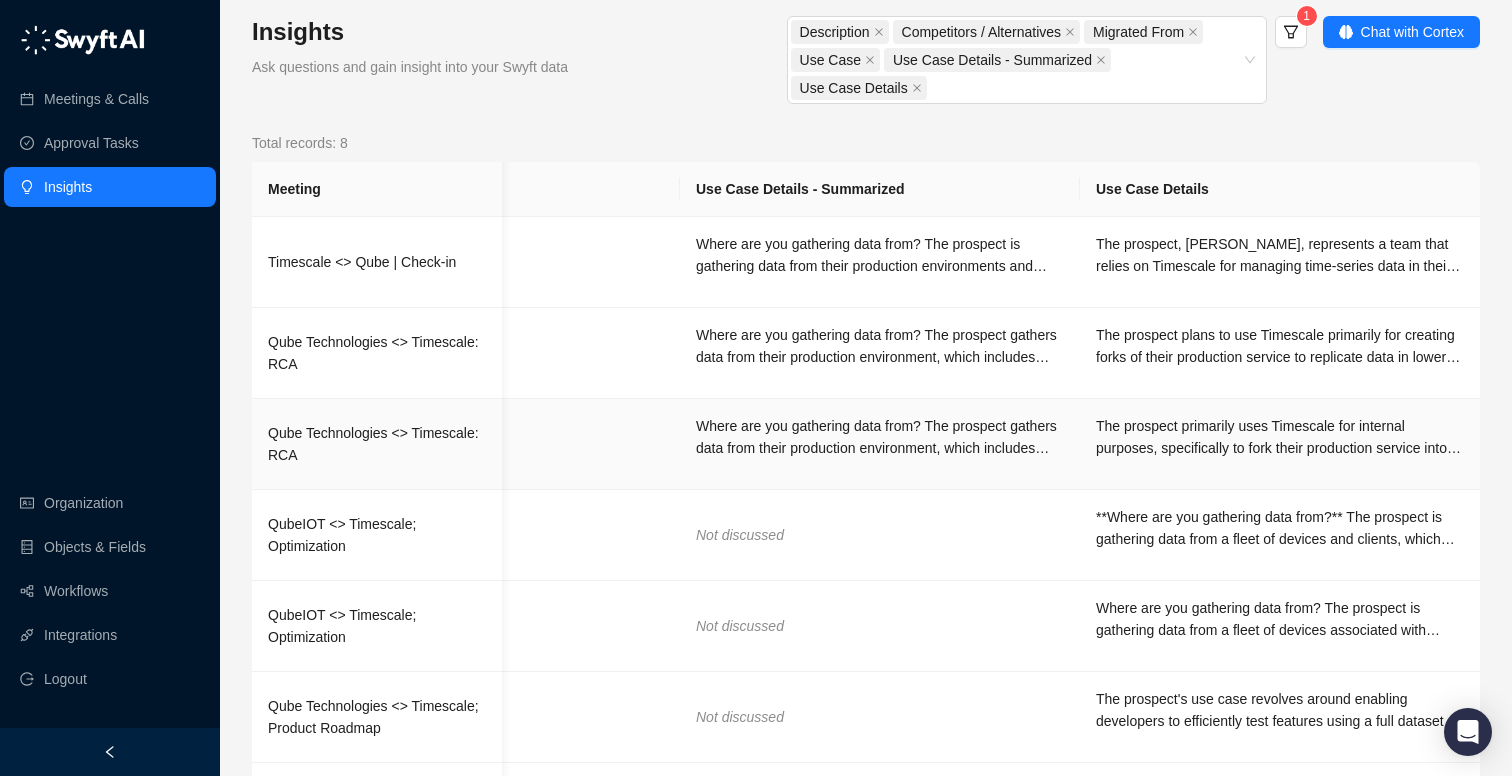 type 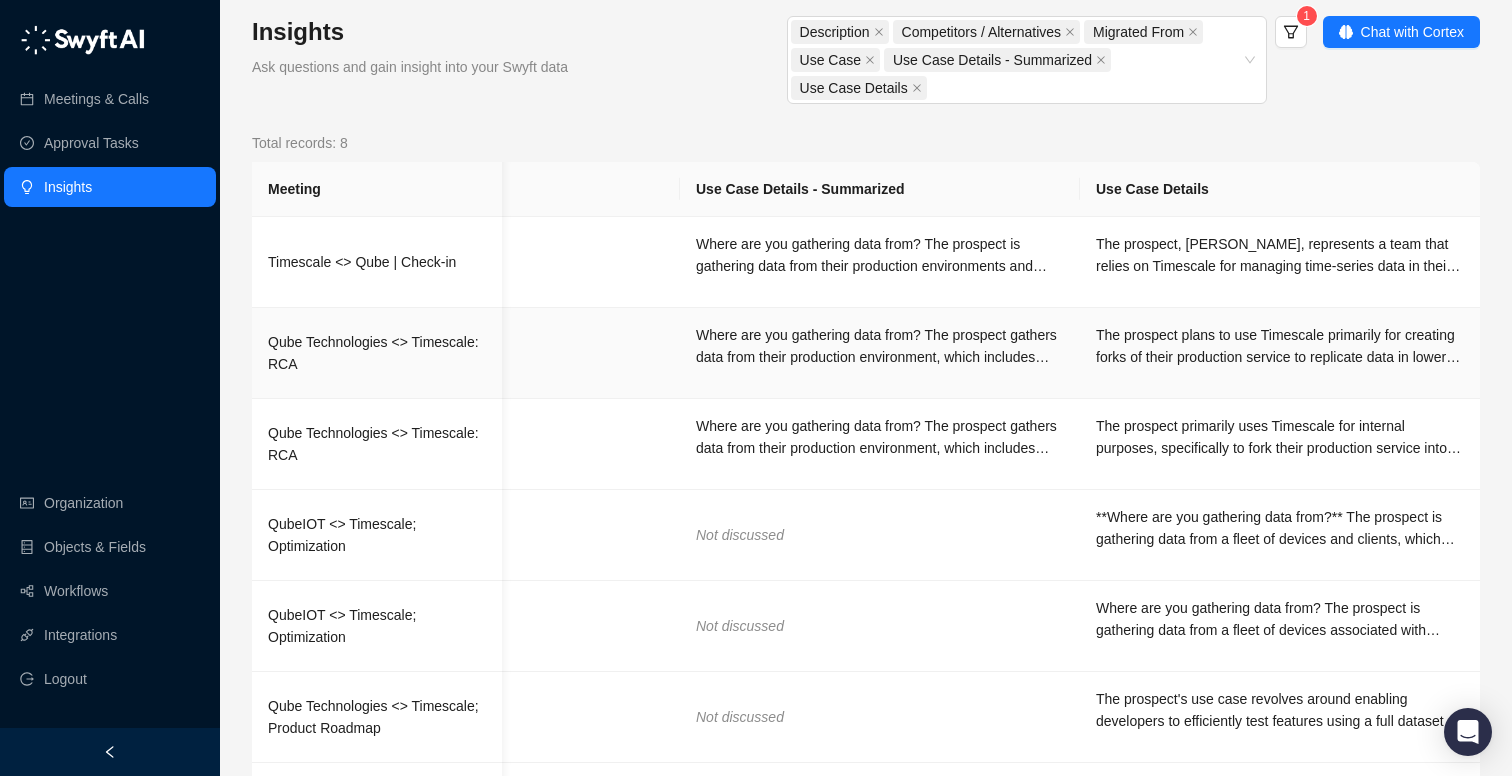 click on "Where are you gathering data from?
The prospect gathers data from their production environment, which includes 4,000 devices ingesting into the system and hitting high-volume tables every 15 minutes.
How are using that information?
They use this data to create forks of their production service for lower environments like staging, where they conduct testing. This ensures that their staging environment mirrors their production environment closely, allowing them to test application code and Timescale platform features under similar conditions.
Is it customer facing or internal facing?
This use case is internal facing. The forks are primarily used within their team for staging and ad hoc experiments and testing.
Is analytics the primary function?
Analytics is not the primary function in this context. The primary function is to ensure reliability and performance consistency between their staging and production environments by testing against real data." at bounding box center (880, 346) 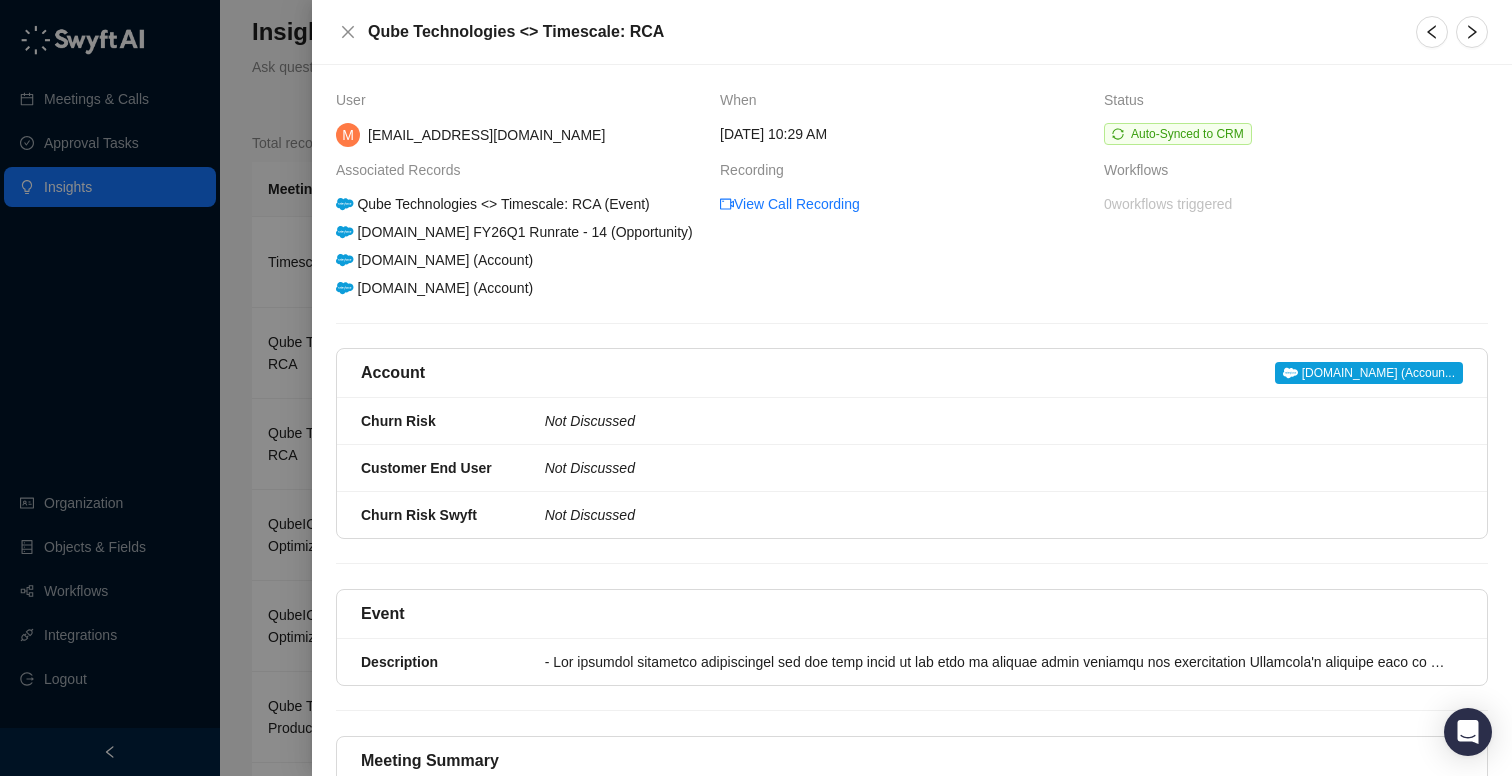 click on "User When Status M marylowe@timescale.com Friday, 03/14/25, 10:29 AM Auto-Synced to CRM Associated Records Recording Workflows   Qube Technologies <> Timescale: RCA (Event)   qubeiot.com FY26Q1 Runrate - 14 (Opportunity)   qubeiot.com (Account)   qubealgo.com (Account)  View Call Recording 0  workflows triggered Account   qubealgo.com (Accoun... Churn Risk Not Discussed Customer End User Not Discussed Churn Risk Swyft Not Discussed Event Description Meeting Summary Summary Opportunity Timeline to Production The customer plans to be in a production state with Timescale after completing their QA testing cycle, which can take 2 to 4 weeks. This meeting occurred on March 14, 2025. Reason for Closed Lost Not Discussed Closed Lost Detail Not Discussed Closed Won Detail Not Discussed Negative Consequence Not Discussed Evaluation Timeline Not Discussed How did you find Timescale? Not Discussed Success Metrics Not Discussed Use Case Details Use Case Other Win Reason Not Discussed Quote Information Feature Interest" at bounding box center [912, 420] 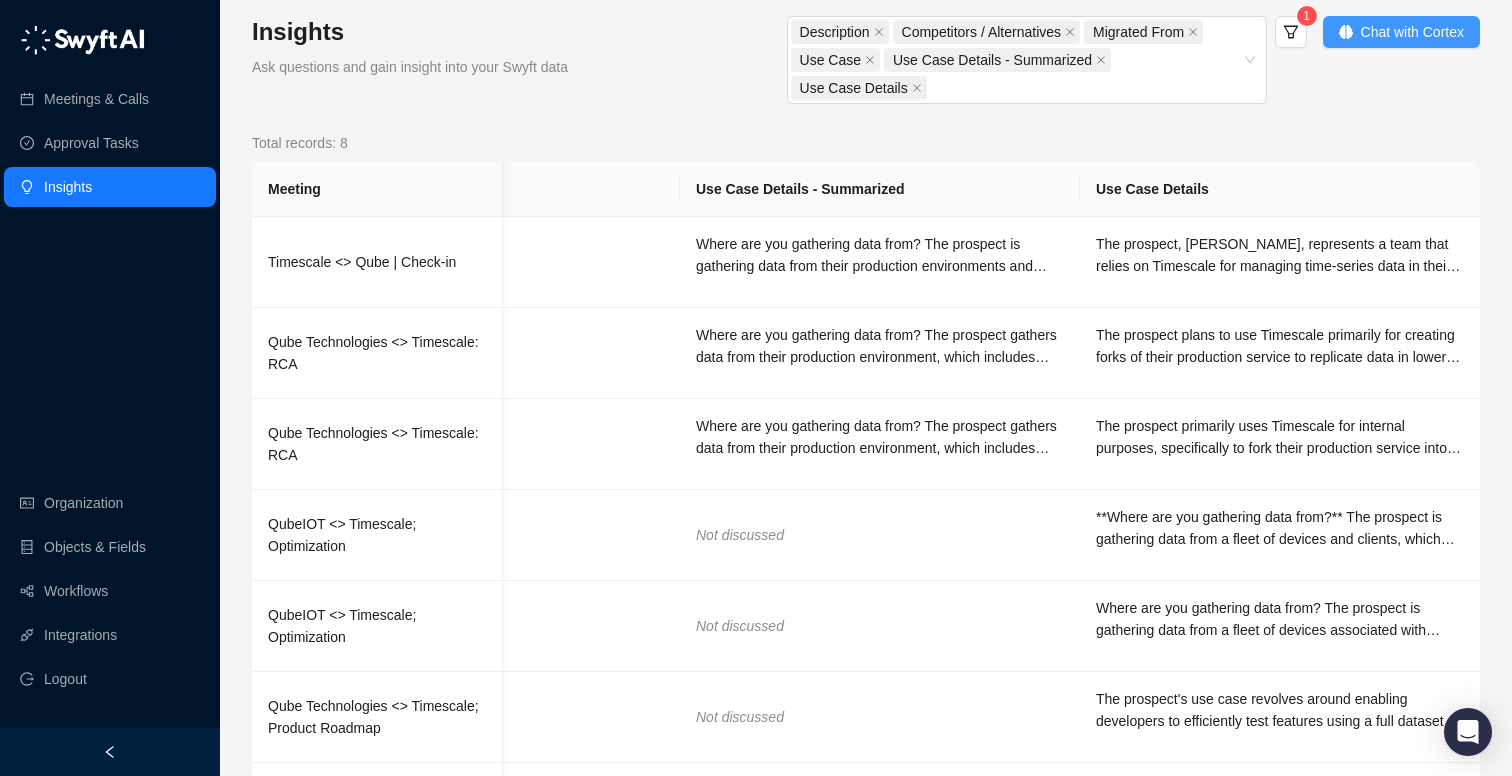 click on "Chat with Cortex" at bounding box center [1401, 32] 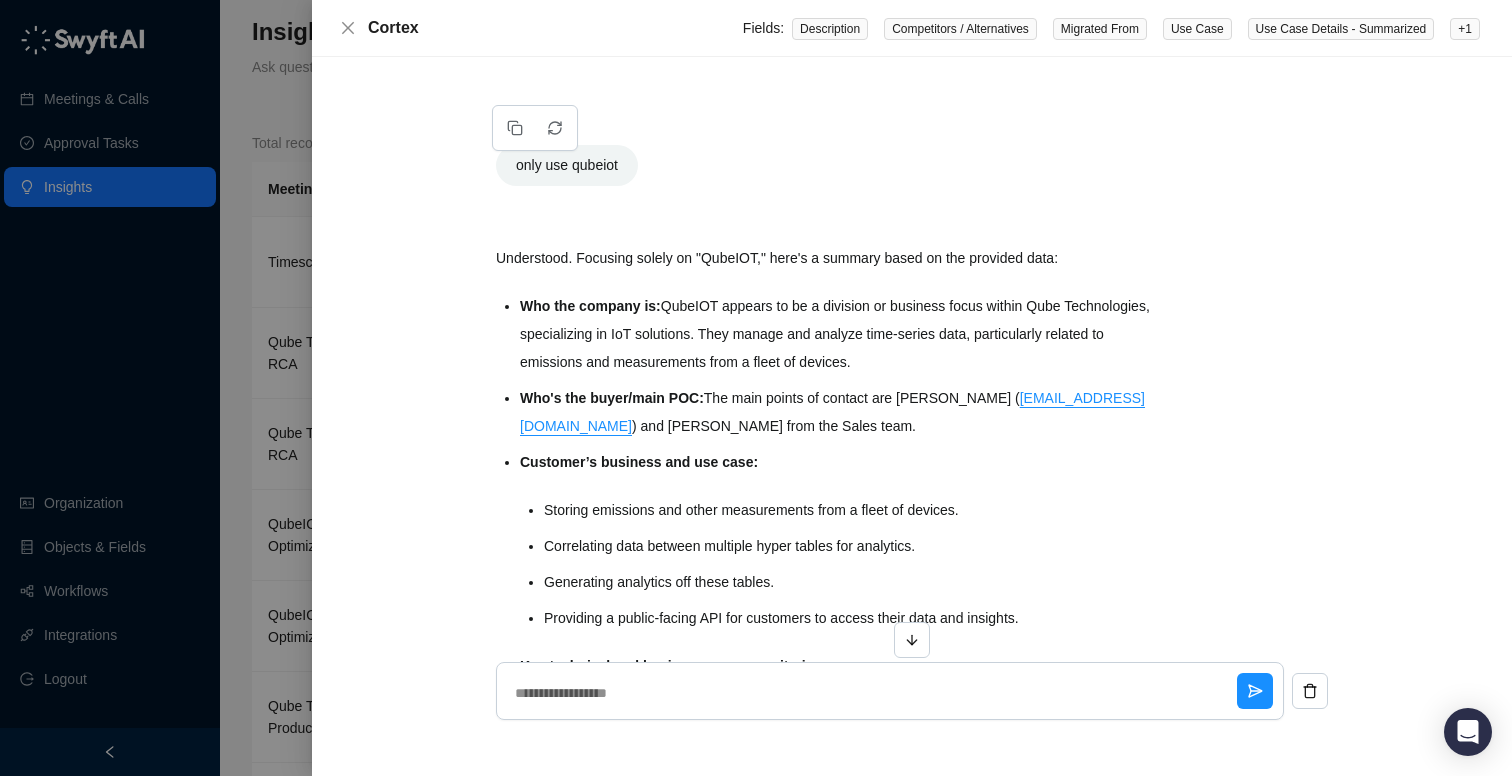 scroll, scrollTop: 2764, scrollLeft: 0, axis: vertical 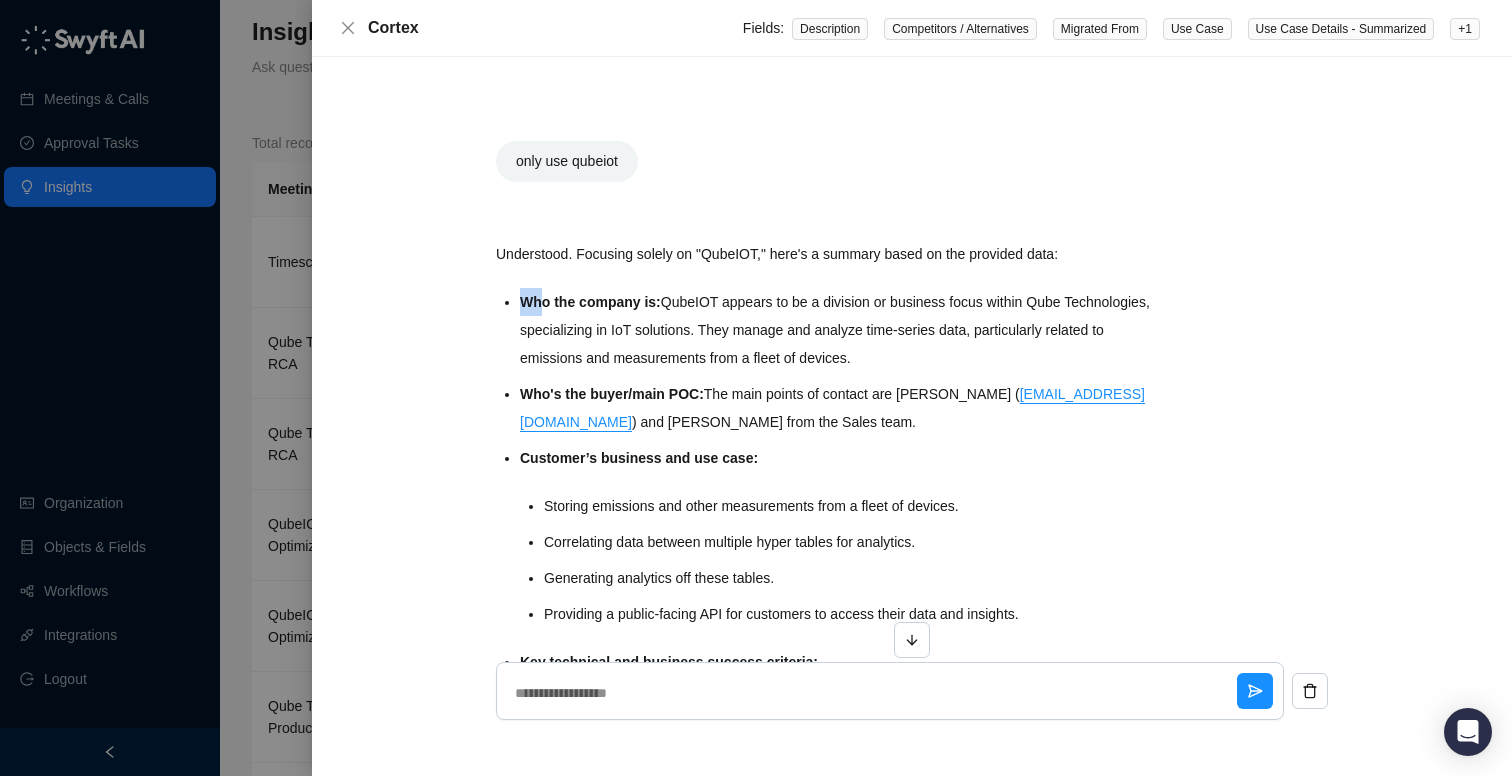 drag, startPoint x: 507, startPoint y: 322, endPoint x: 539, endPoint y: 338, distance: 35.77709 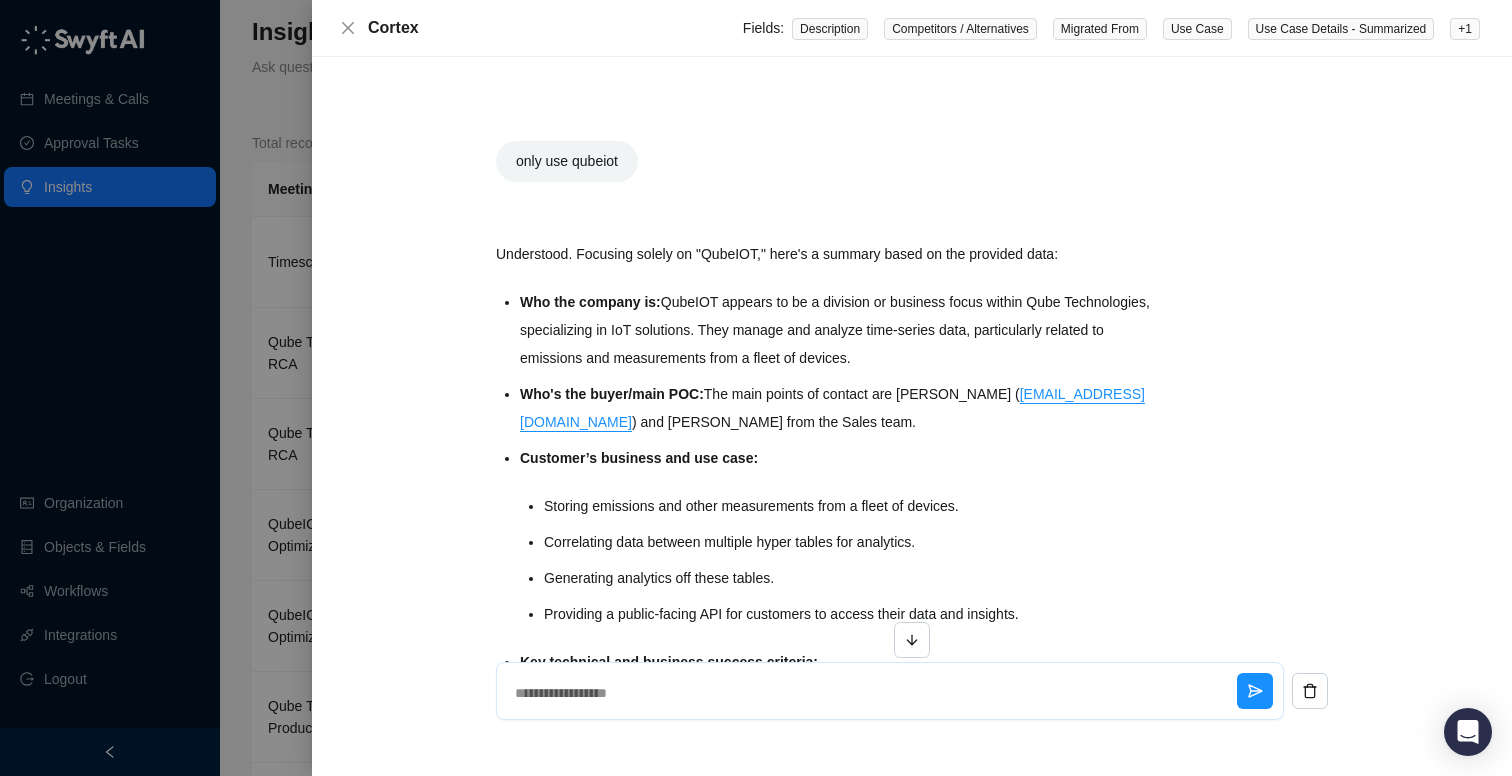click at bounding box center [872, 693] 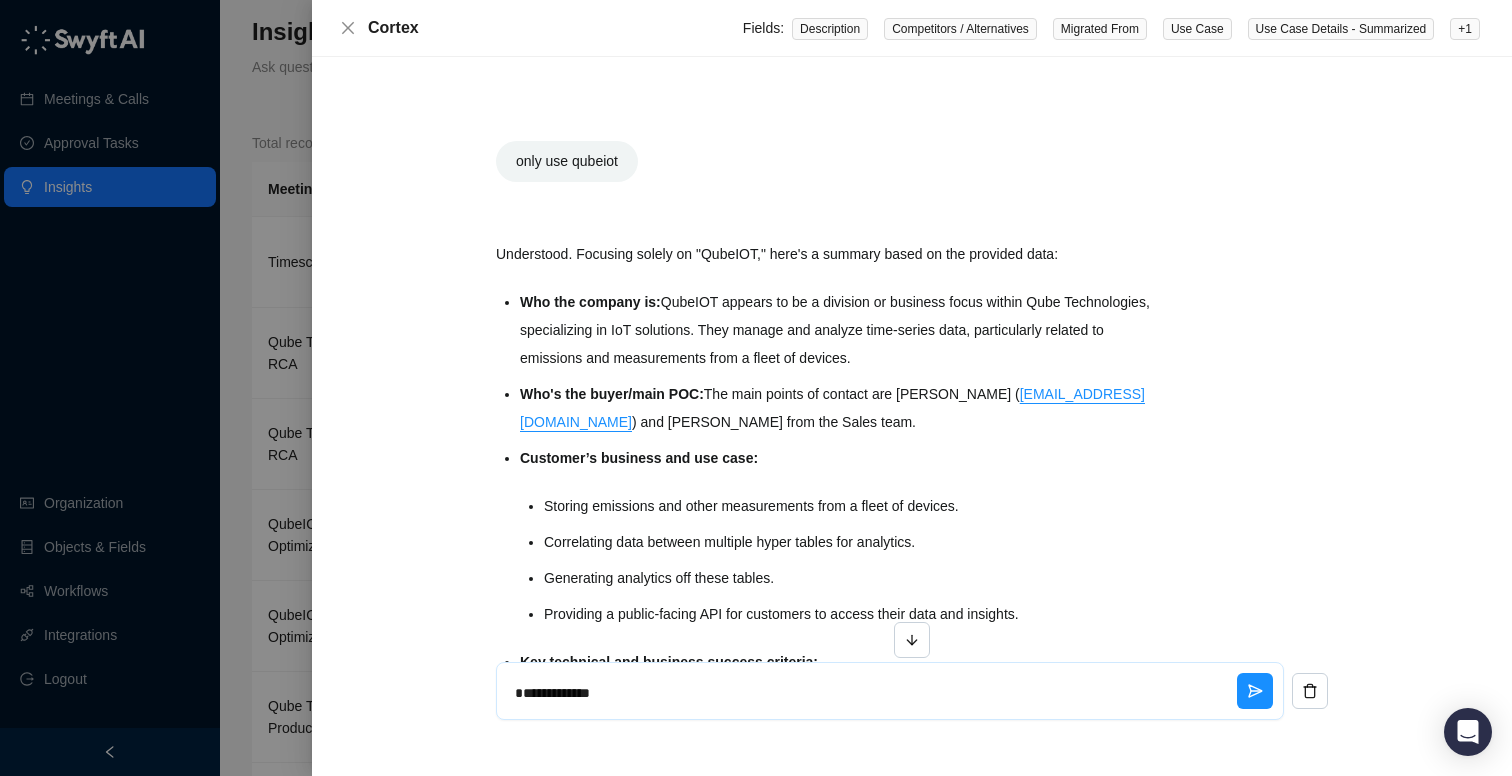 scroll, scrollTop: 594, scrollLeft: 0, axis: vertical 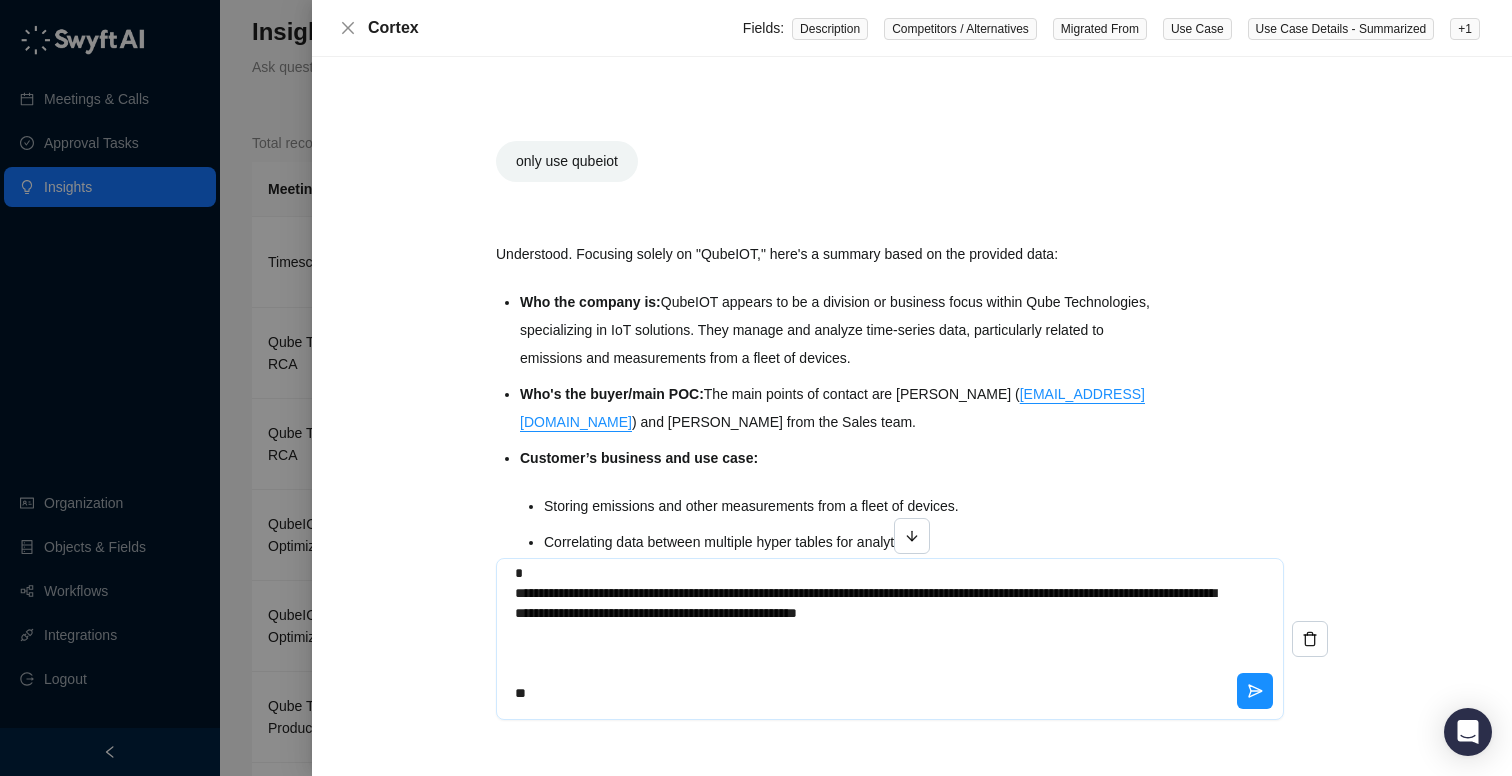 type 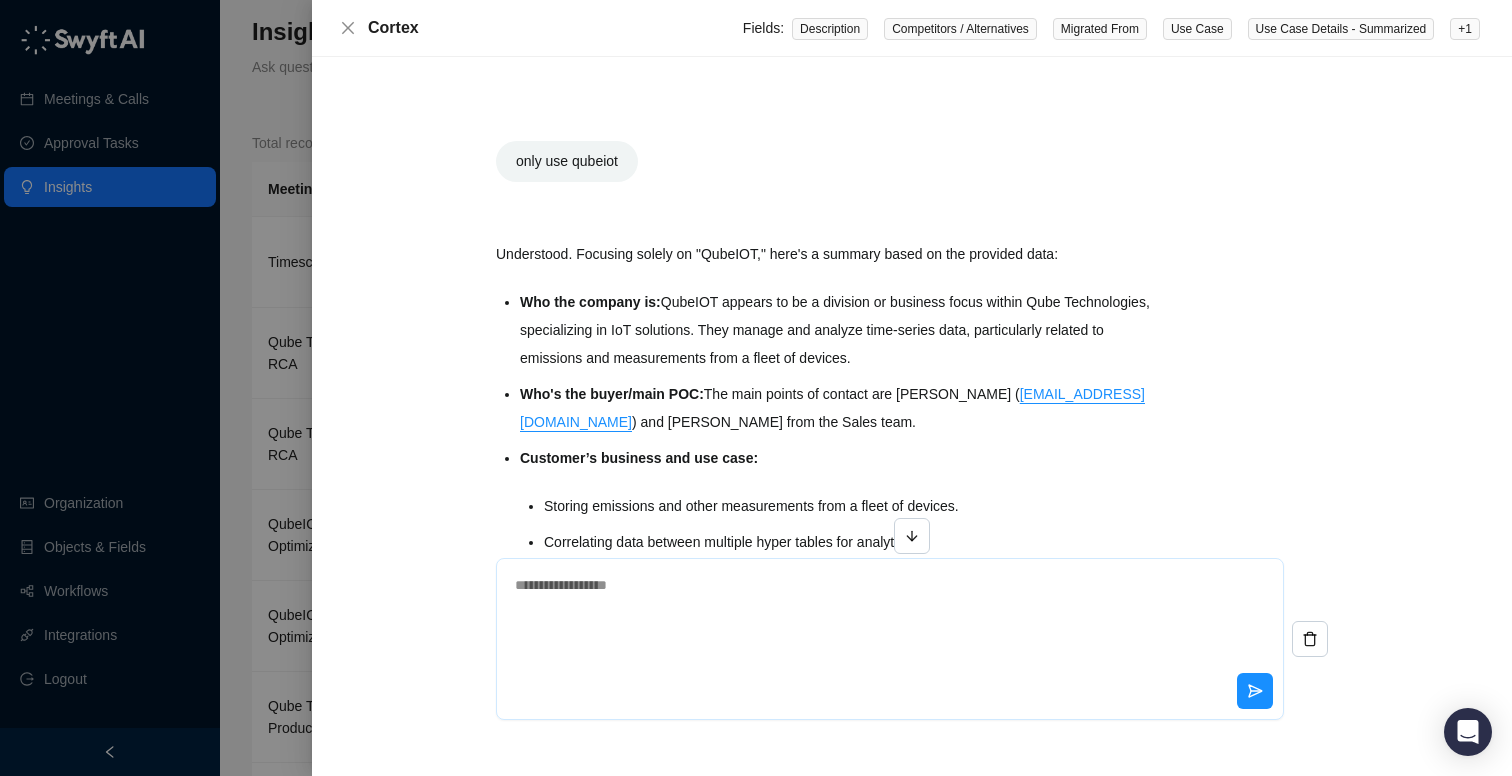 type on "*" 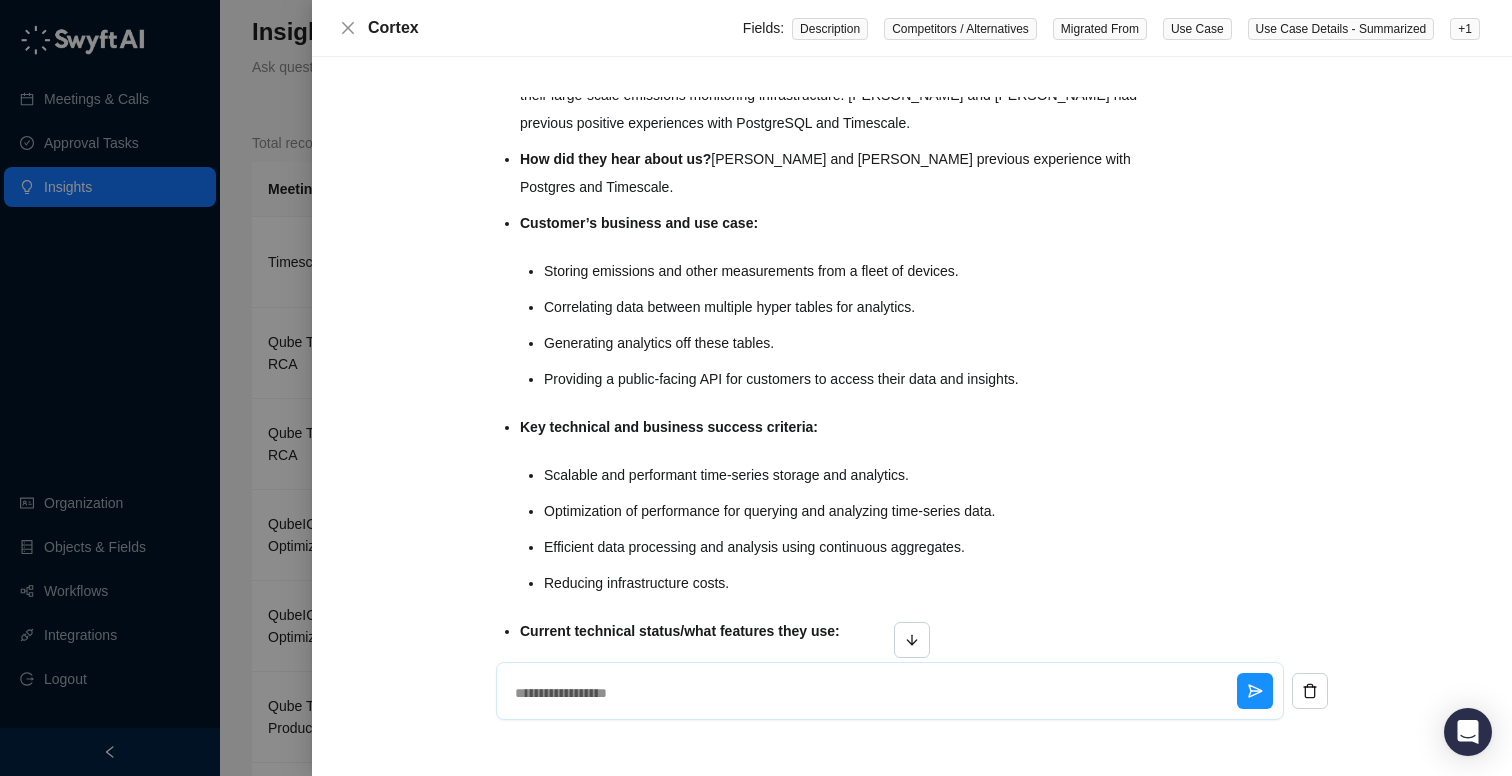 scroll, scrollTop: 4967, scrollLeft: 0, axis: vertical 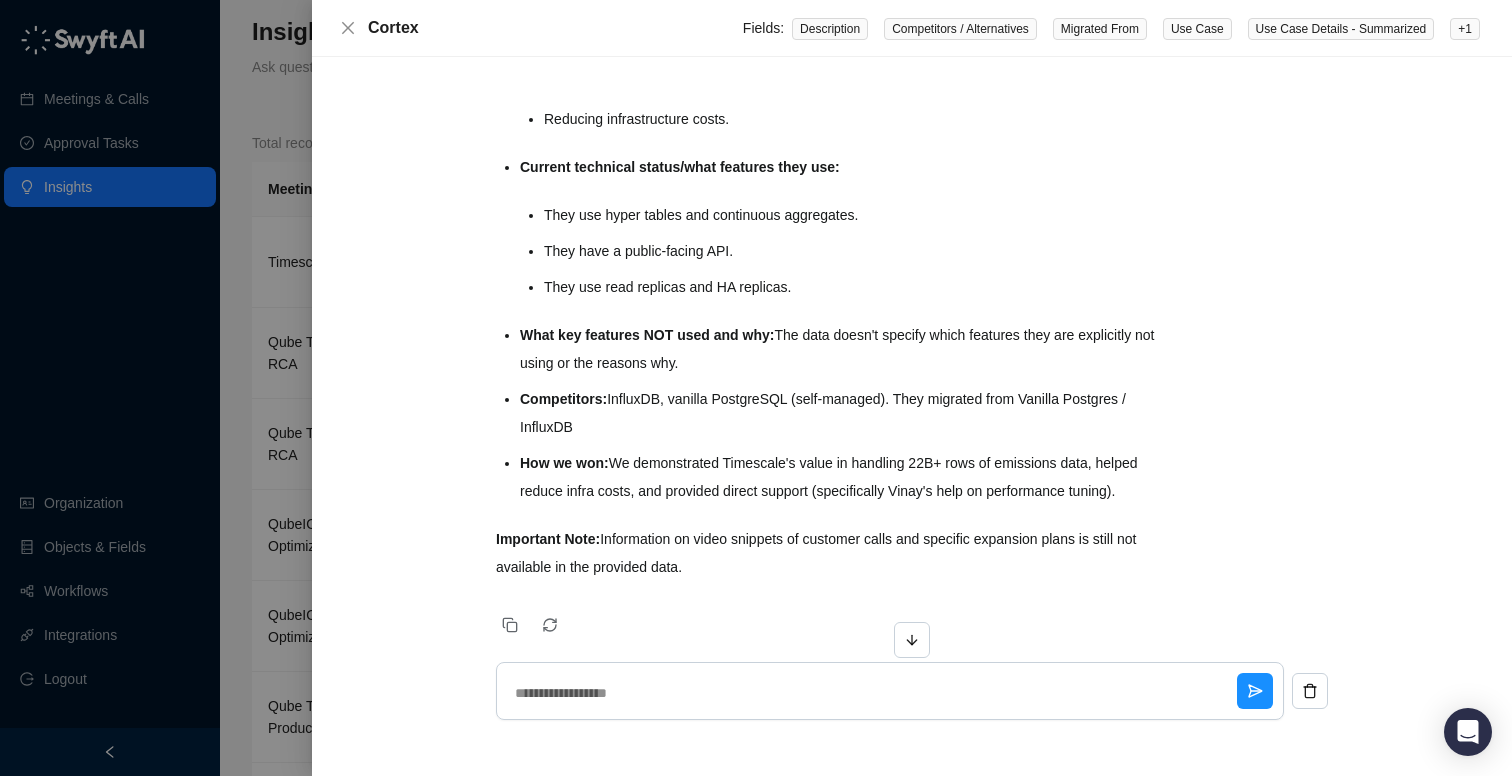 drag, startPoint x: 601, startPoint y: 529, endPoint x: 494, endPoint y: 423, distance: 150.6154 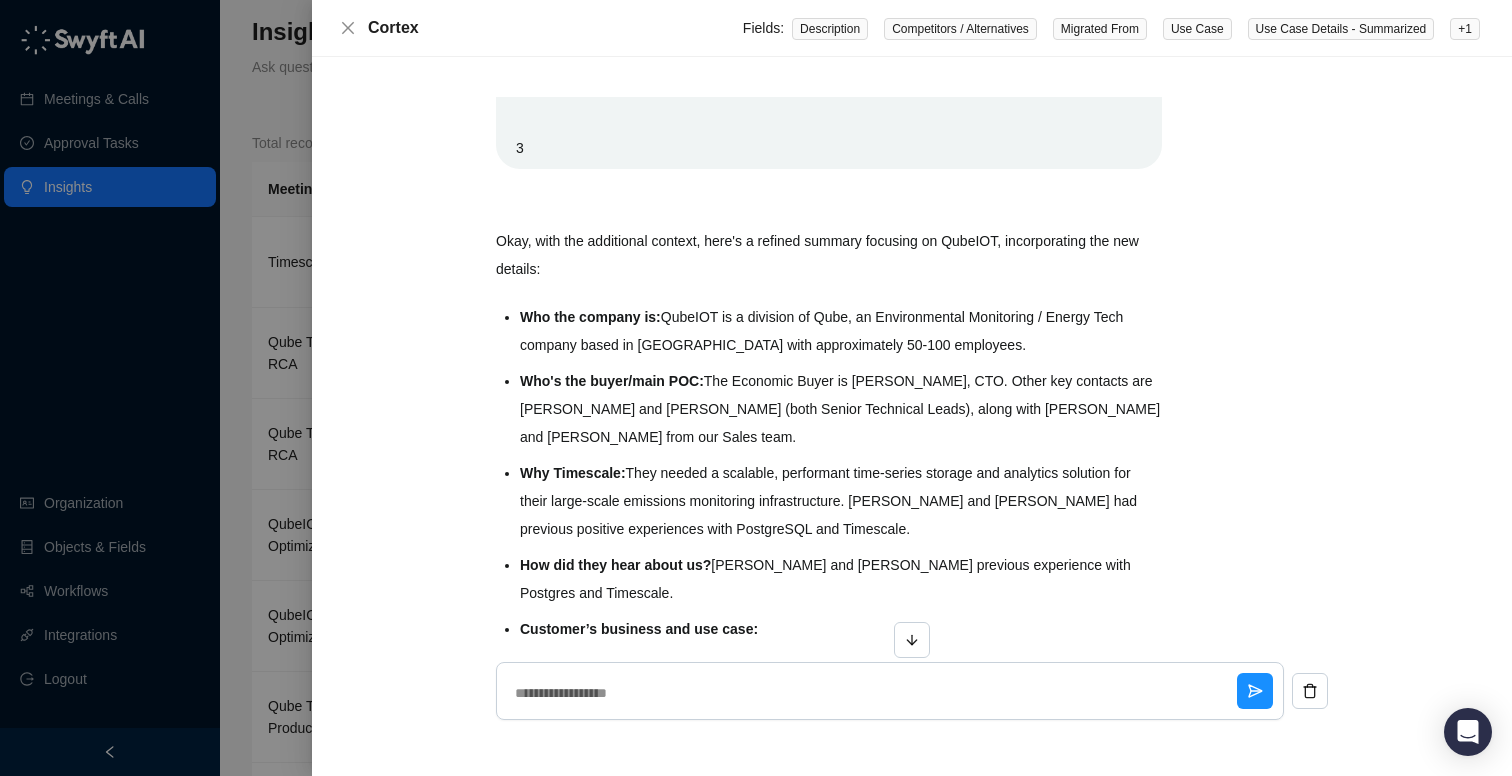 scroll, scrollTop: 4691, scrollLeft: 0, axis: vertical 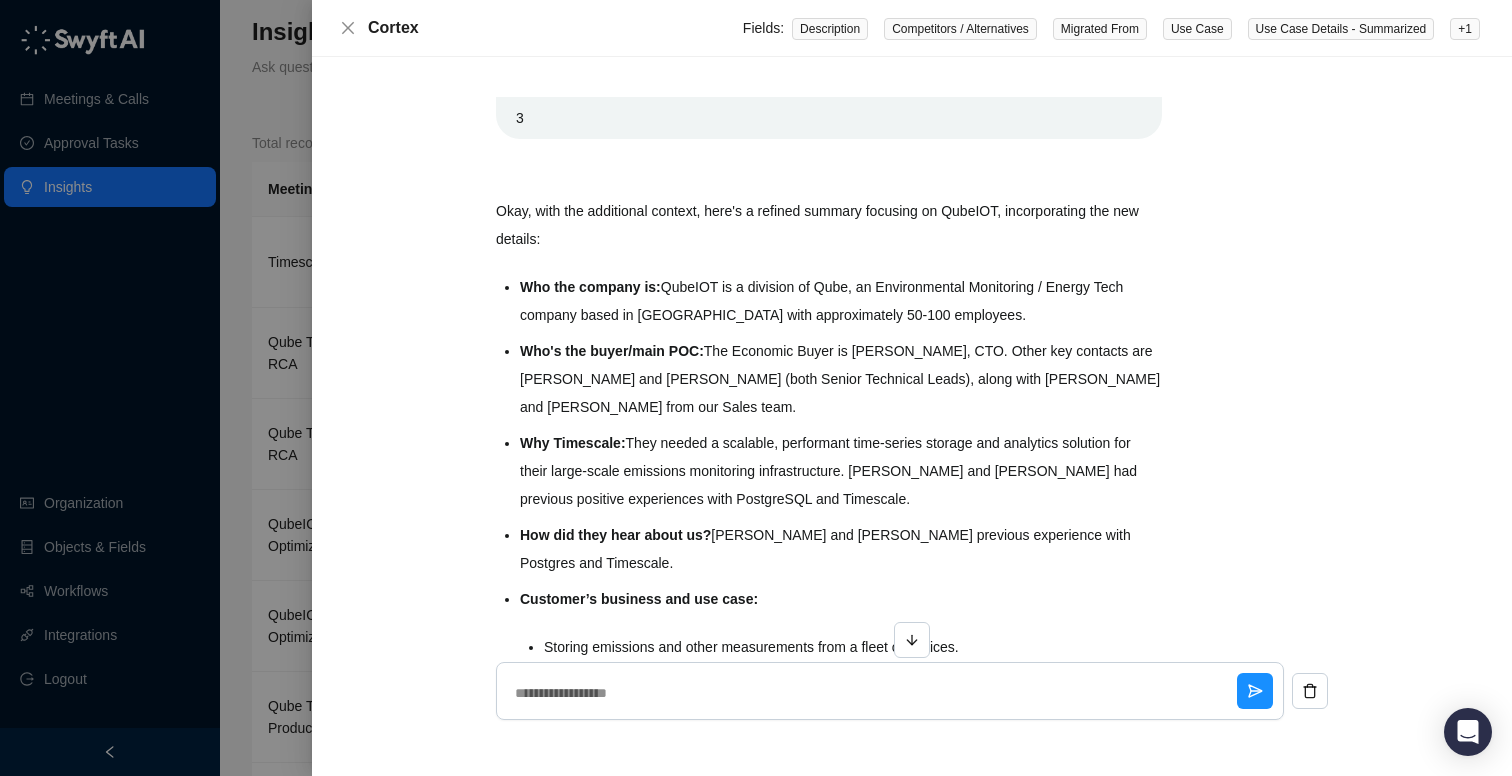 click on "Who the company is:" at bounding box center (590, 287) 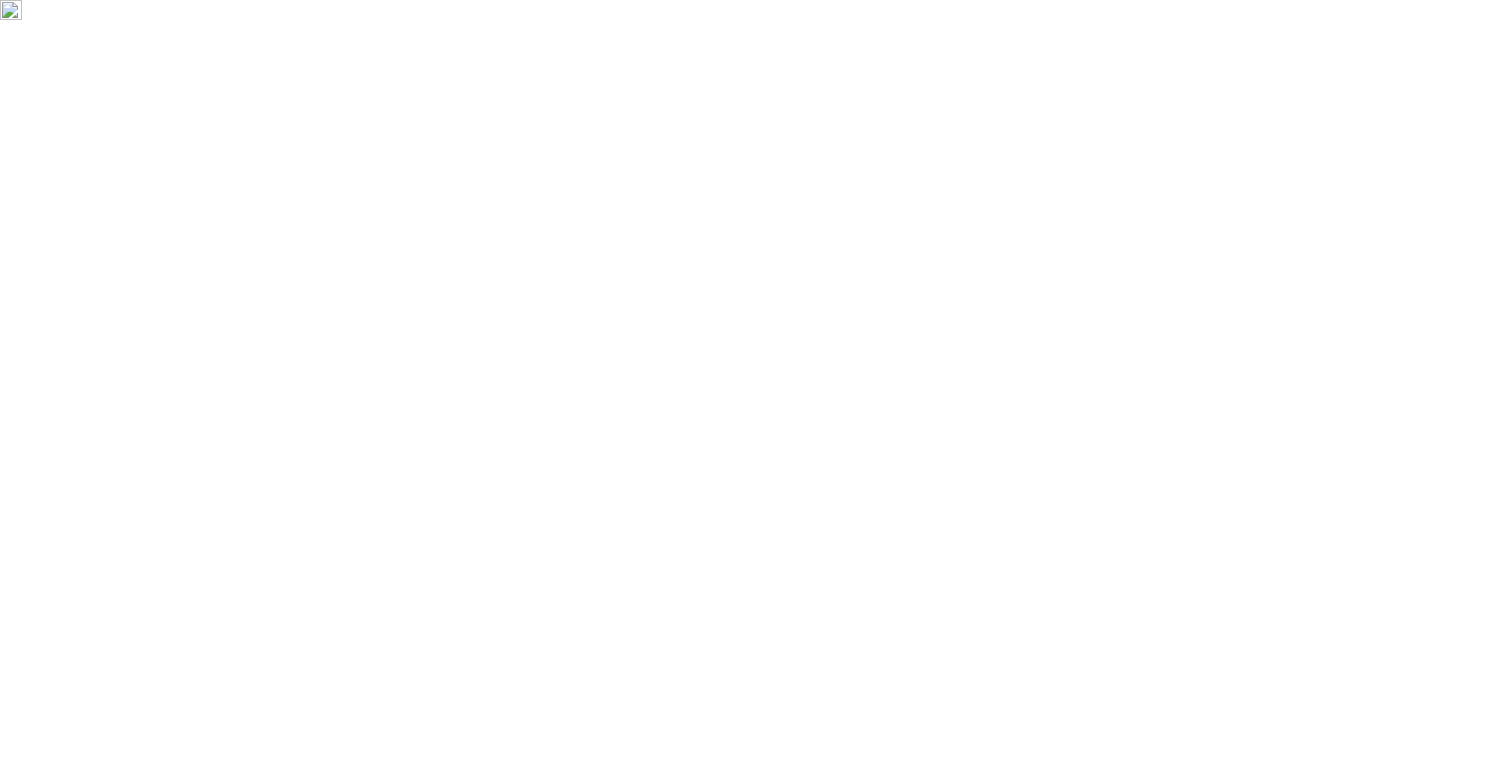 scroll, scrollTop: 0, scrollLeft: 0, axis: both 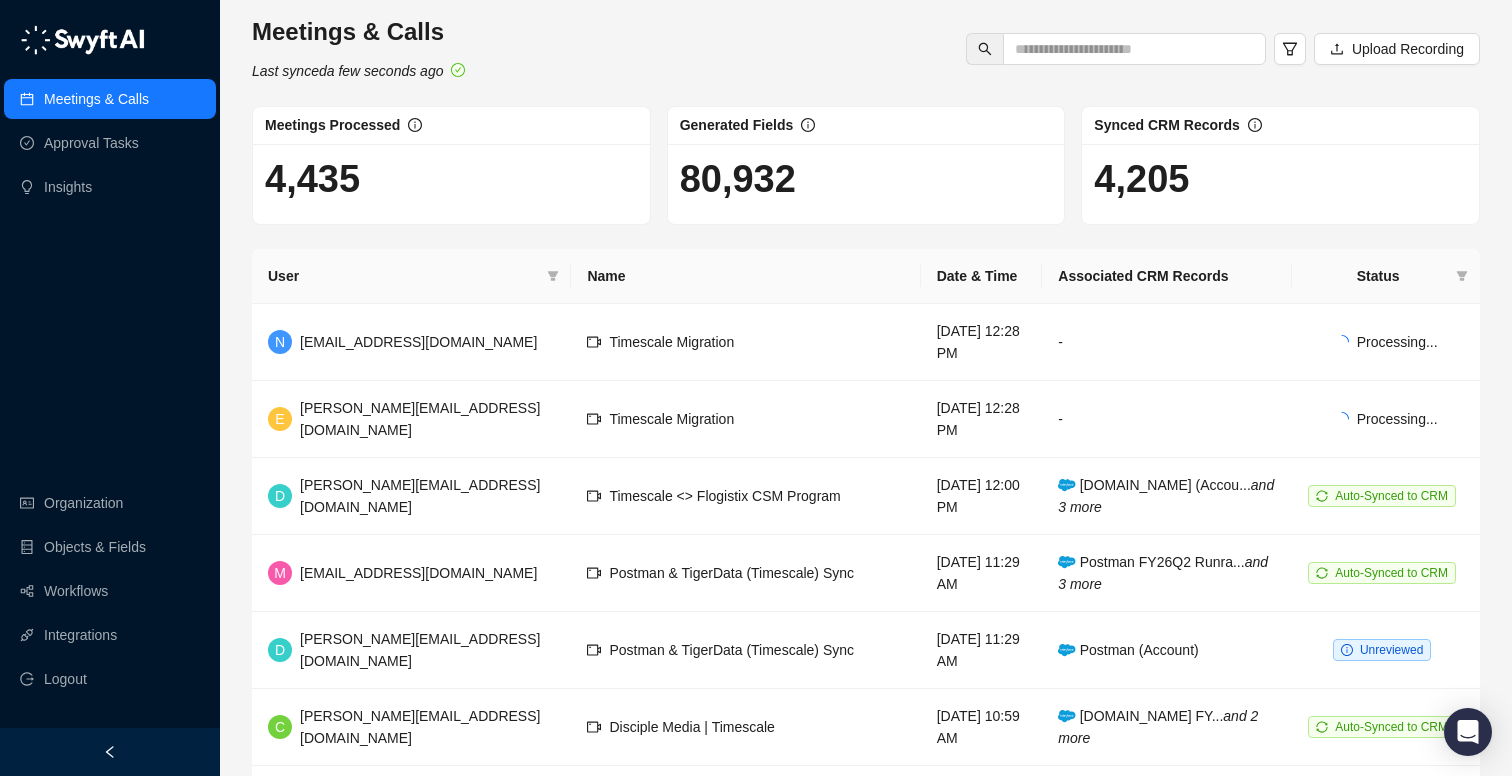 click on "Meetings & Calls Approval Tasks Insights Organization Objects & Fields Workflows Integrations Logout" at bounding box center (110, 364) 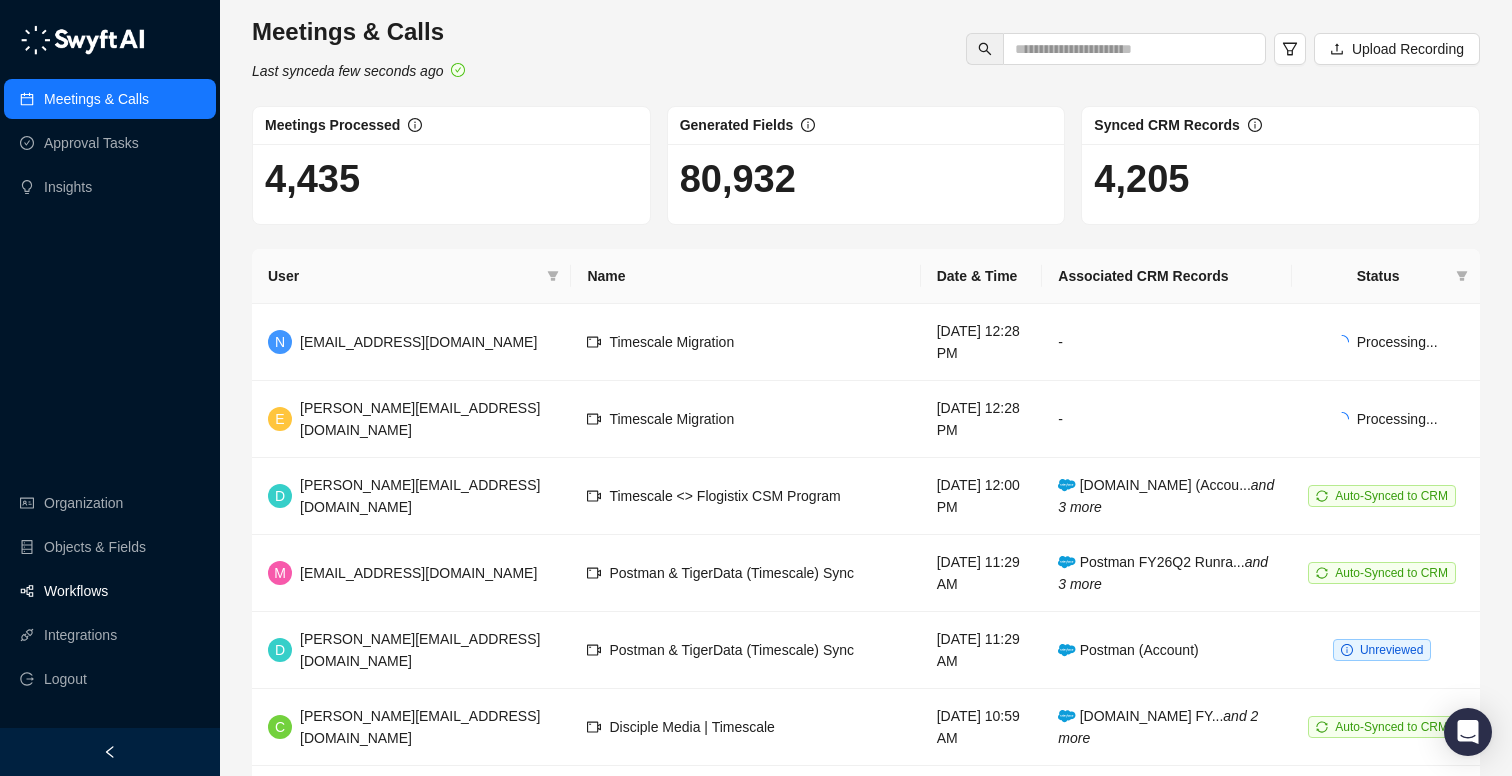 click on "Workflows" at bounding box center [110, 591] 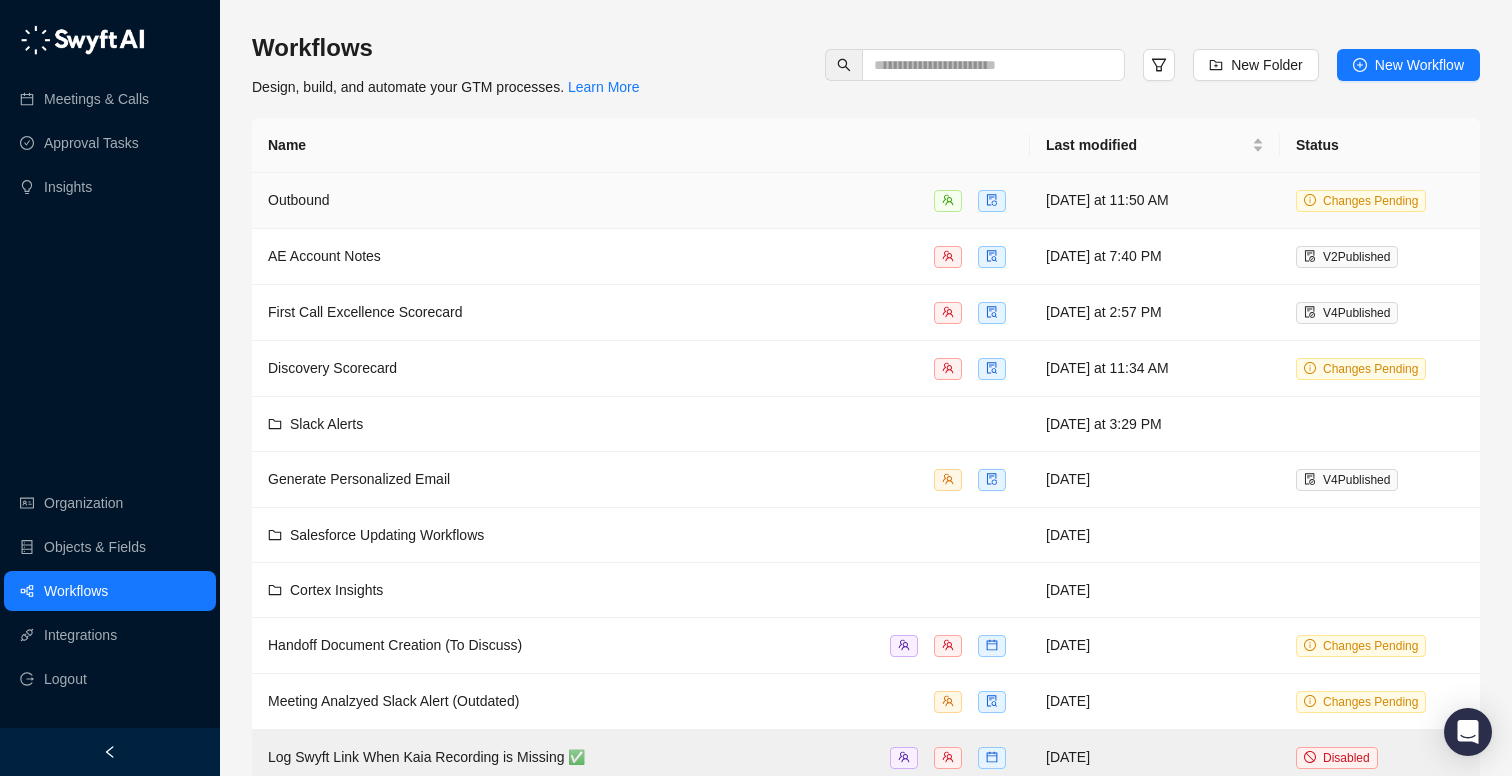 click on "Outbound" at bounding box center [299, 200] 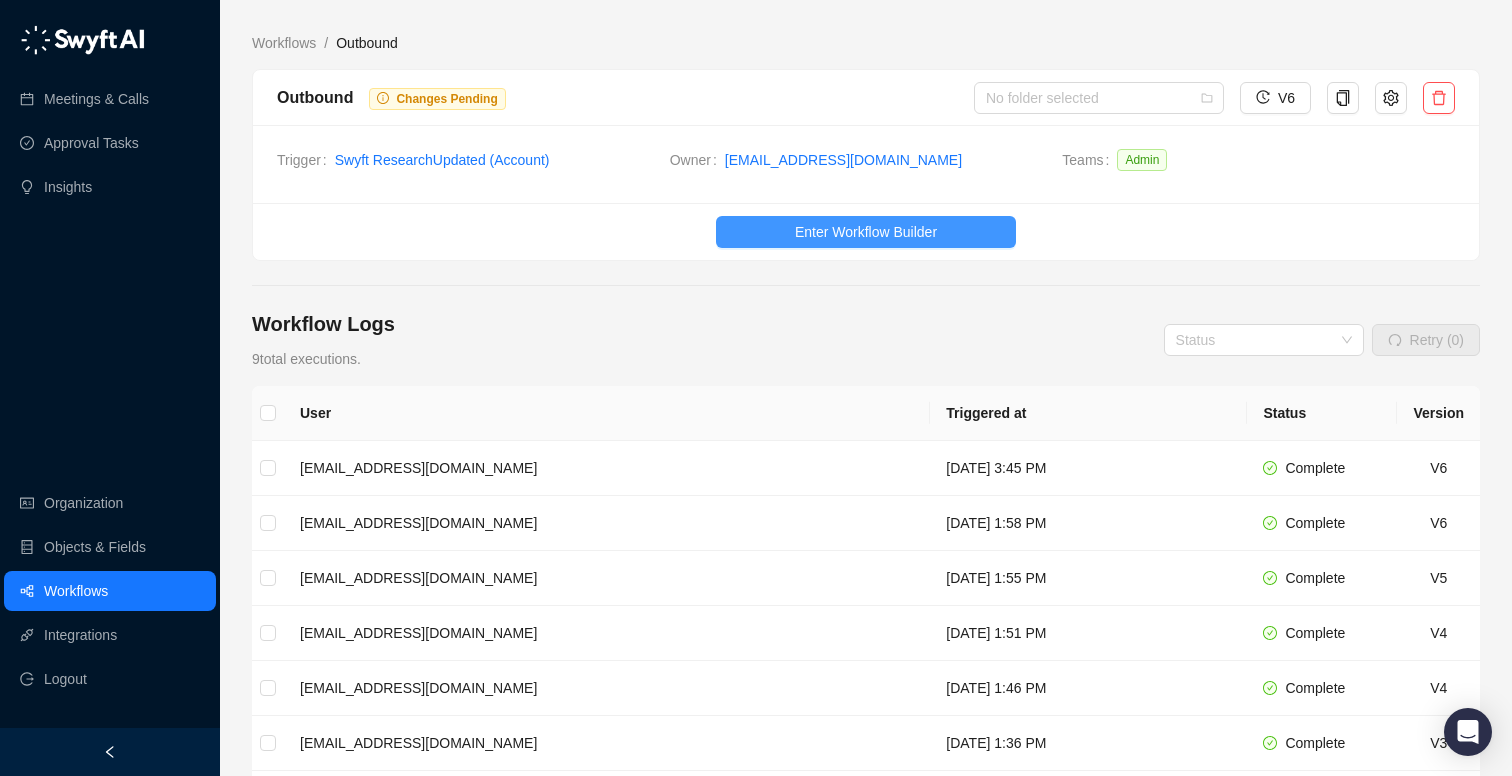 click on "Enter Workflow Builder" at bounding box center (866, 232) 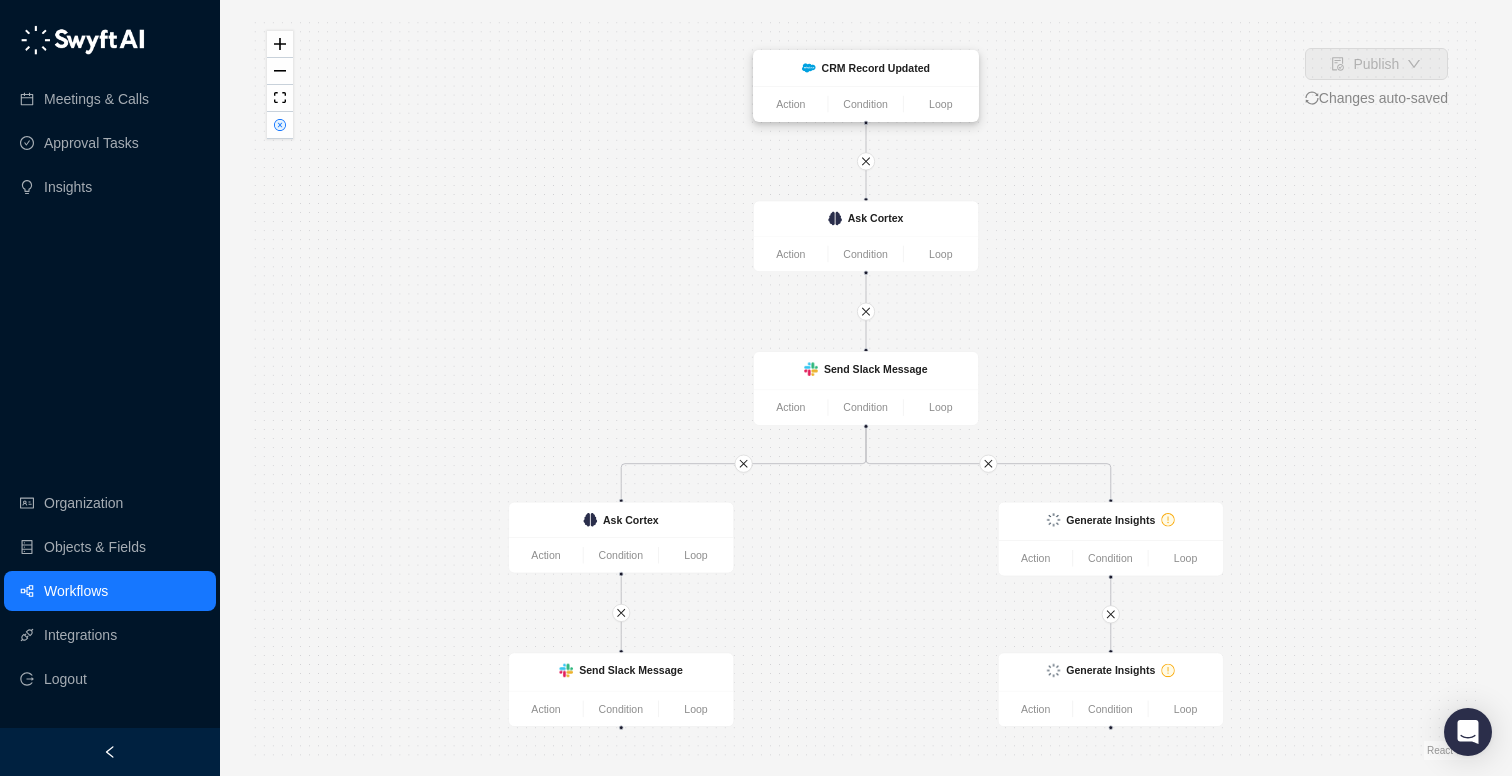 click on "CRM Record Updated" at bounding box center [866, 69] 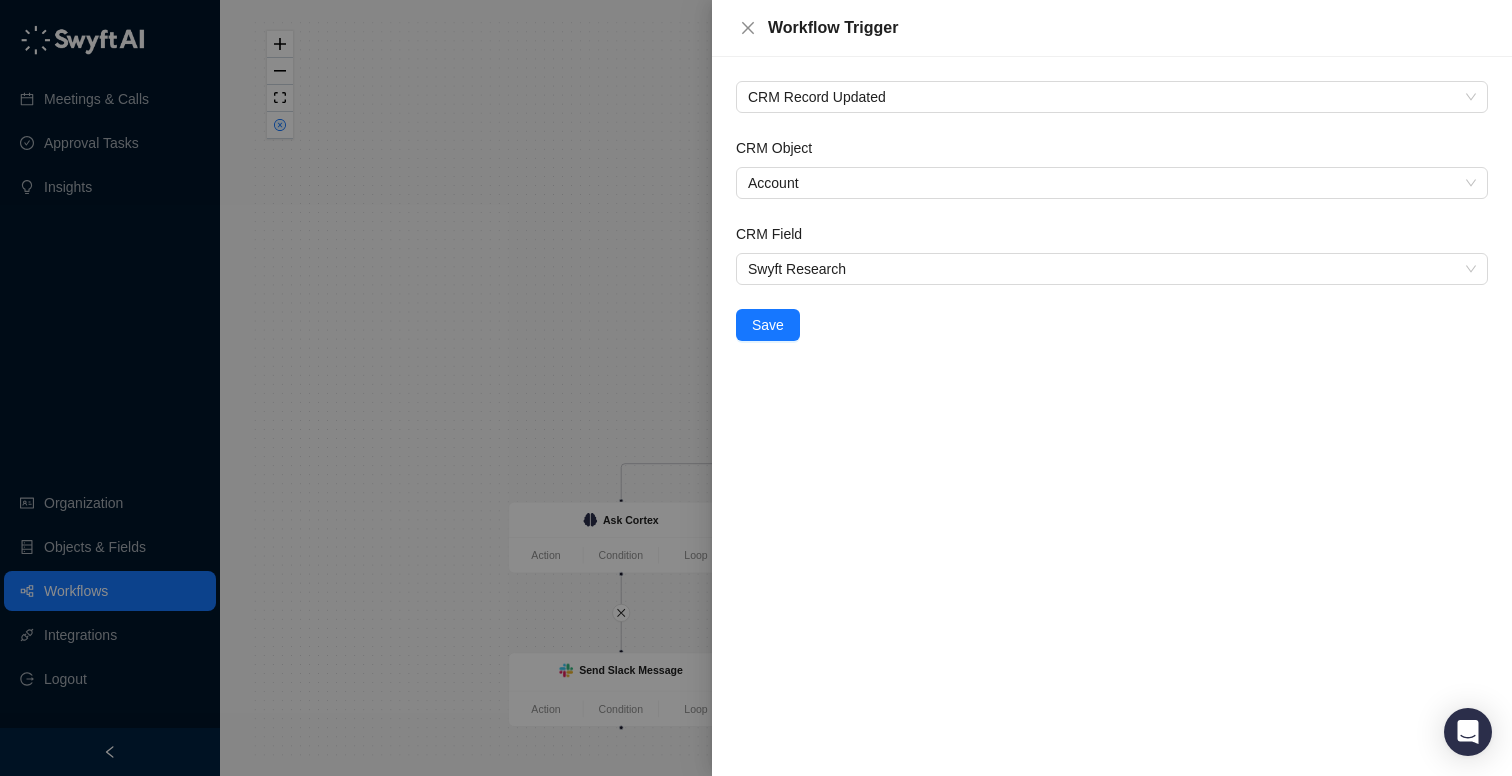 click at bounding box center [756, 388] 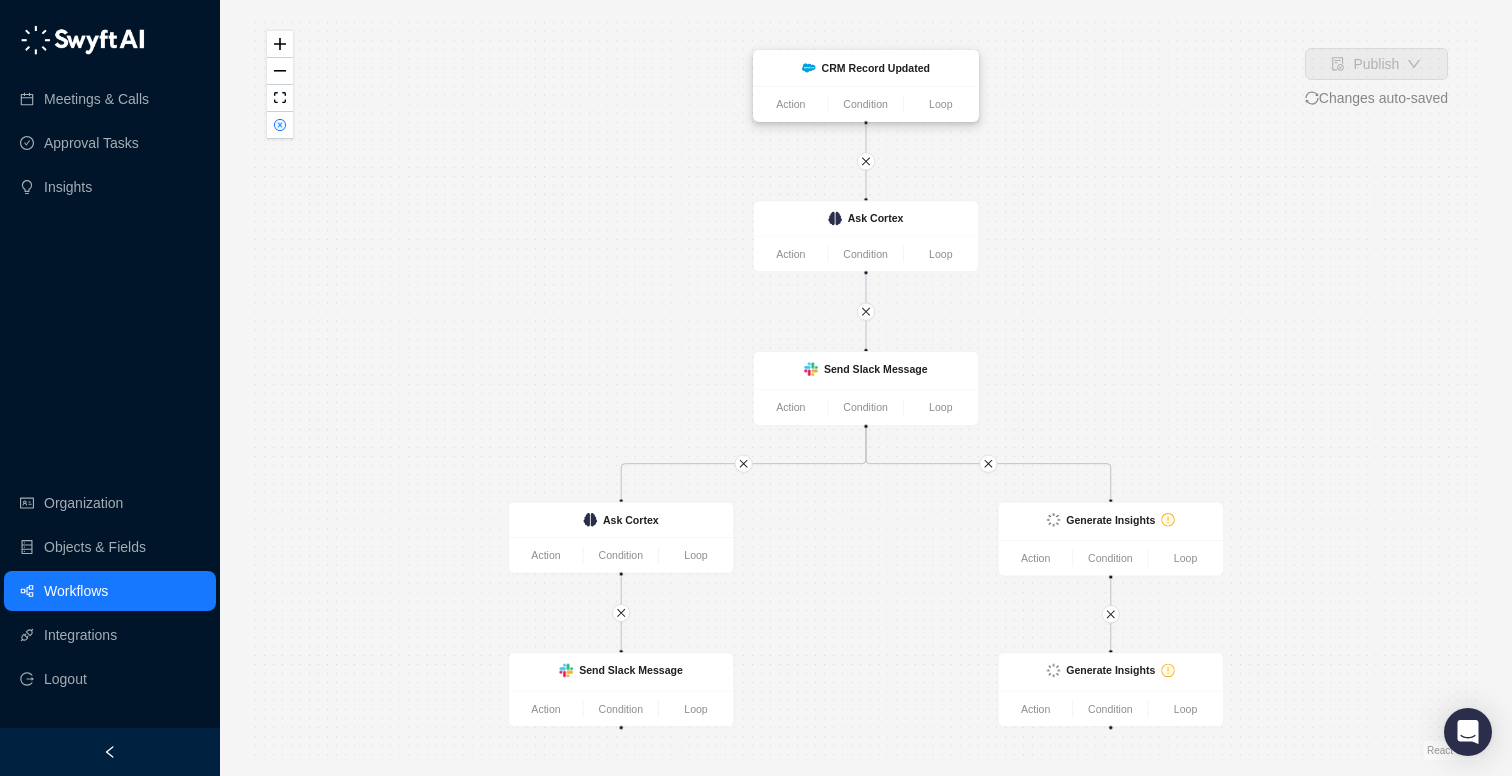 click on "CRM Record Updated" at bounding box center (876, 68) 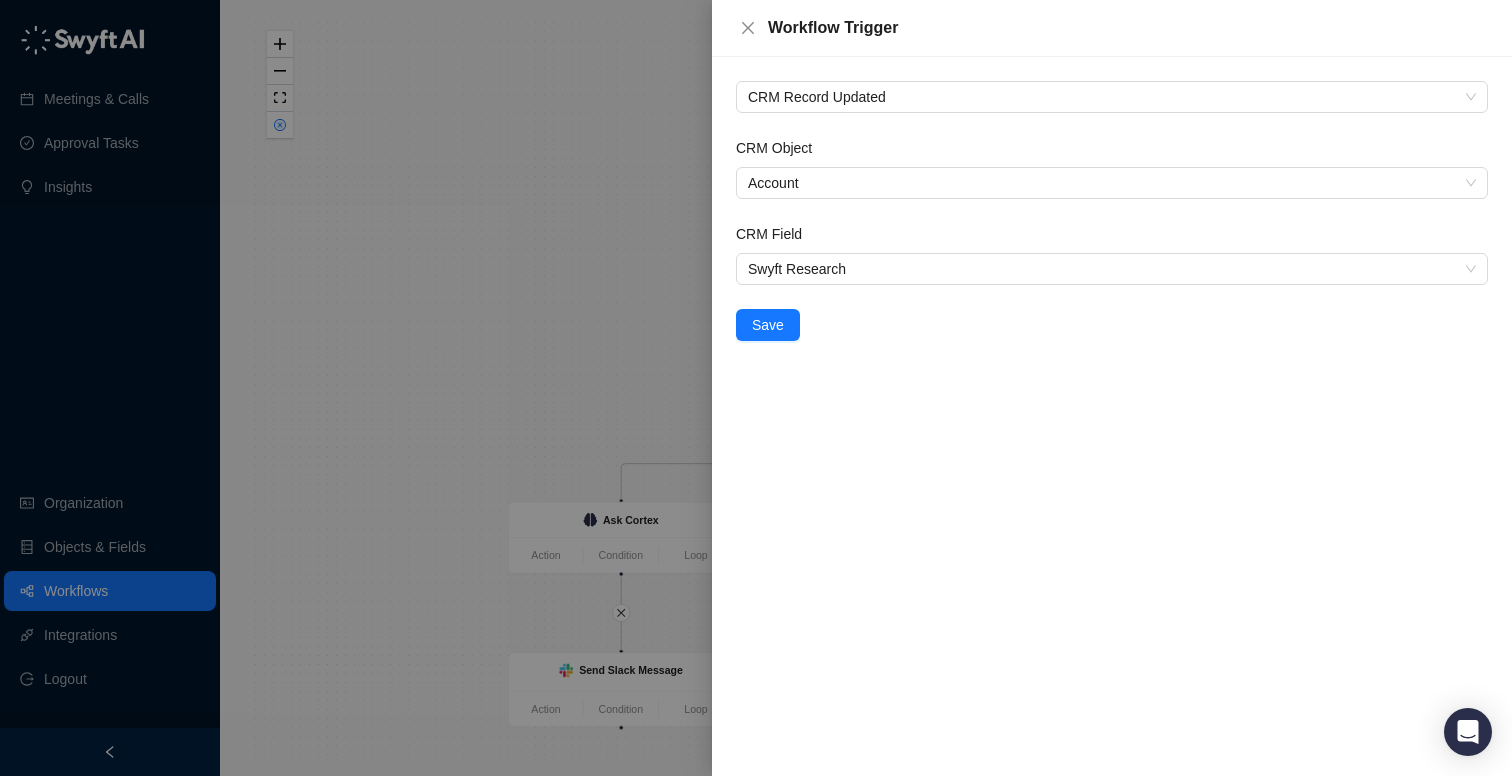 click at bounding box center [756, 388] 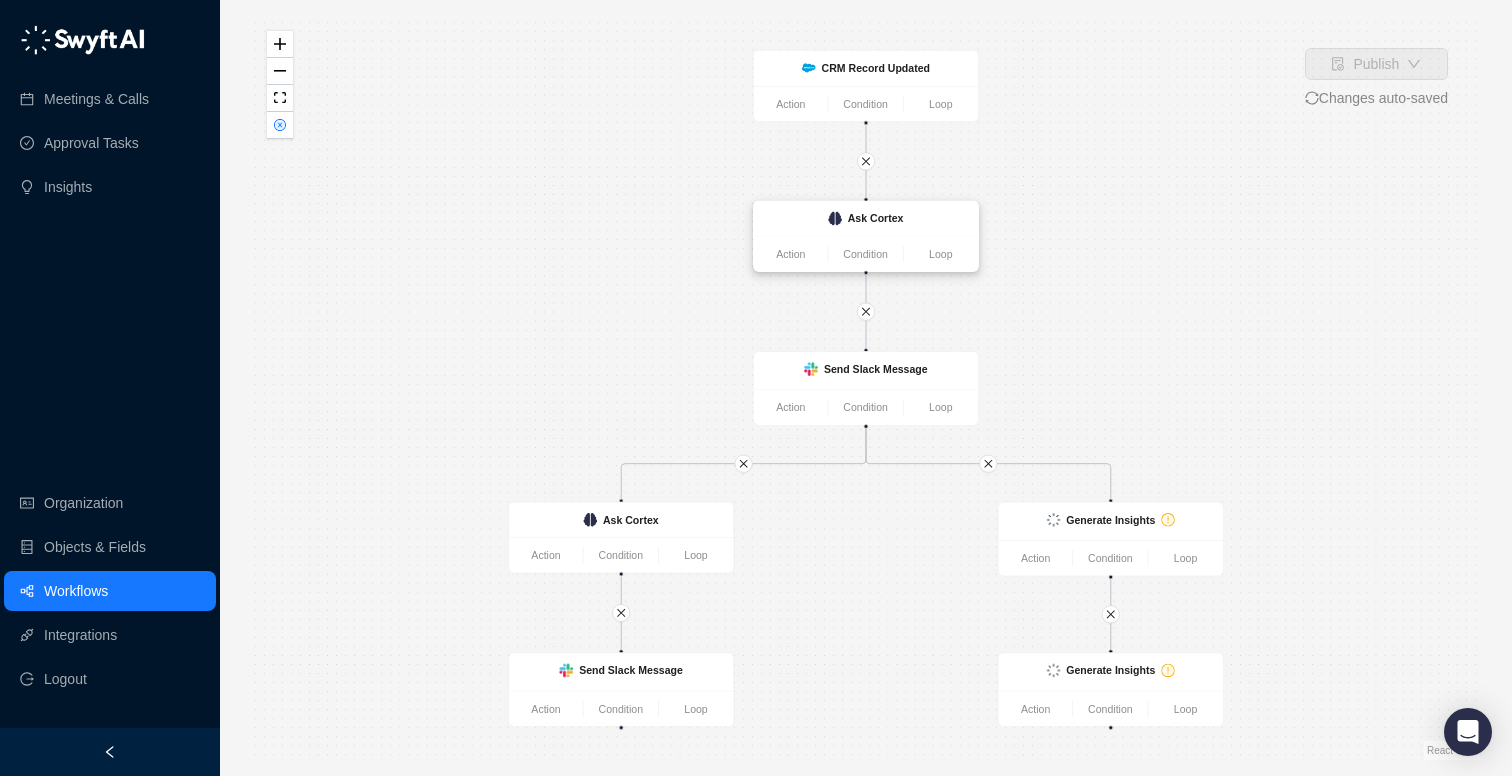 click on "Ask Cortex" at bounding box center [866, 218] 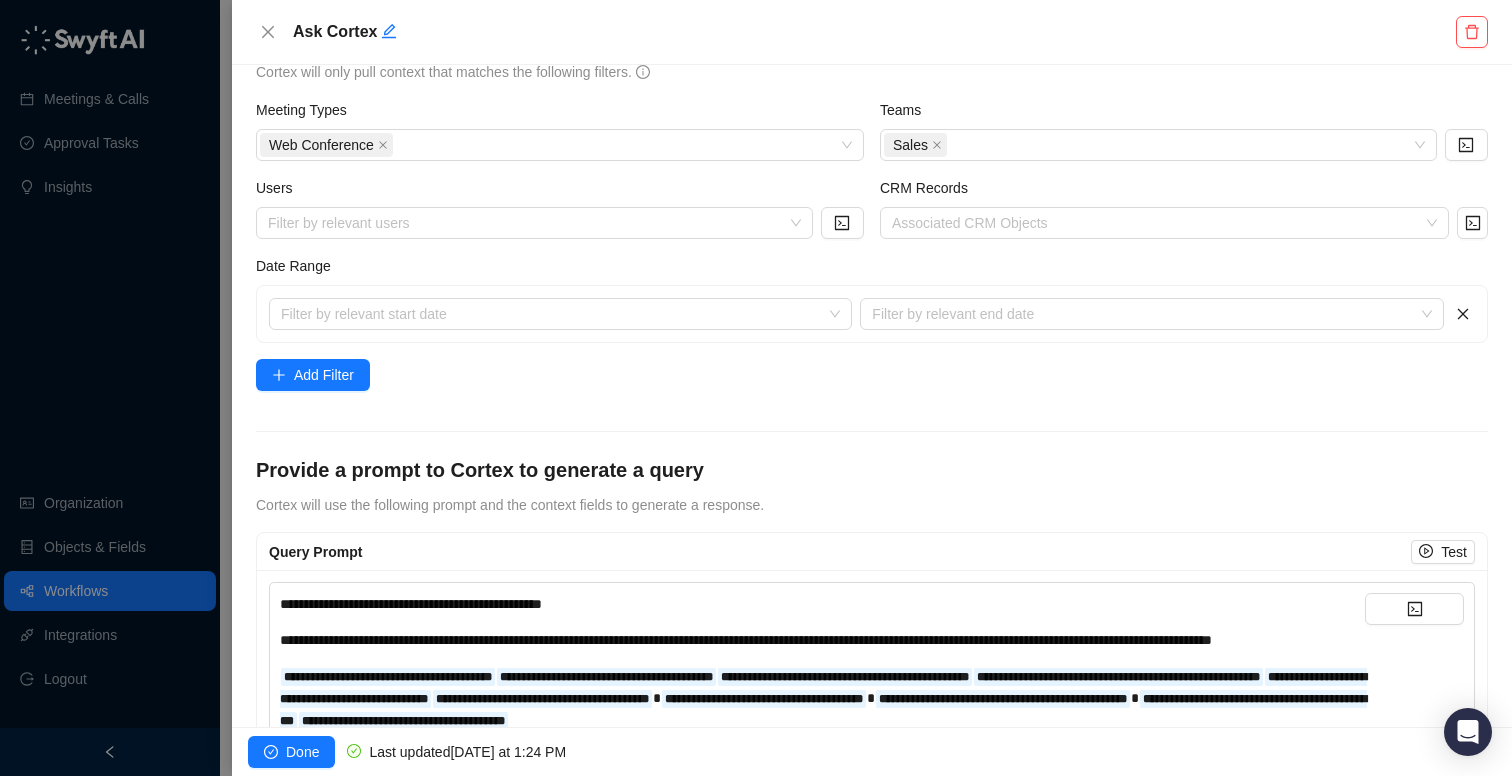 scroll, scrollTop: 714, scrollLeft: 0, axis: vertical 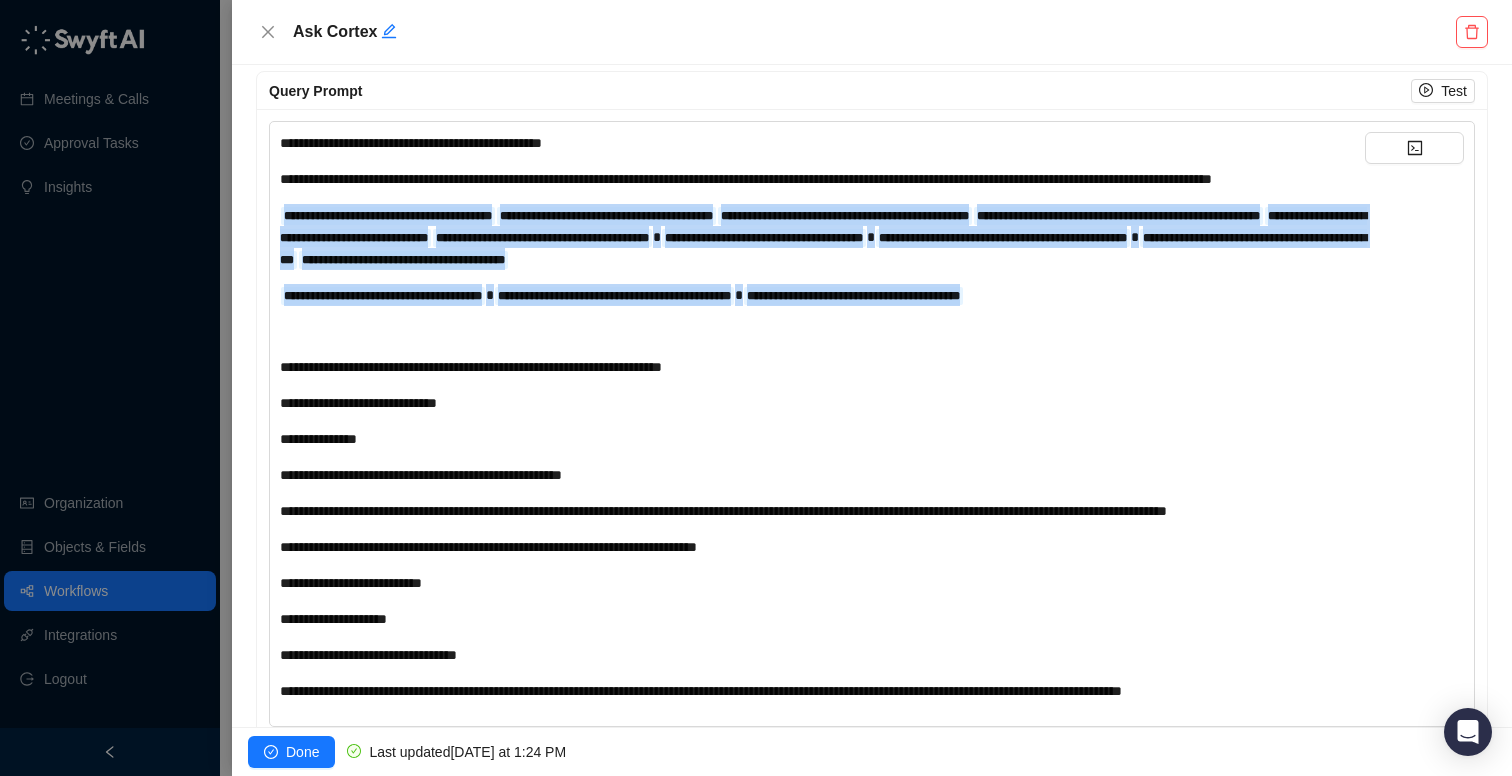 drag, startPoint x: 1221, startPoint y: 350, endPoint x: 222, endPoint y: 232, distance: 1005.9448 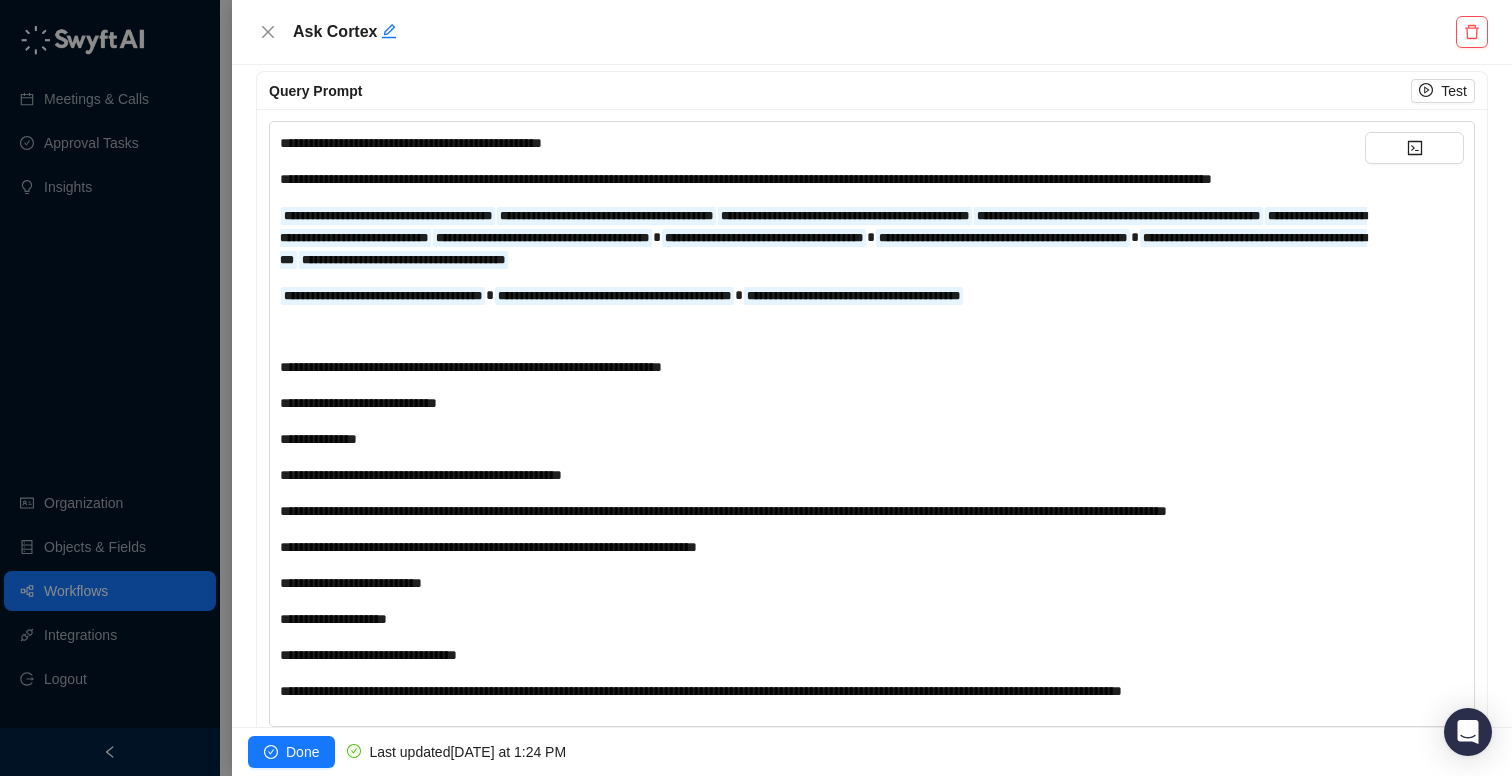 click on "**********" at bounding box center [471, 367] 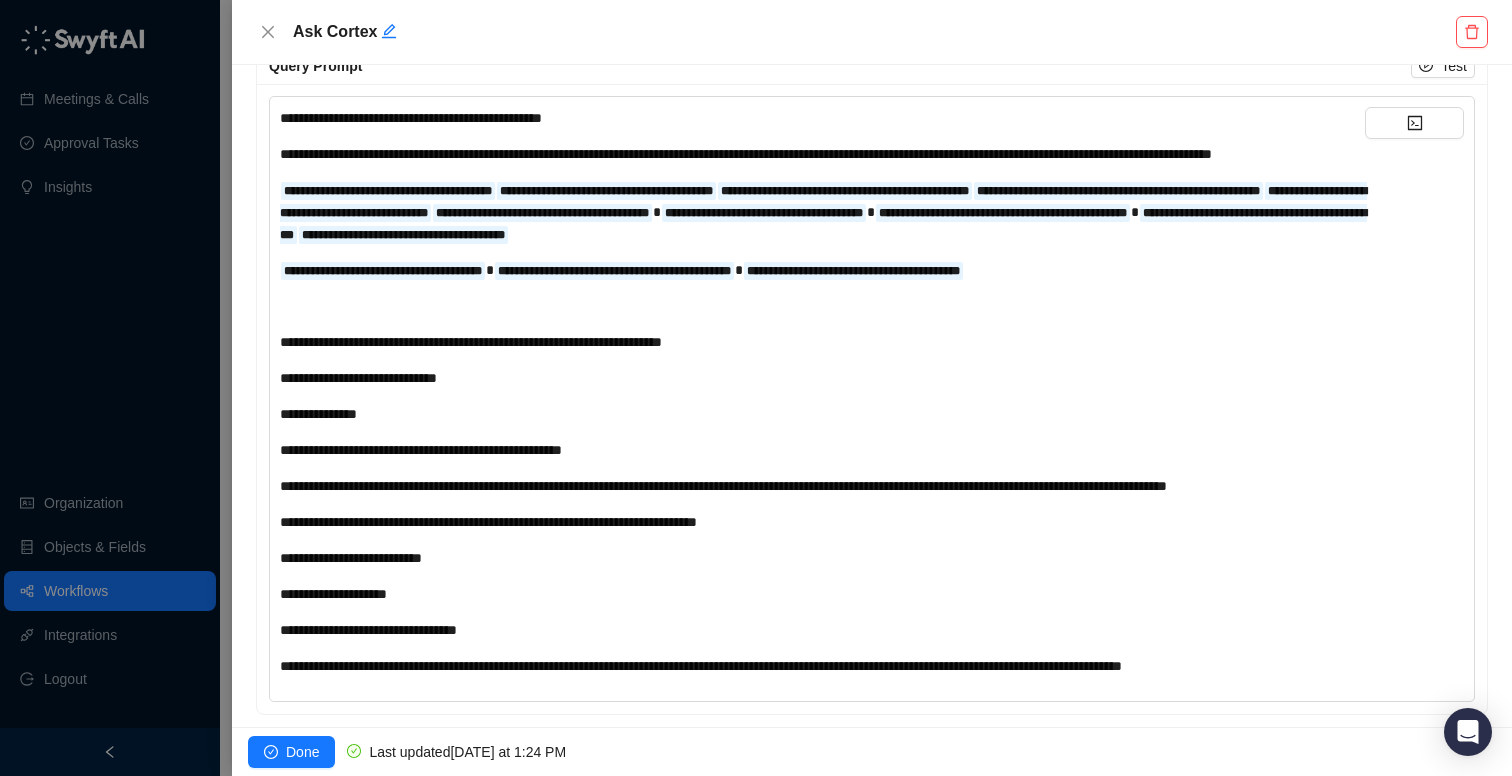 scroll, scrollTop: 839, scrollLeft: 0, axis: vertical 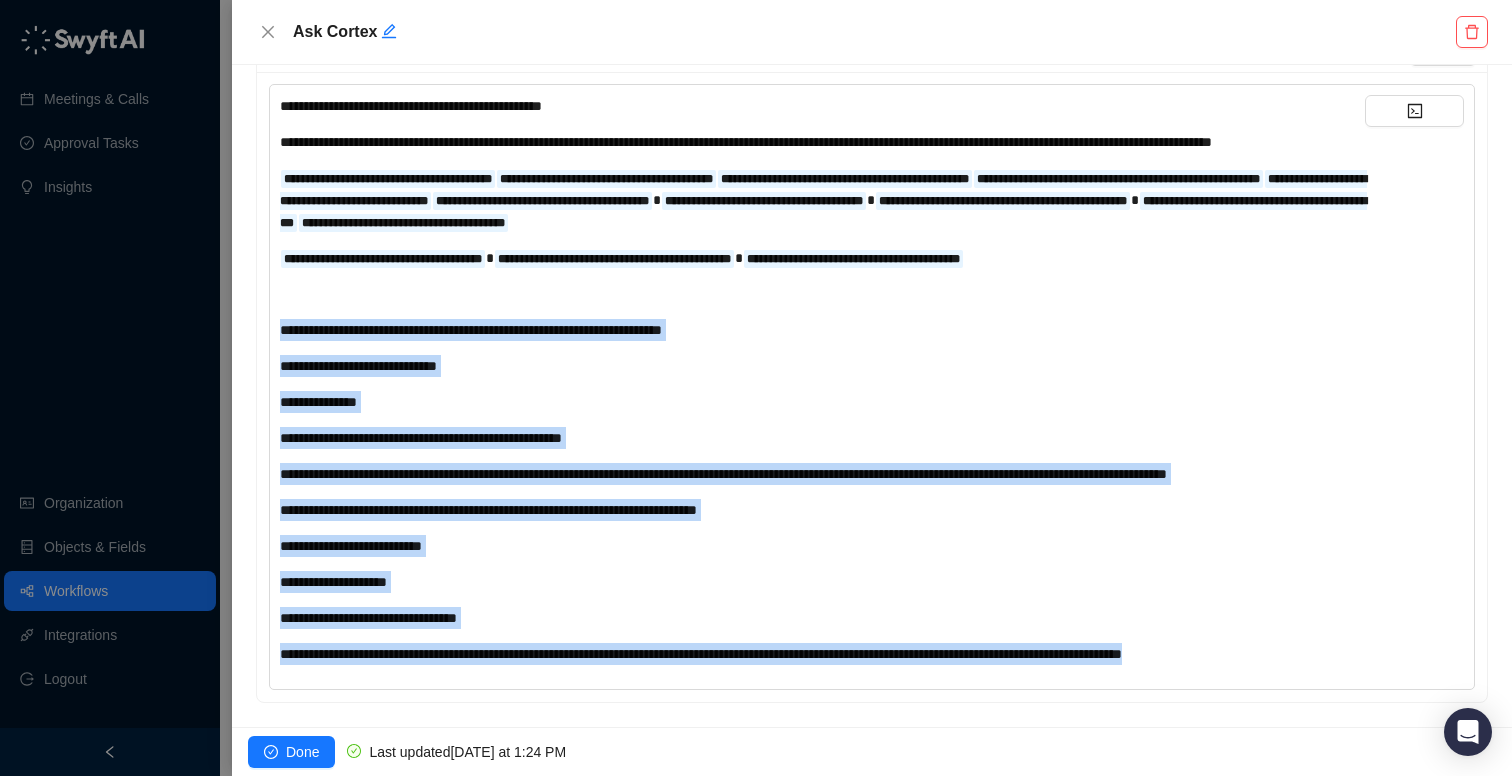 drag, startPoint x: 283, startPoint y: 281, endPoint x: 854, endPoint y: 663, distance: 686.9971 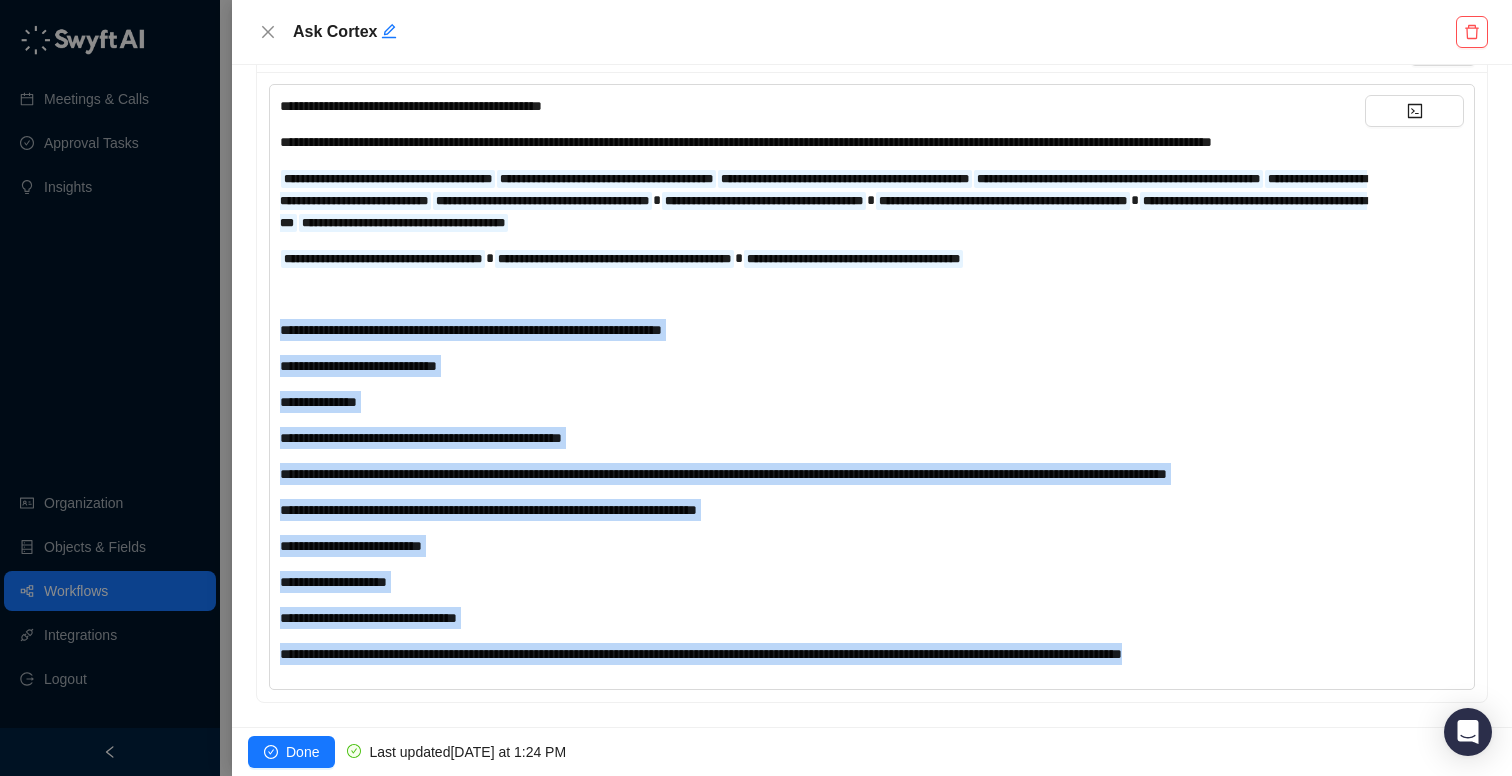 click on "**********" at bounding box center (822, 380) 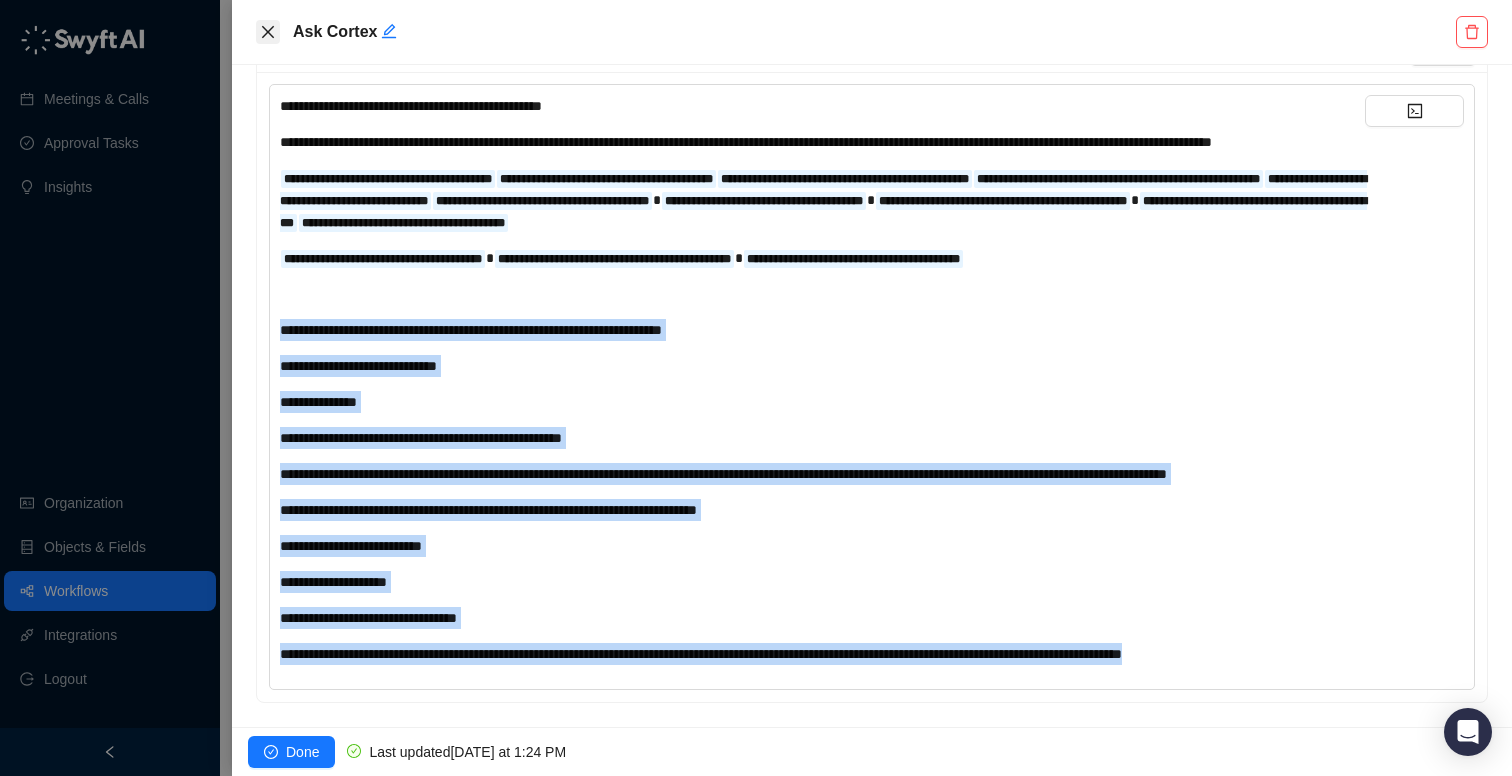 click 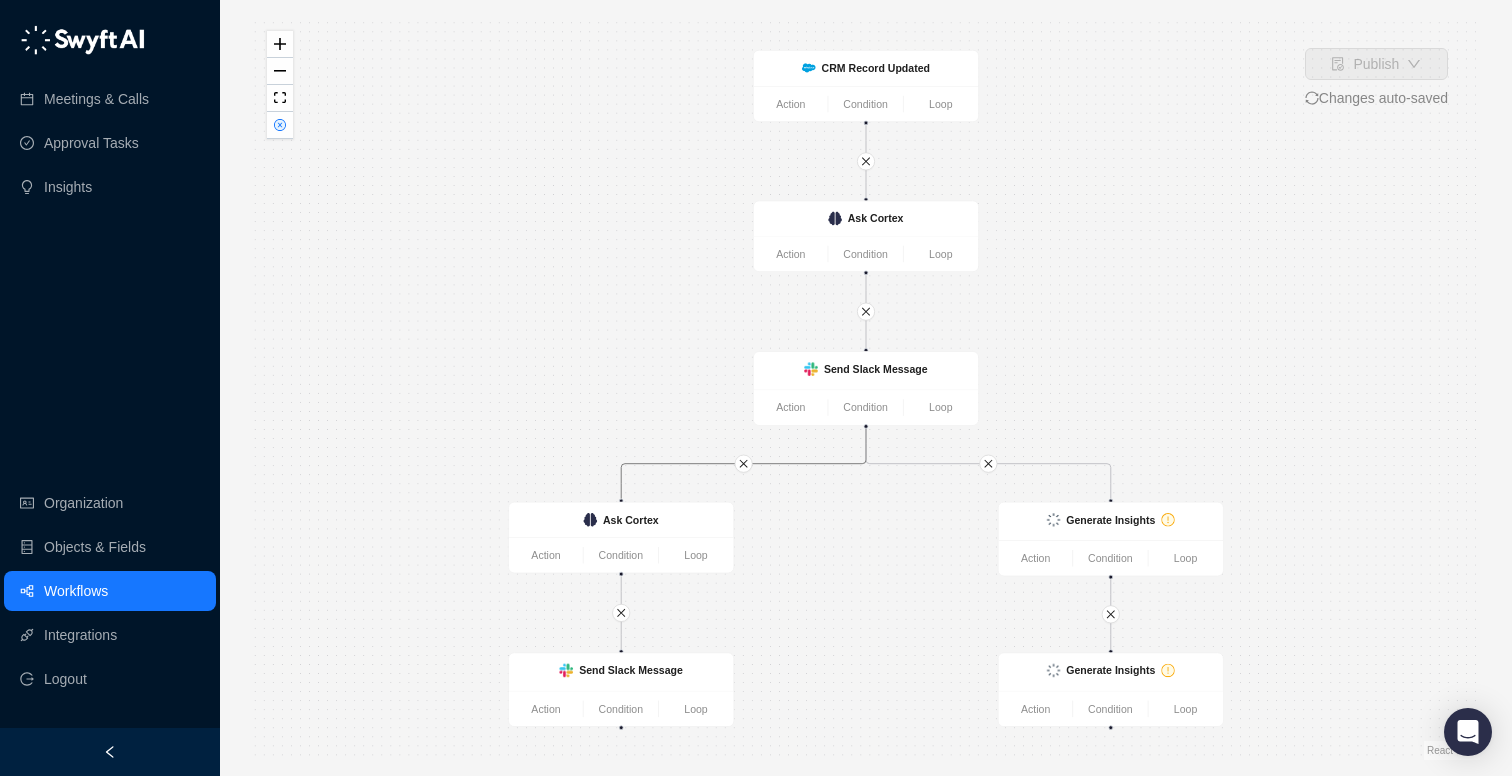 drag, startPoint x: 625, startPoint y: 474, endPoint x: 623, endPoint y: 371, distance: 103.01942 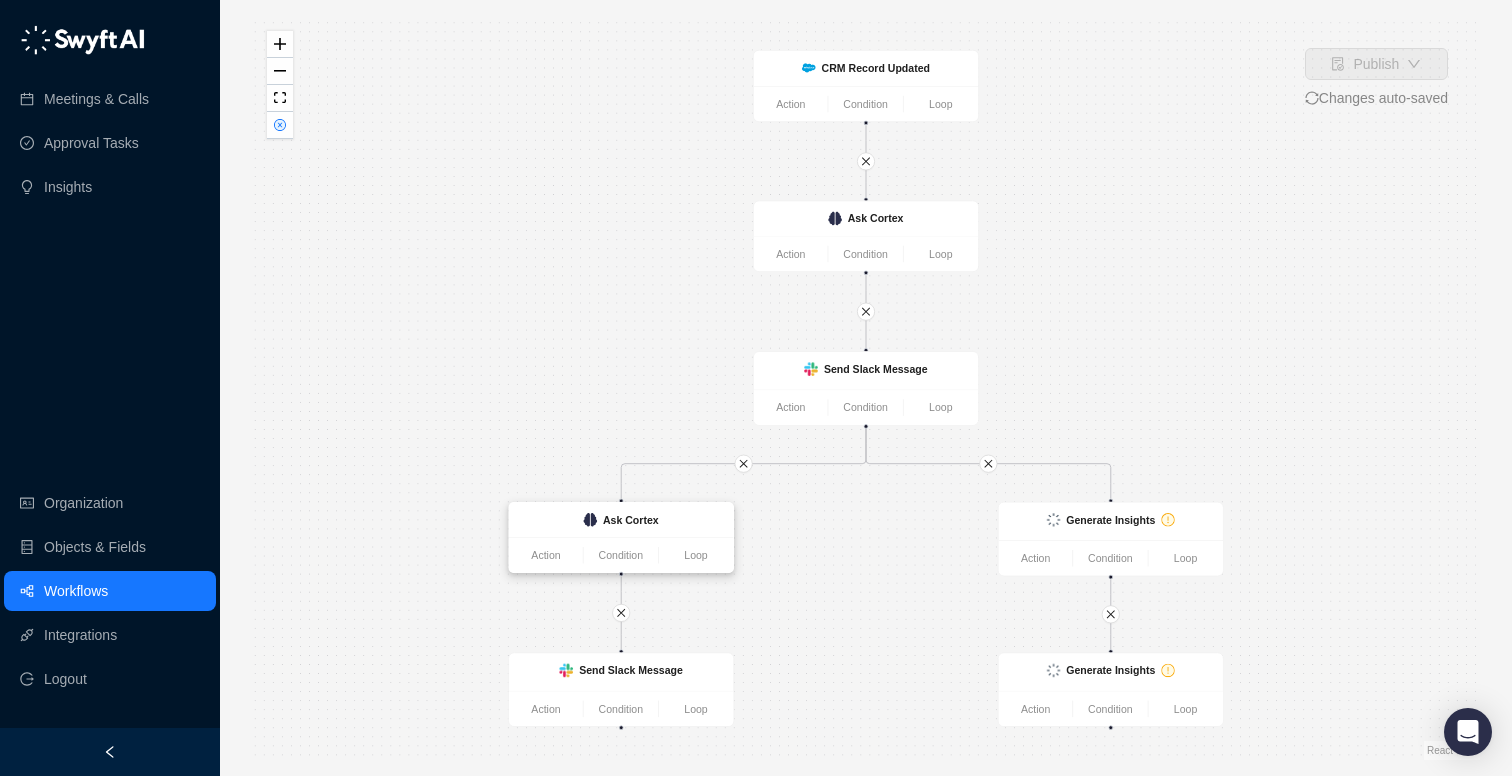 click on "Ask Cortex" at bounding box center [621, 519] 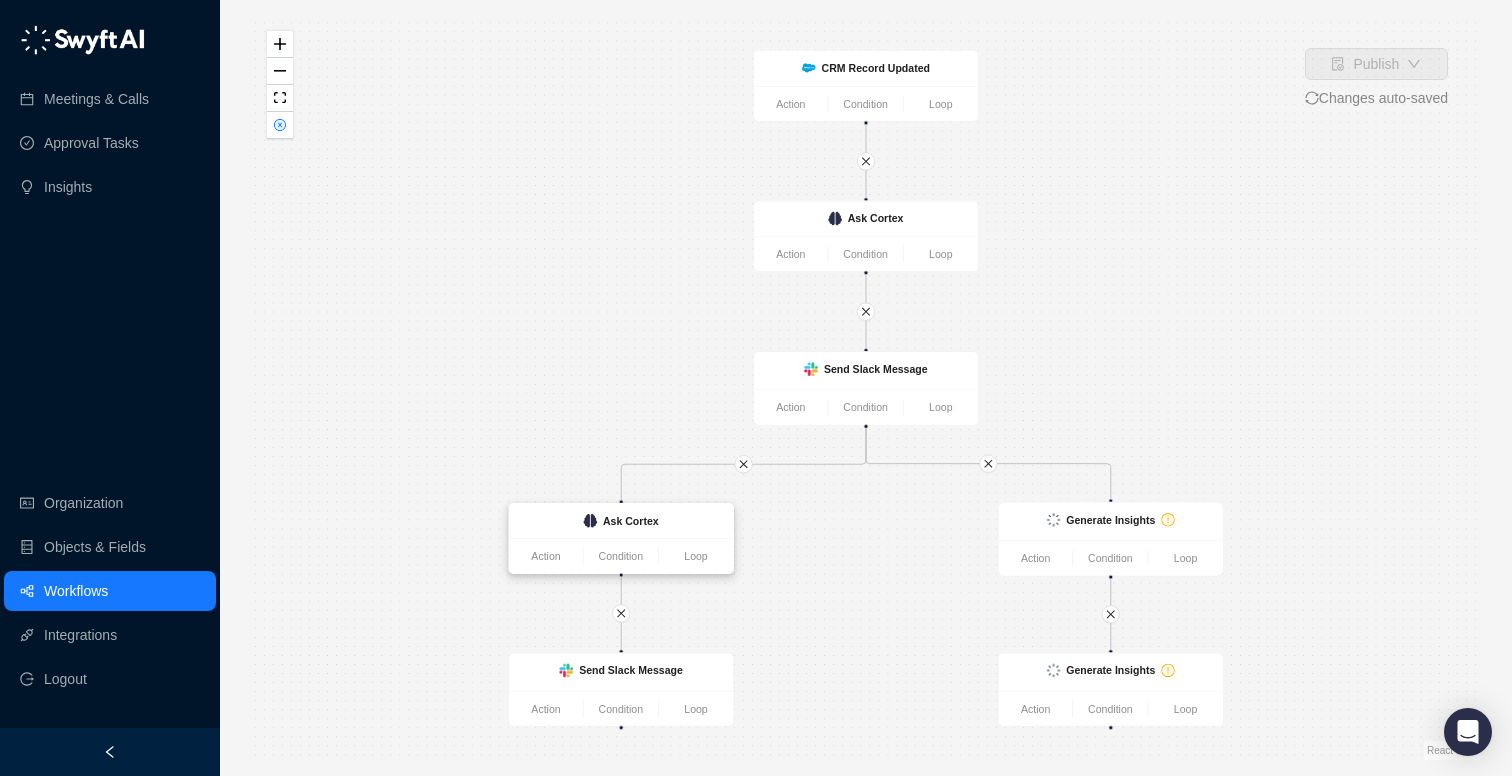 click on "Ask Cortex" at bounding box center [631, 521] 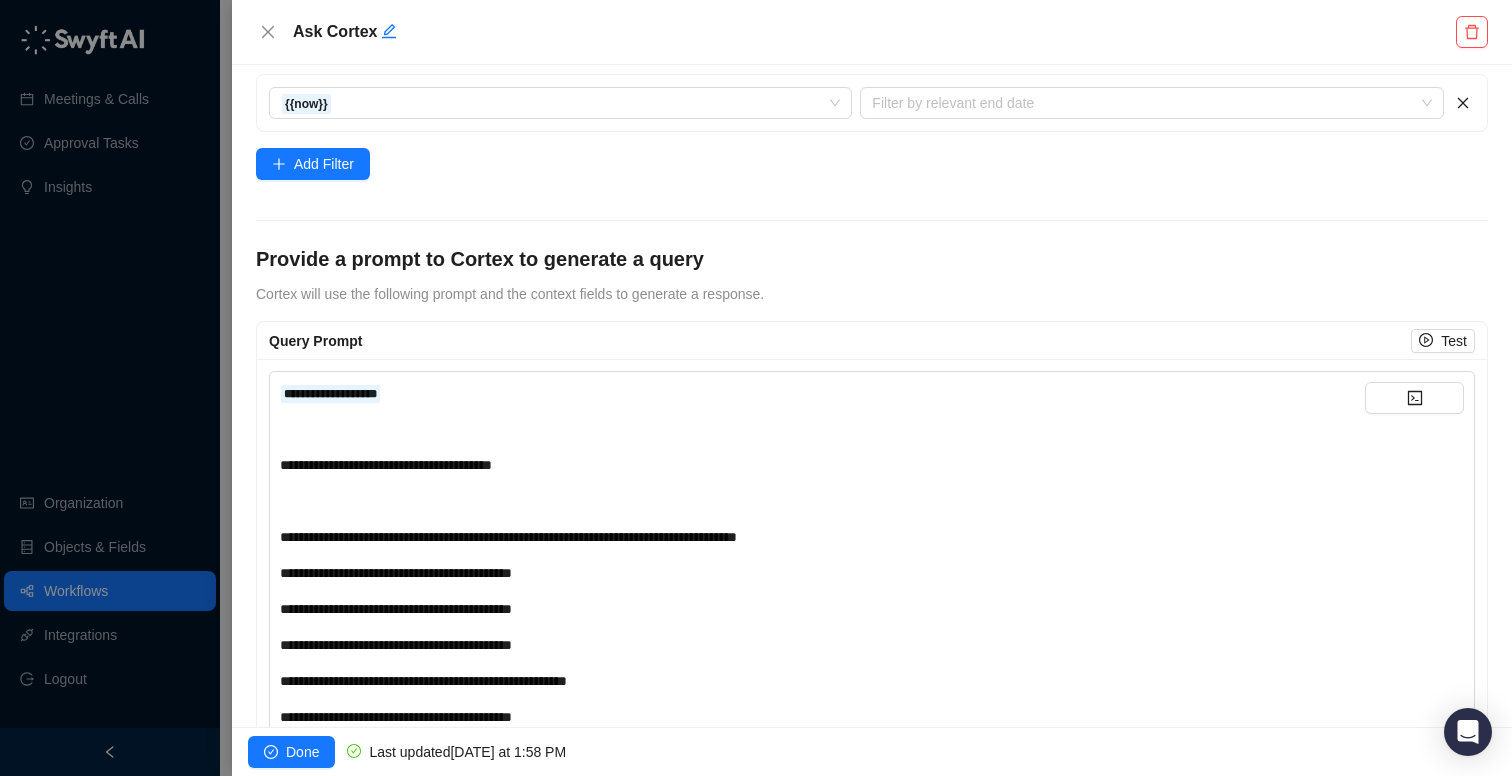 scroll, scrollTop: 667, scrollLeft: 0, axis: vertical 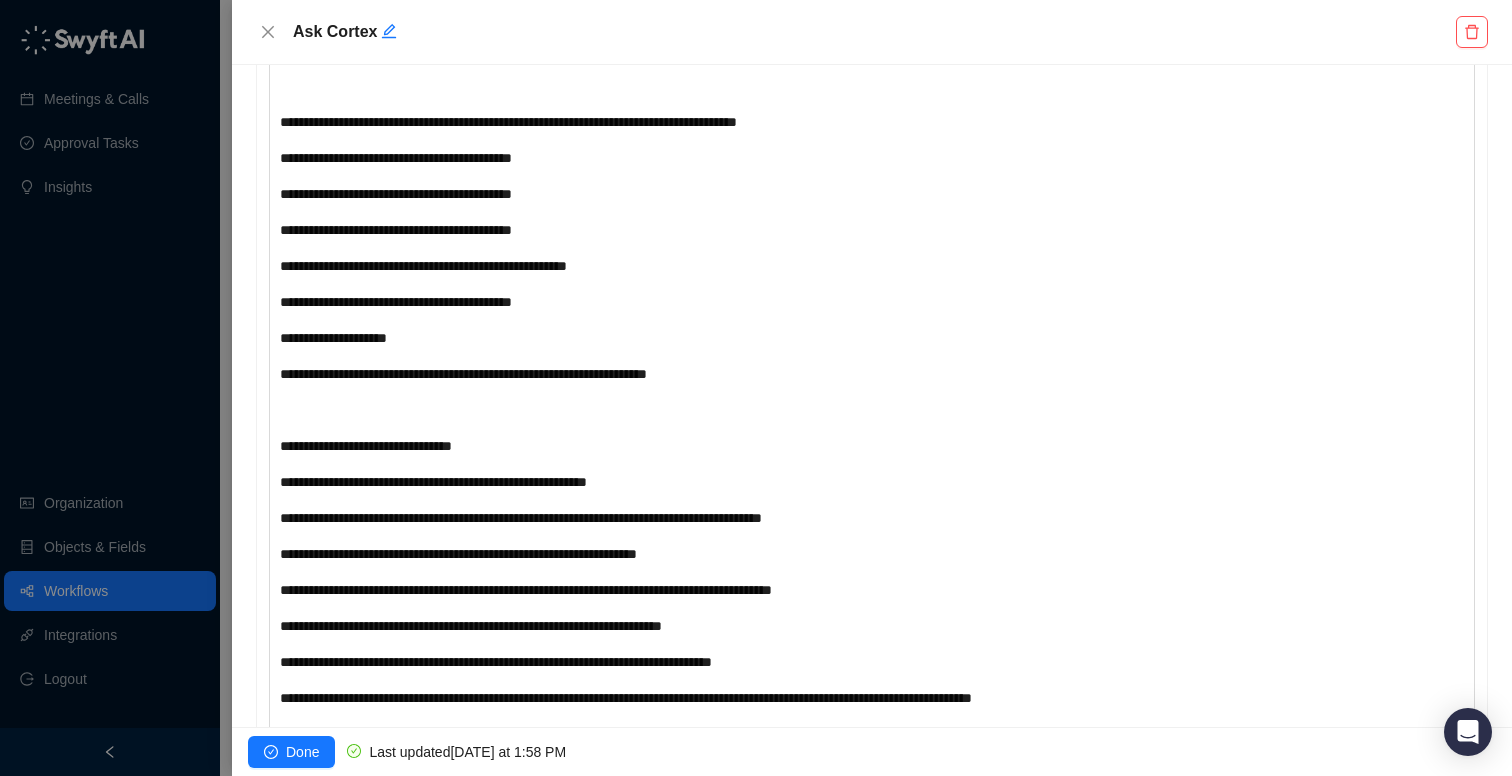 click on "**********" at bounding box center (822, 824) 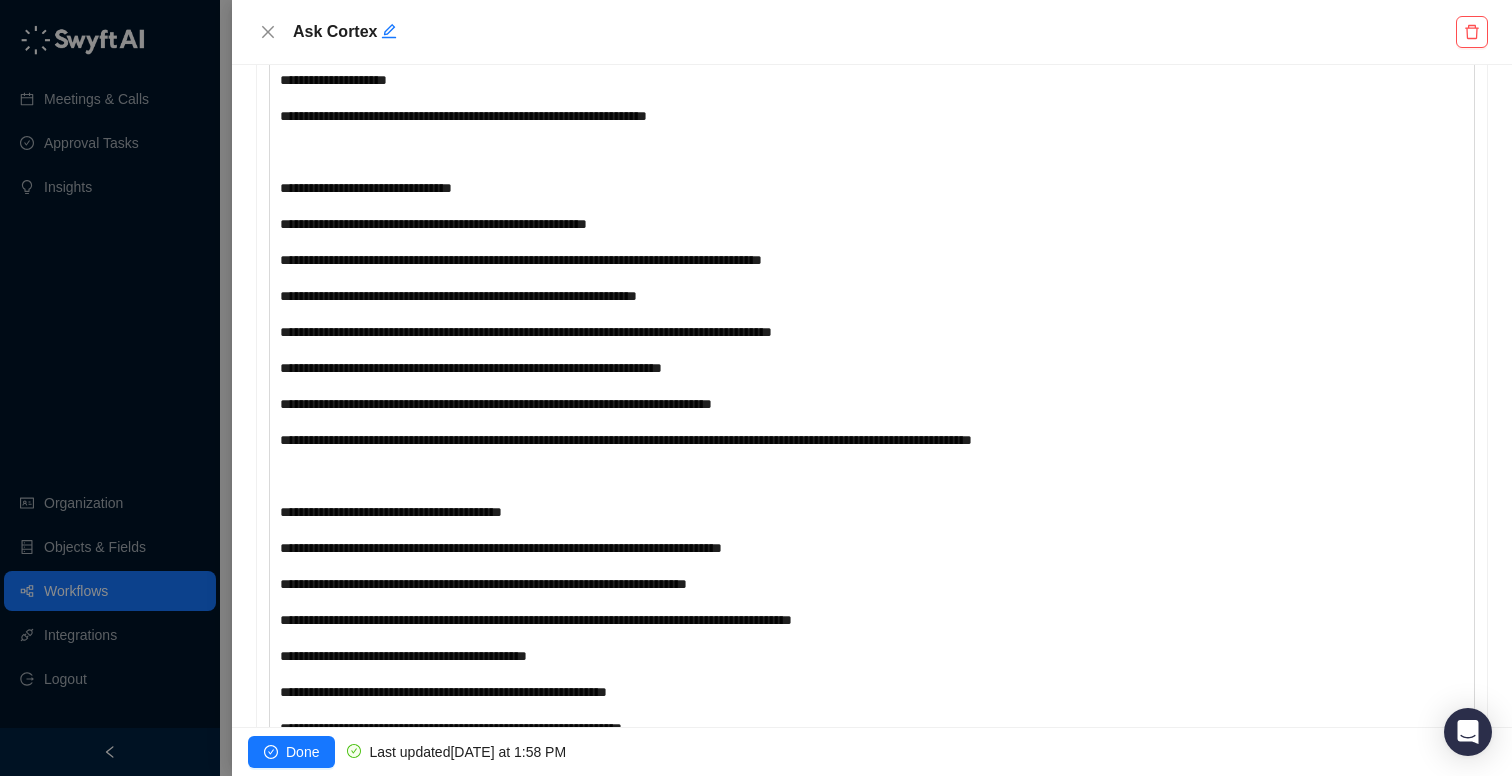 click on "**********" at bounding box center [391, 512] 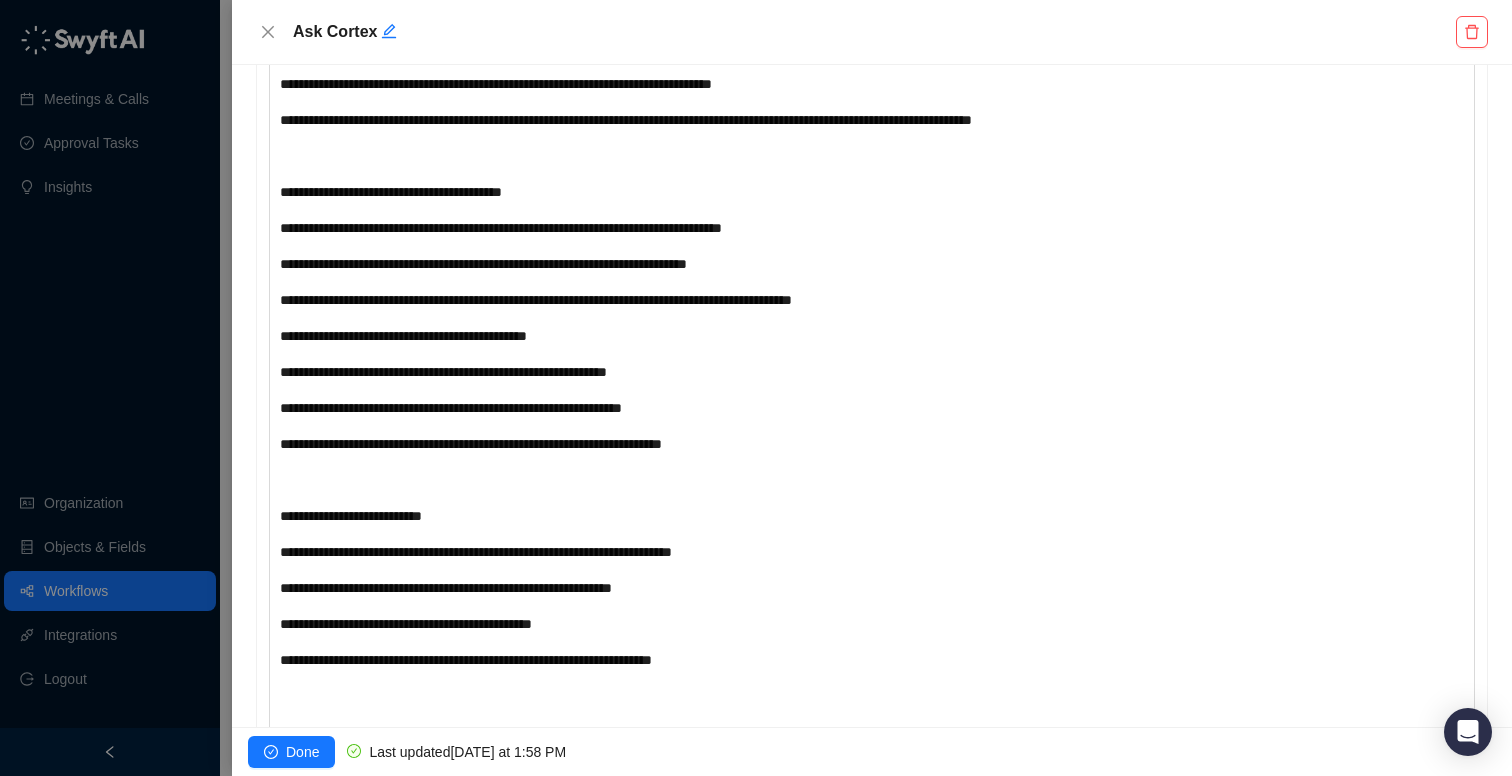 scroll, scrollTop: 1487, scrollLeft: 0, axis: vertical 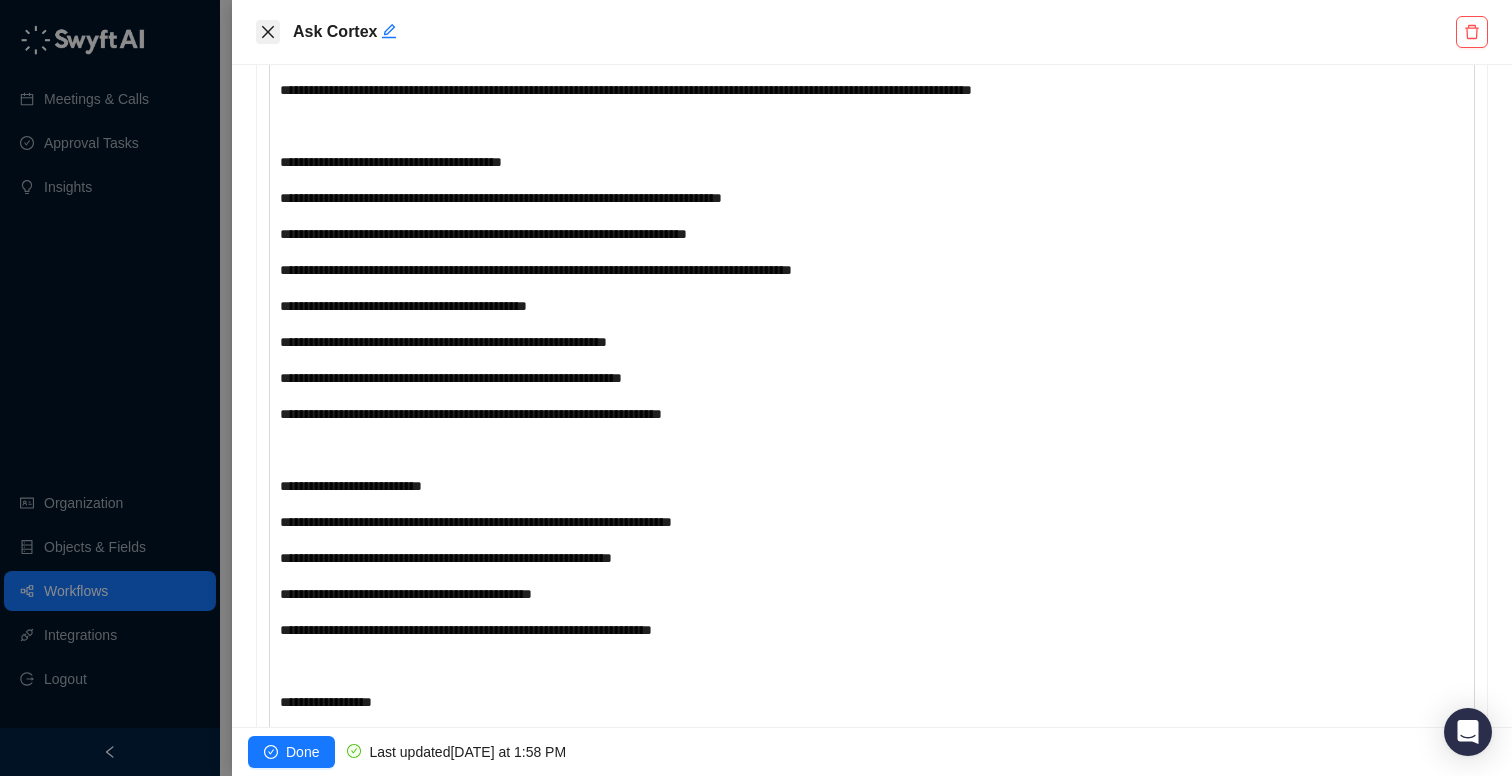 click 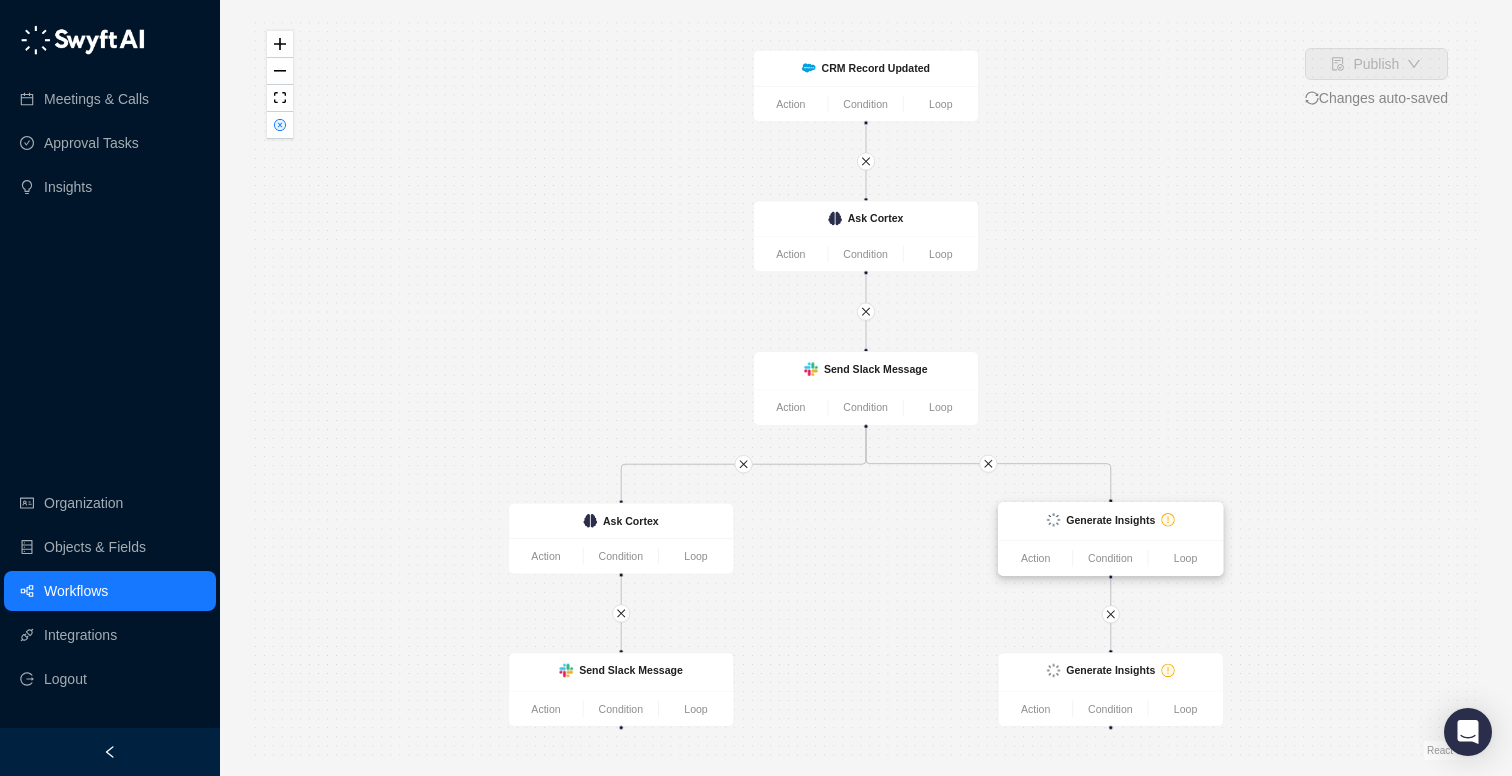 click on "Generate Insights" at bounding box center (1110, 520) 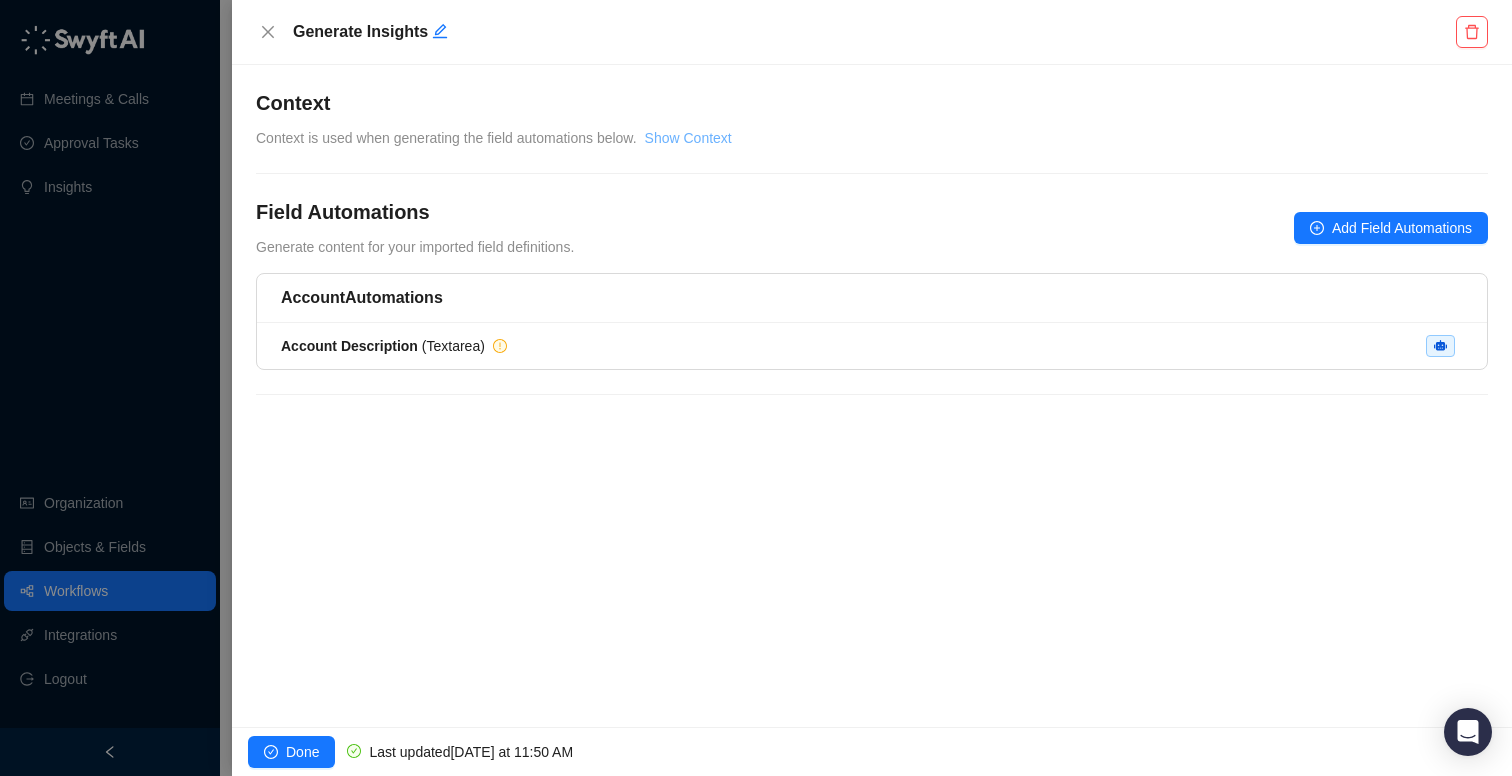 click on "Show Context" at bounding box center (688, 138) 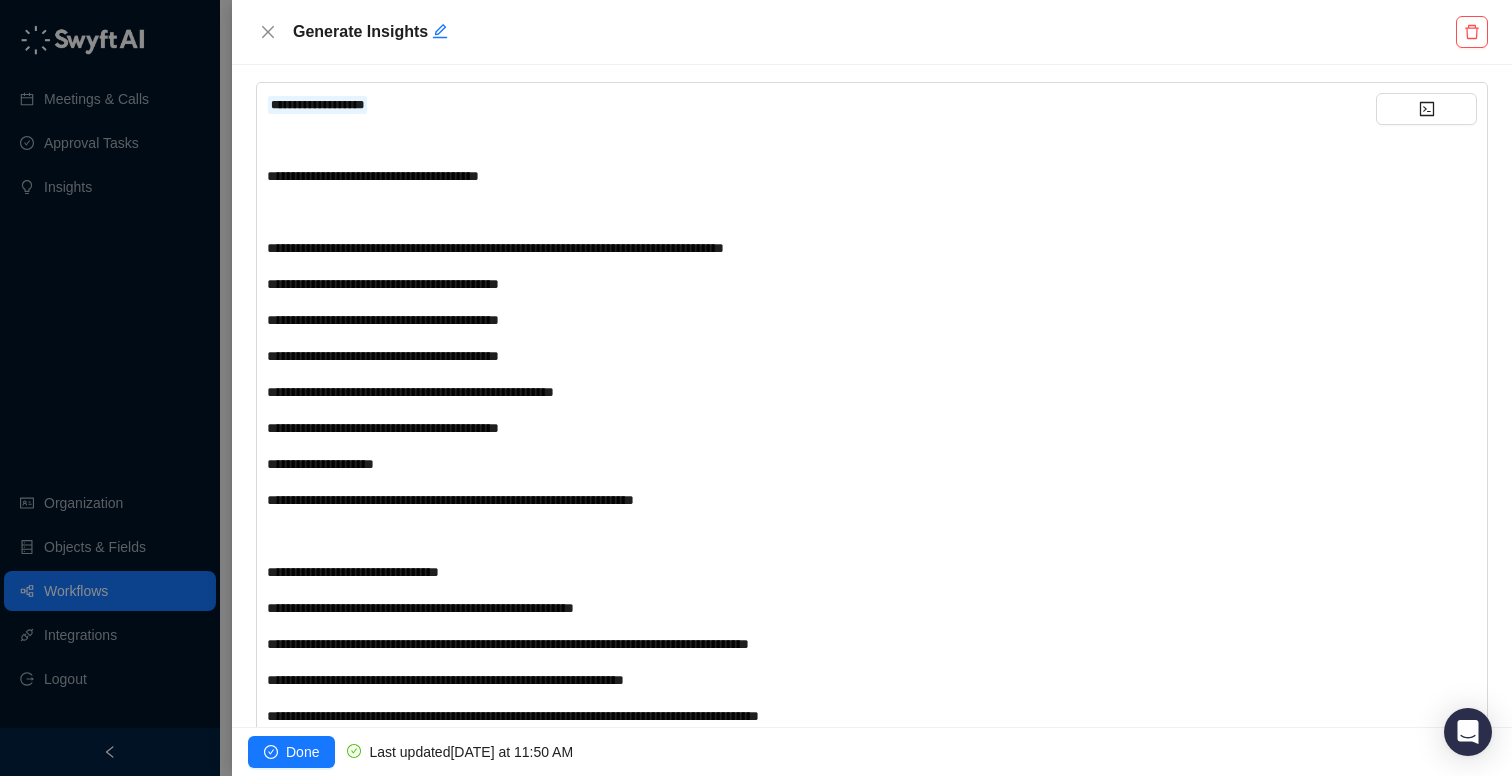 scroll, scrollTop: 69, scrollLeft: 0, axis: vertical 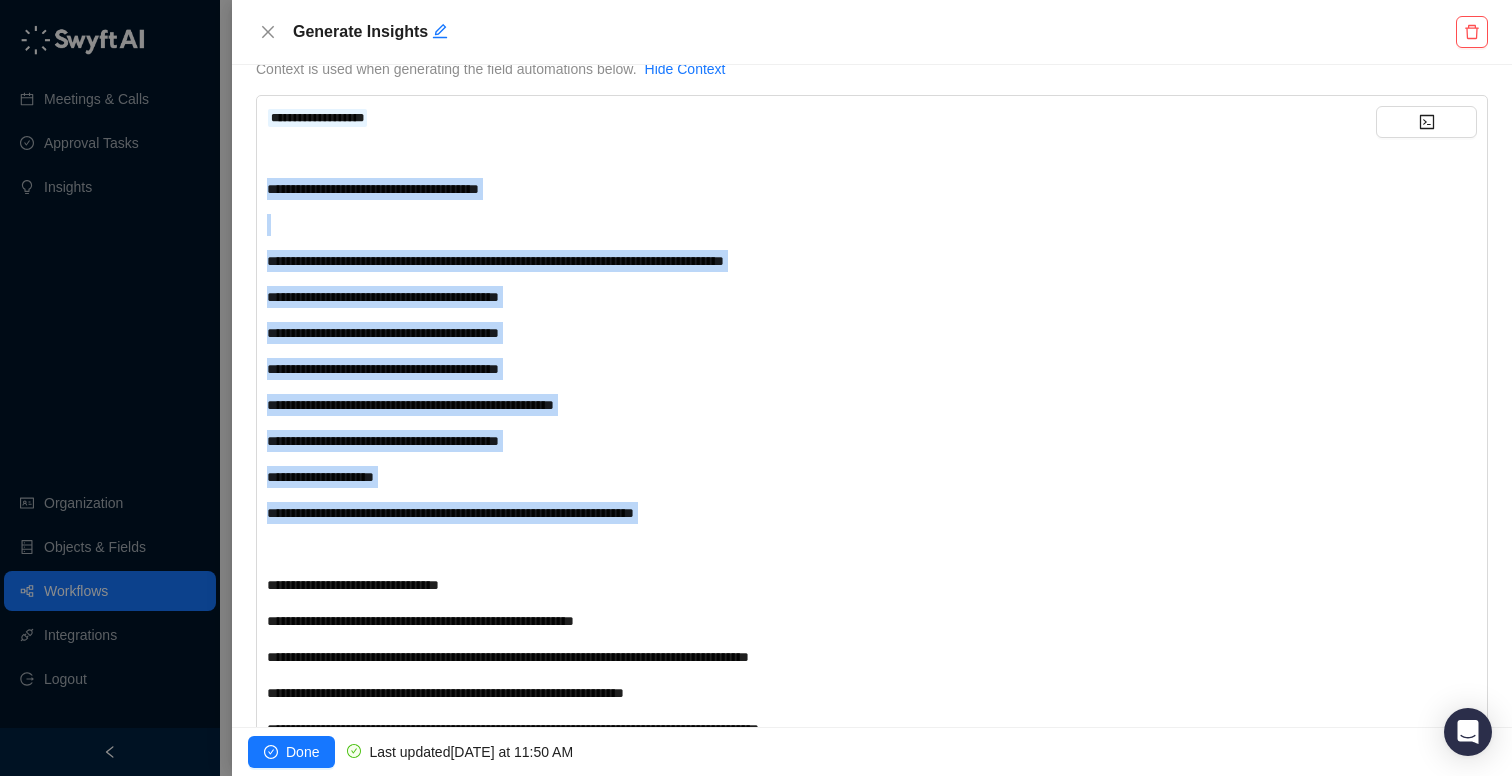drag, startPoint x: 786, startPoint y: 527, endPoint x: 229, endPoint y: 175, distance: 658.9029 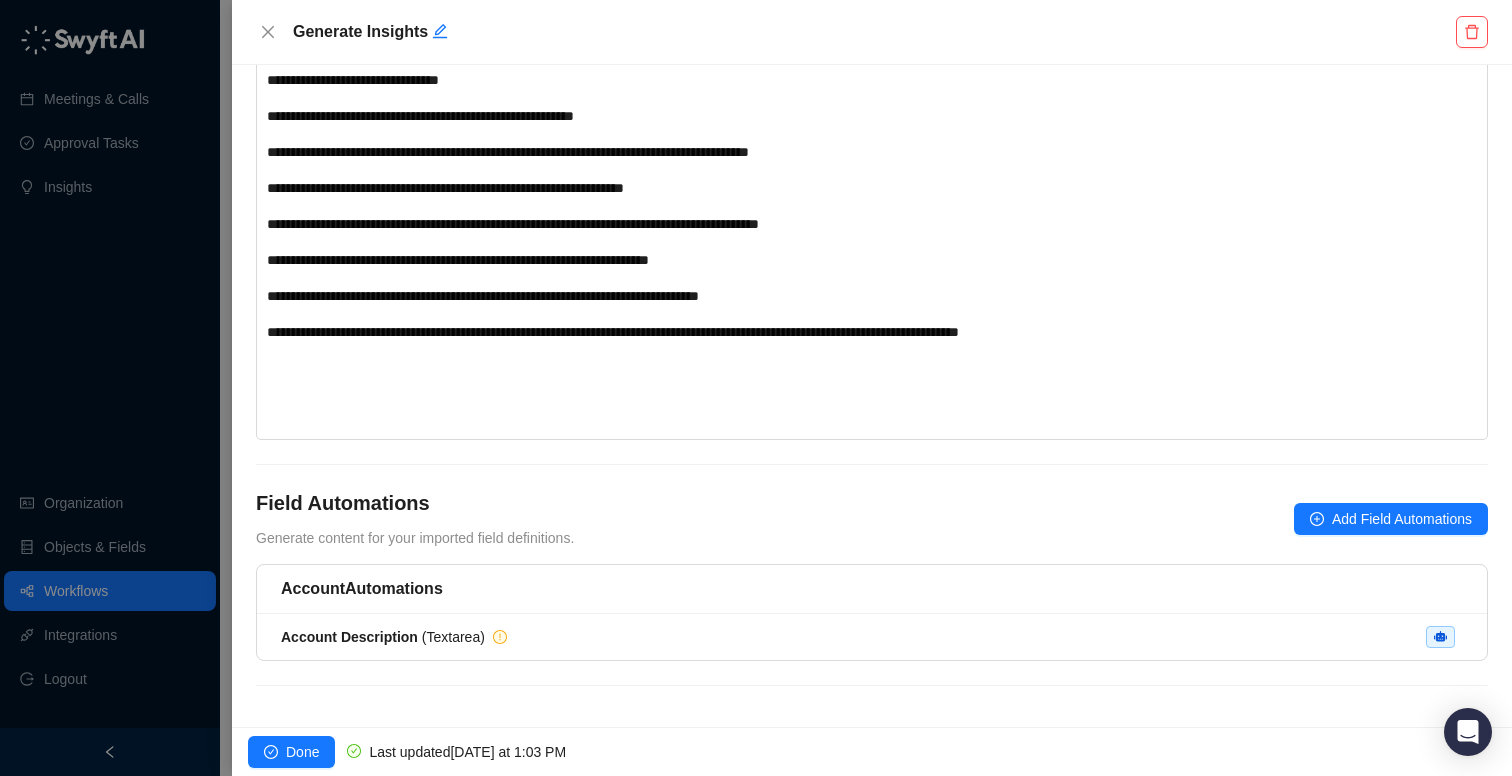 scroll, scrollTop: 185, scrollLeft: 0, axis: vertical 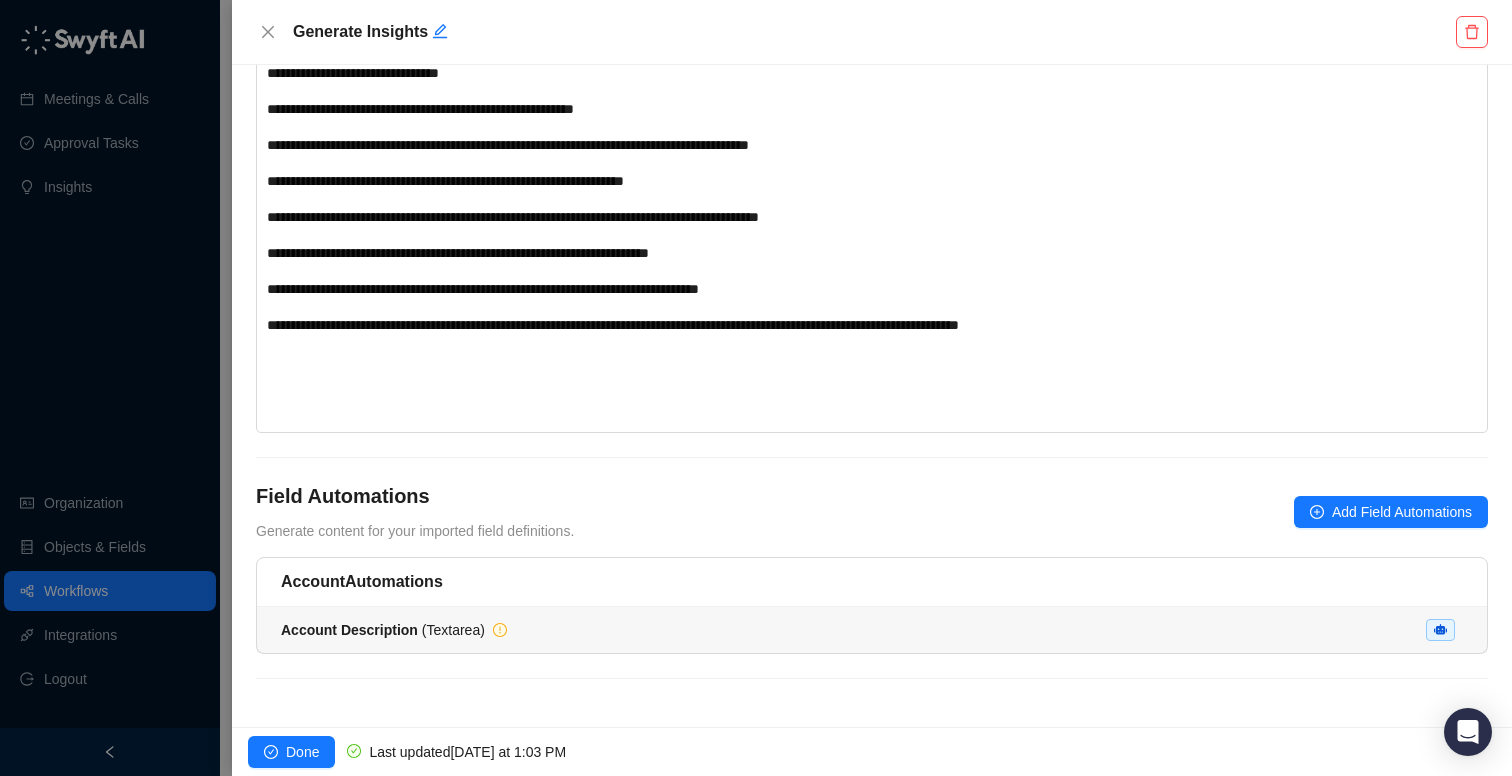 click on "Account Description   ( Textarea )" at bounding box center [872, 630] 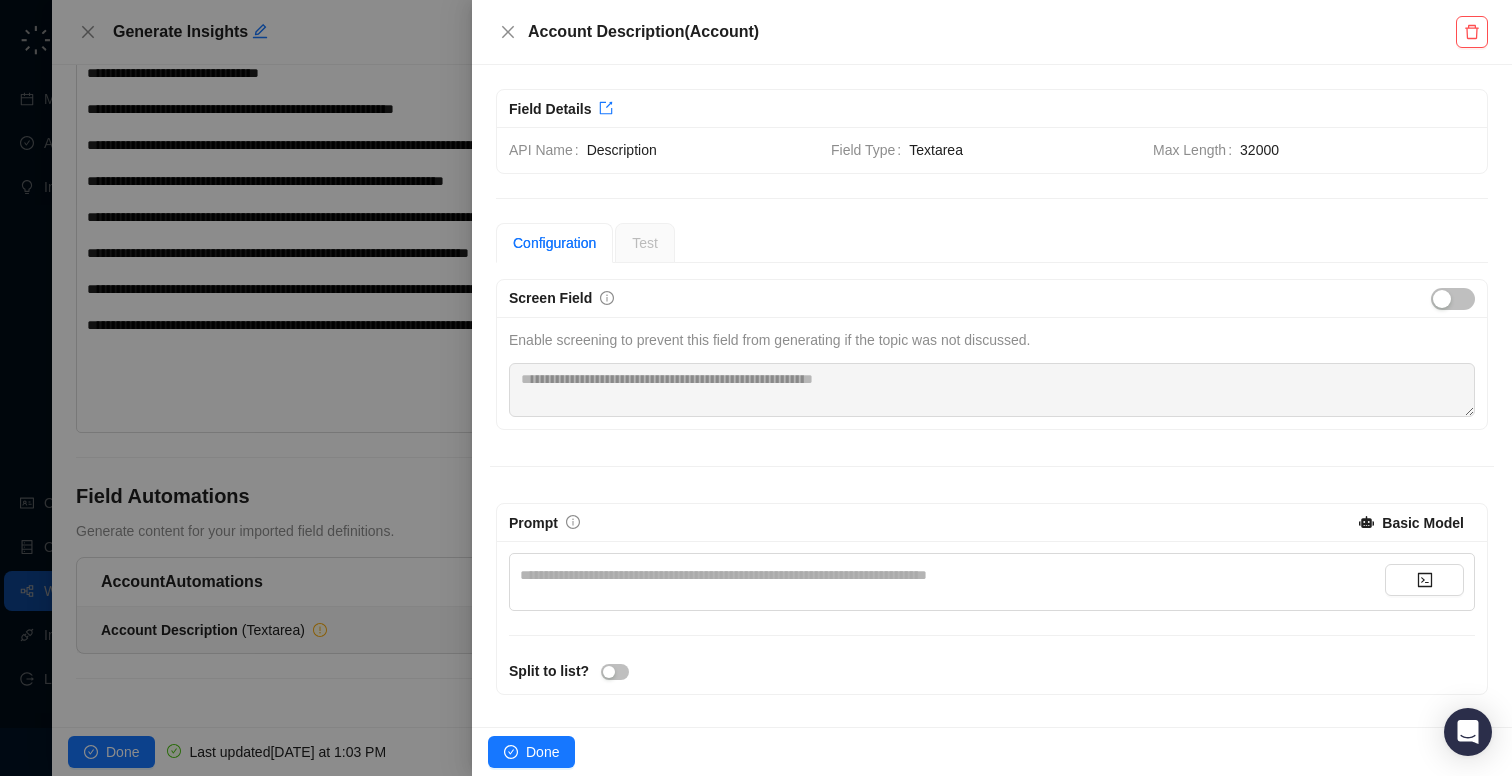 scroll, scrollTop: 5, scrollLeft: 0, axis: vertical 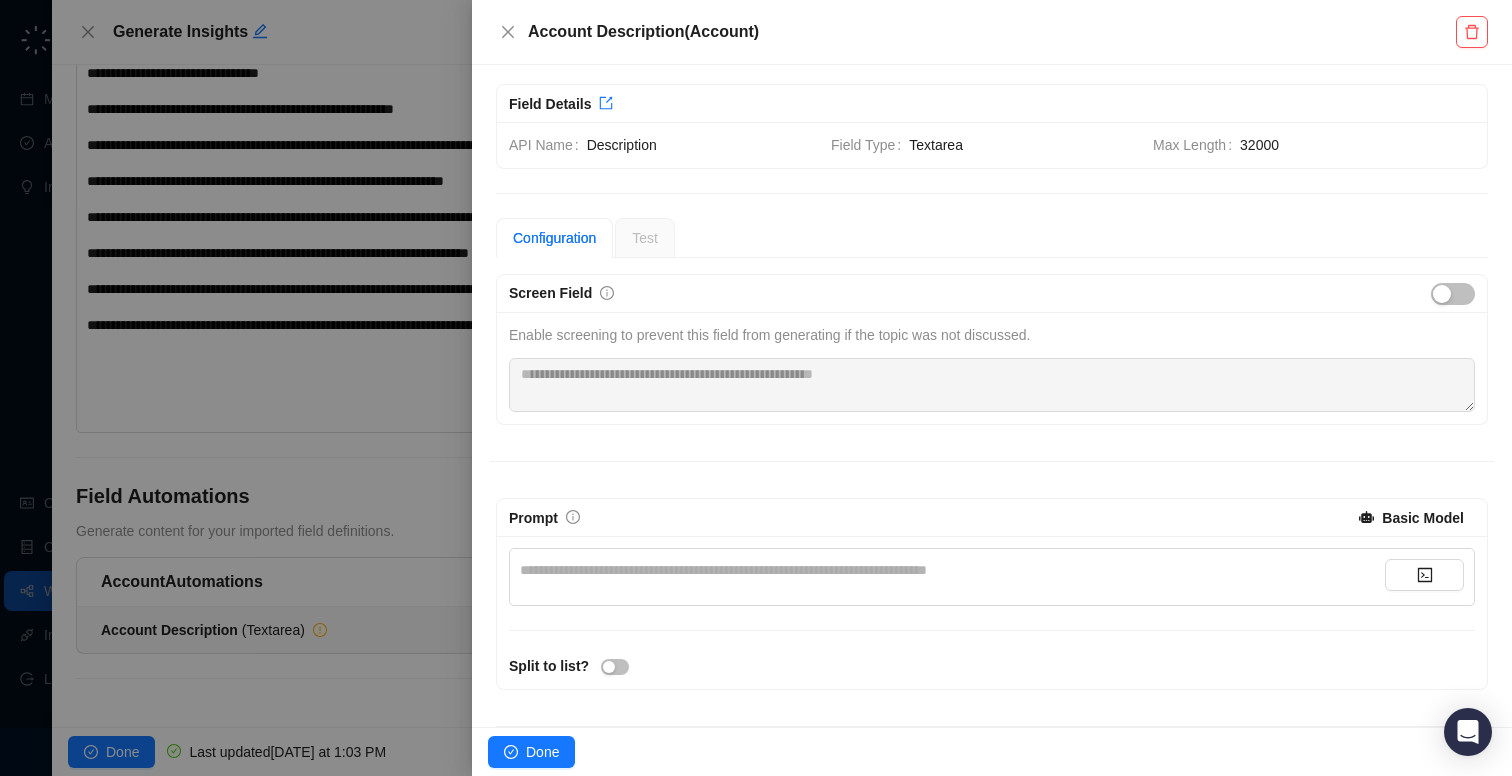 click at bounding box center (756, 388) 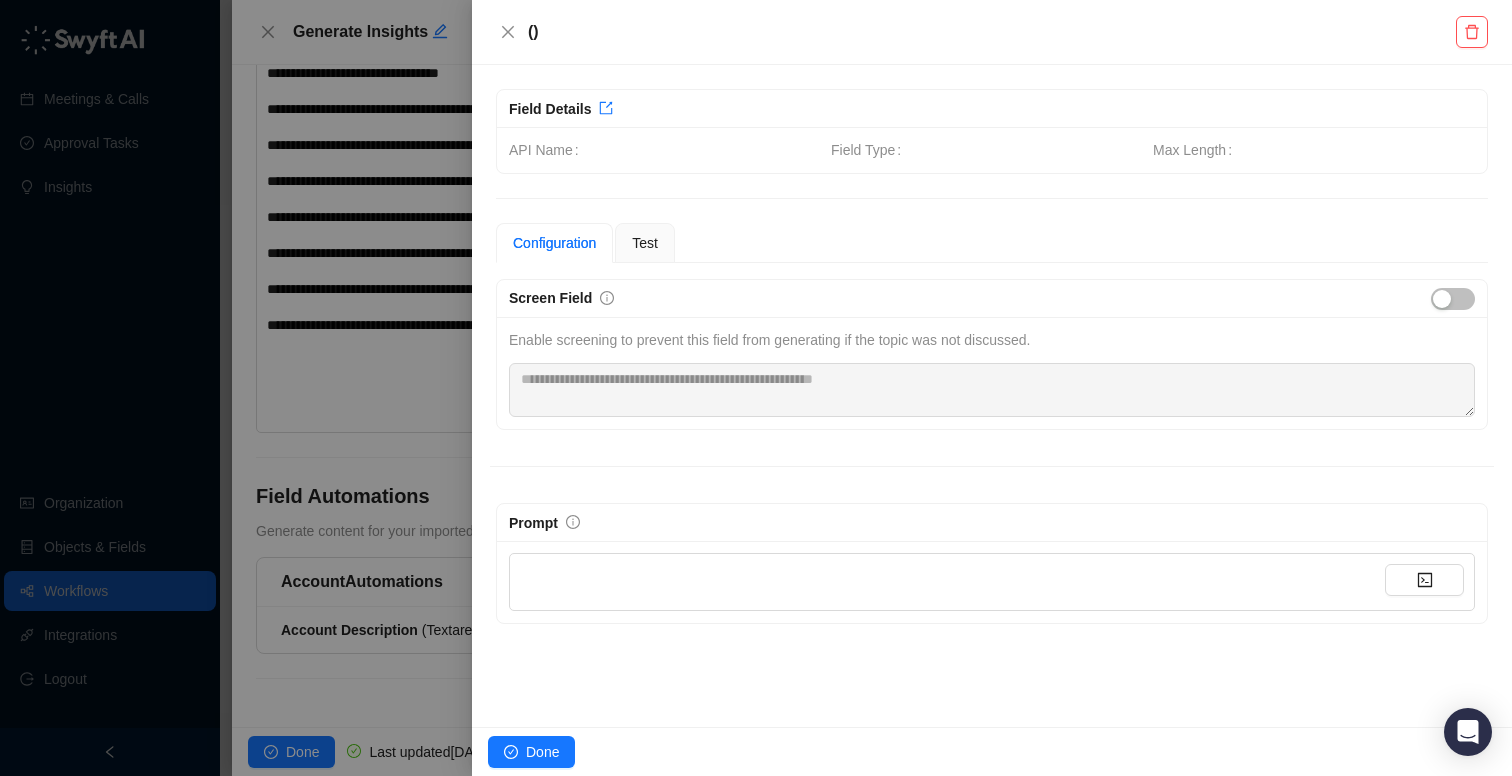 scroll, scrollTop: 0, scrollLeft: 0, axis: both 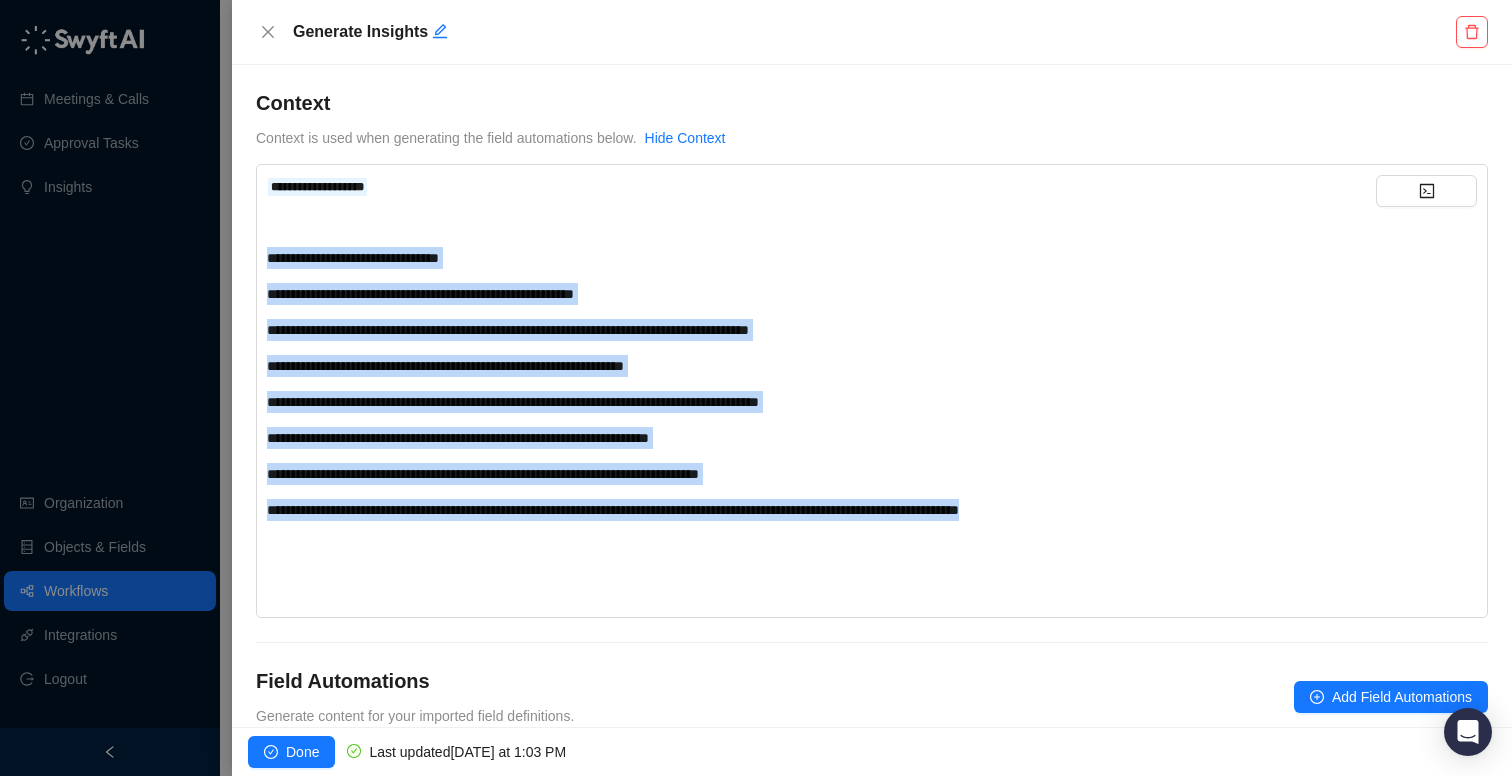 drag, startPoint x: 1149, startPoint y: 518, endPoint x: 230, endPoint y: 251, distance: 957.00055 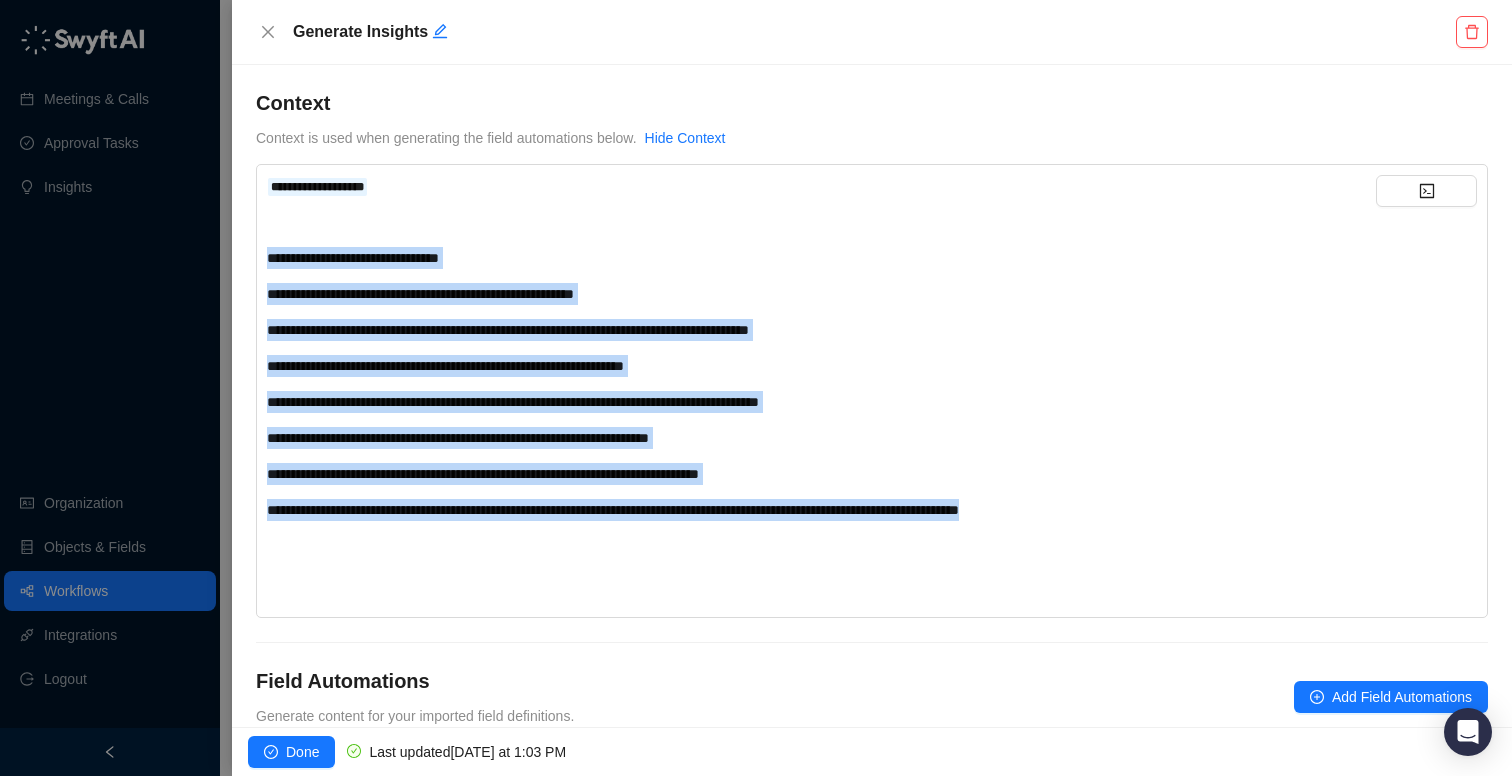 click on "**********" at bounding box center (821, 258) 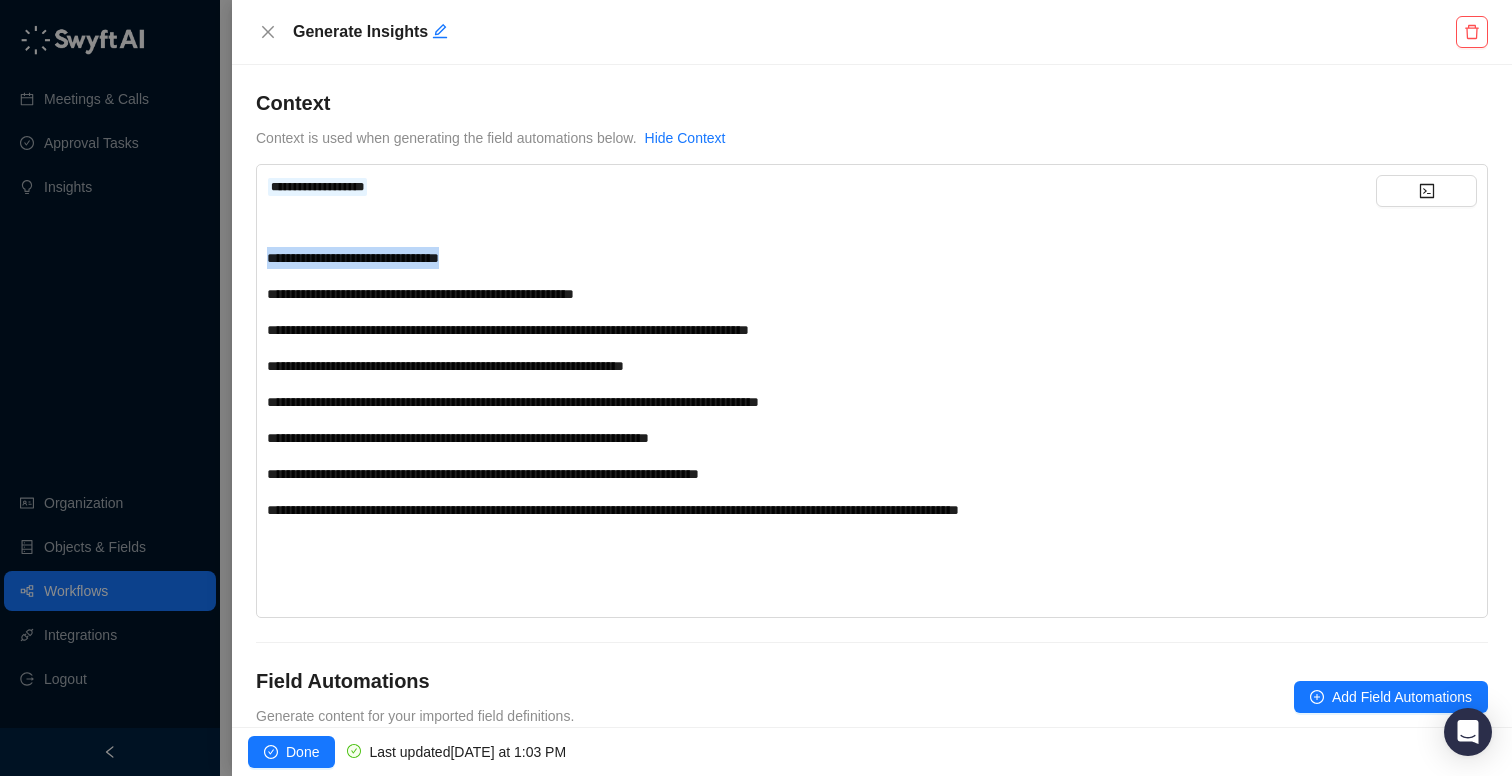 drag, startPoint x: 474, startPoint y: 260, endPoint x: 173, endPoint y: 260, distance: 301 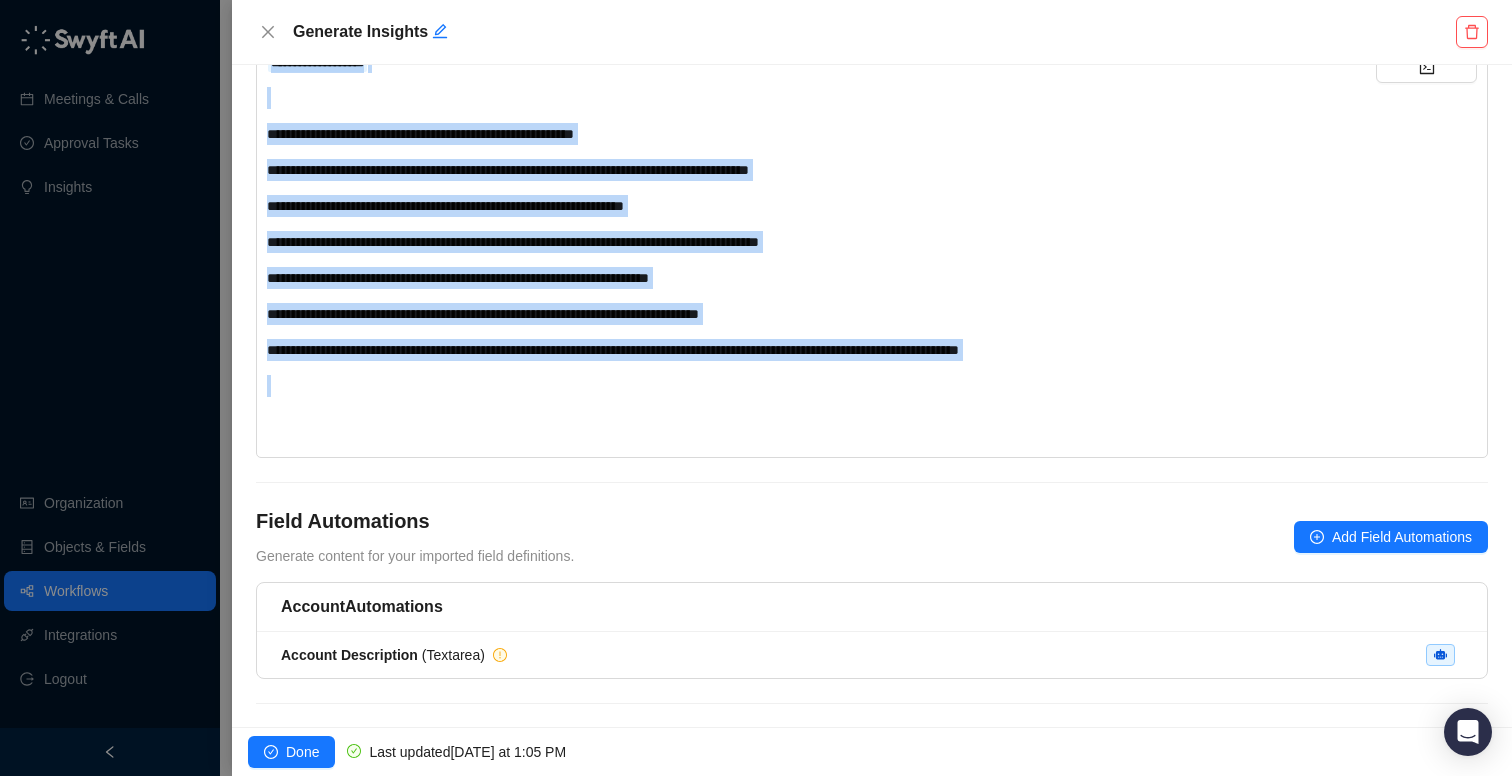 scroll, scrollTop: 149, scrollLeft: 0, axis: vertical 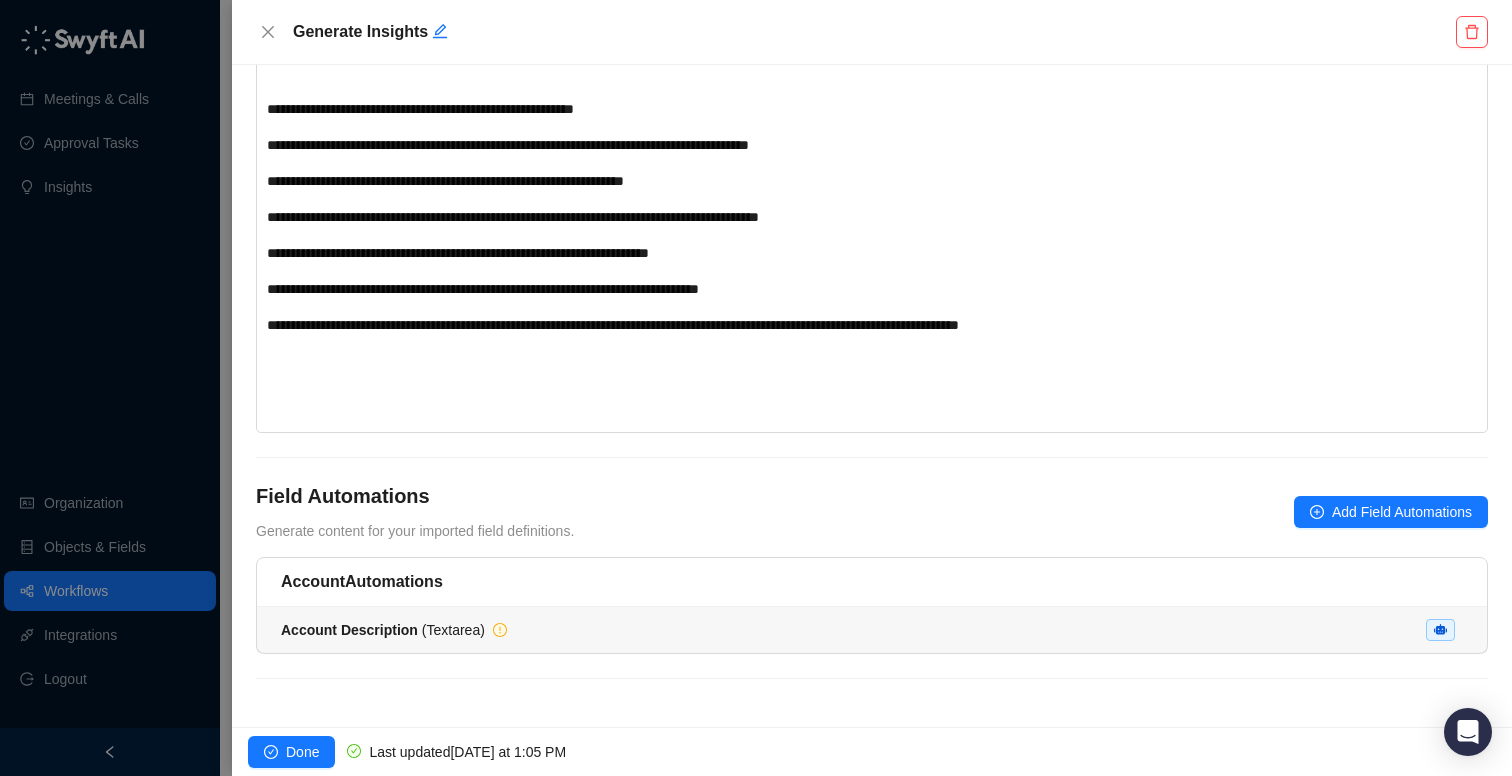 click on "Account Description   ( Textarea )" at bounding box center [872, 630] 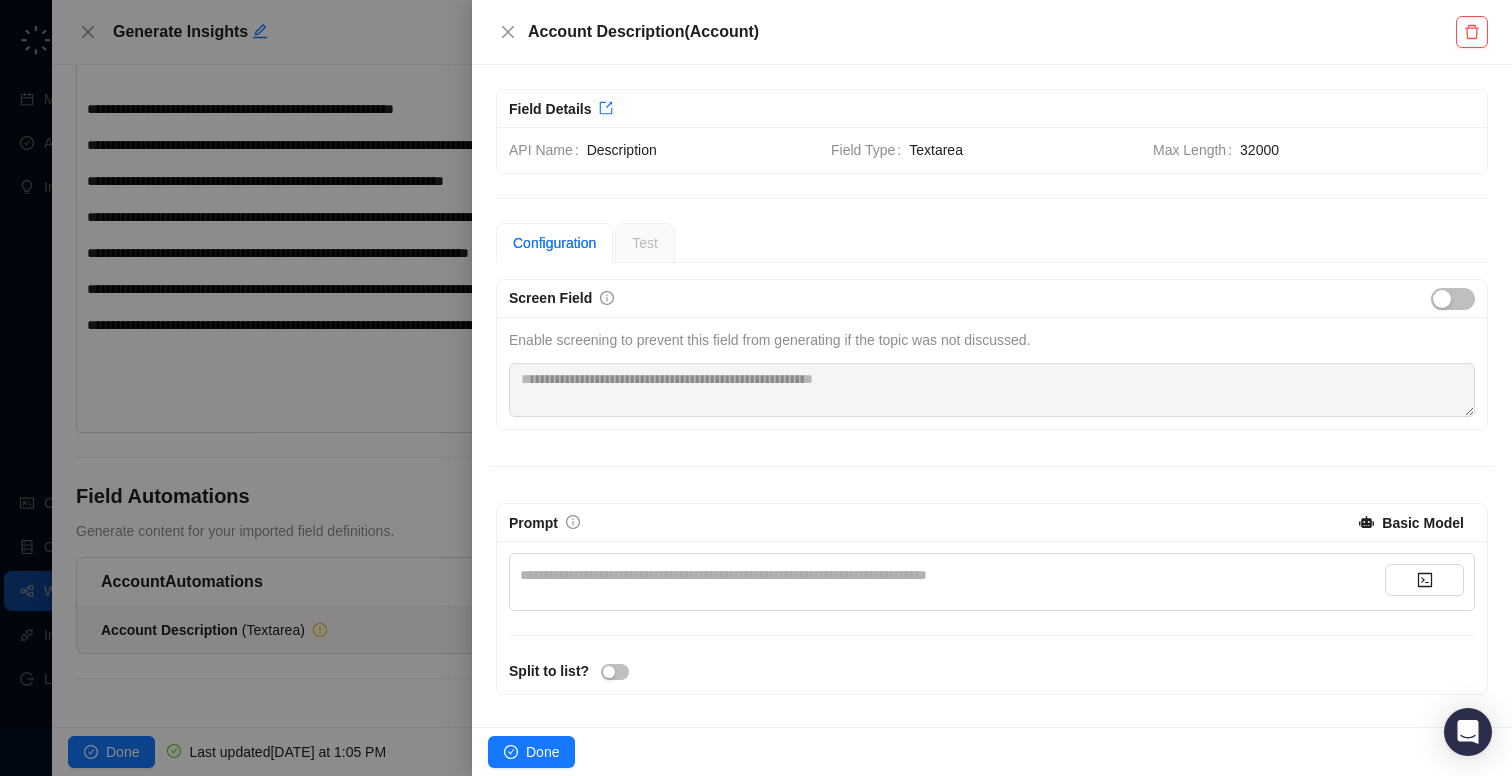 click on "**********" at bounding box center [992, 582] 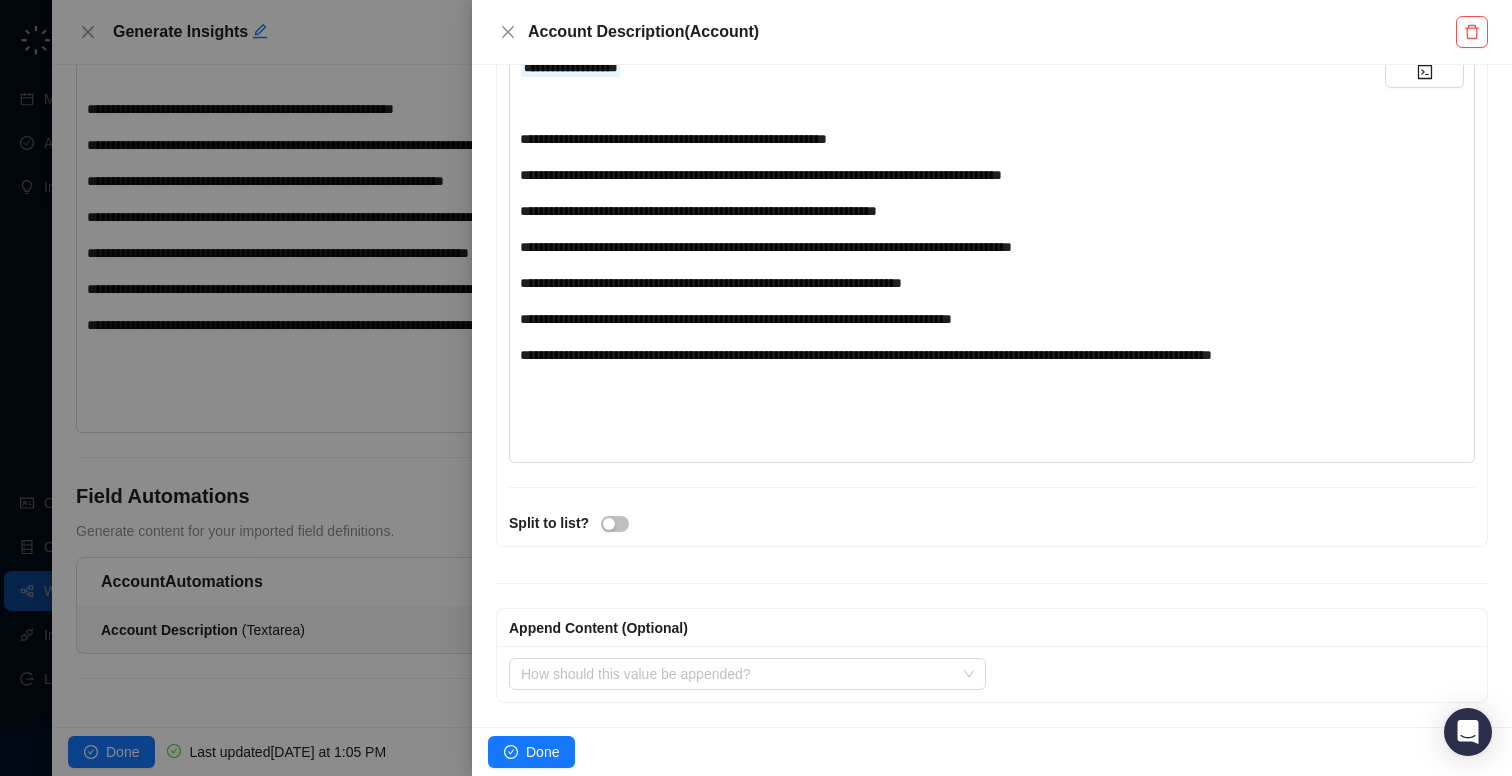 scroll, scrollTop: 355, scrollLeft: 0, axis: vertical 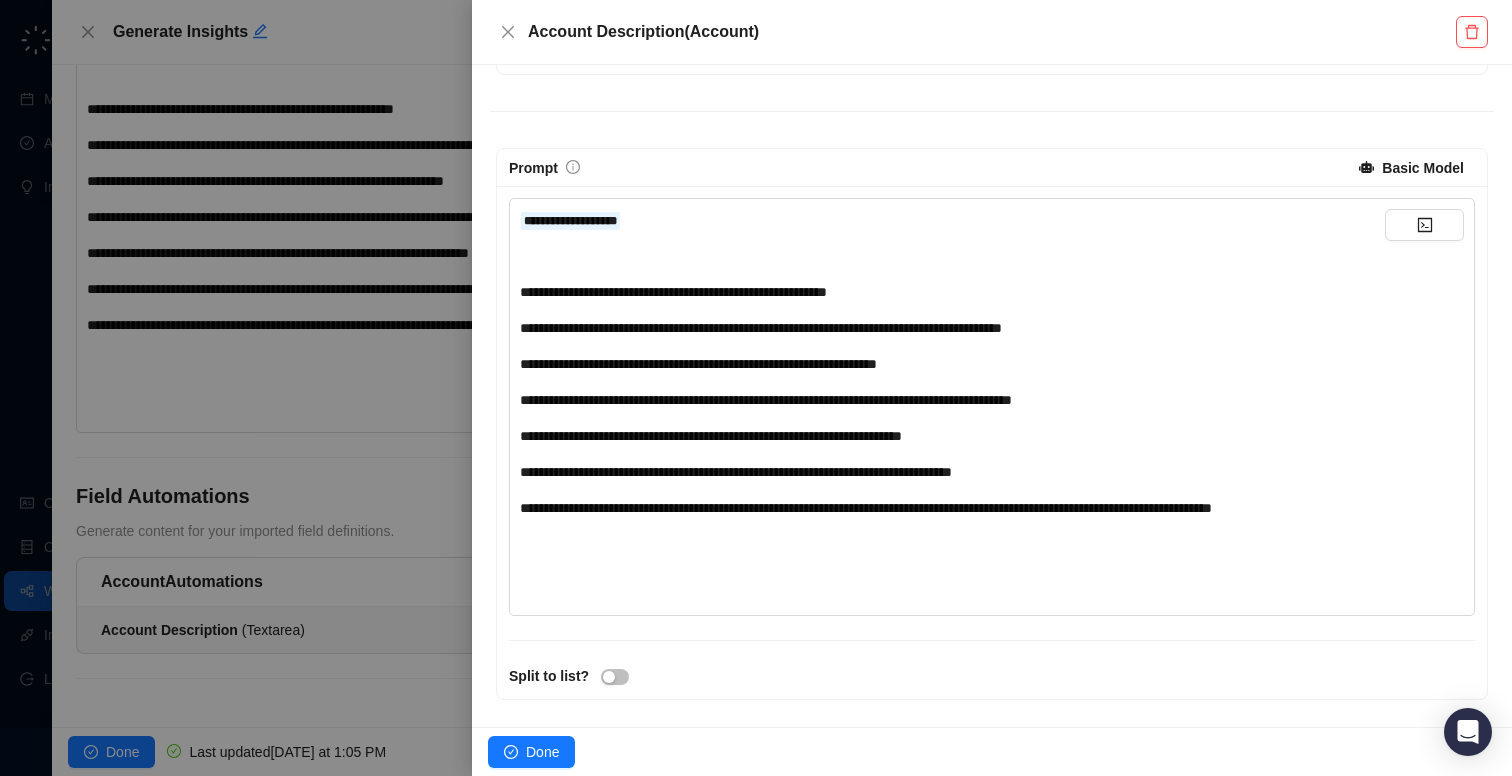 click on "**********" at bounding box center [952, 400] 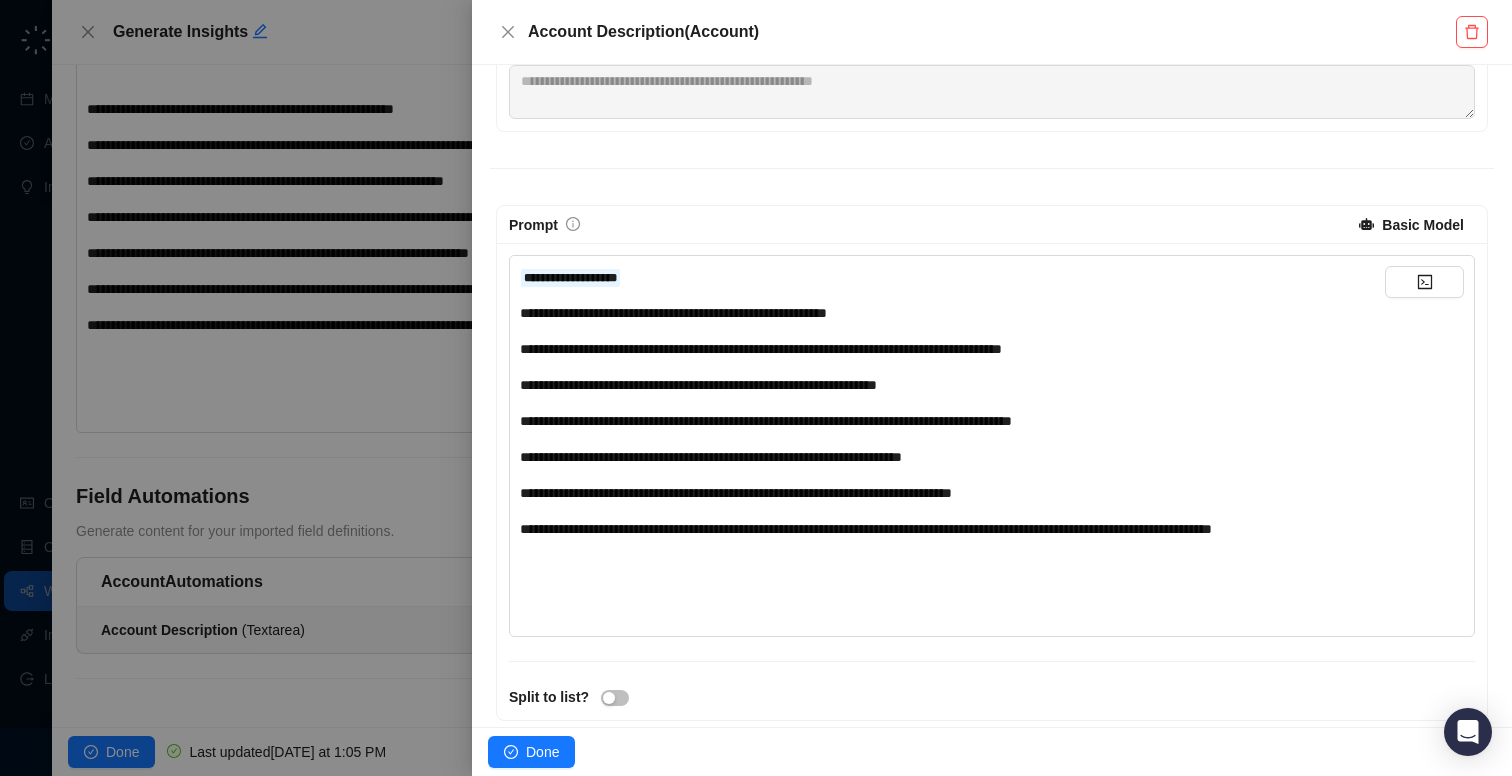 scroll, scrollTop: 301, scrollLeft: 0, axis: vertical 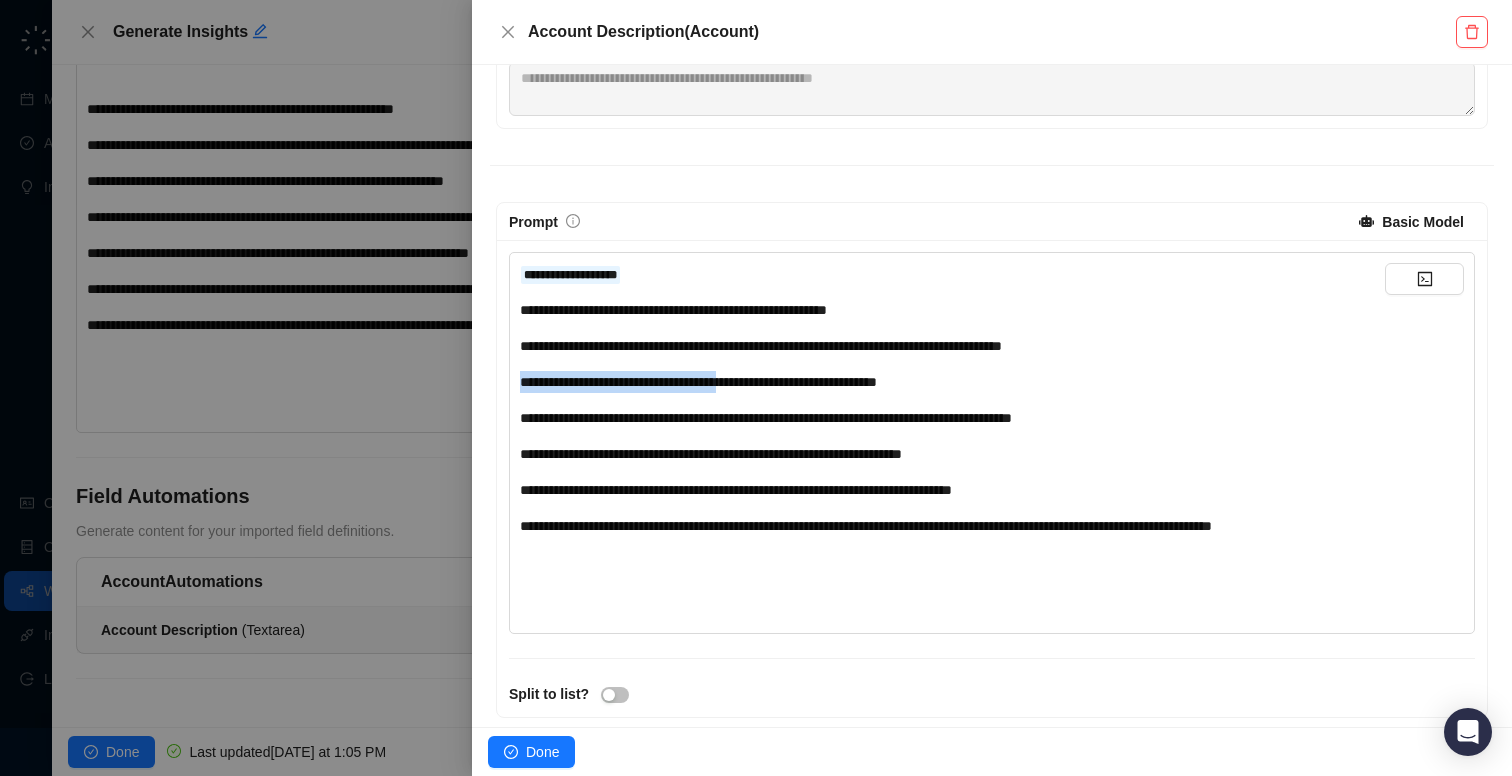 drag, startPoint x: 544, startPoint y: 367, endPoint x: 770, endPoint y: 391, distance: 227.27077 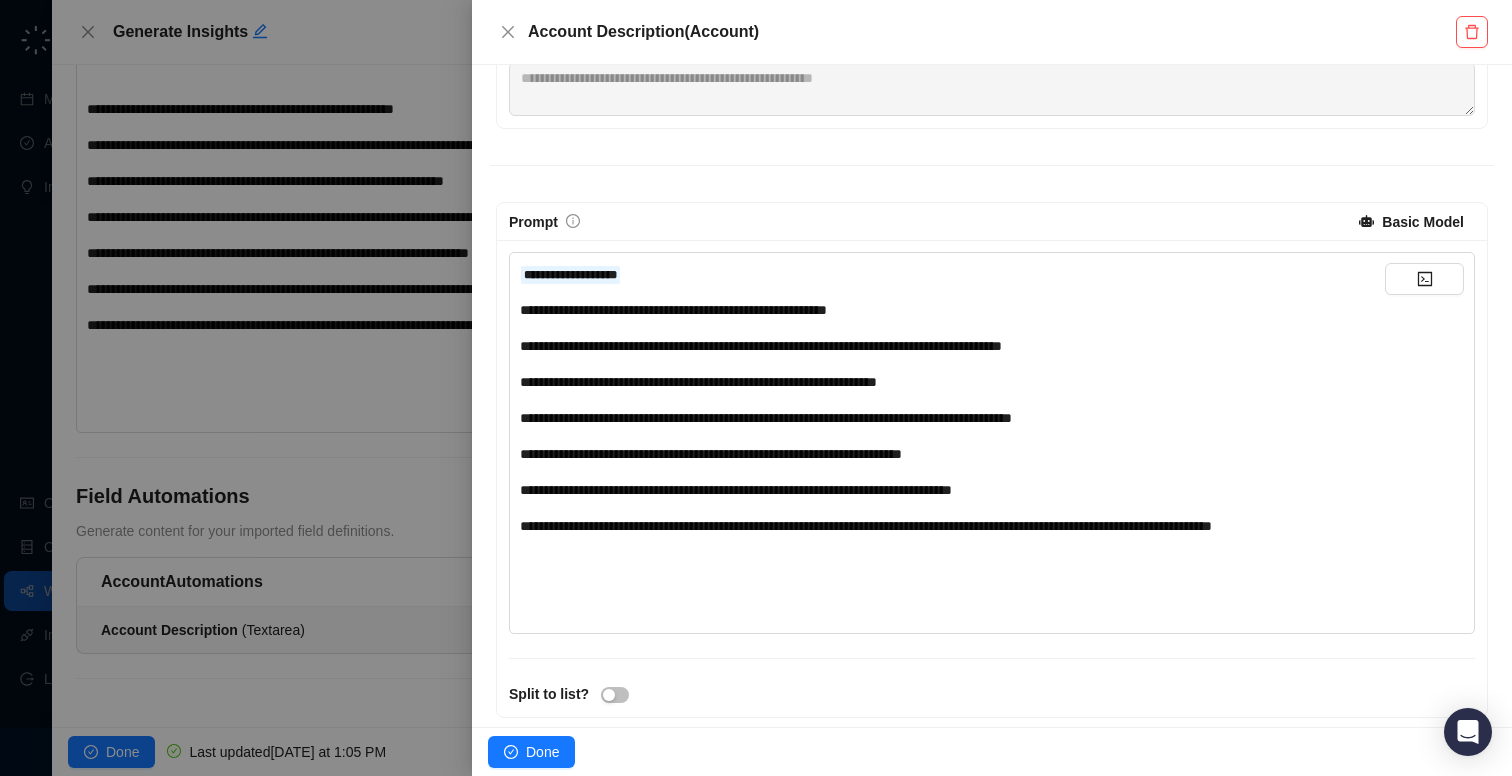 click on "**********" at bounding box center [766, 418] 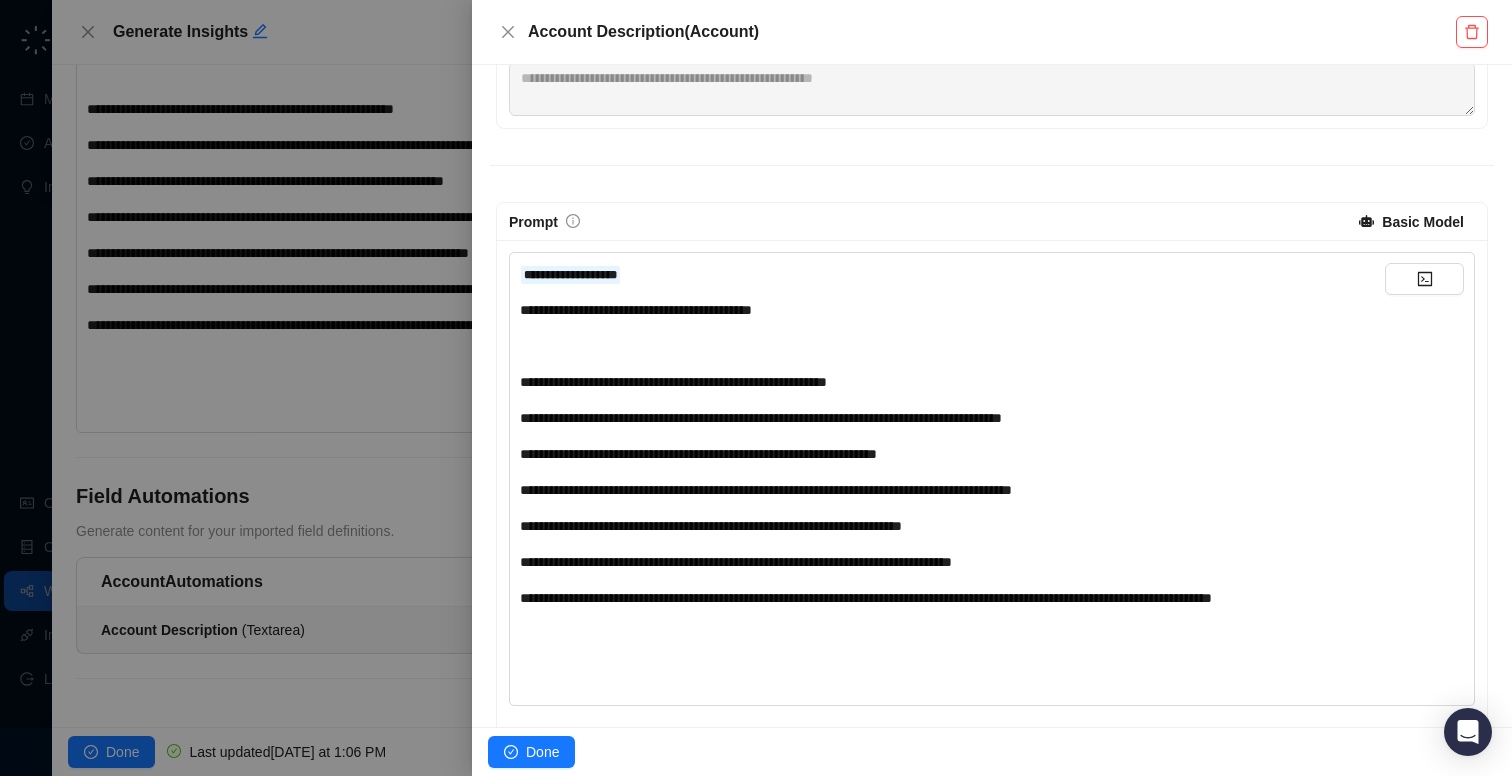 click on "**********" at bounding box center (952, 274) 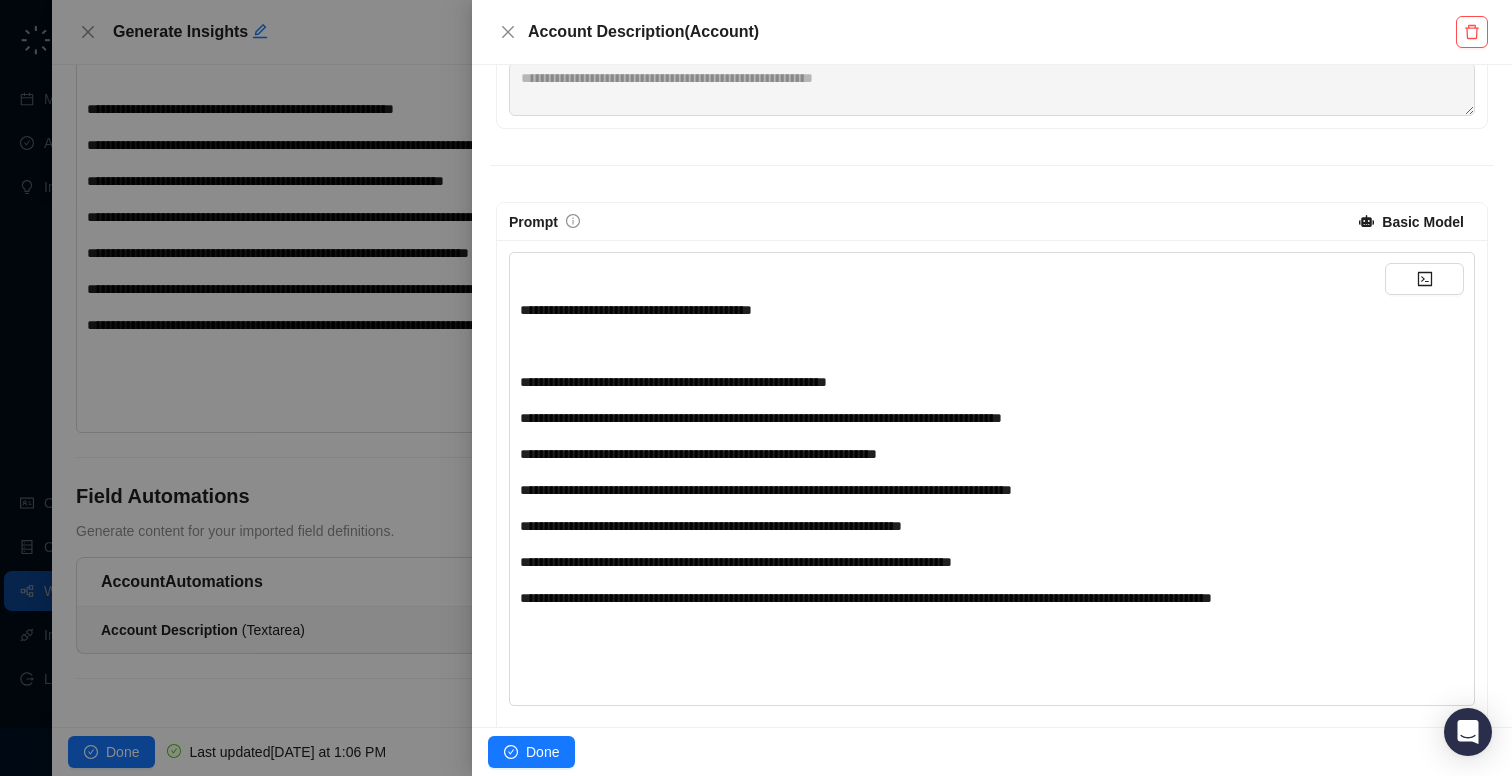 click on "**********" at bounding box center (952, 310) 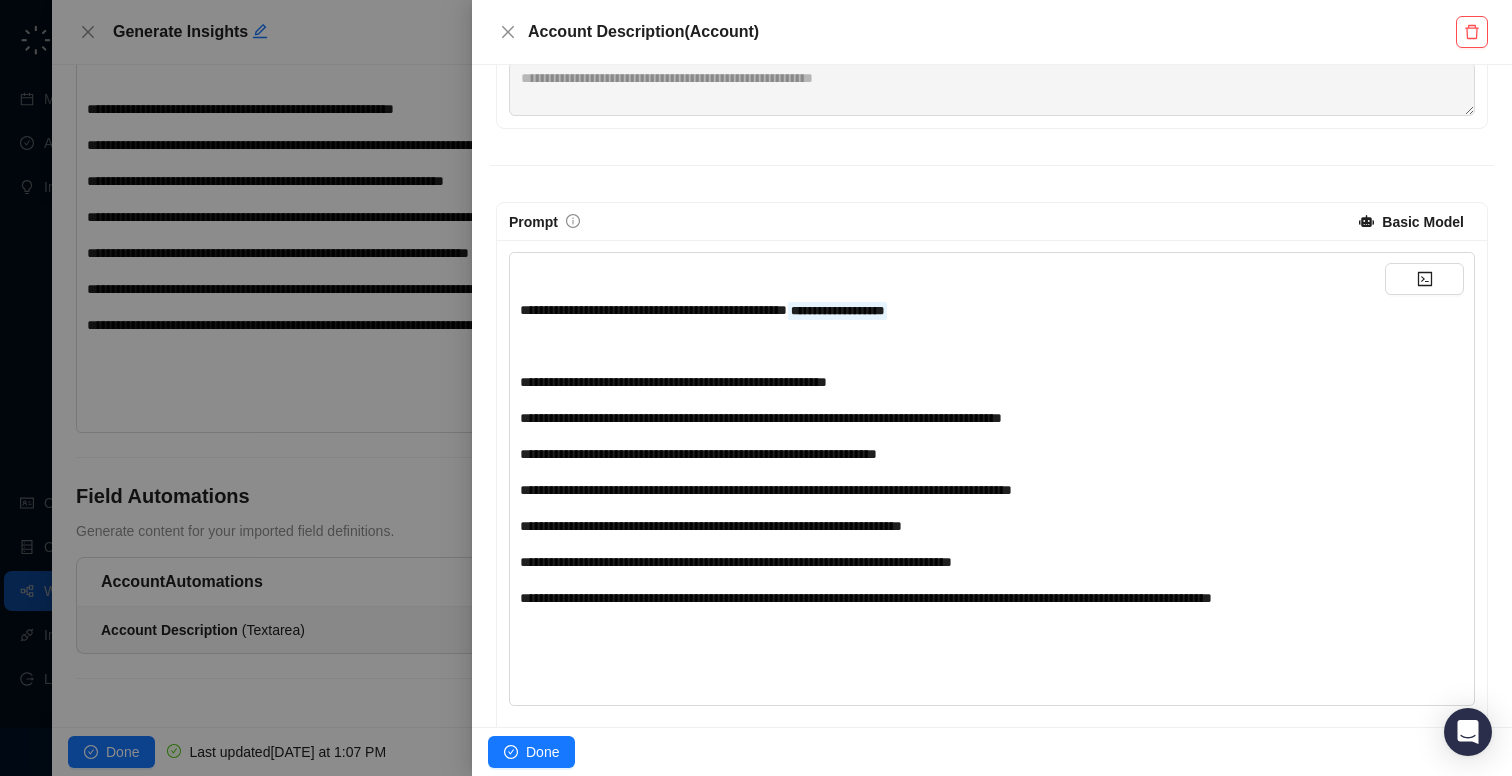 click on "**********" at bounding box center [653, 310] 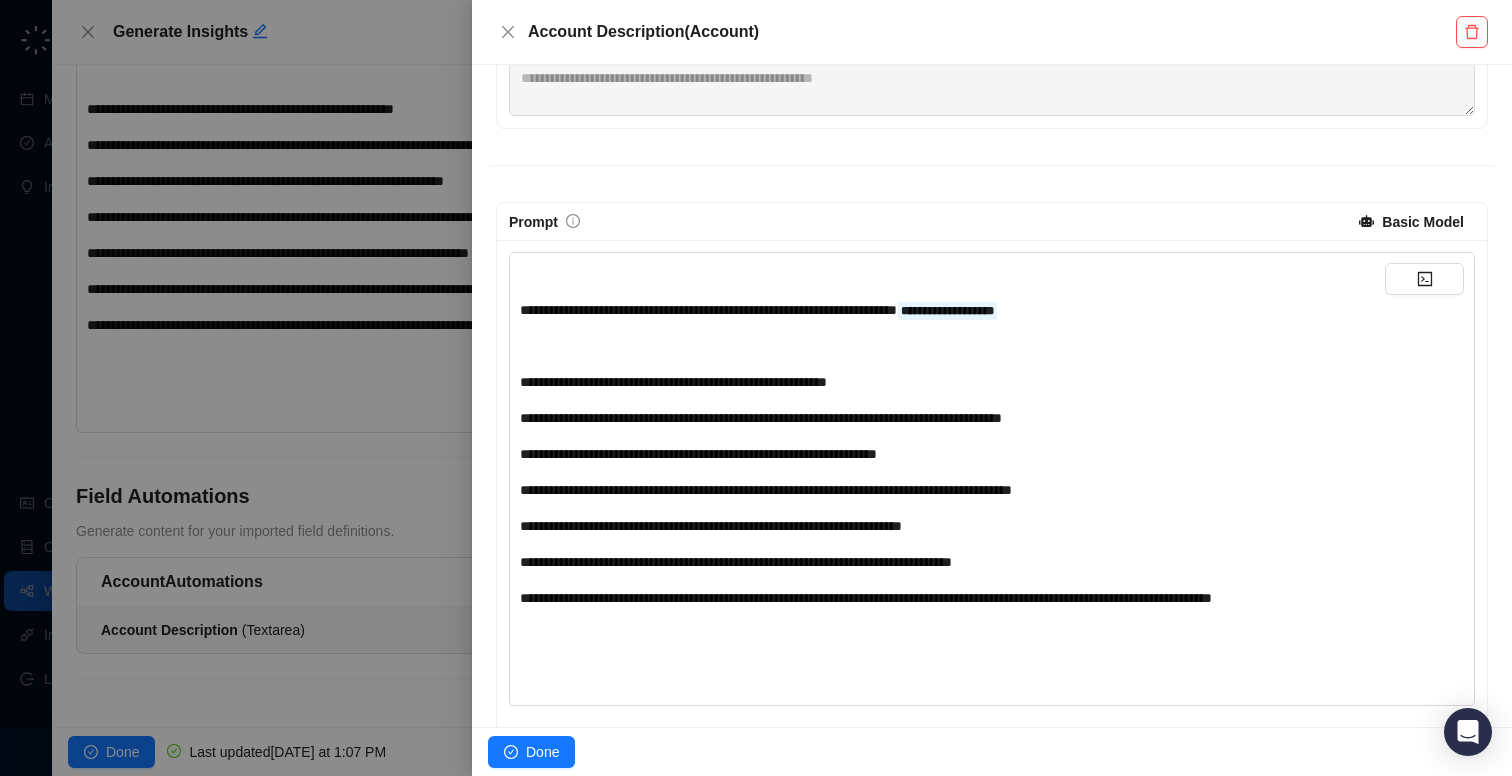 click on "**********" at bounding box center (952, 310) 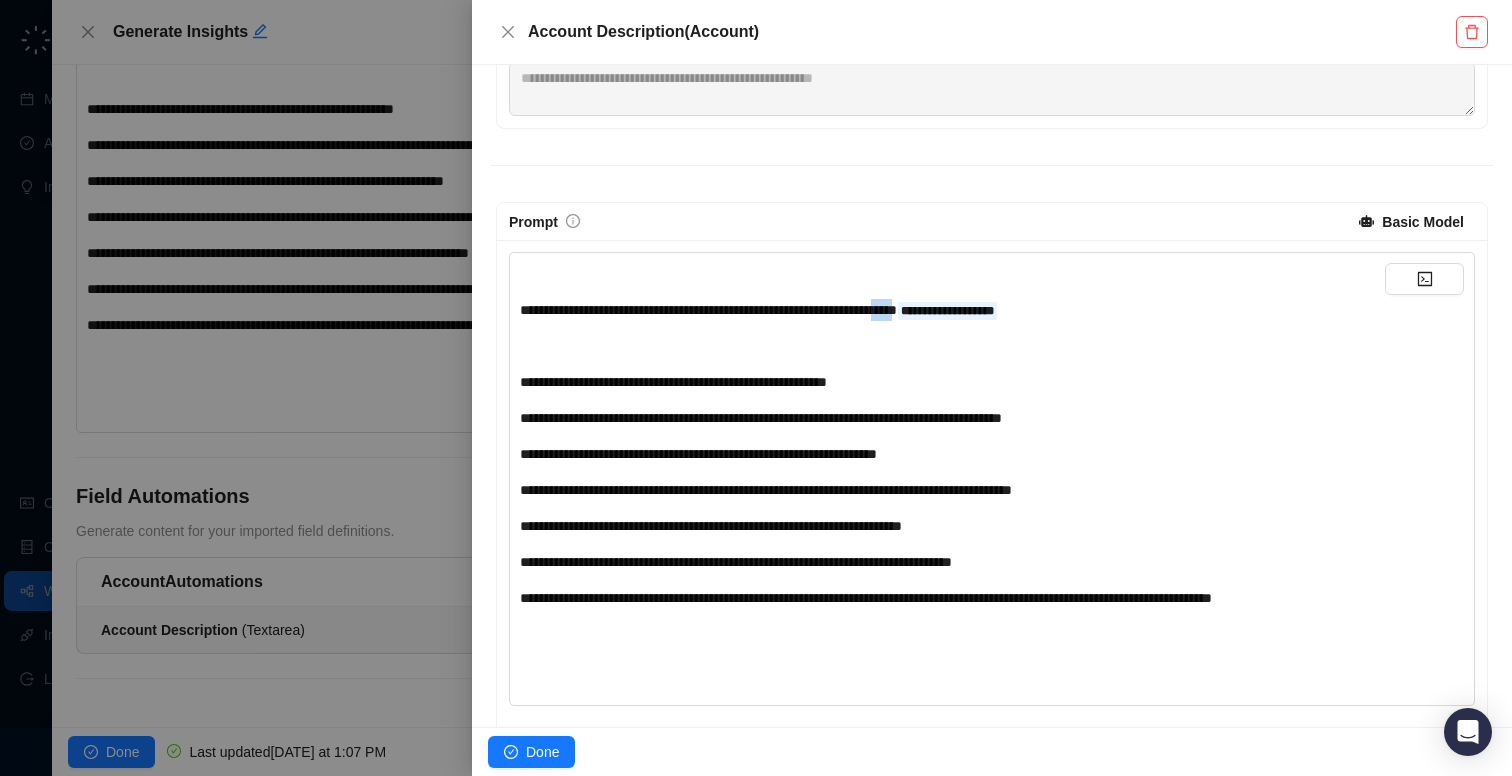 click on "**********" at bounding box center (708, 310) 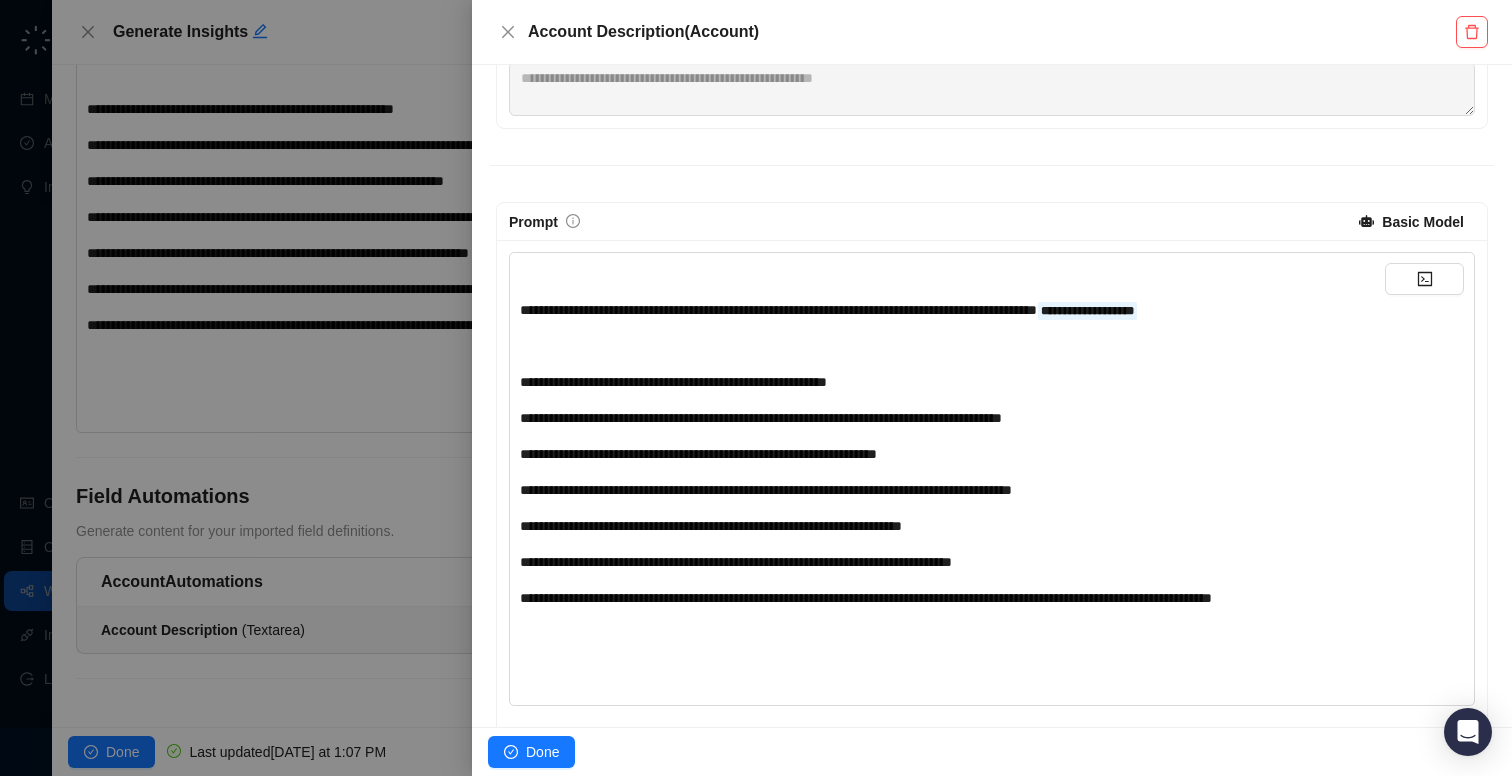 click on "﻿" at bounding box center [952, 346] 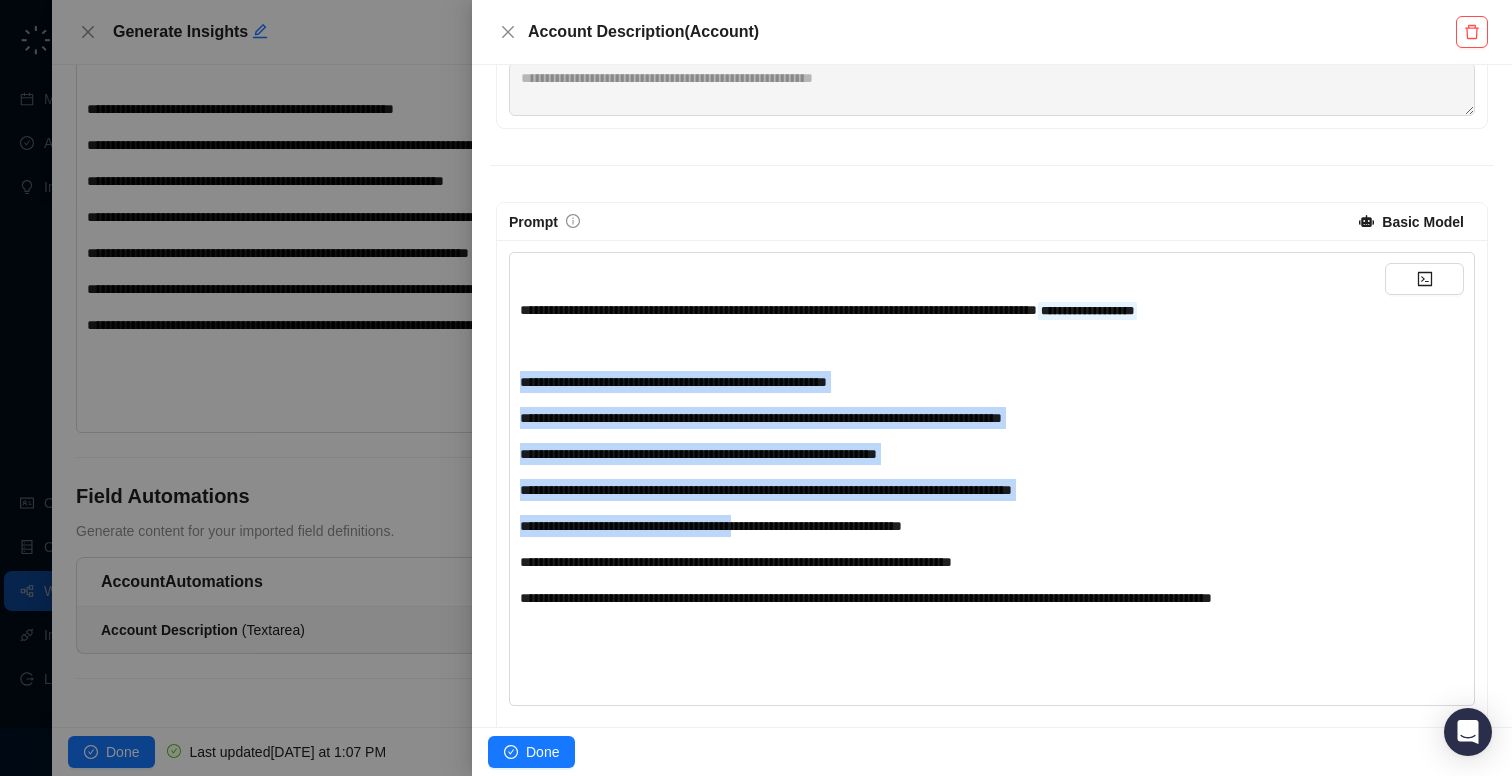 drag, startPoint x: 521, startPoint y: 380, endPoint x: 783, endPoint y: 519, distance: 296.58893 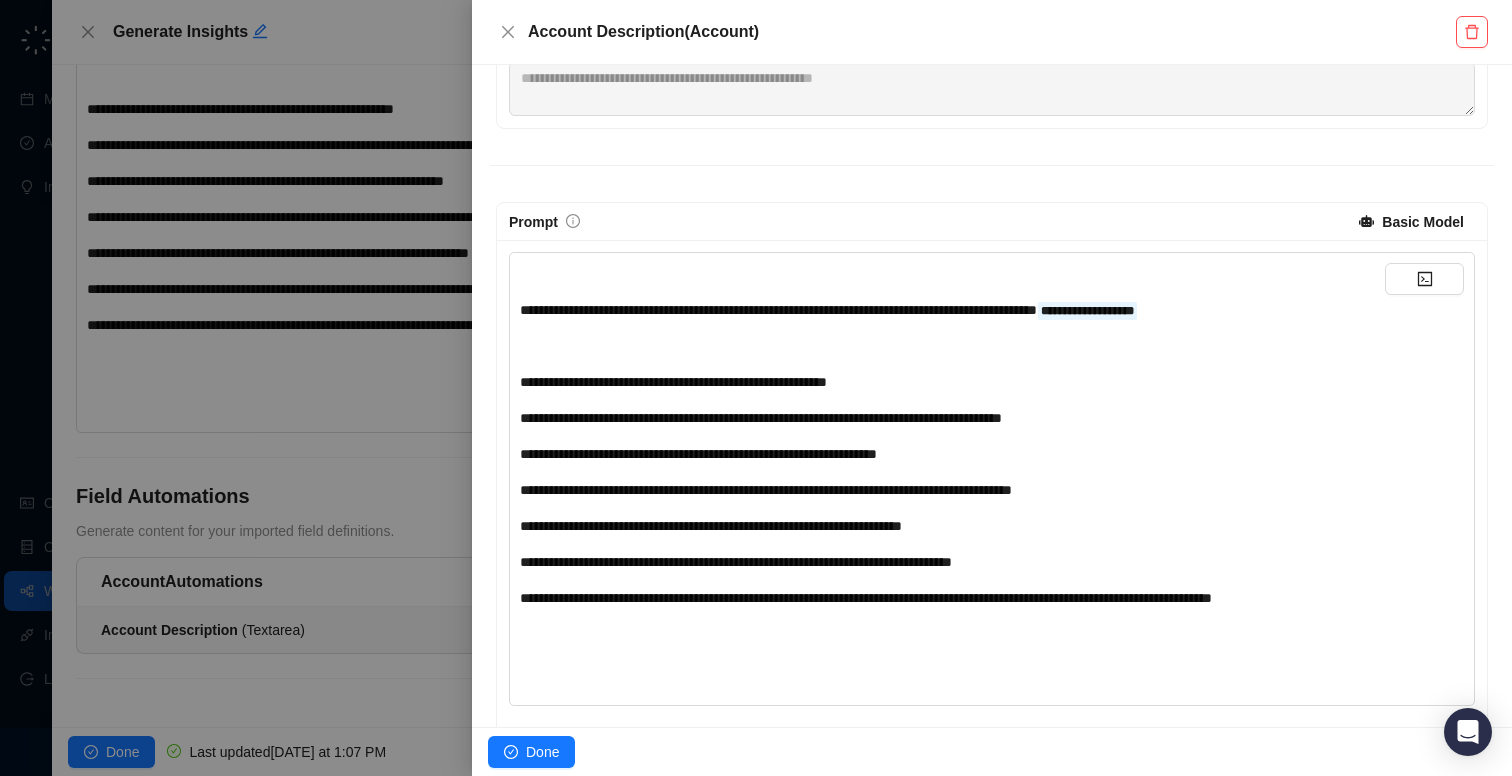 click on "**********" at bounding box center (673, 382) 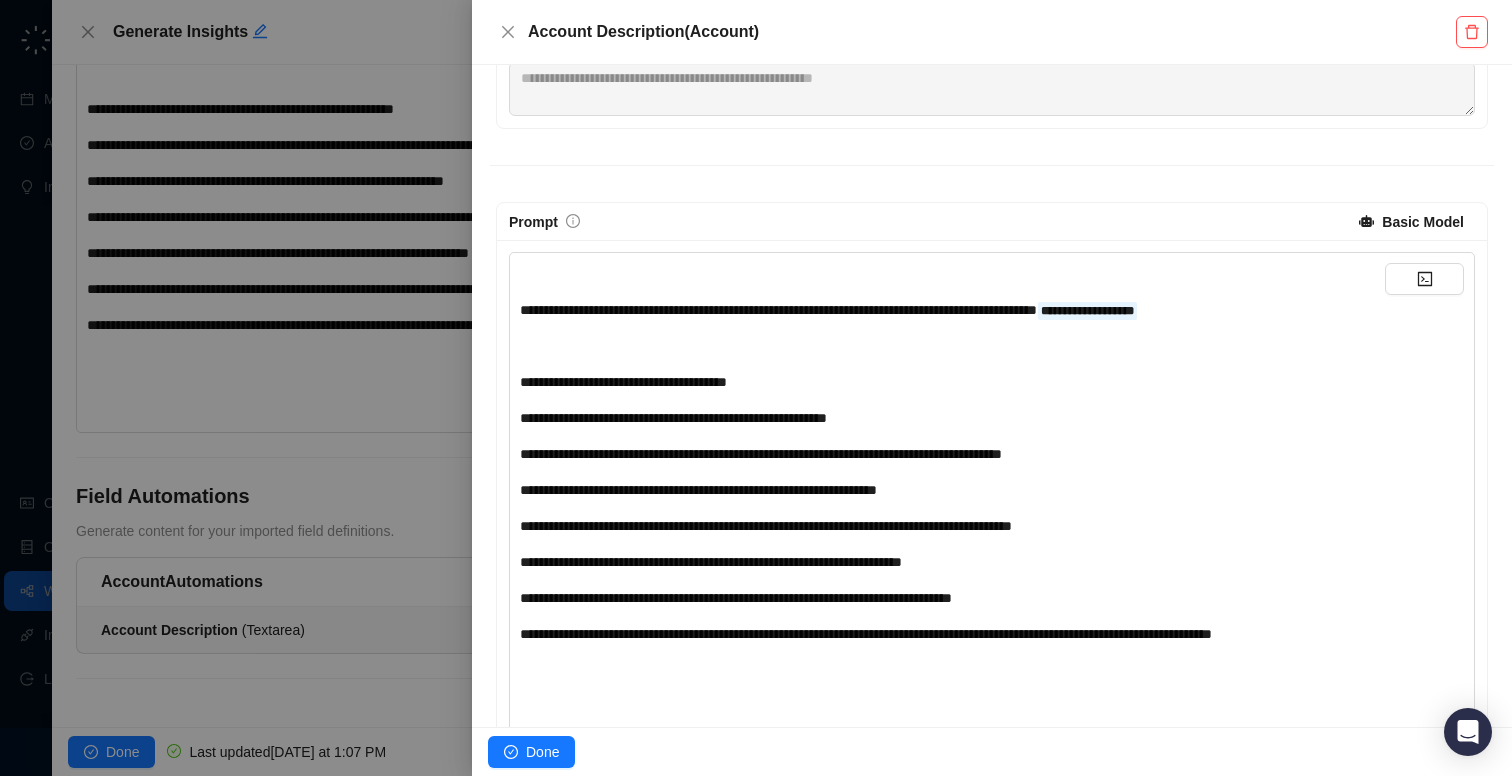 click on "**********" at bounding box center [673, 418] 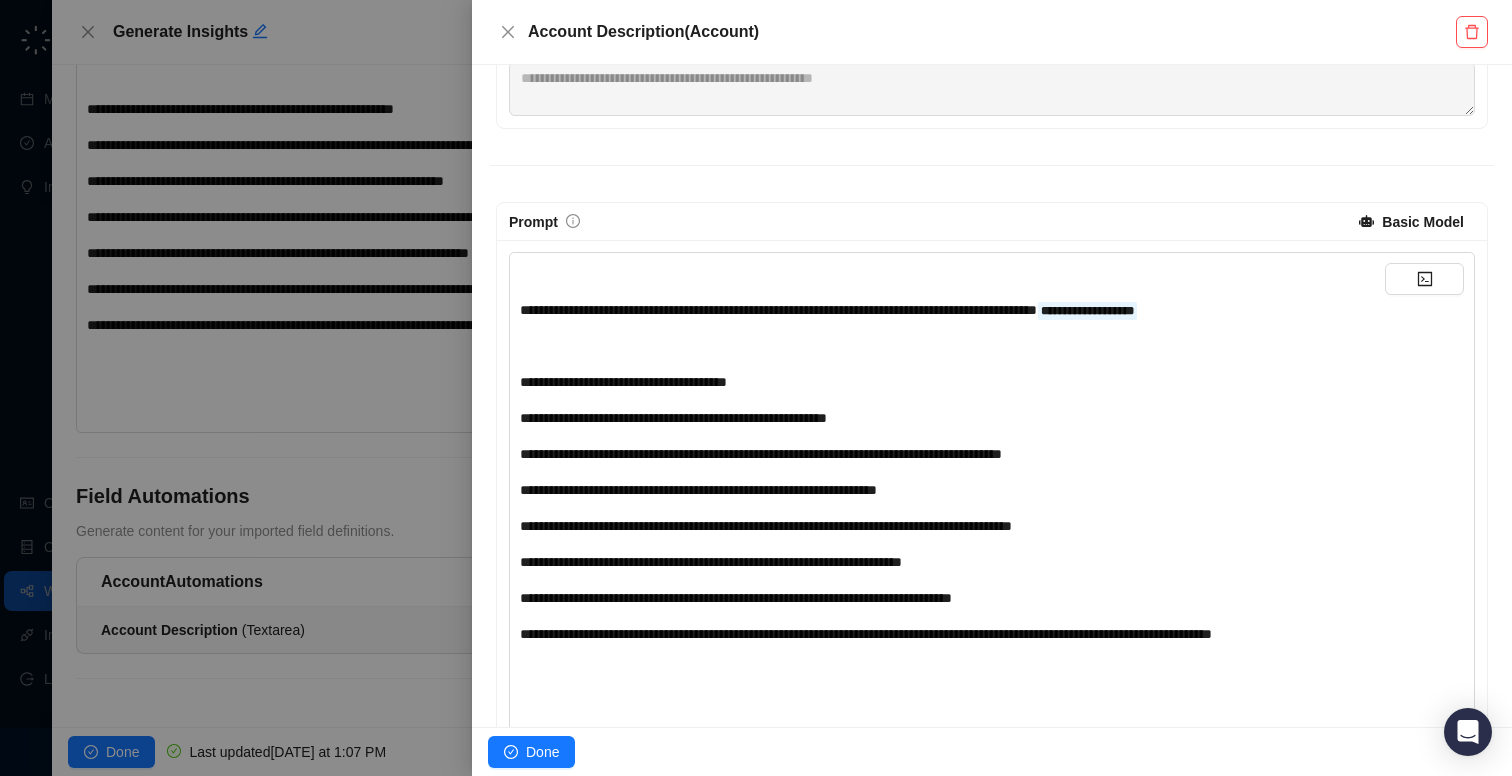 click on "**********" at bounding box center (952, 490) 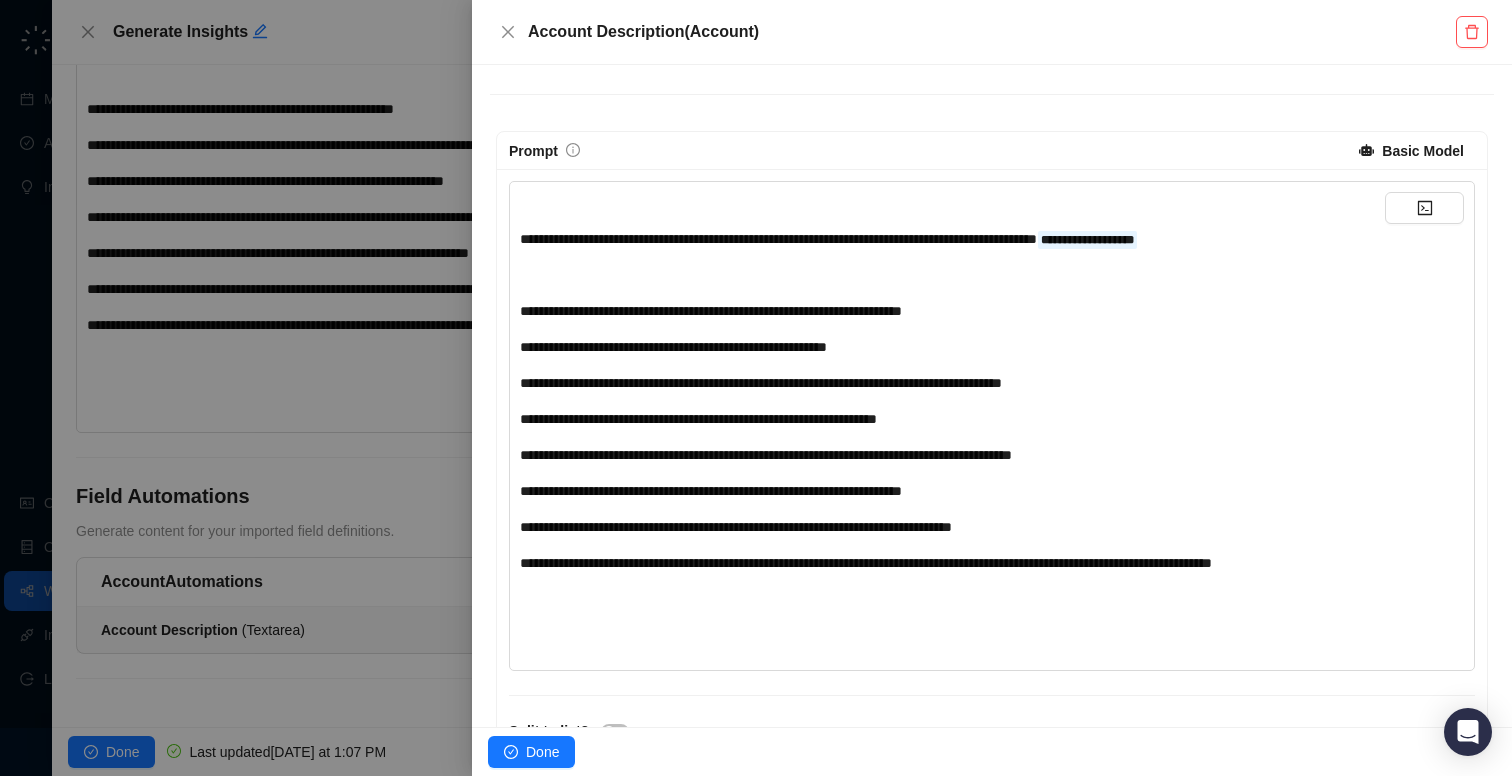 scroll, scrollTop: 402, scrollLeft: 0, axis: vertical 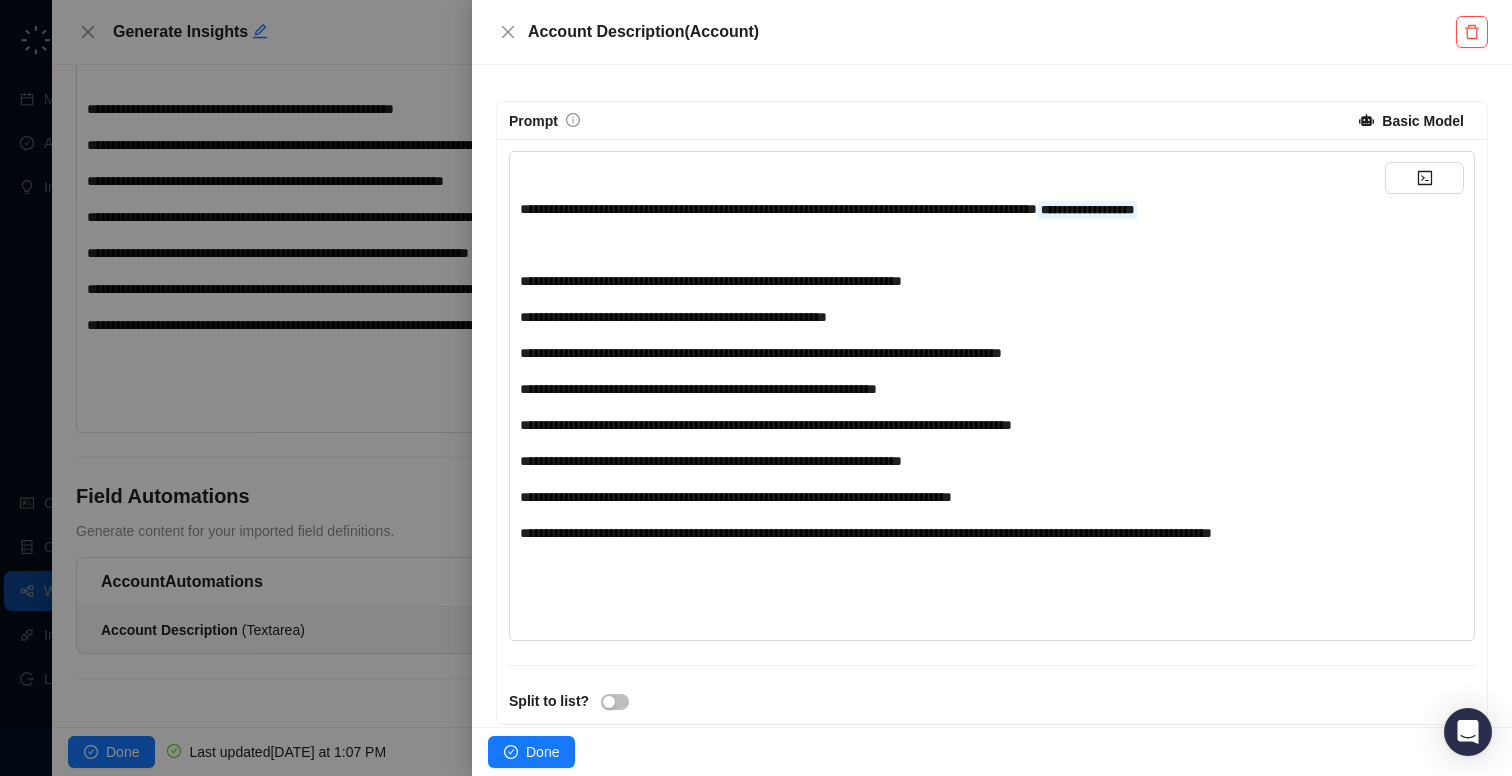 click at bounding box center (1424, 396) 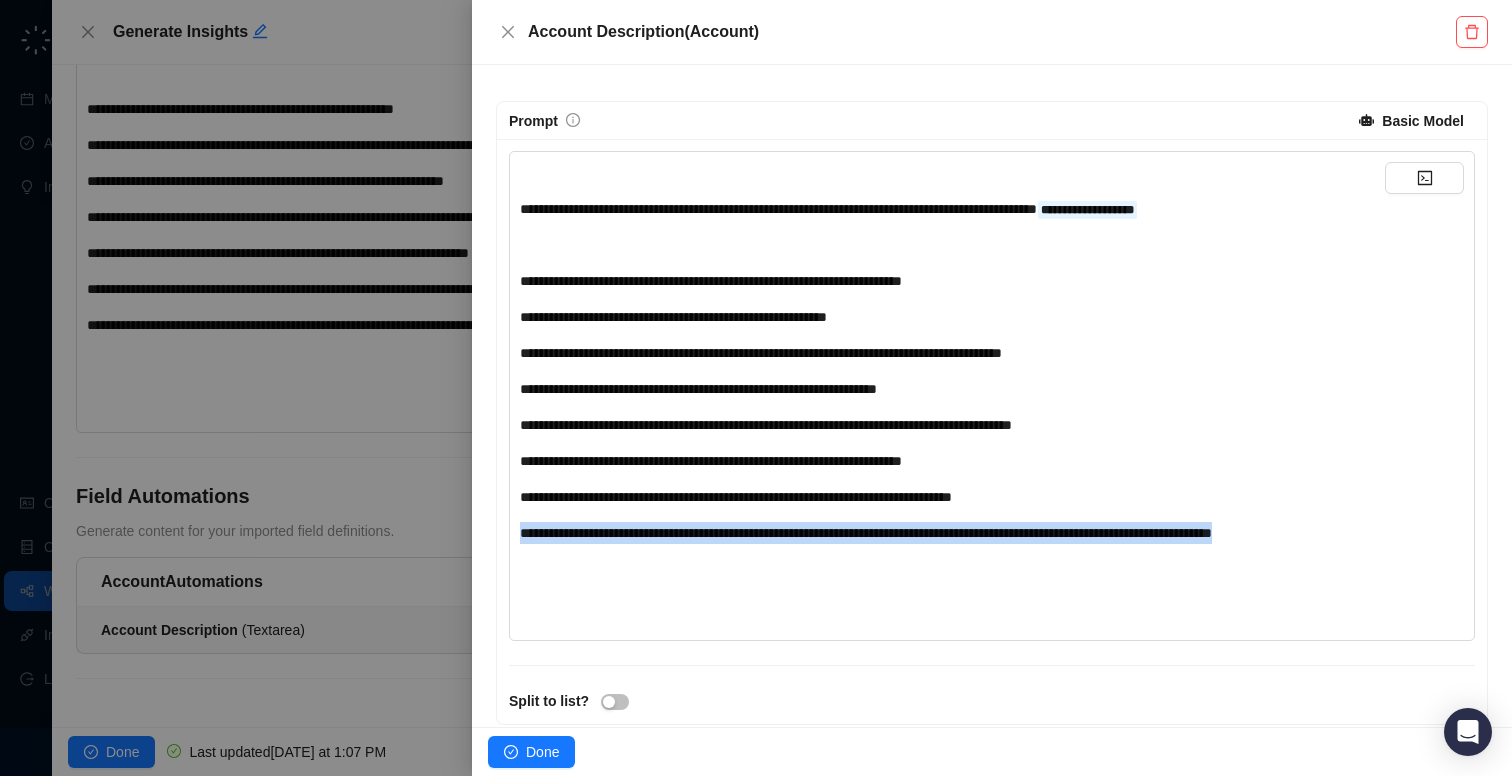 drag, startPoint x: 1375, startPoint y: 536, endPoint x: 473, endPoint y: 528, distance: 902.03546 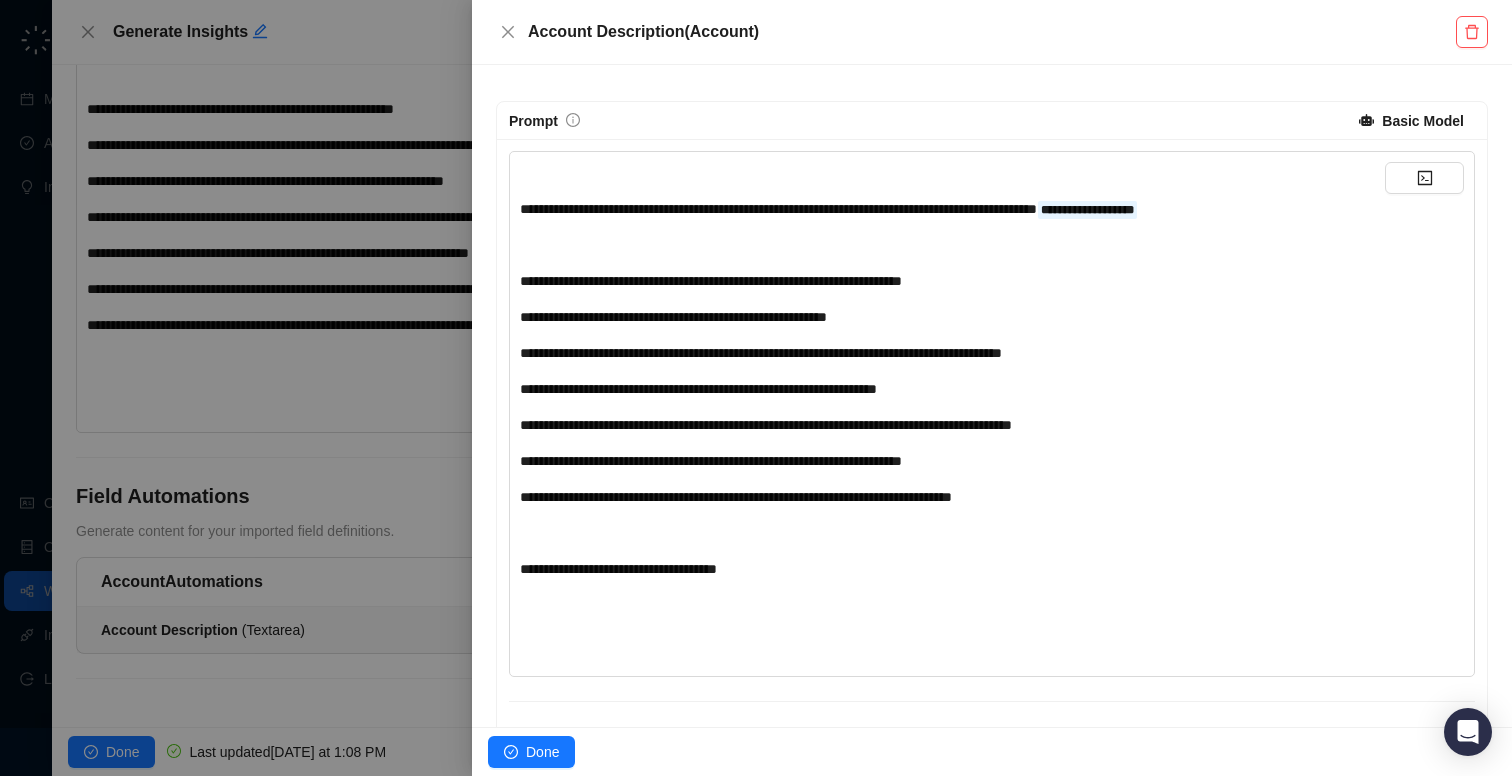 click on "**********" at bounding box center [952, 569] 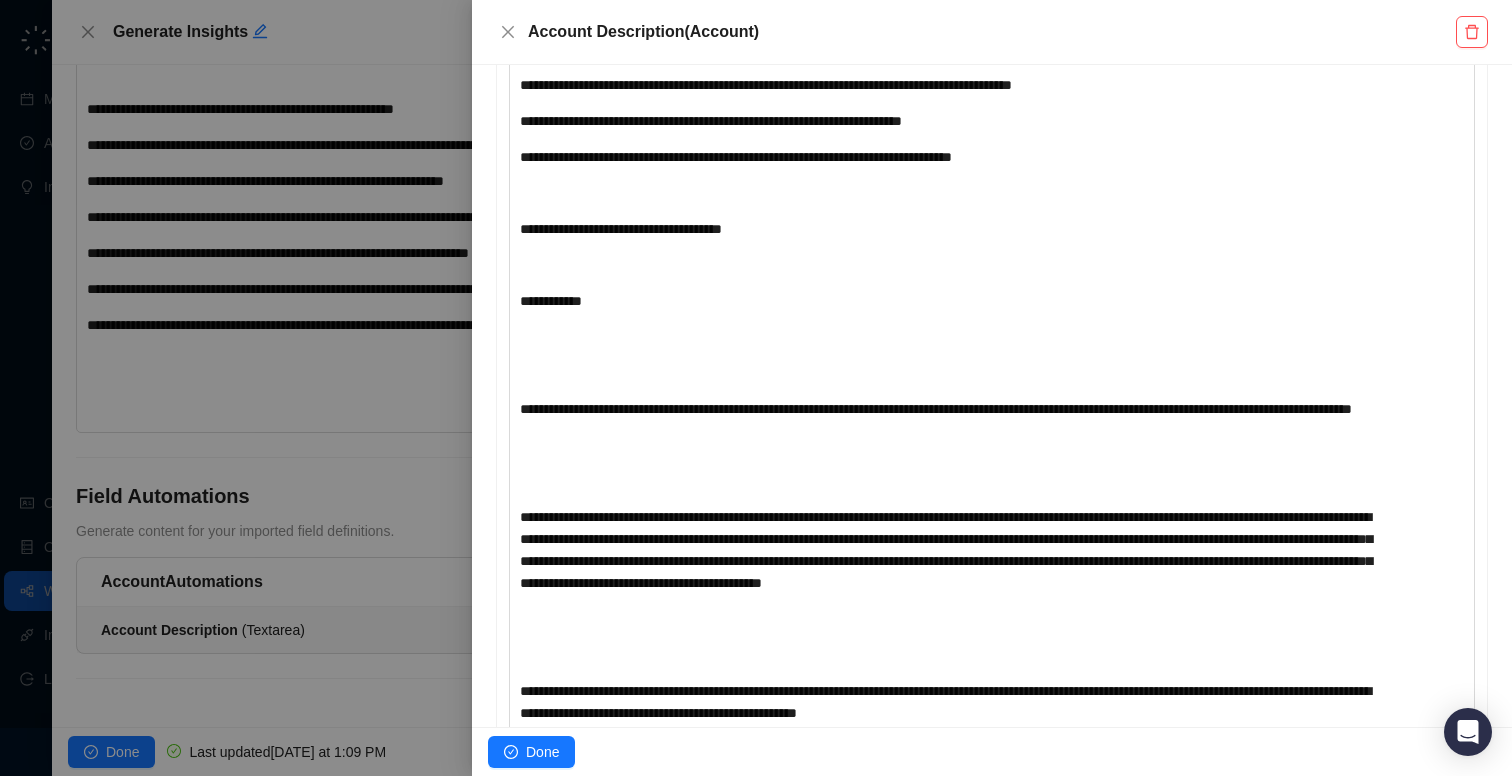 scroll, scrollTop: 738, scrollLeft: 0, axis: vertical 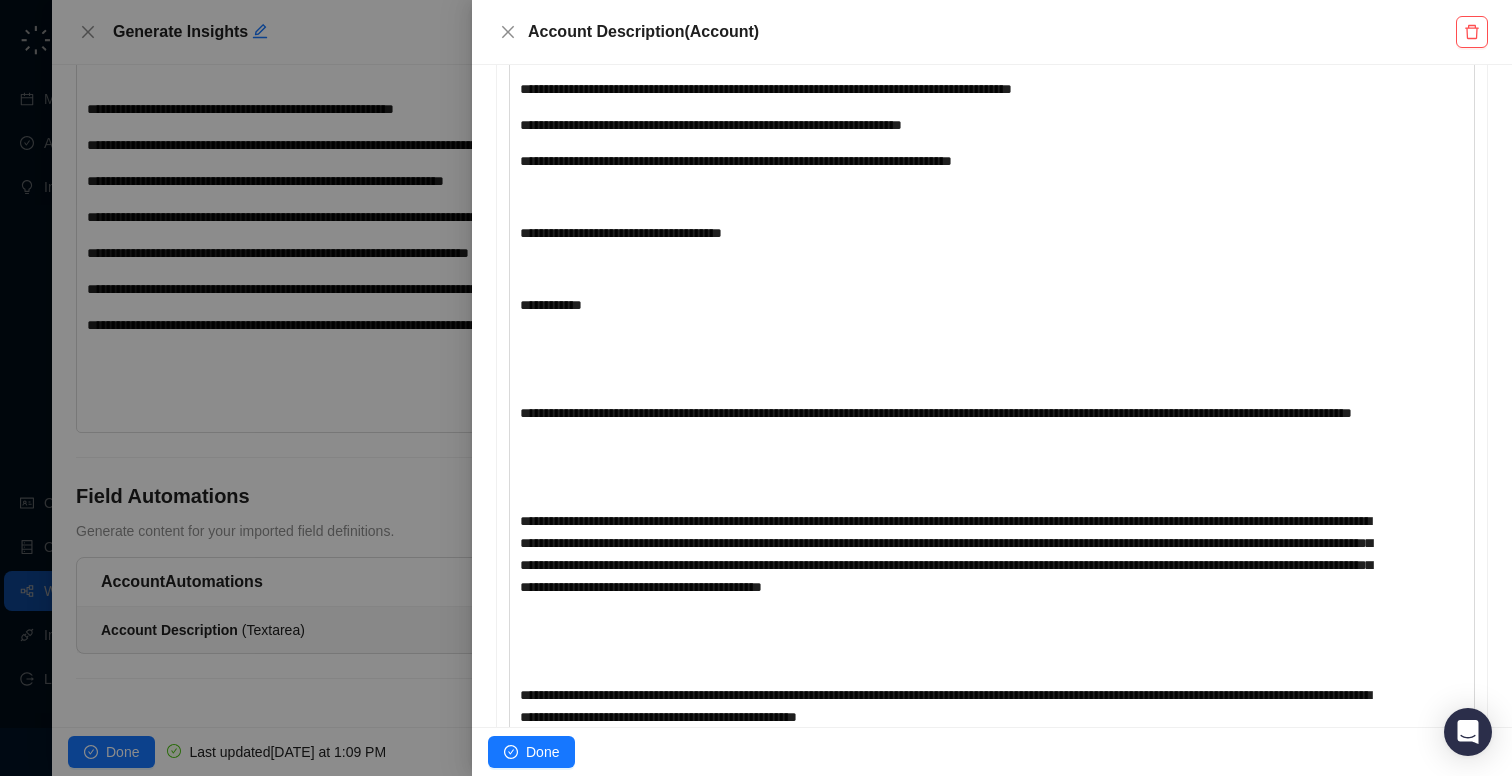 click on "**********" at bounding box center (936, 413) 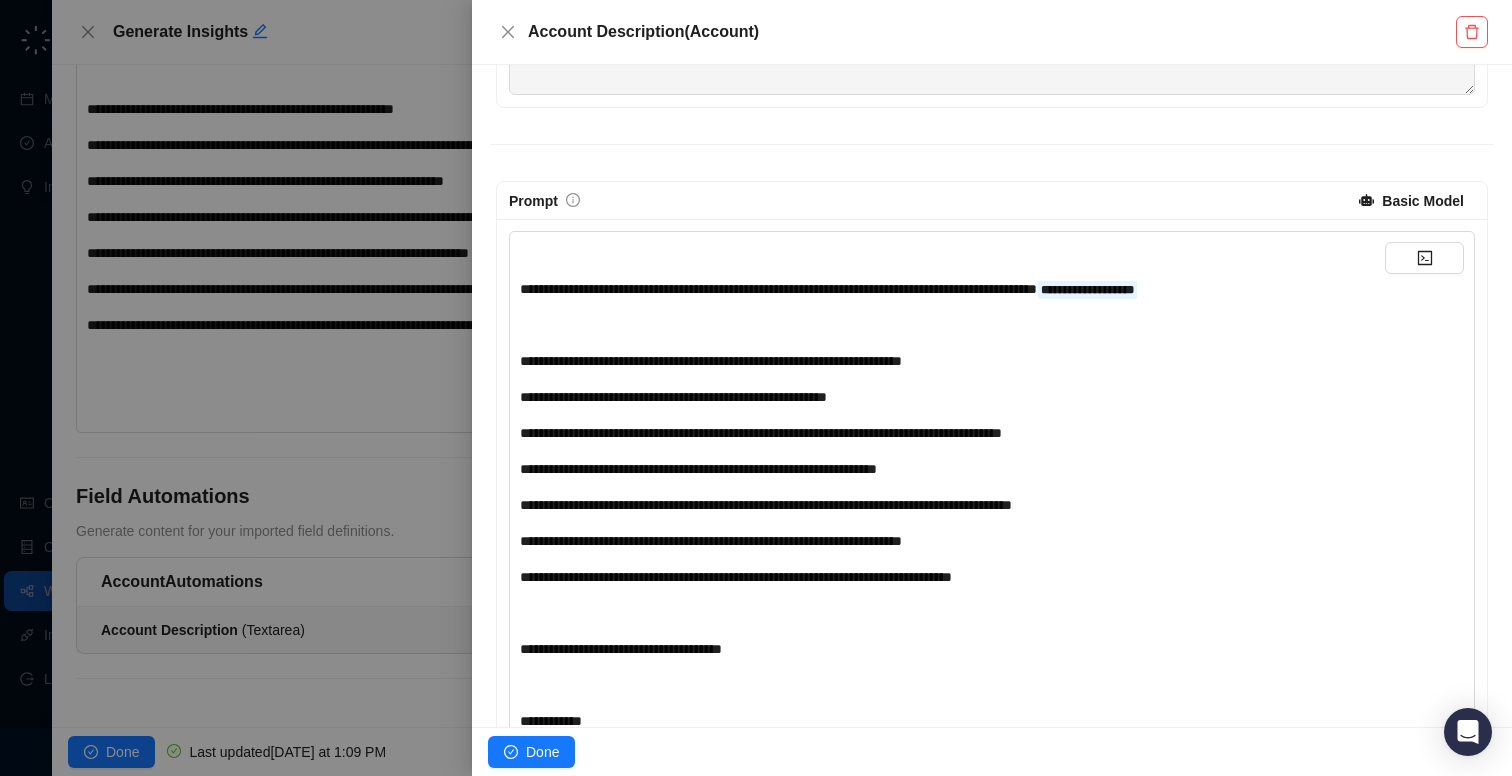 scroll, scrollTop: 0, scrollLeft: 0, axis: both 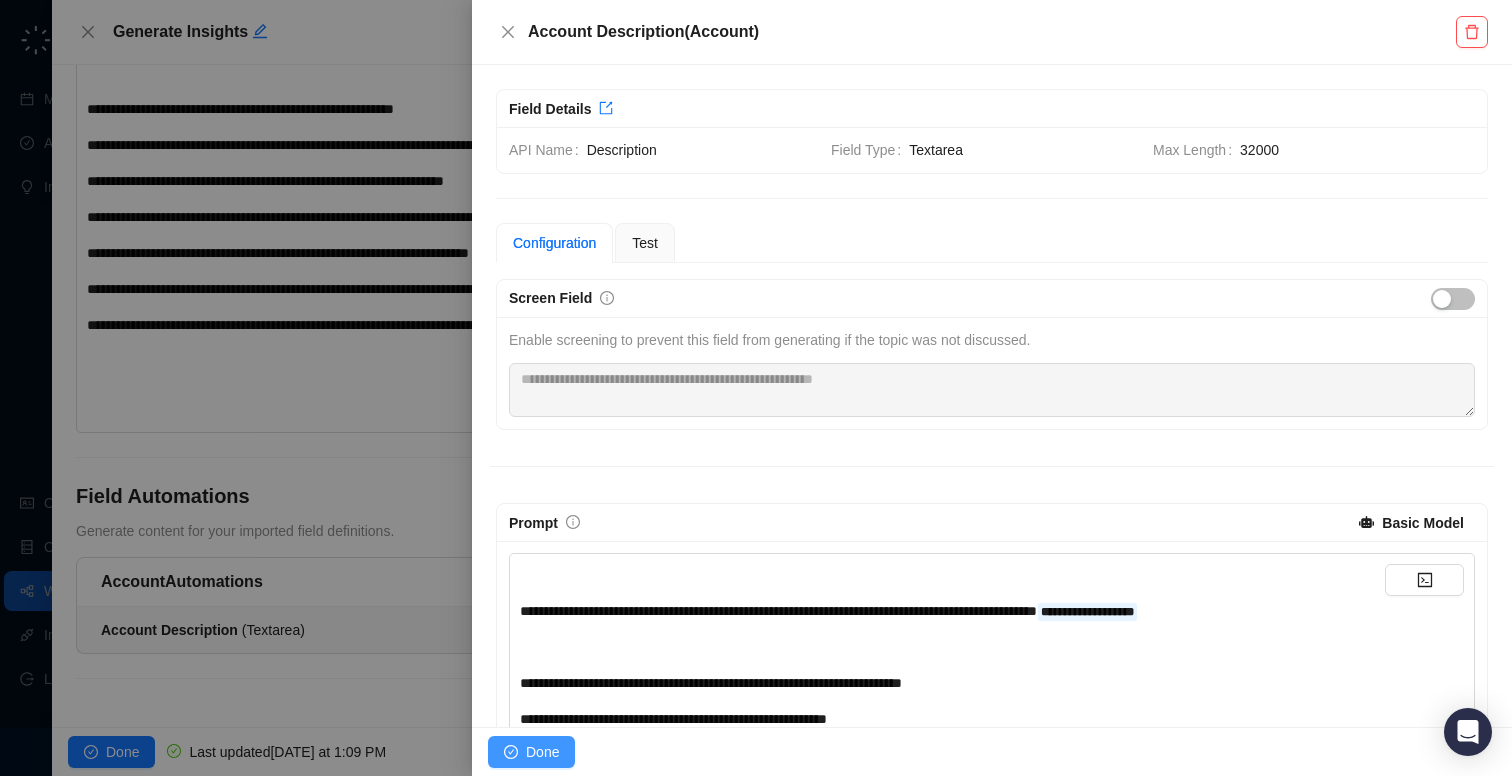 click on "Done" at bounding box center (542, 752) 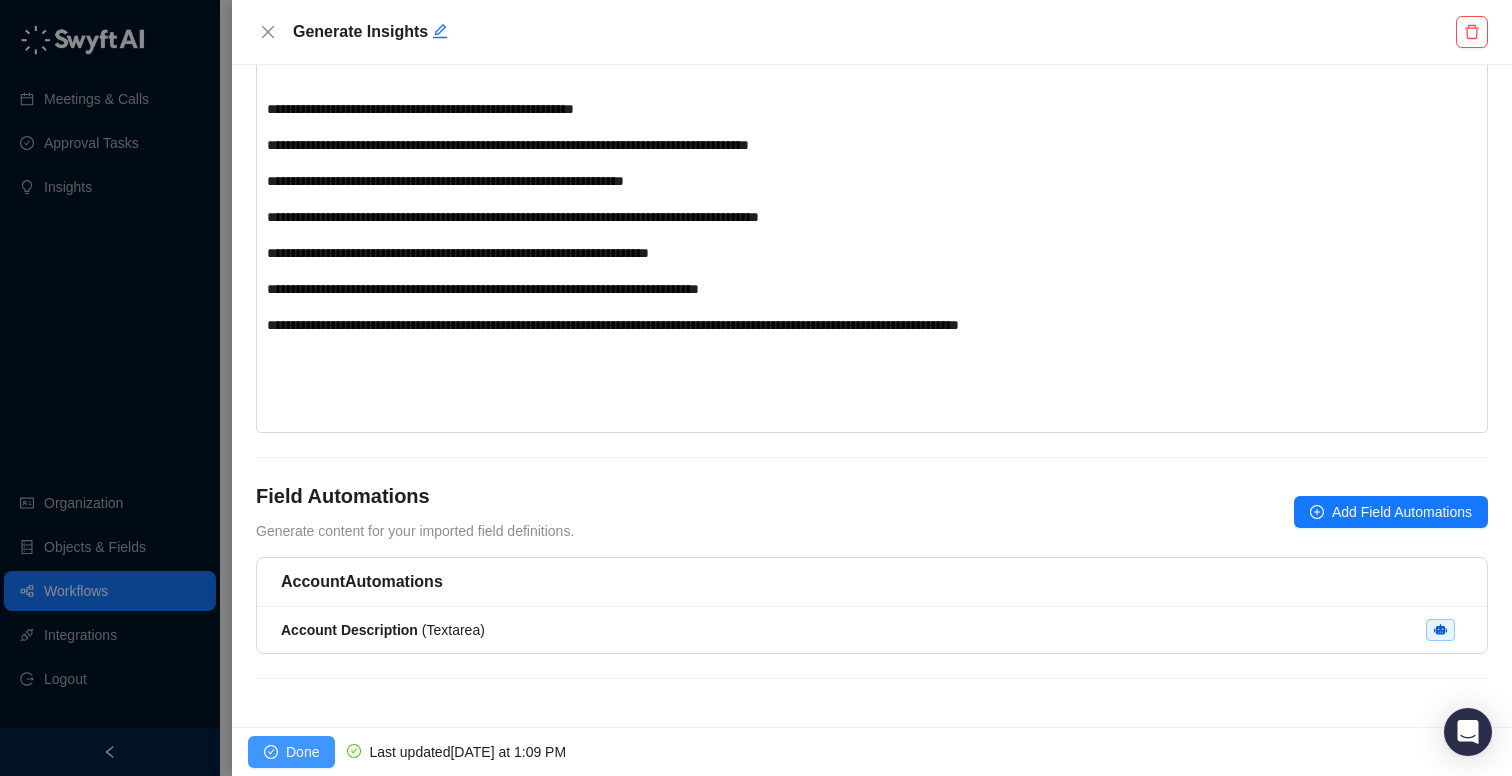 click on "Done" at bounding box center (291, 752) 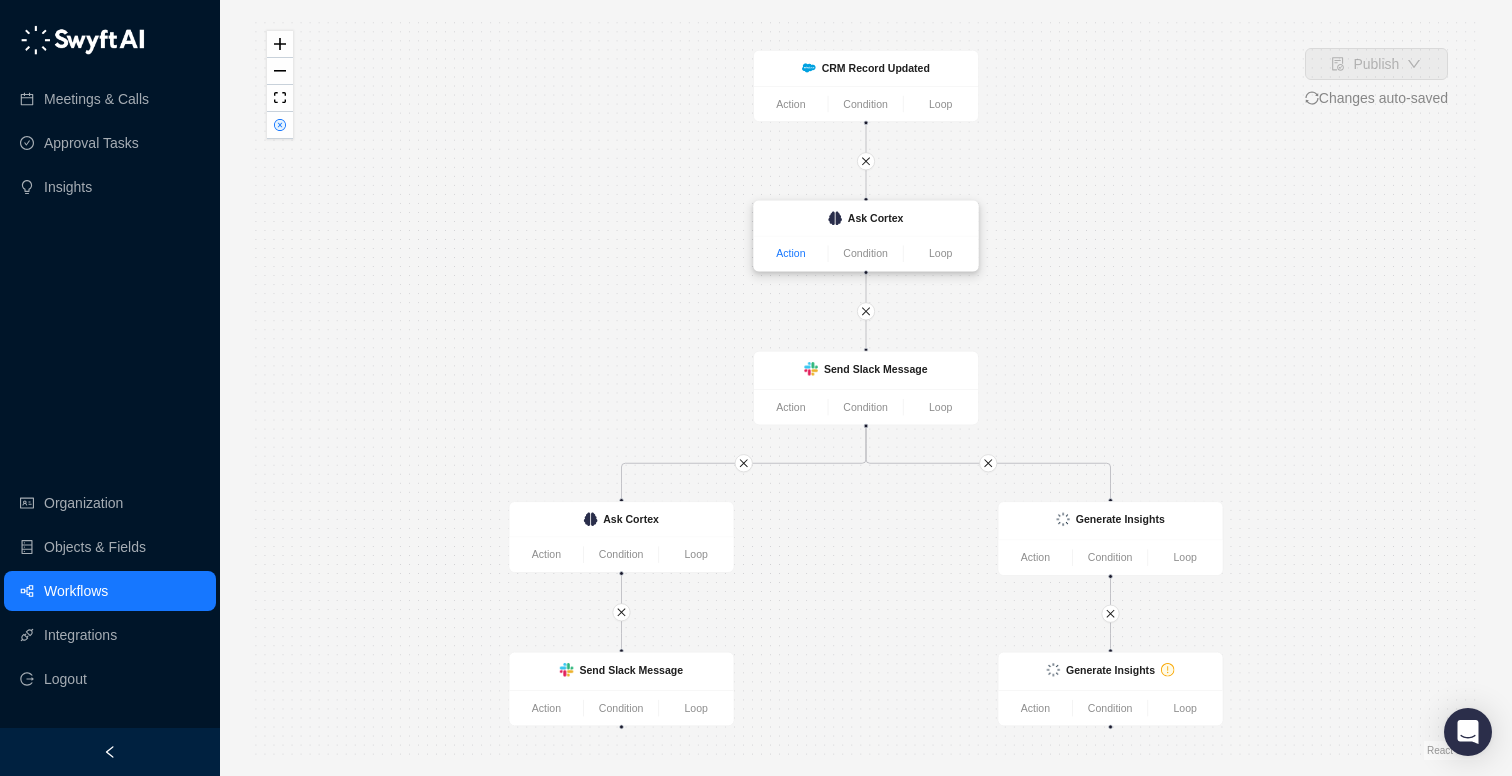 click on "Action" at bounding box center [791, 254] 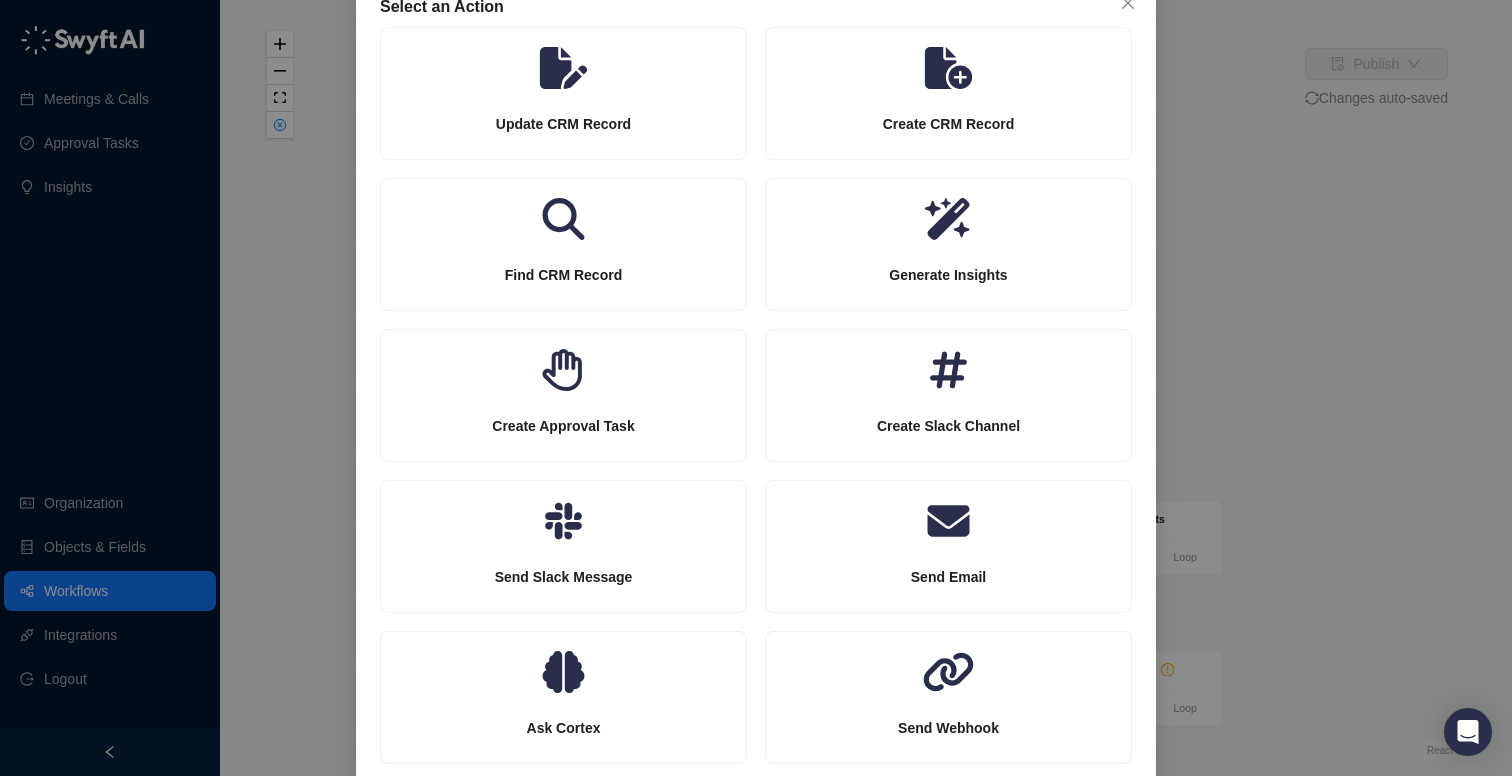 scroll, scrollTop: 157, scrollLeft: 0, axis: vertical 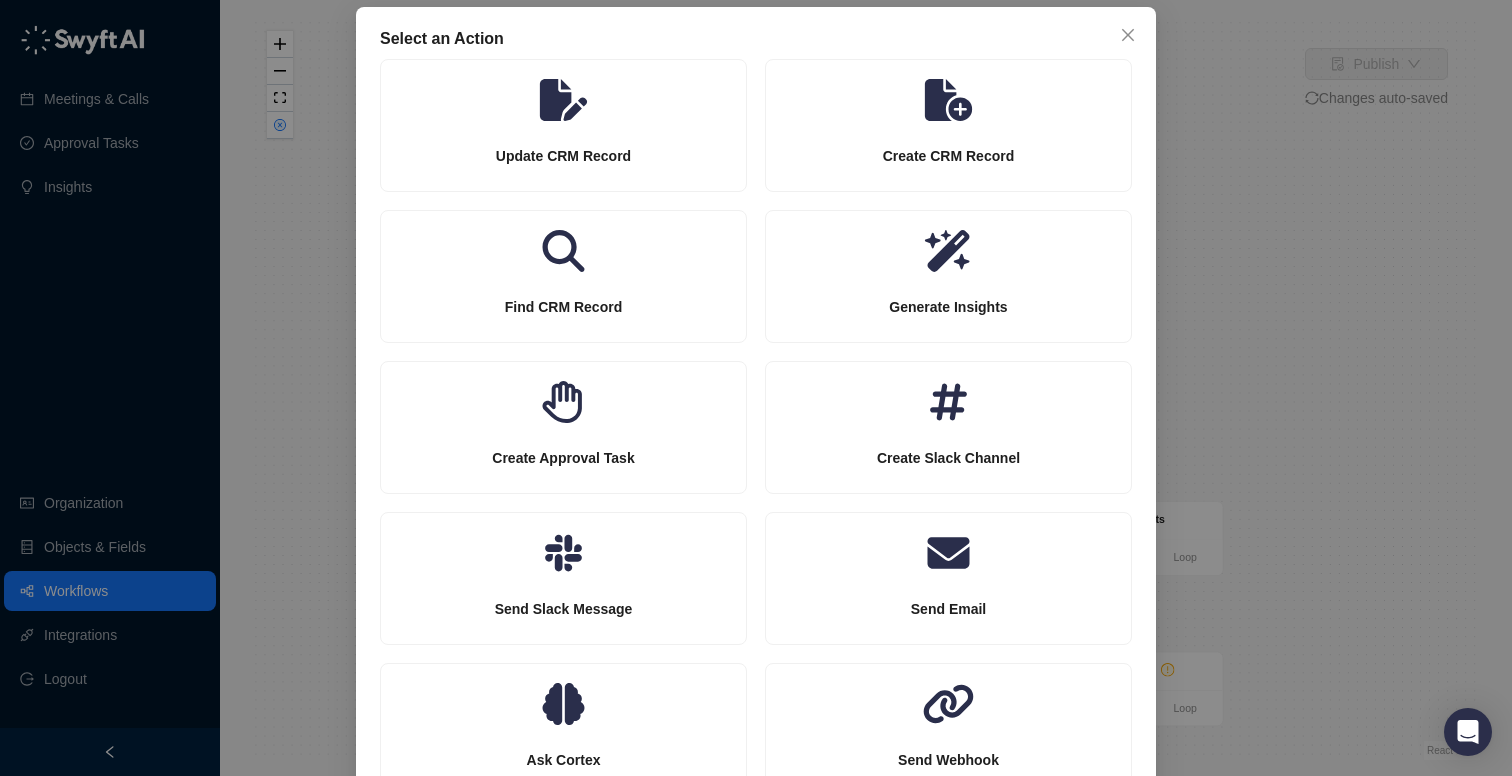 click on "Select an Action Update CRM Record Create CRM Record Find CRM Record Generate Insights Create Approval Task Create Slack Channel Send Slack Message Send Email Ask Cortex Send Webhook" at bounding box center [756, 388] 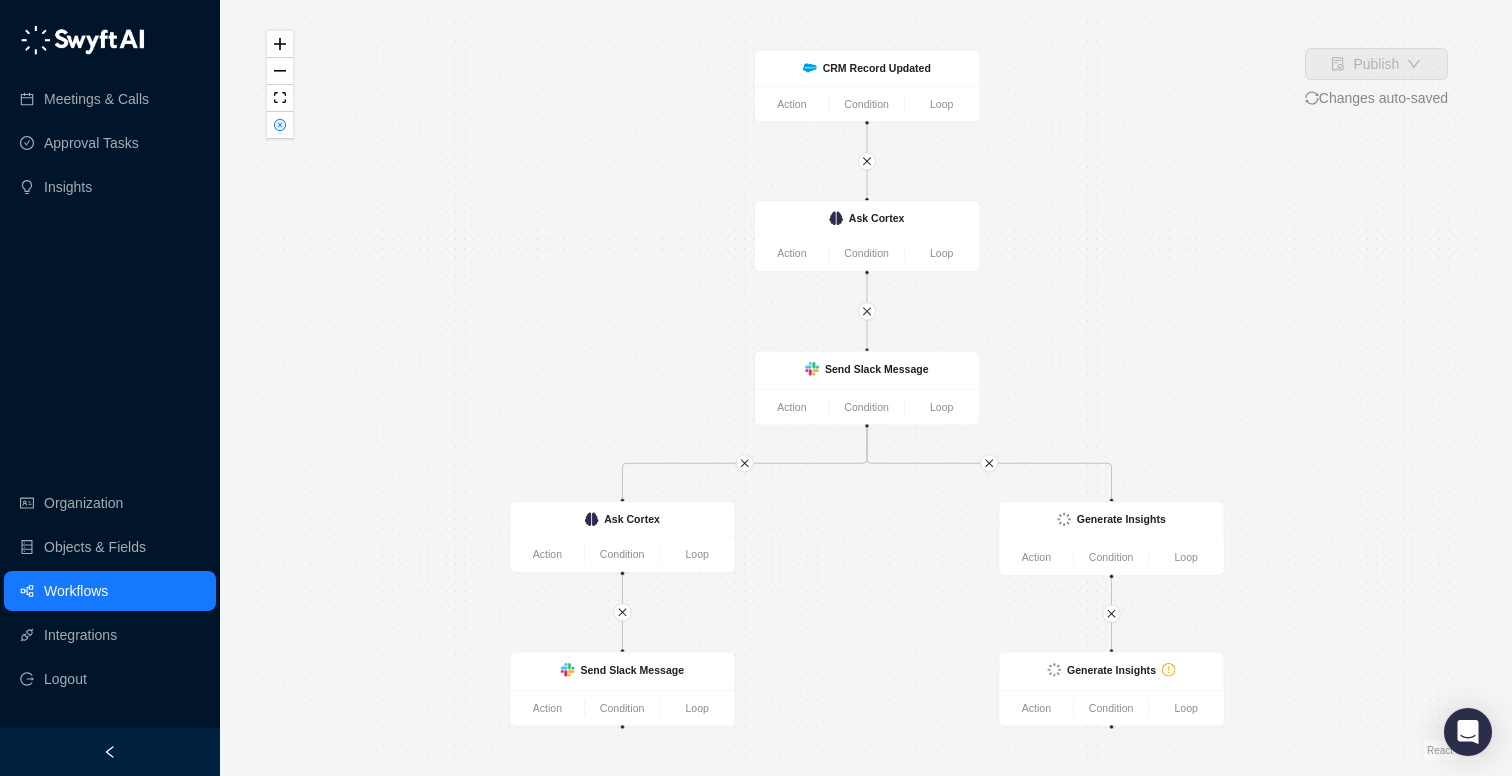 click on "Send Slack Message Action Condition Loop Generate Insights Action Condition Loop Generate Insights Action Condition Loop CRM Record Updated Action Condition Loop Ask Cortex Action Condition Loop Ask Cortex Action Condition Loop Send Slack Message Action Condition Loop" at bounding box center [866, 388] 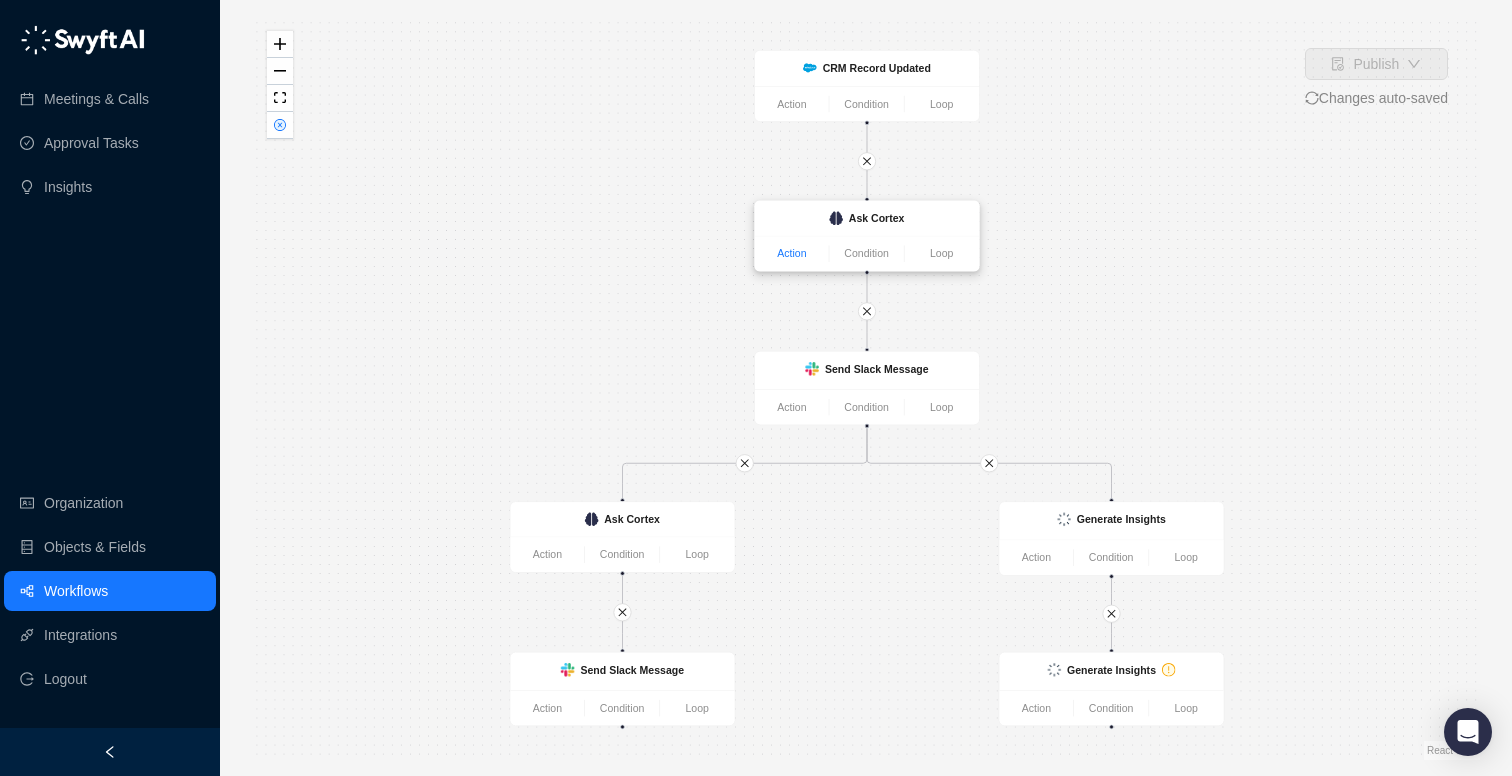 click on "Action" at bounding box center [792, 254] 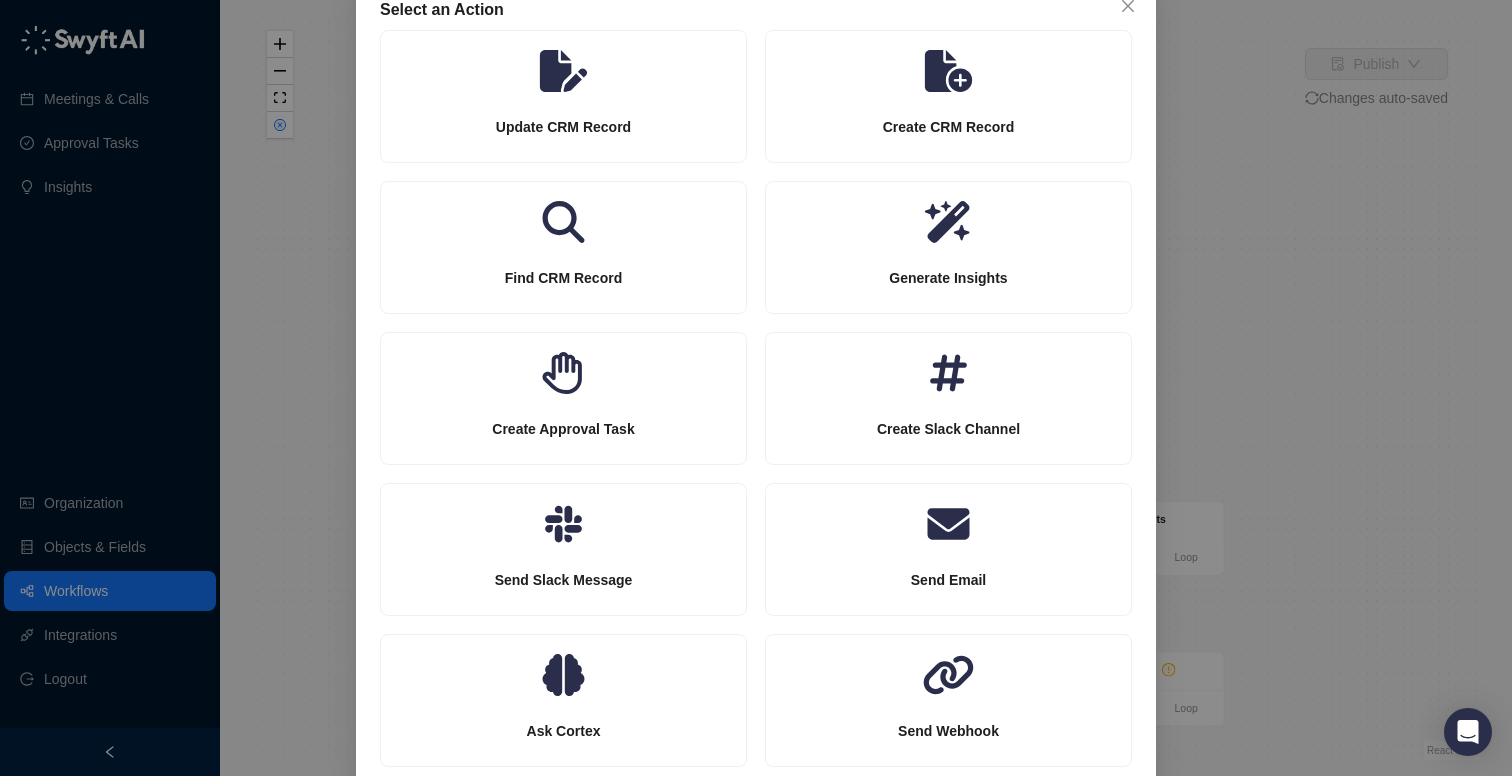 scroll, scrollTop: 126, scrollLeft: 0, axis: vertical 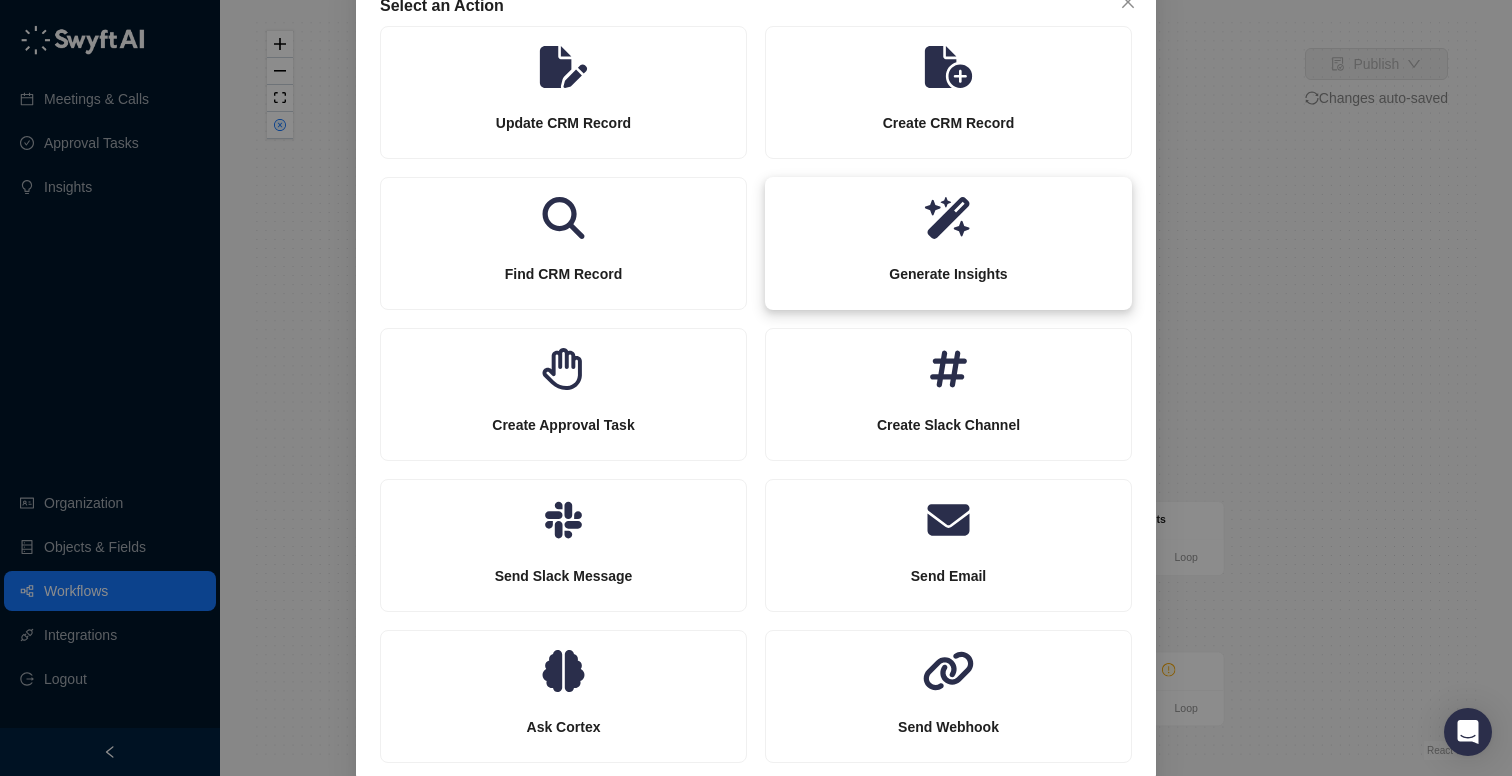 click 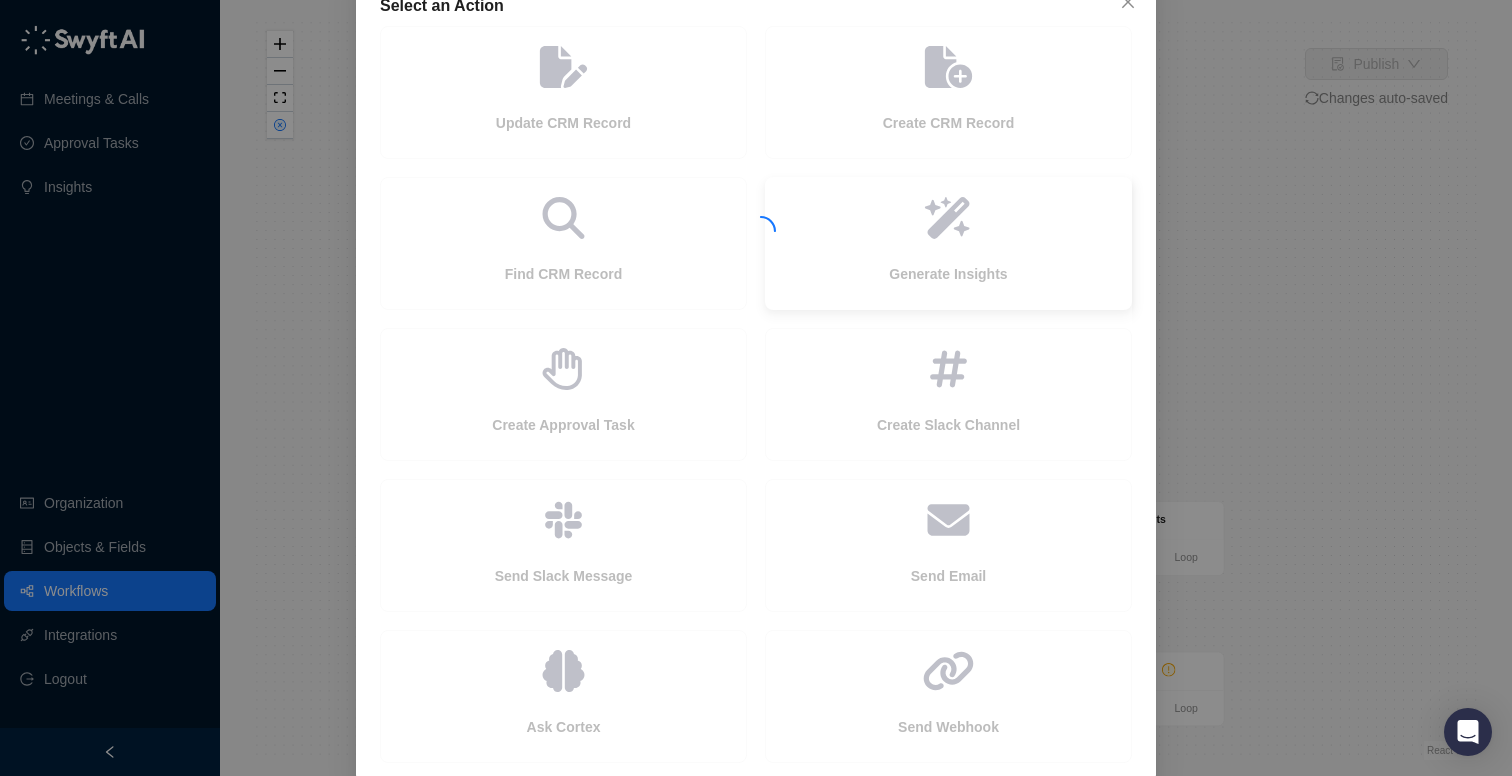 scroll, scrollTop: 57, scrollLeft: 0, axis: vertical 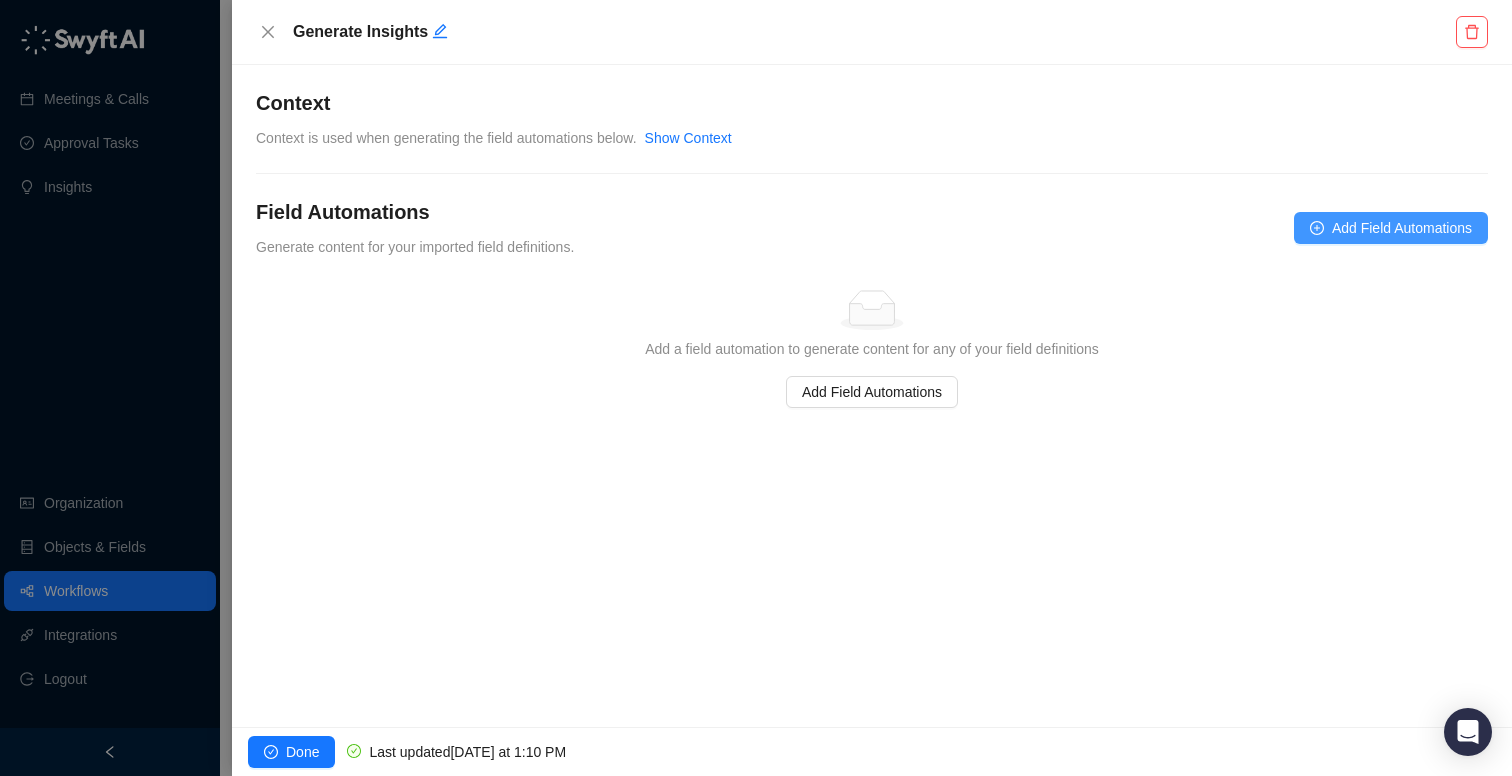 click on "Add Field Automations" at bounding box center [1391, 228] 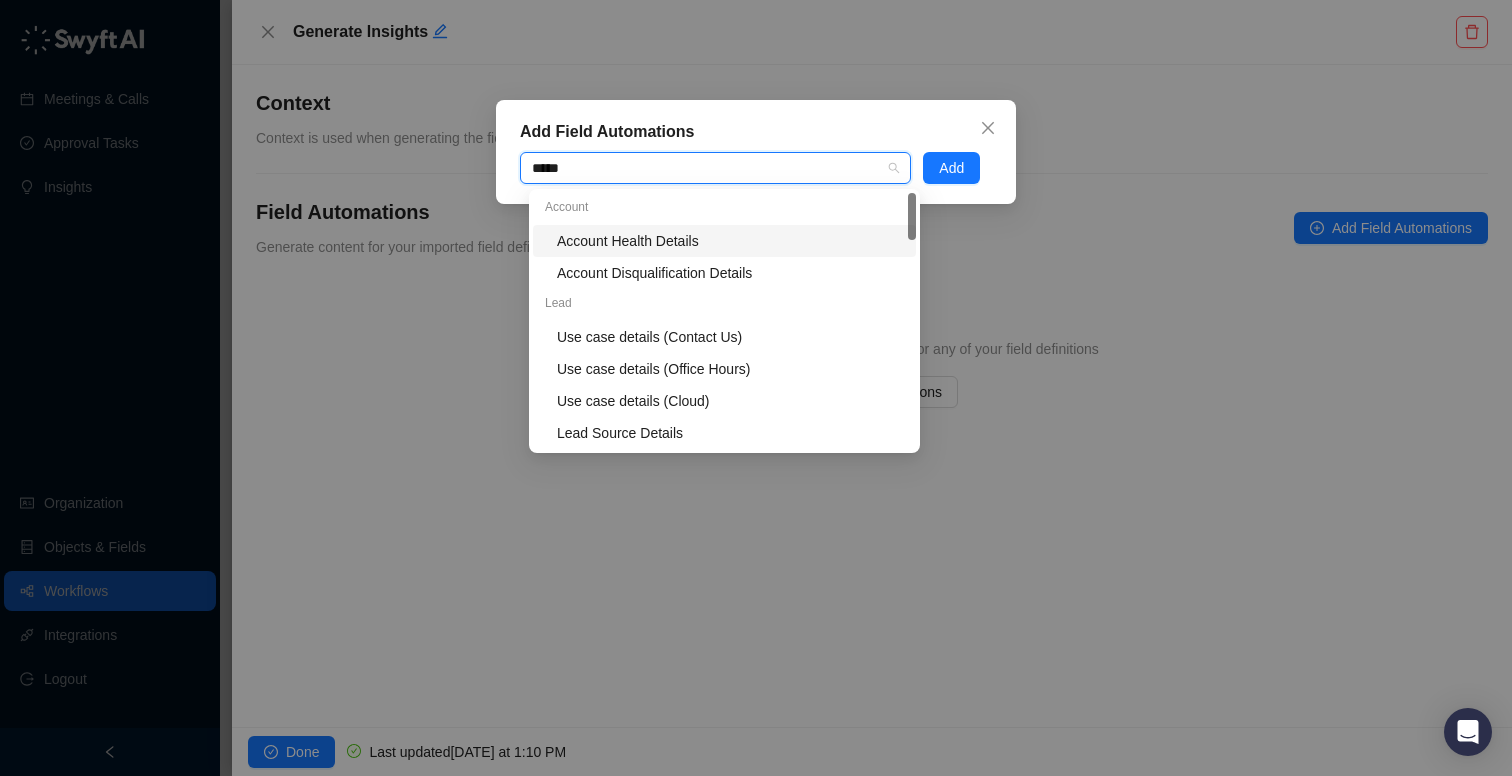type on "******" 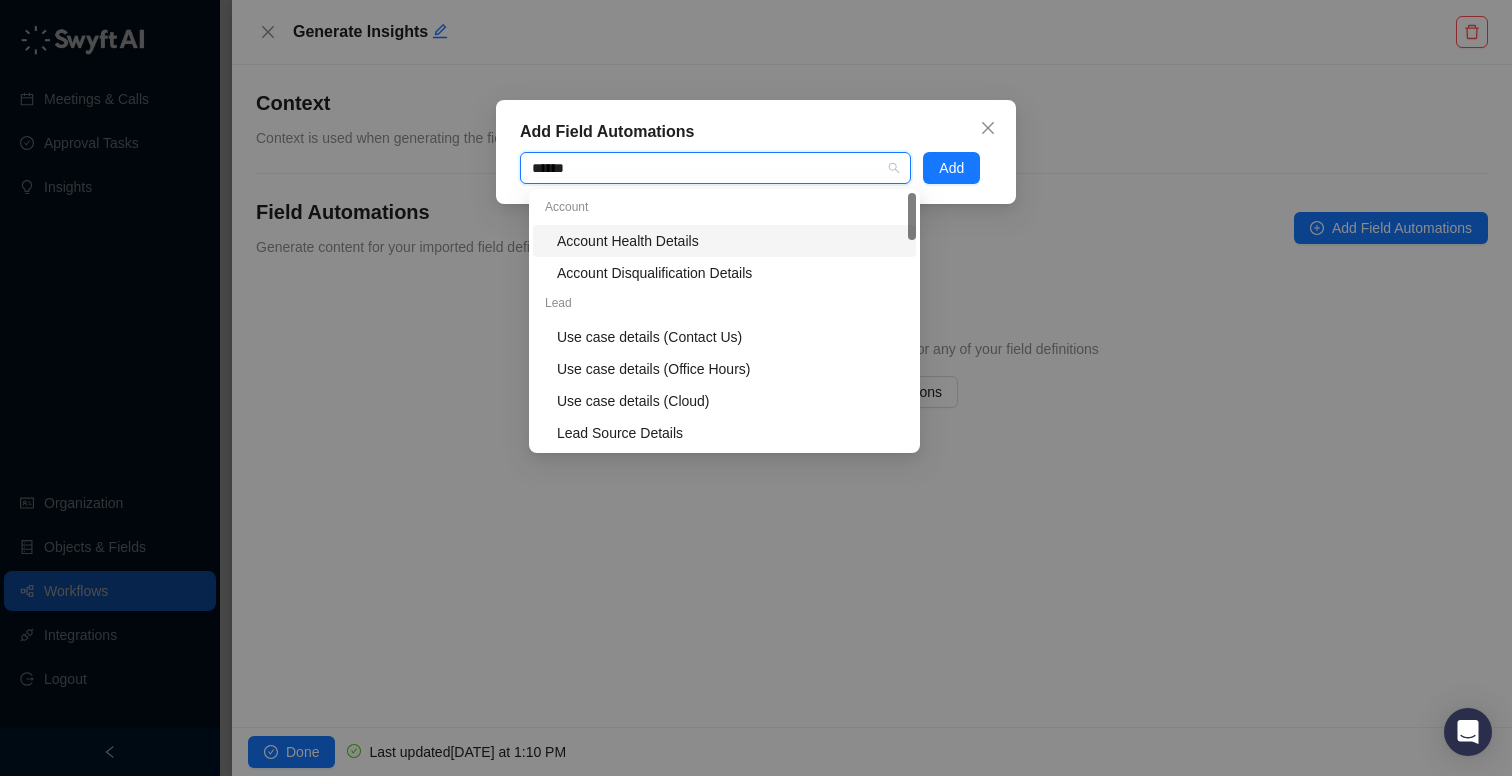 click on "Account Health Details" at bounding box center [730, 241] 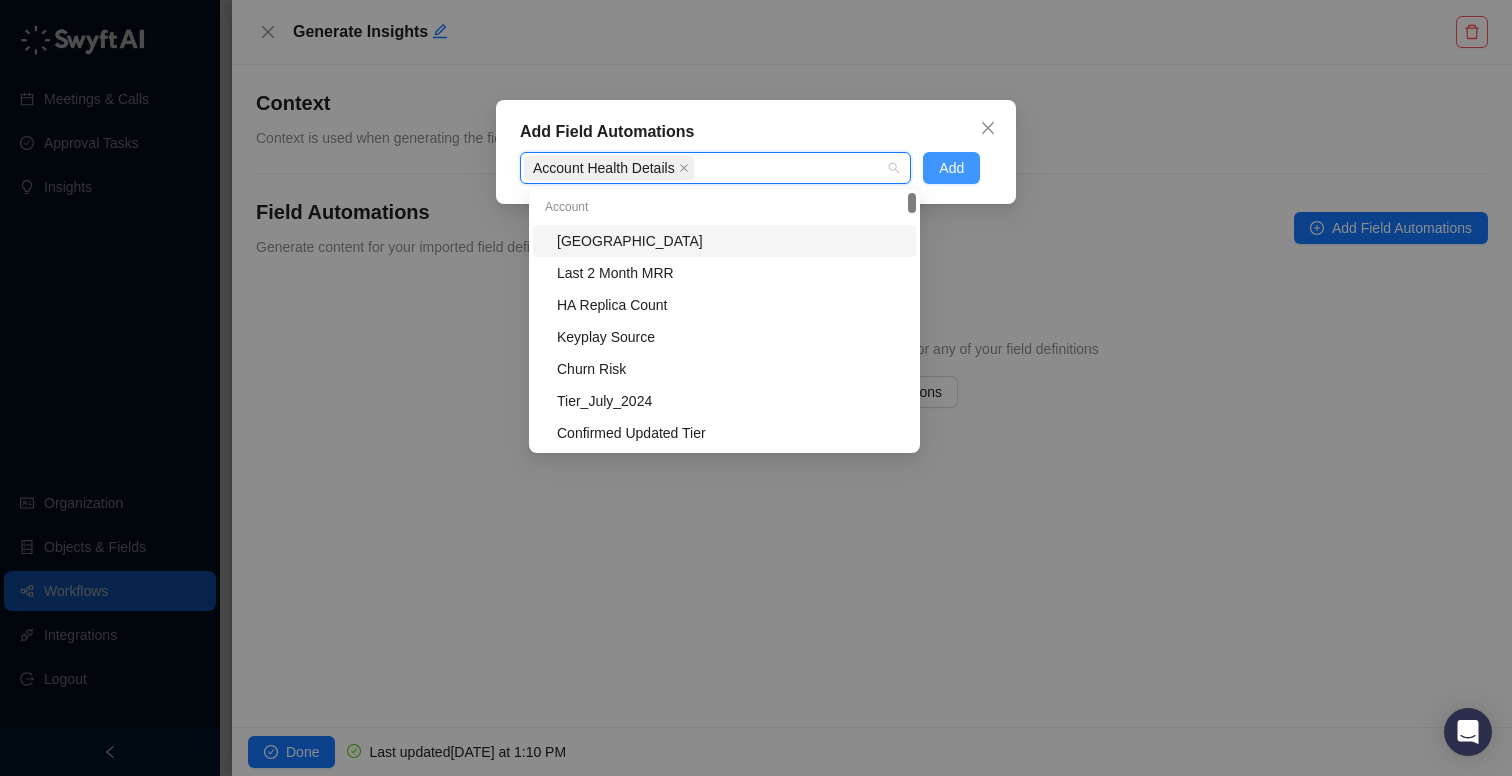 click on "Add" at bounding box center (951, 168) 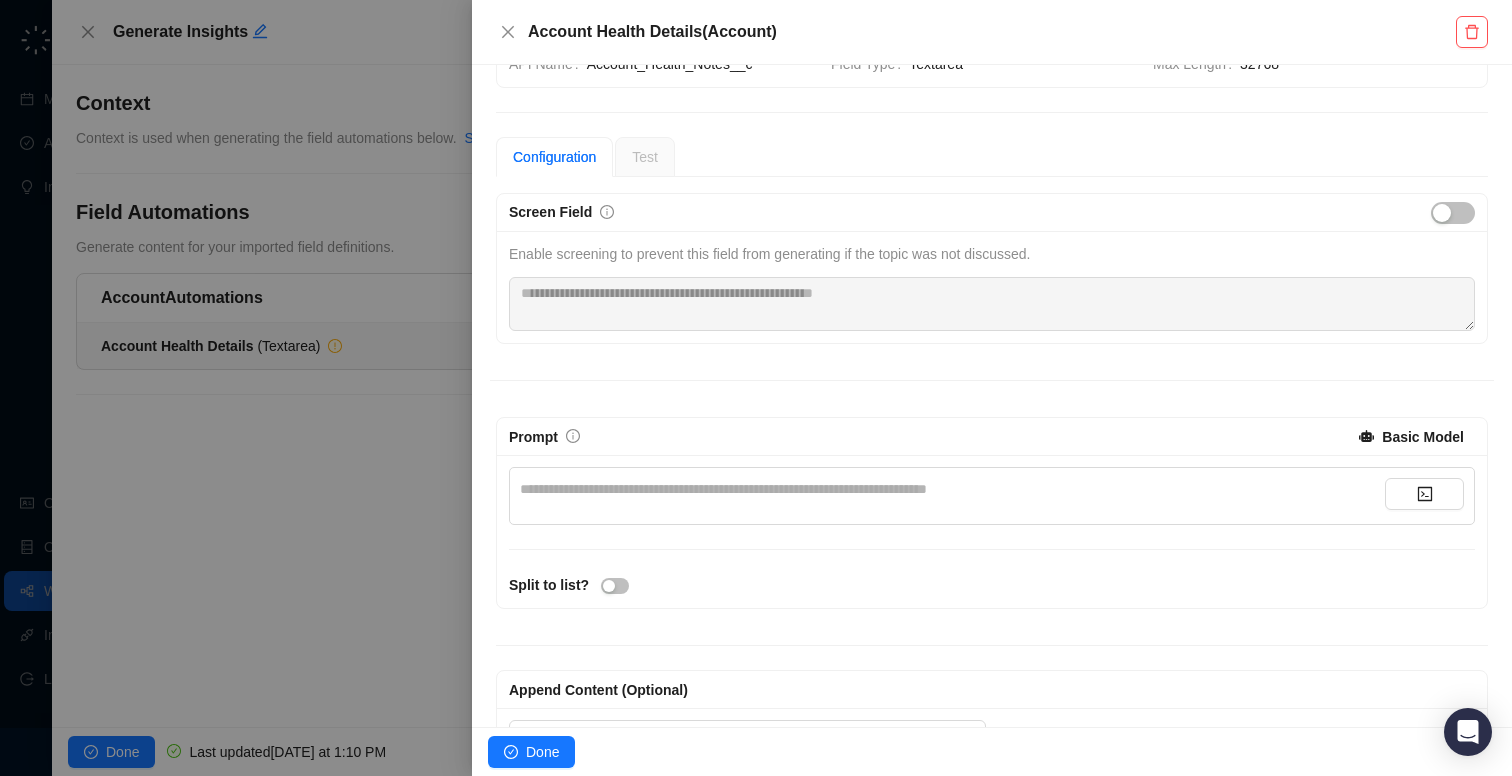 scroll, scrollTop: 99, scrollLeft: 0, axis: vertical 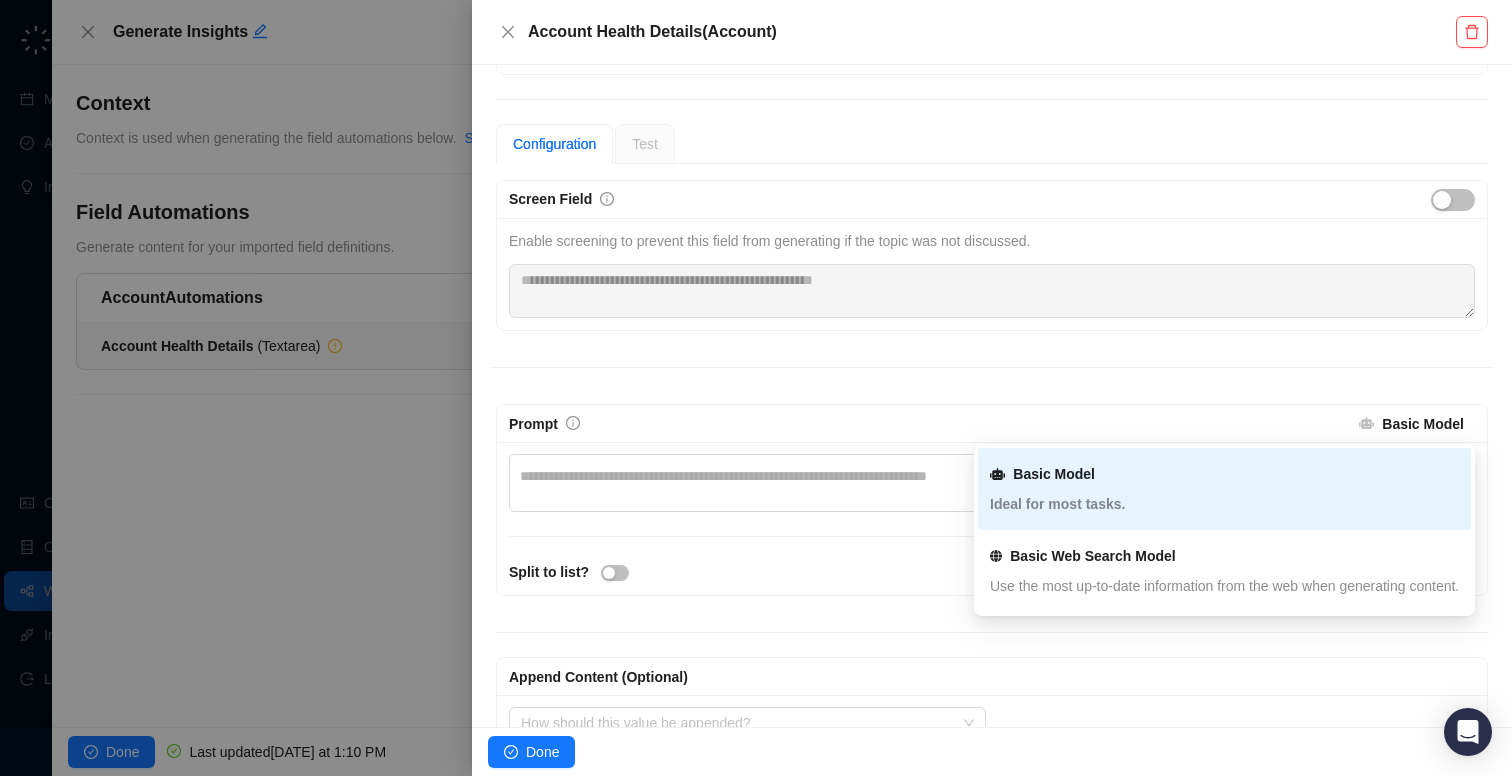 click on "Basic Model" at bounding box center (1423, 424) 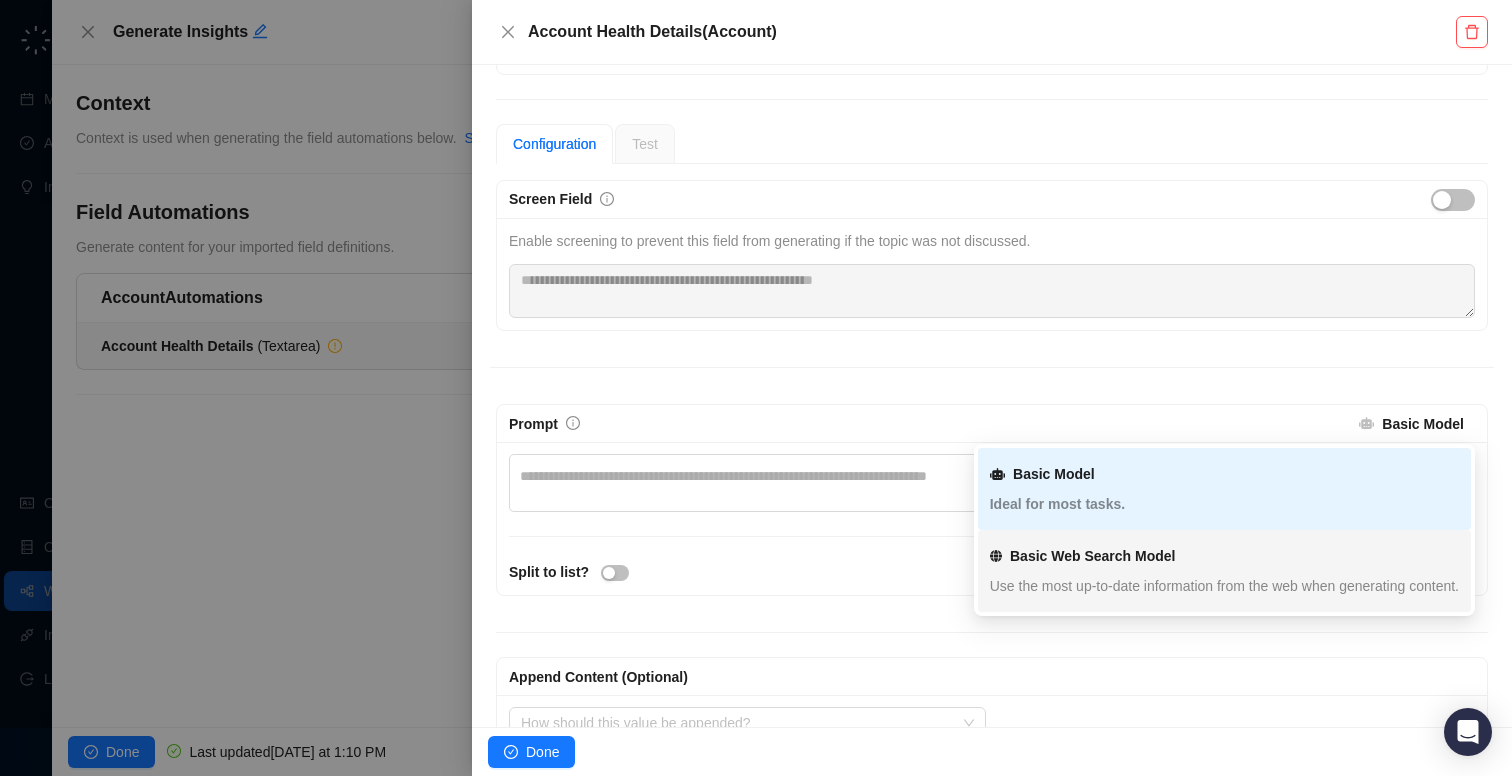 click on "Basic Web Search Model" at bounding box center (1224, 556) 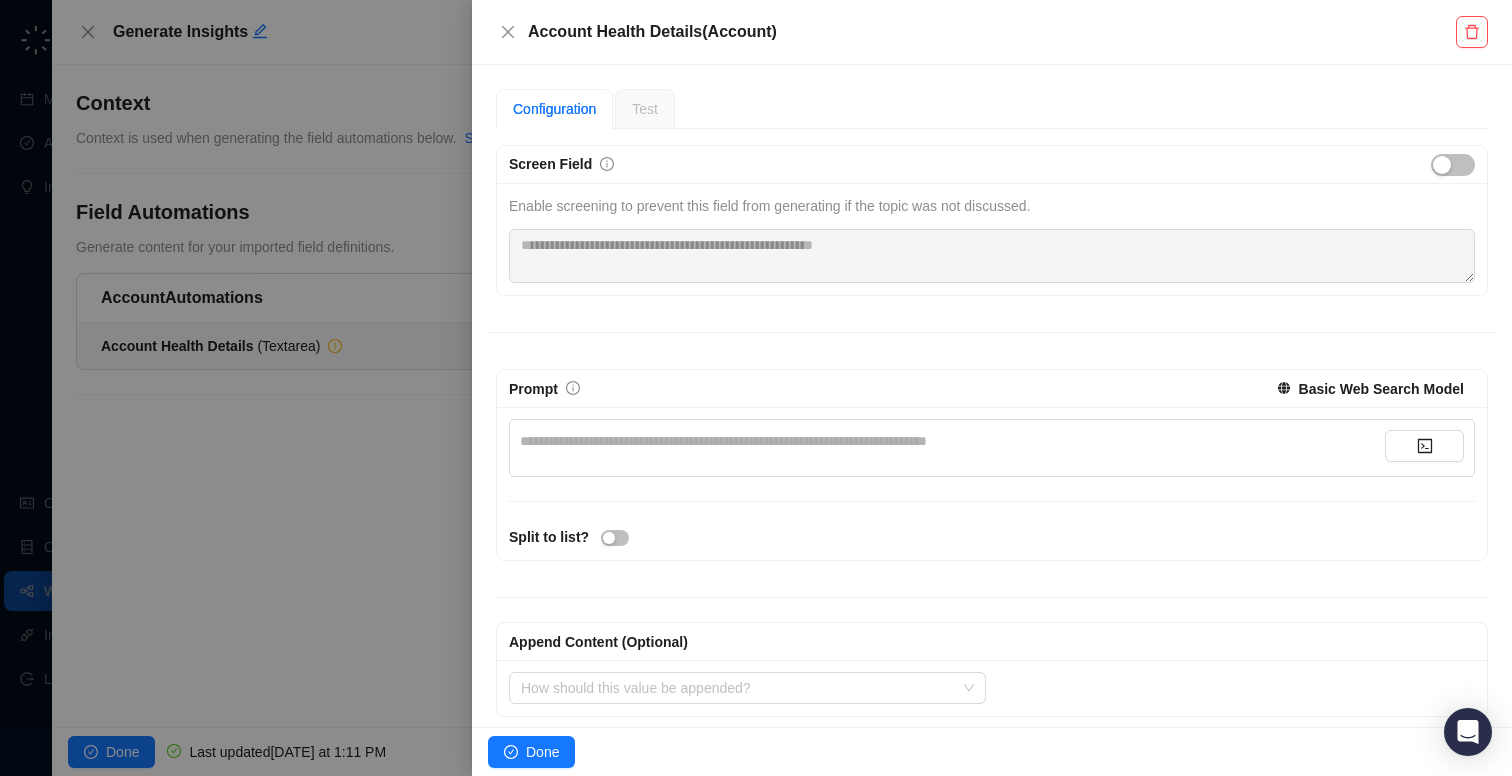 scroll, scrollTop: 148, scrollLeft: 0, axis: vertical 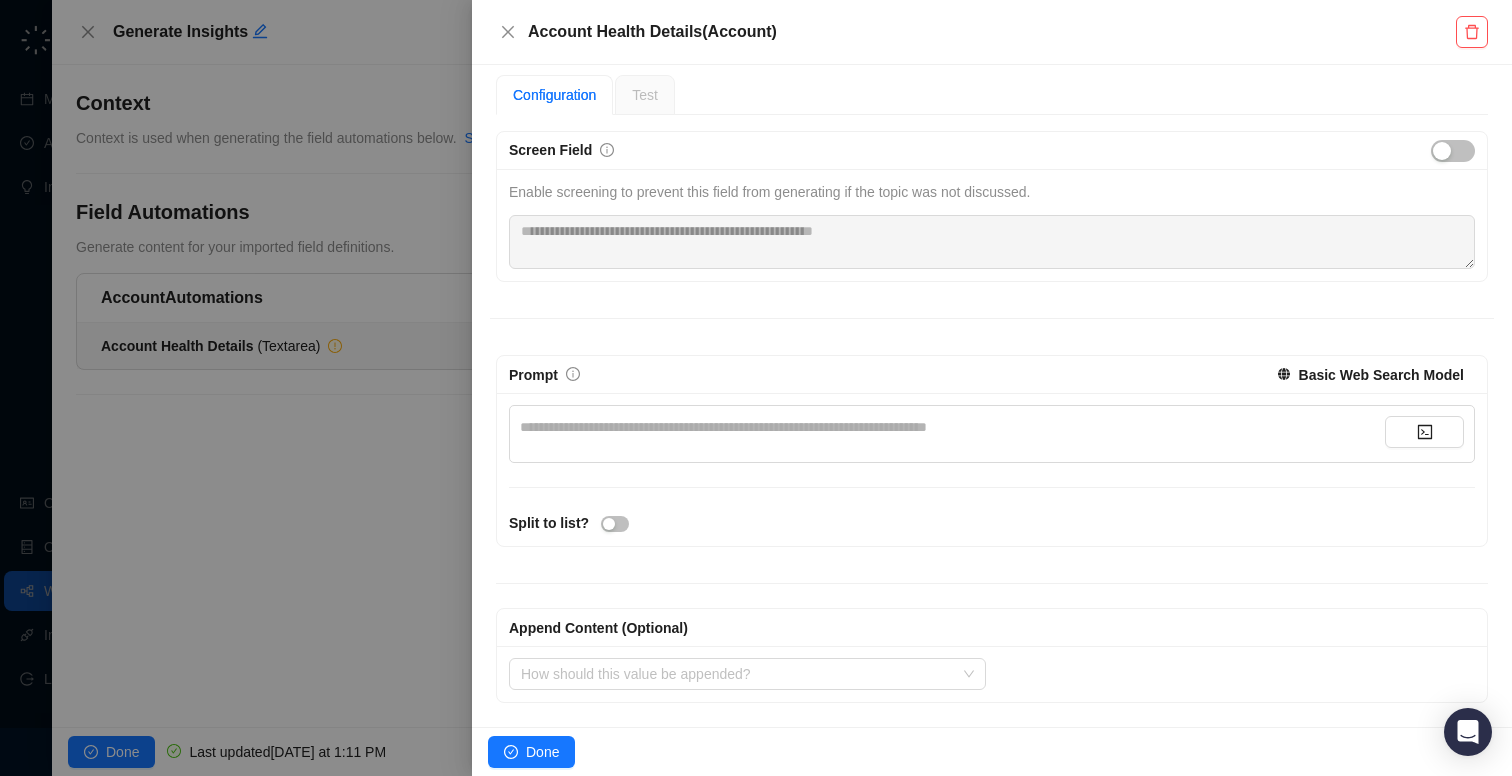 click at bounding box center (756, 388) 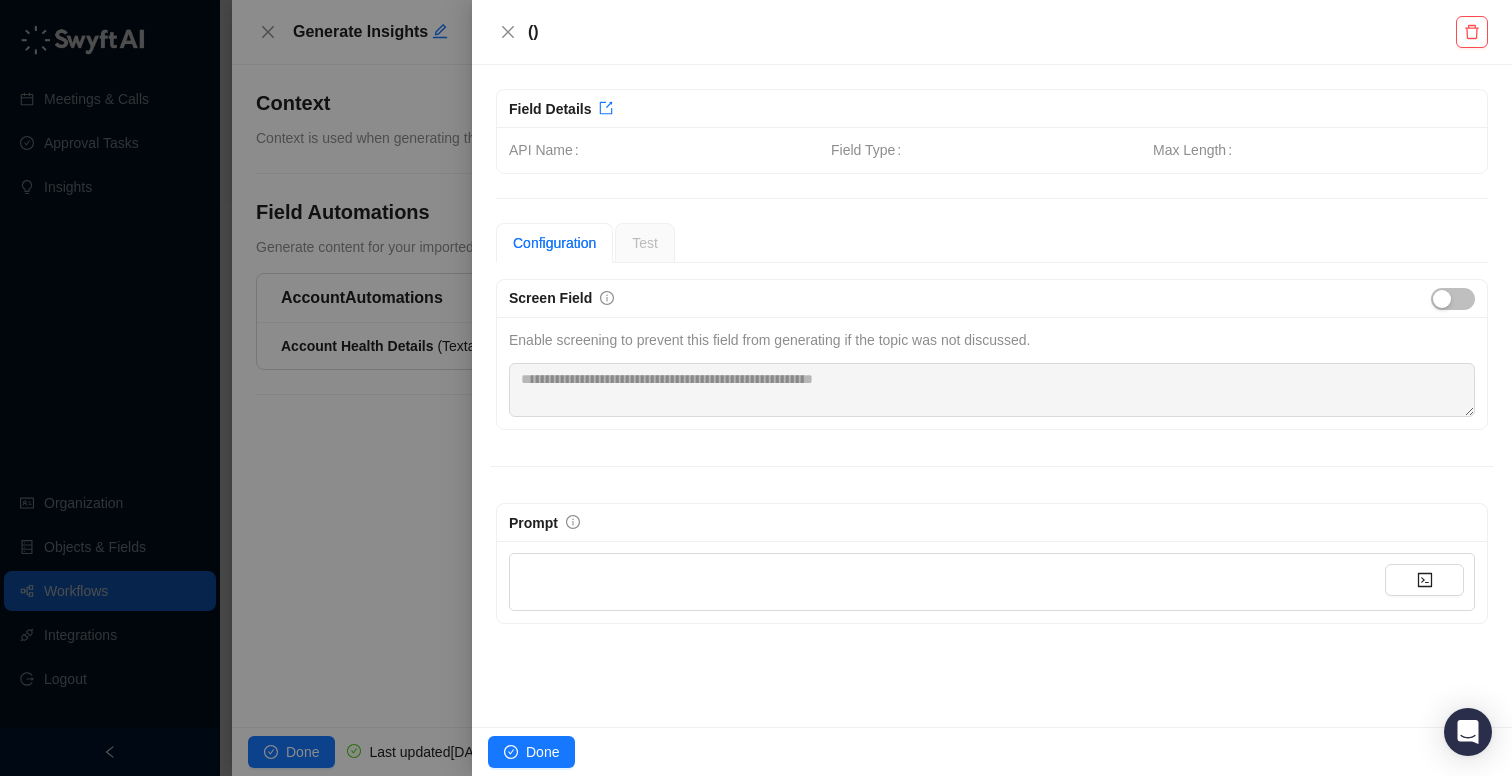scroll, scrollTop: 0, scrollLeft: 0, axis: both 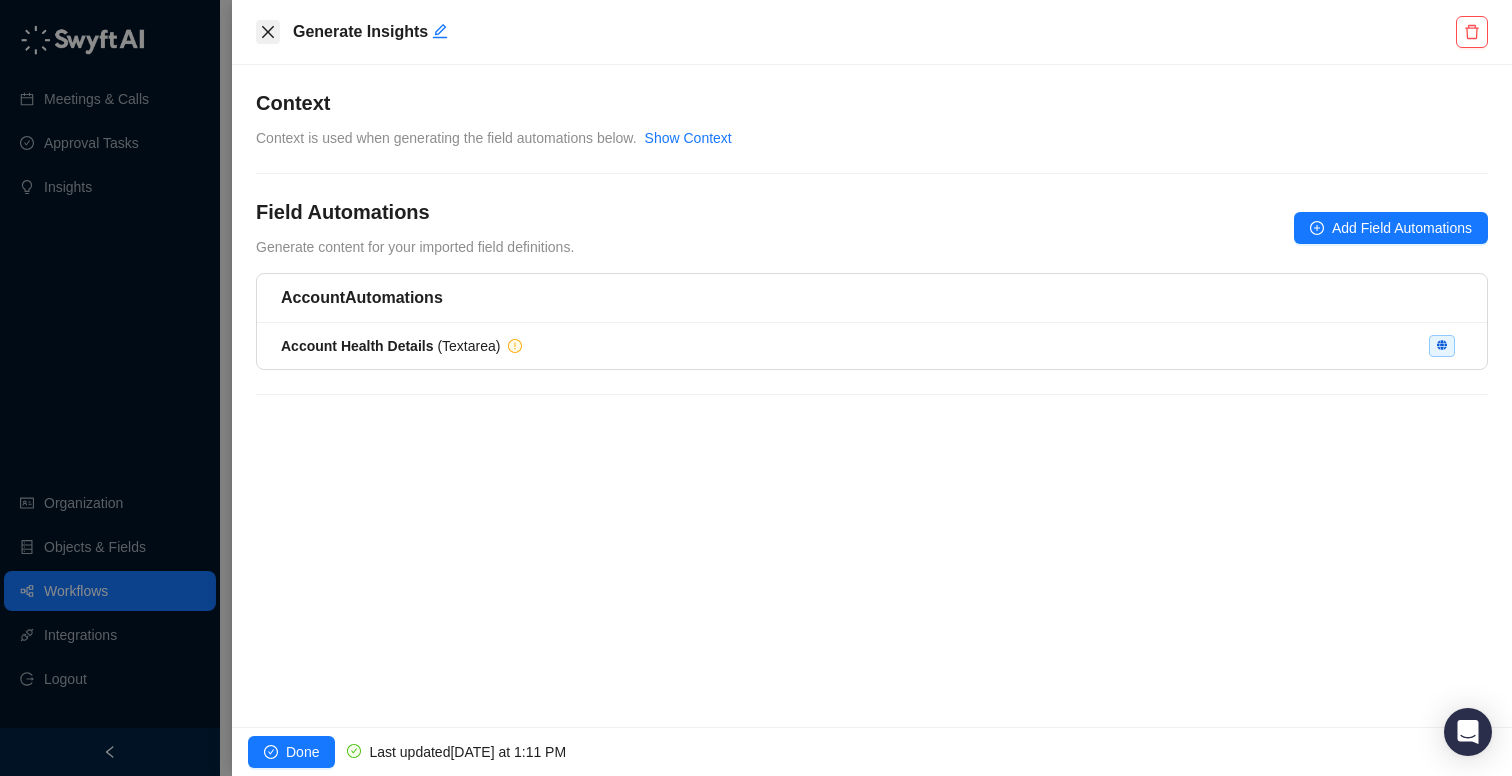 click 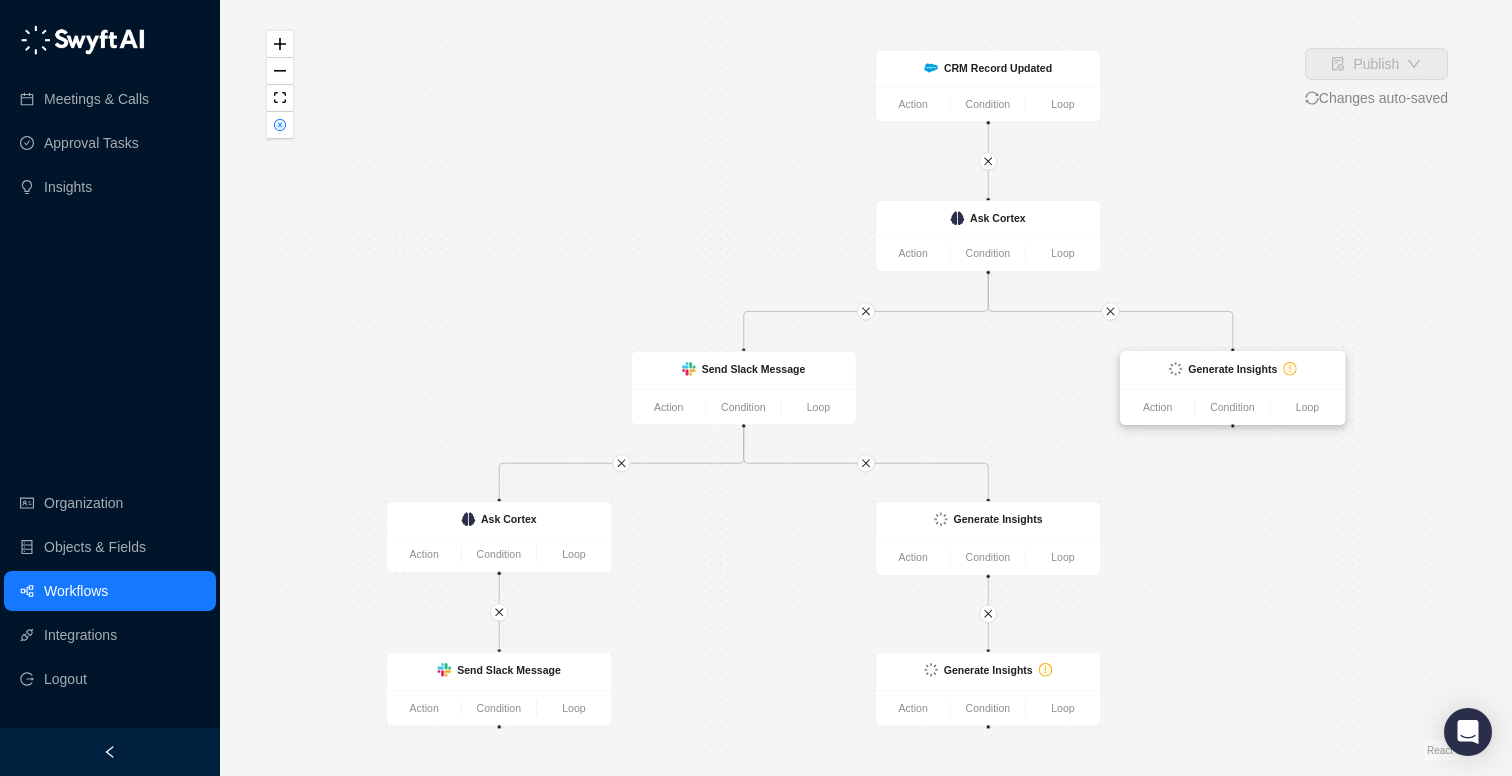 click on "Generate Insights" at bounding box center [1232, 369] 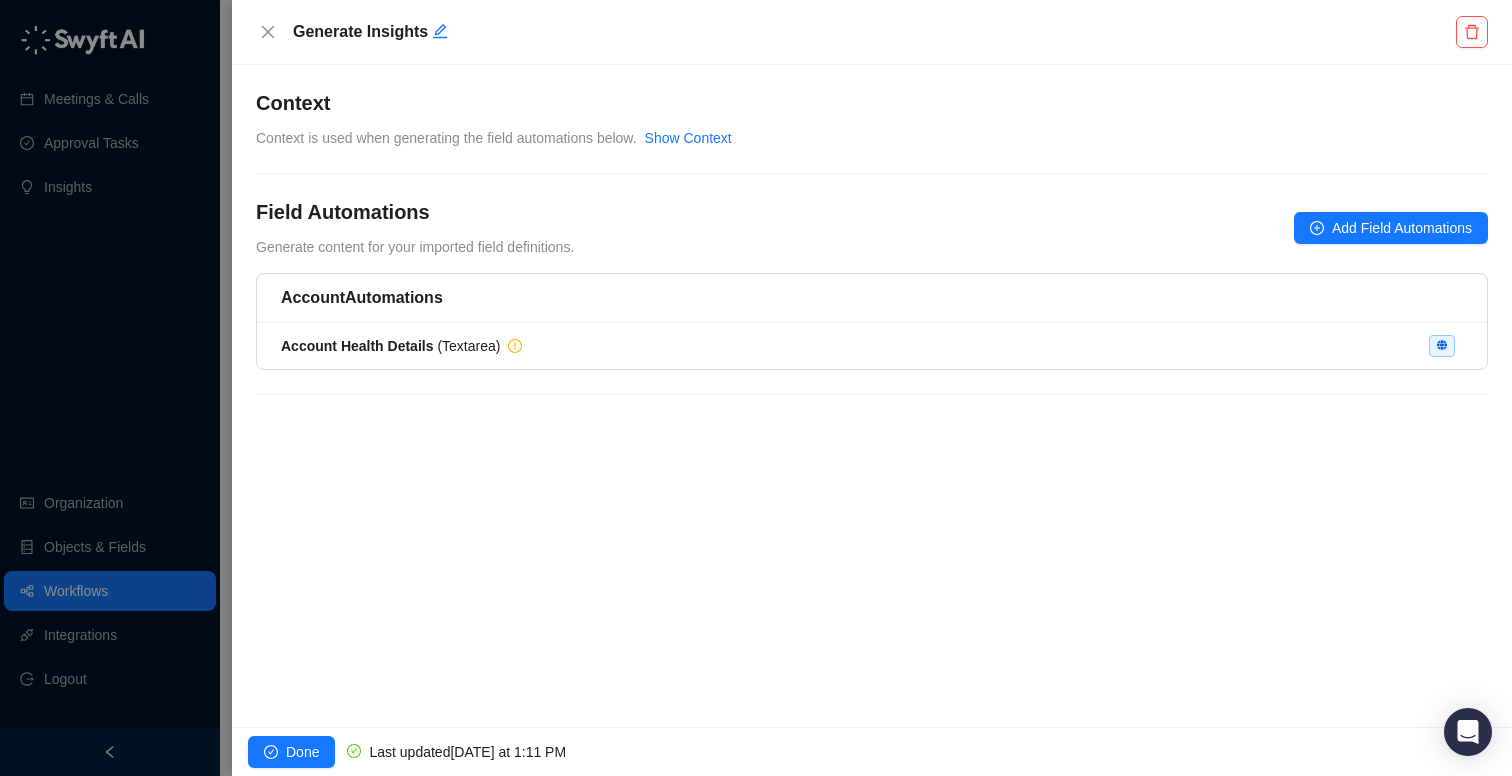 click on "Account  Automations" at bounding box center (872, 298) 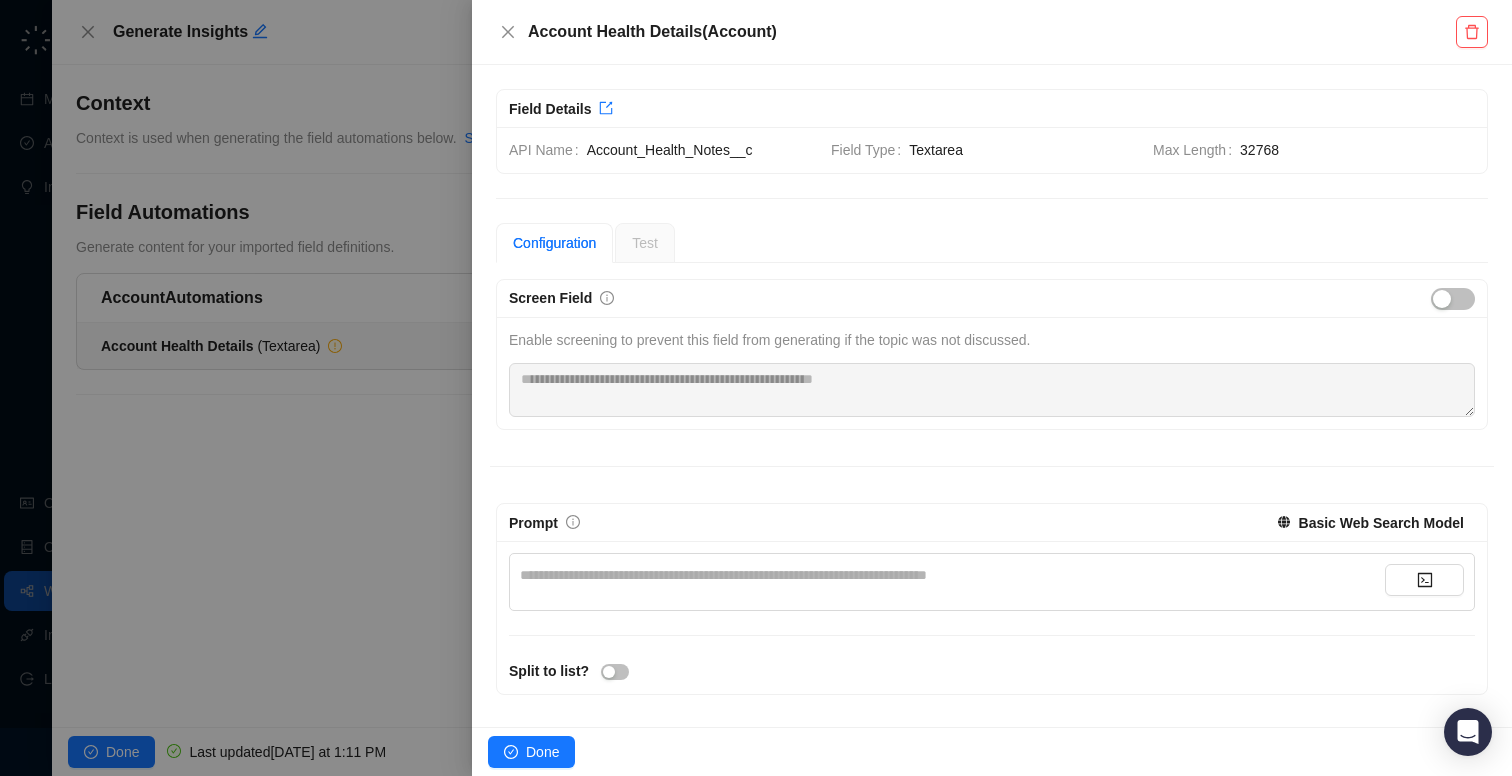 click at bounding box center [756, 388] 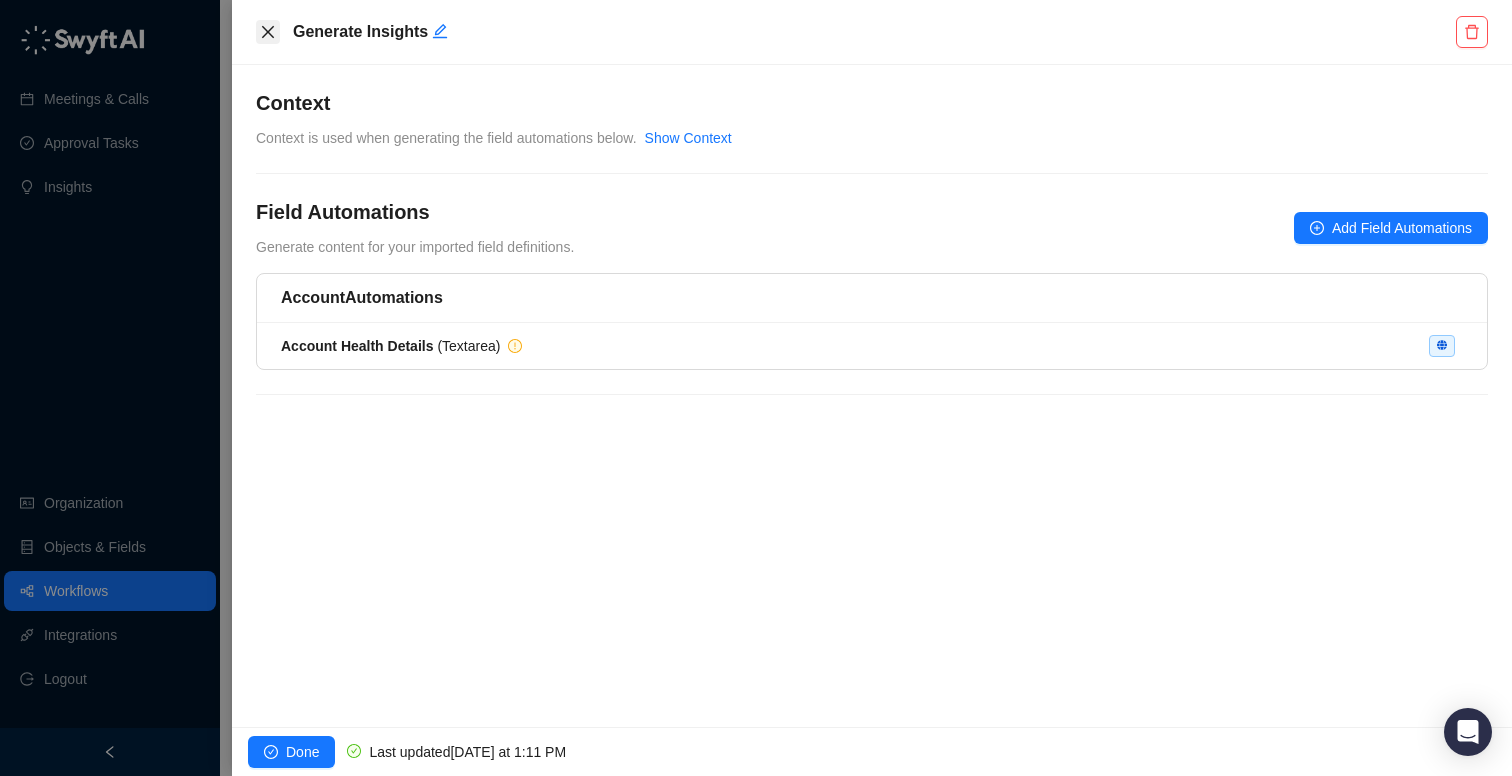 click at bounding box center [268, 32] 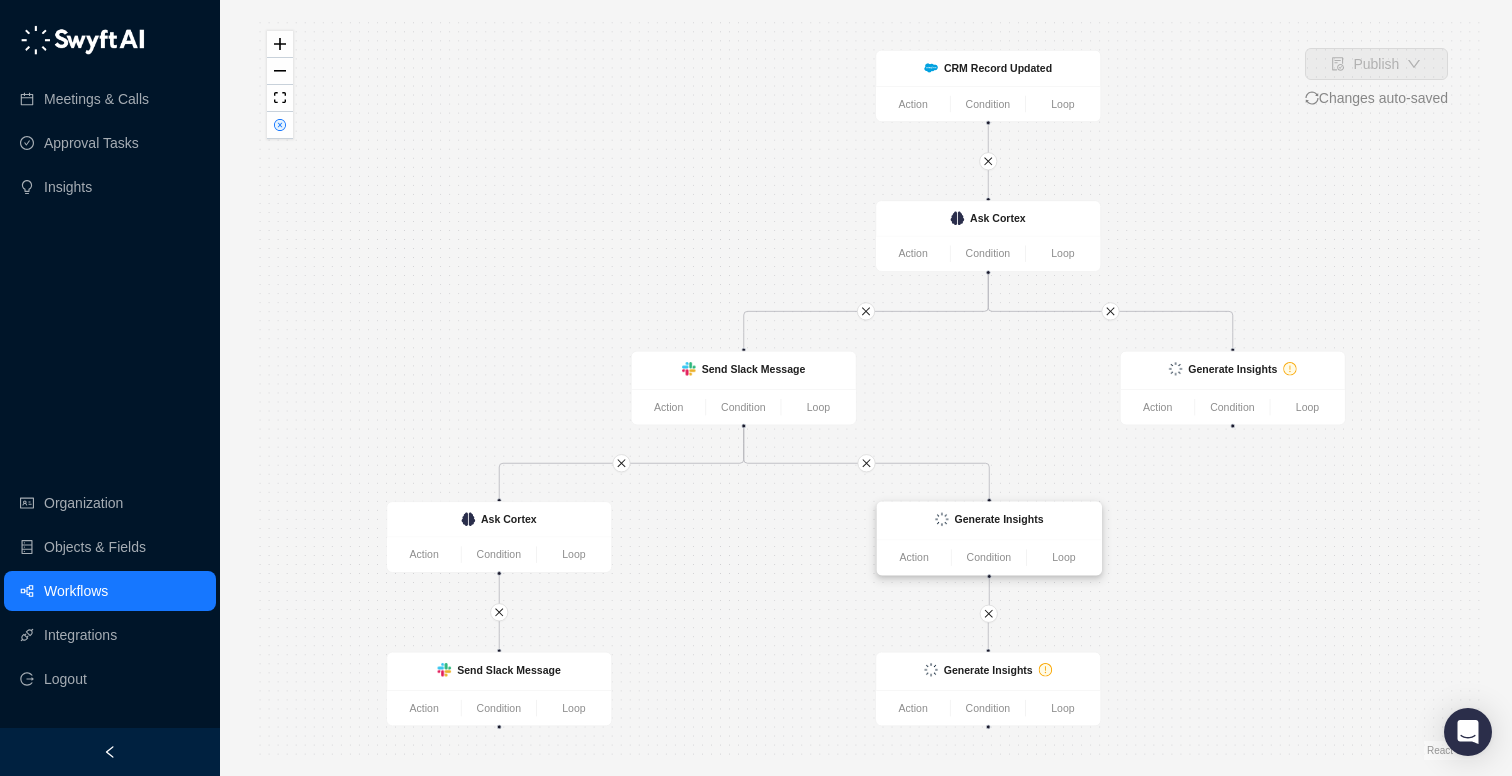 click on "Generate Insights" at bounding box center [989, 521] 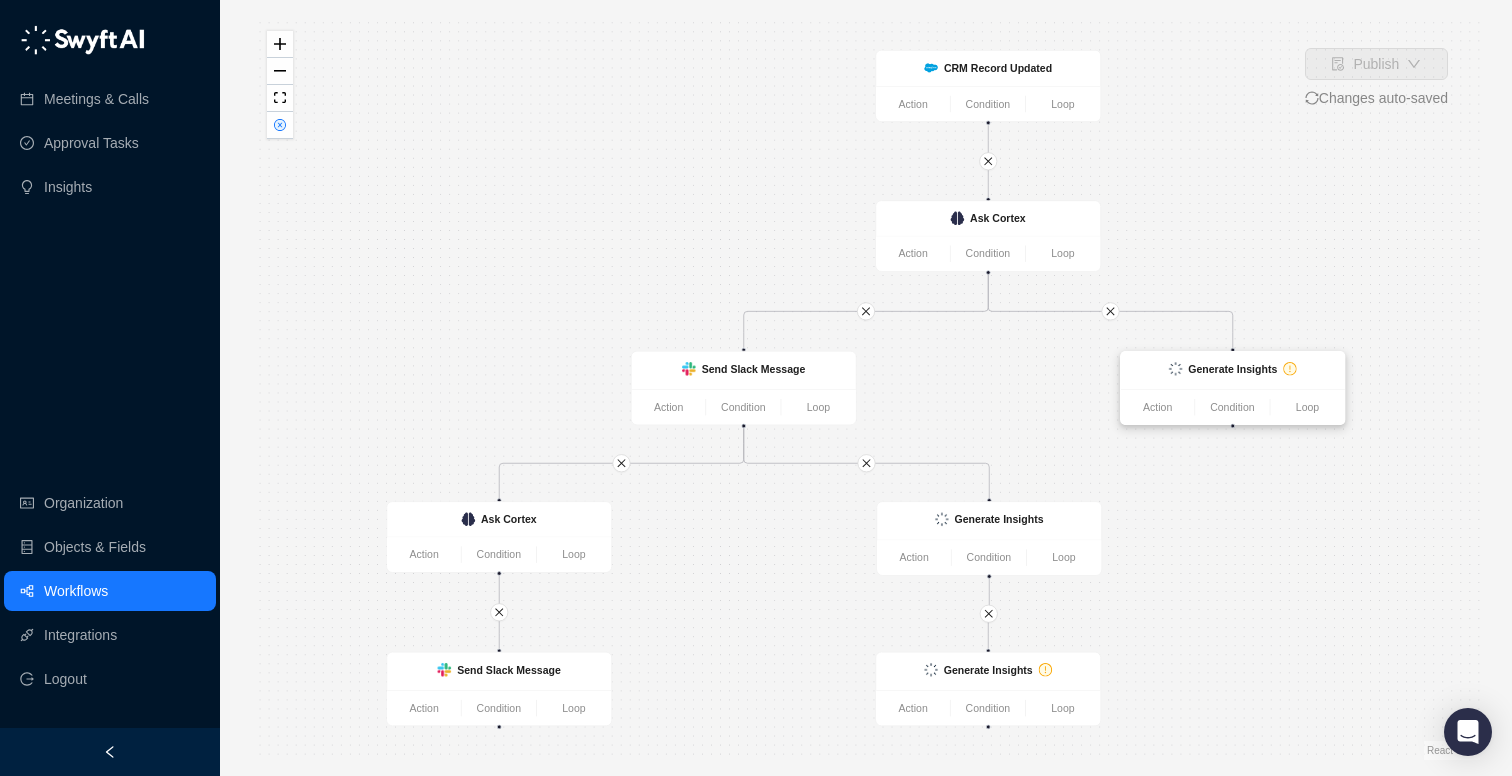 click on "Generate Insights" at bounding box center (1232, 369) 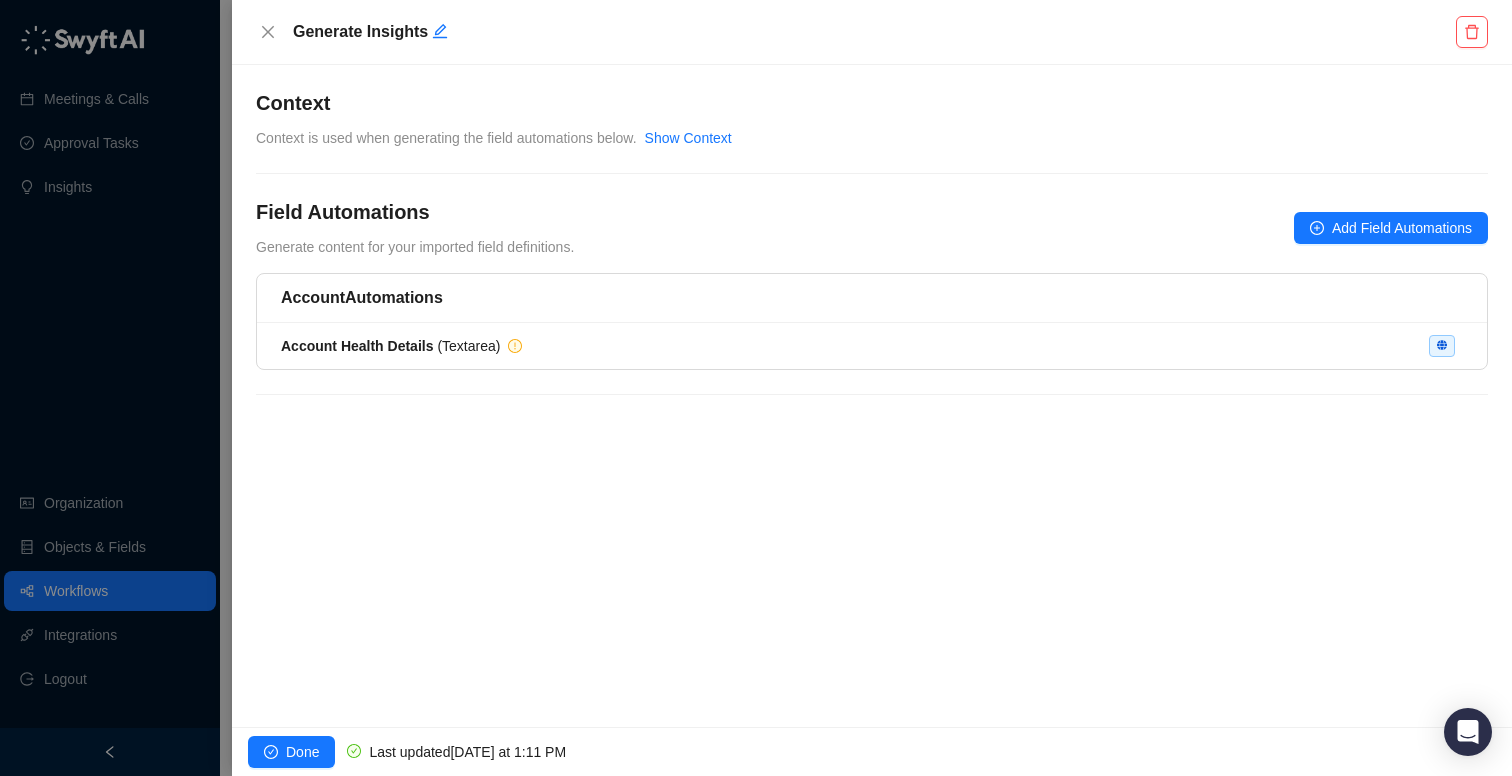 click on "Generate Insights" at bounding box center (872, 32) 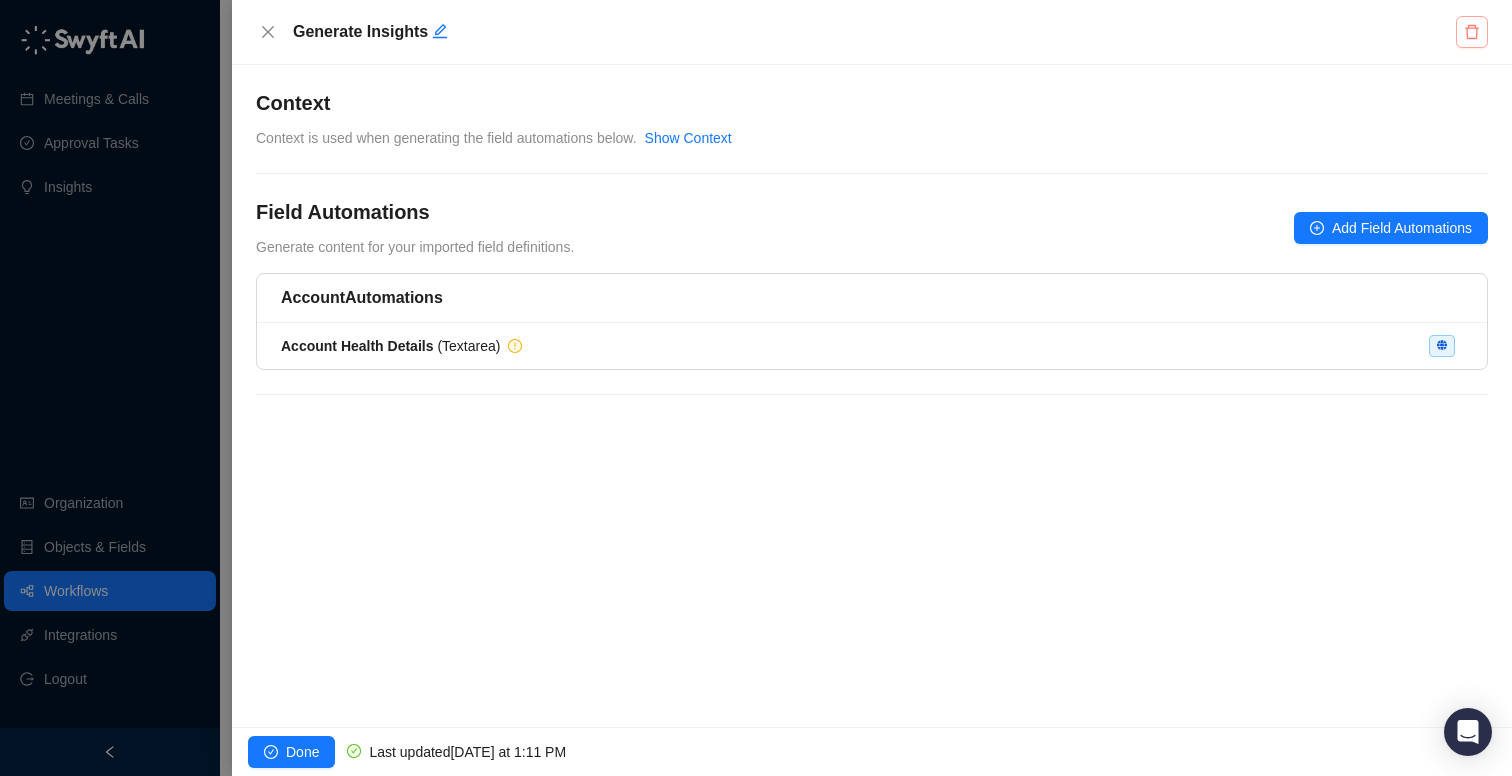 click 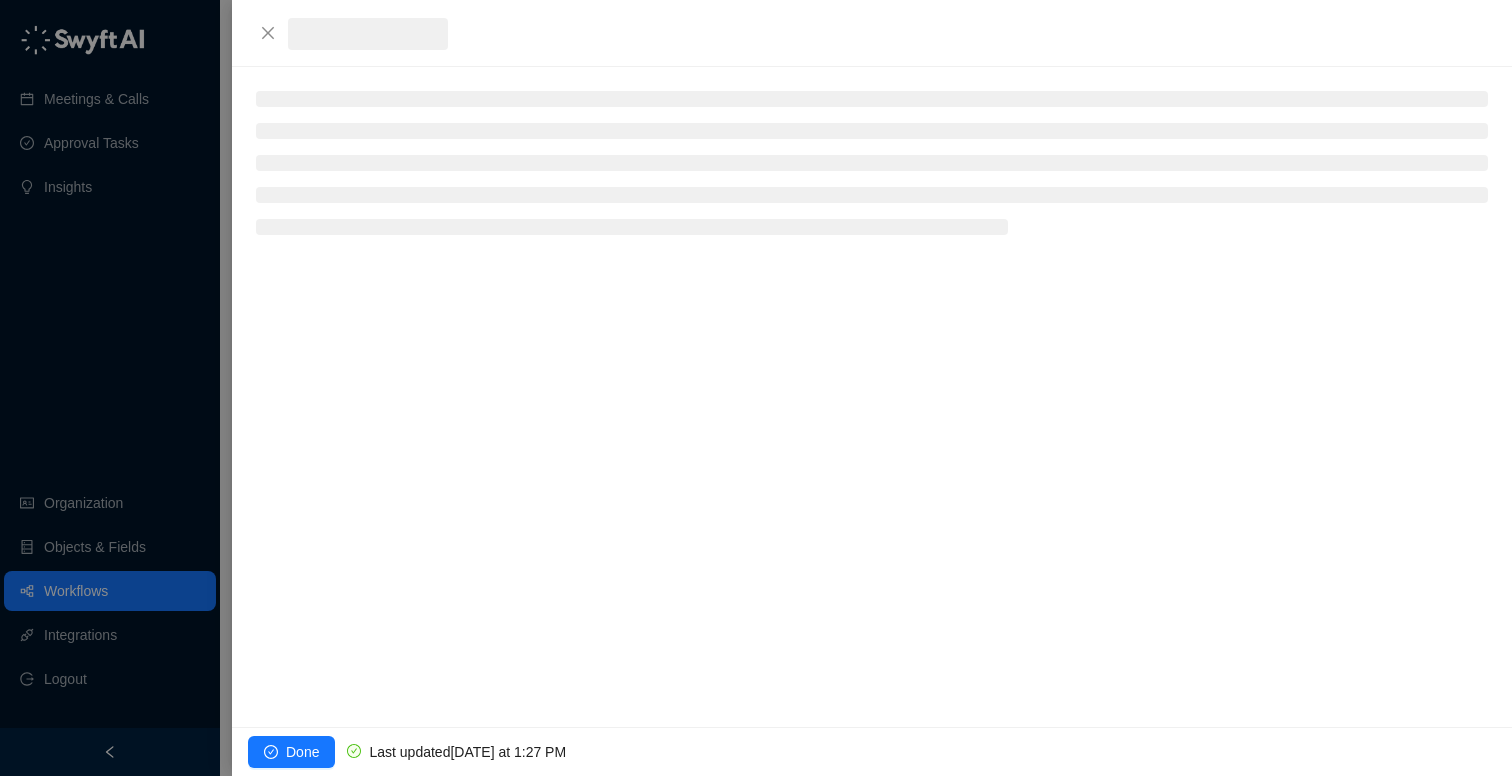 scroll, scrollTop: 0, scrollLeft: 0, axis: both 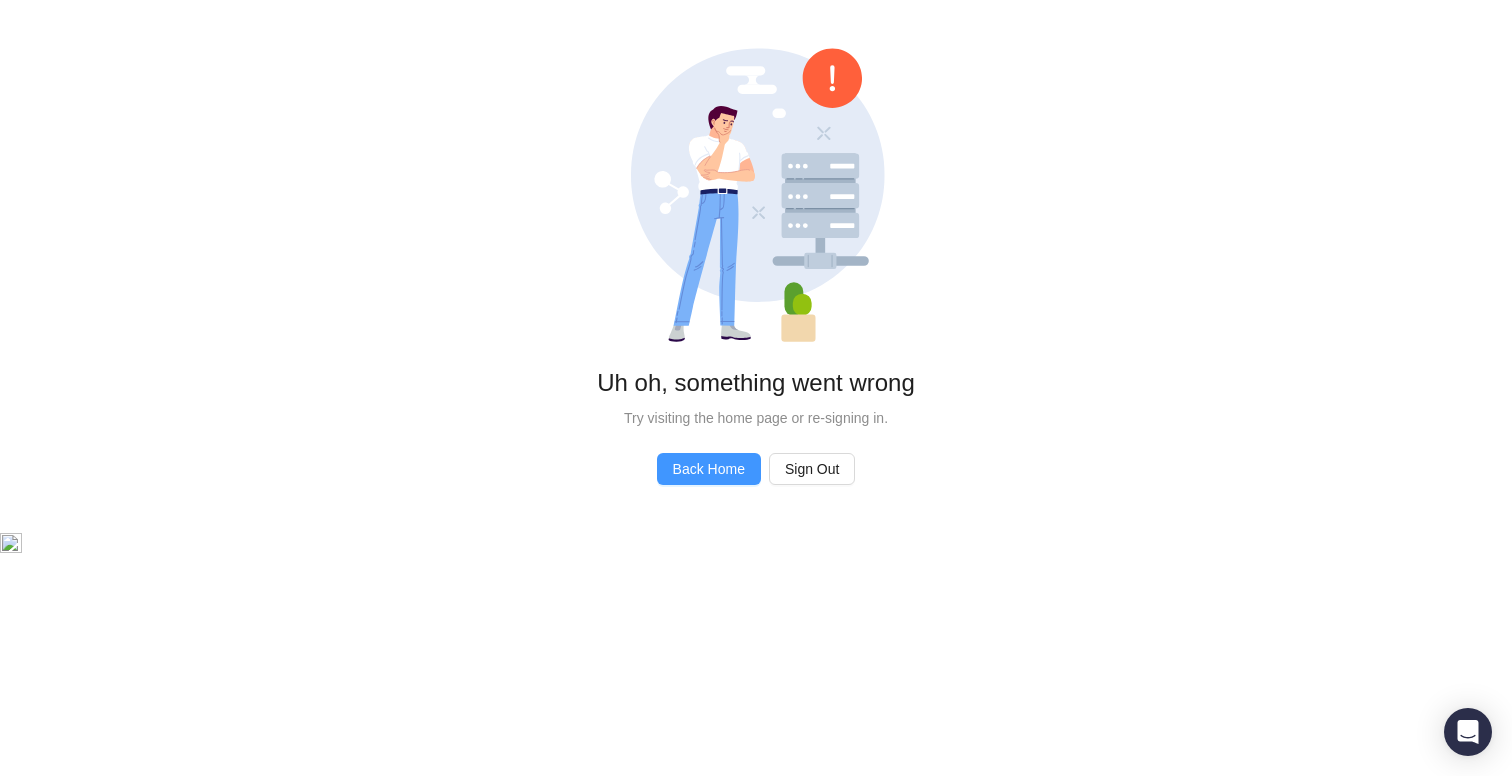 click on "Back Home" at bounding box center (709, 469) 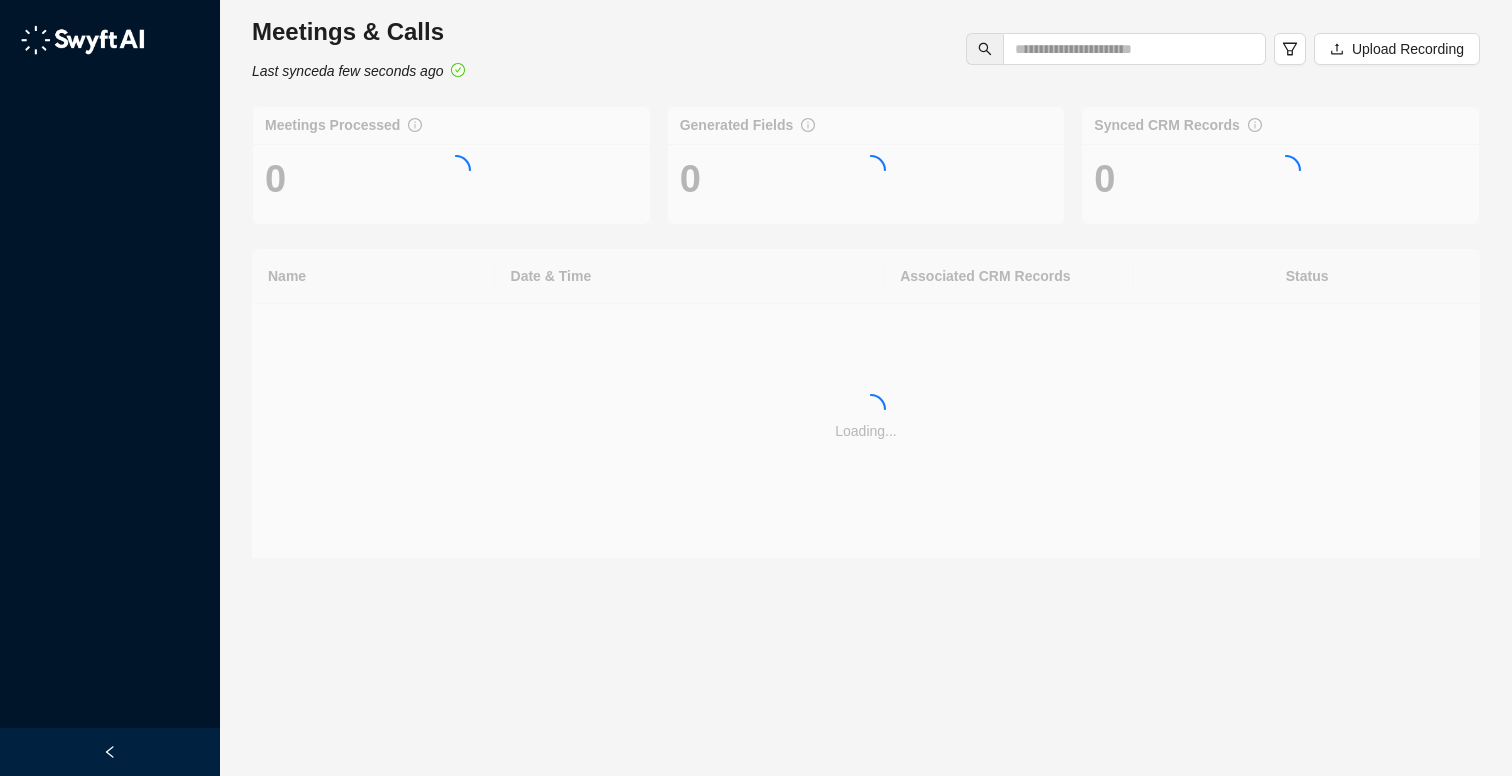 scroll, scrollTop: 0, scrollLeft: 0, axis: both 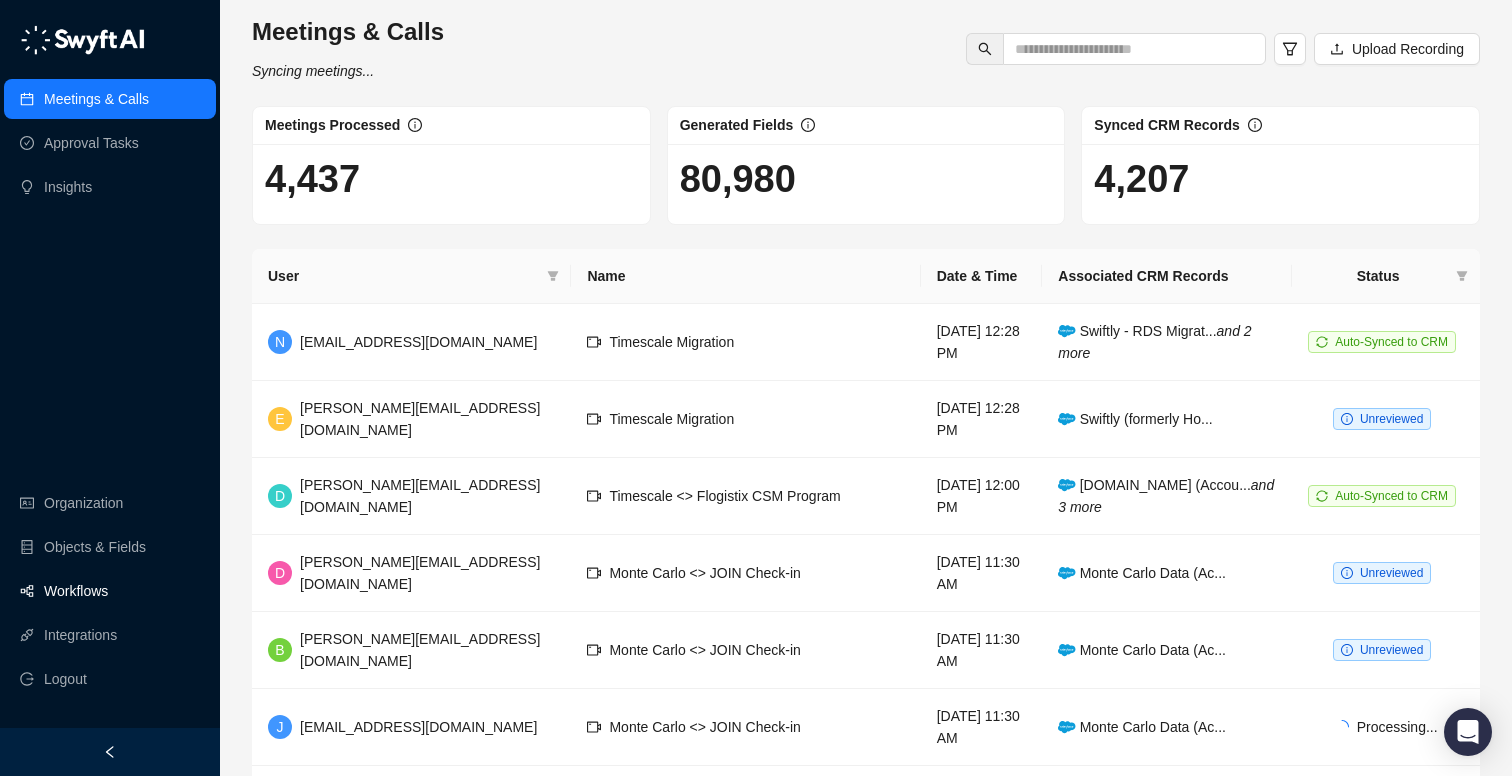 click on "Workflows" at bounding box center (110, 591) 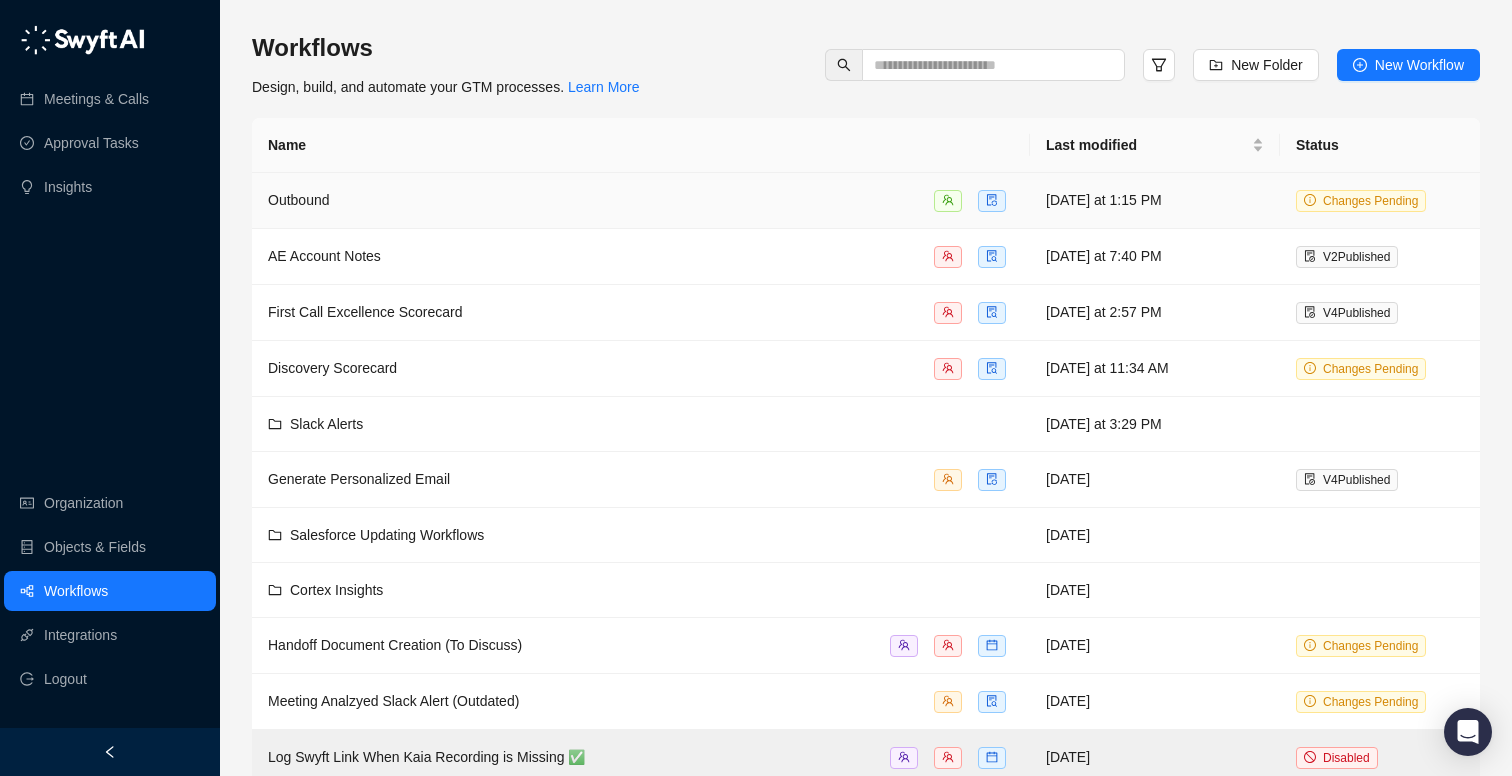 click on "Outbound" at bounding box center (641, 201) 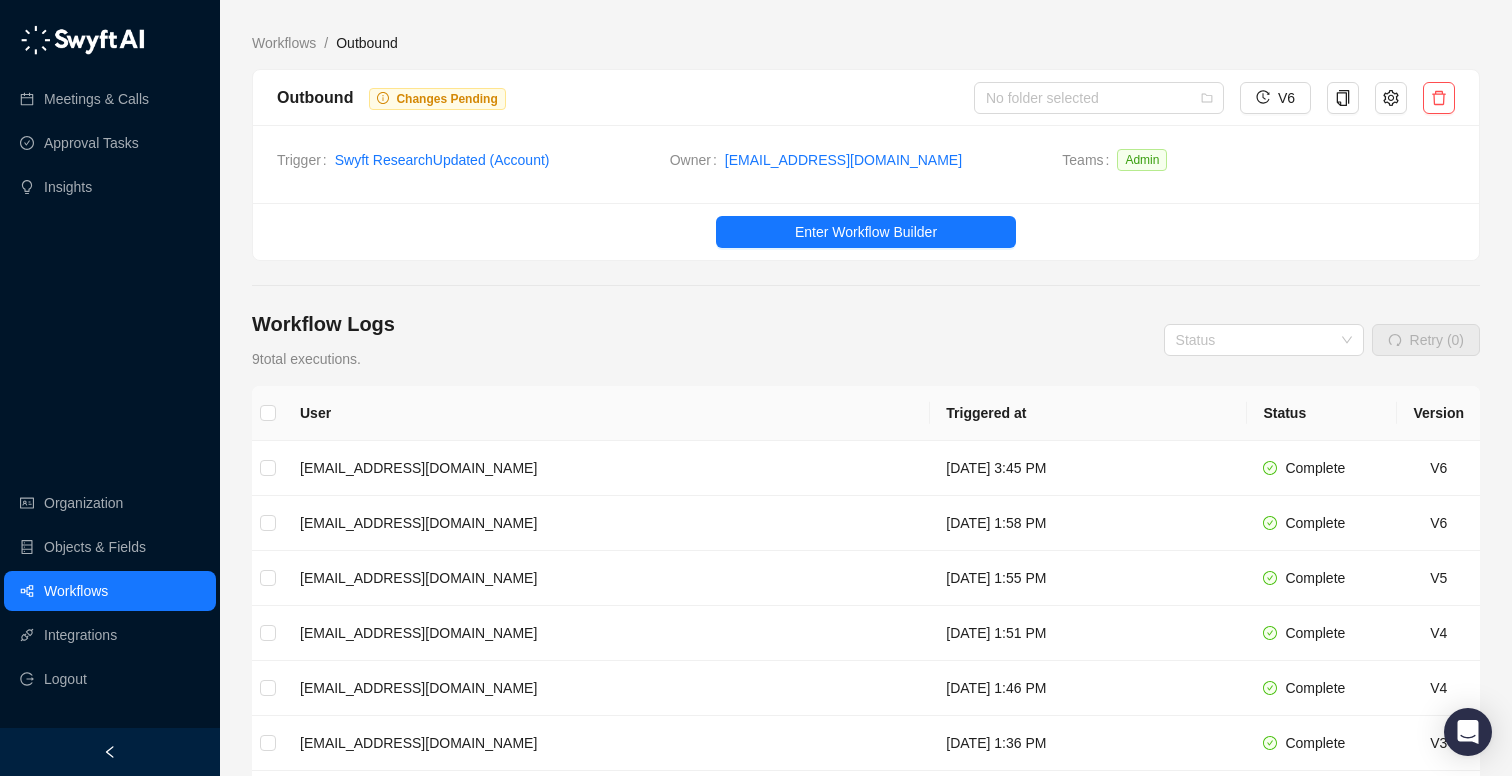 click on "Enter Workflow Builder" at bounding box center [866, 231] 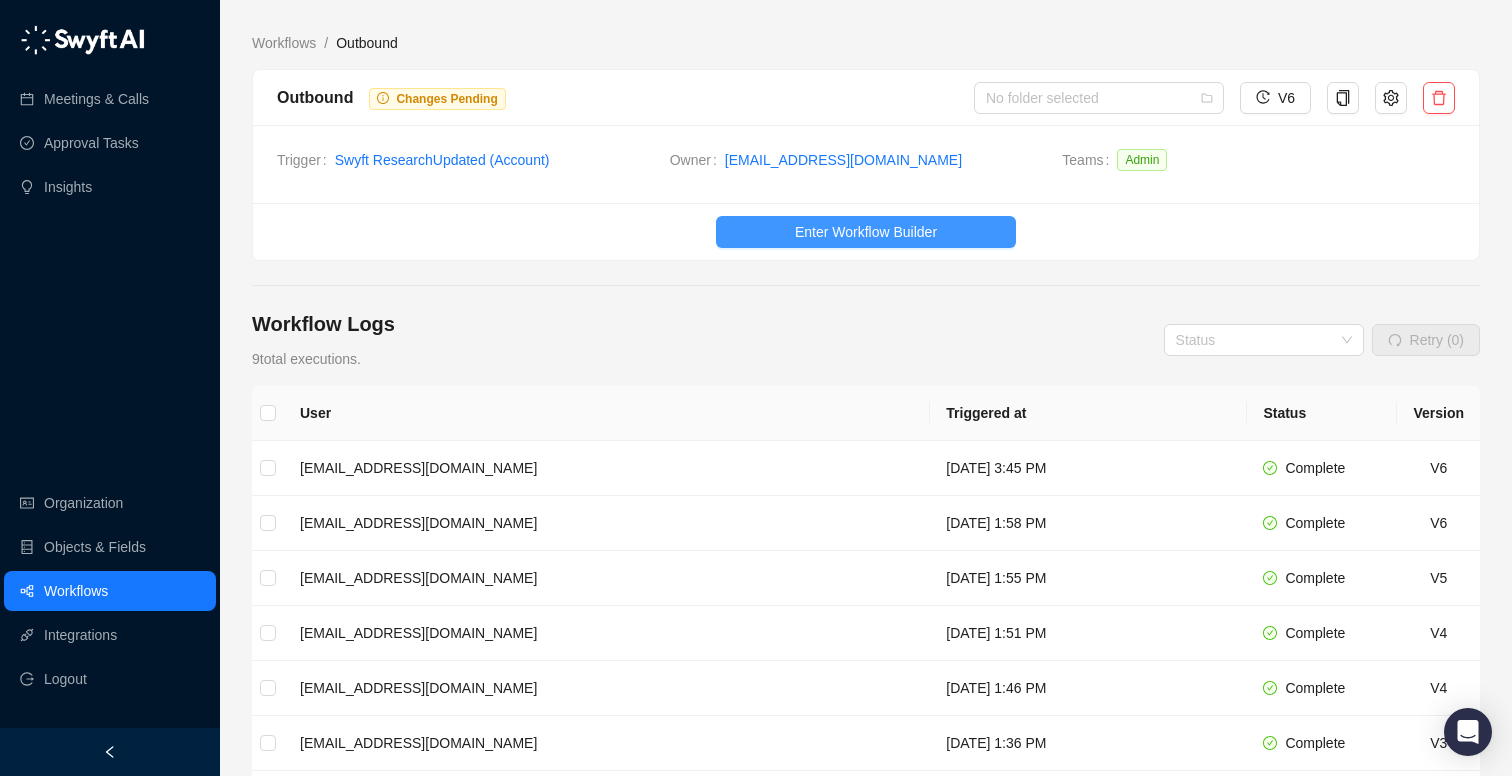 click on "Enter Workflow Builder" at bounding box center [866, 232] 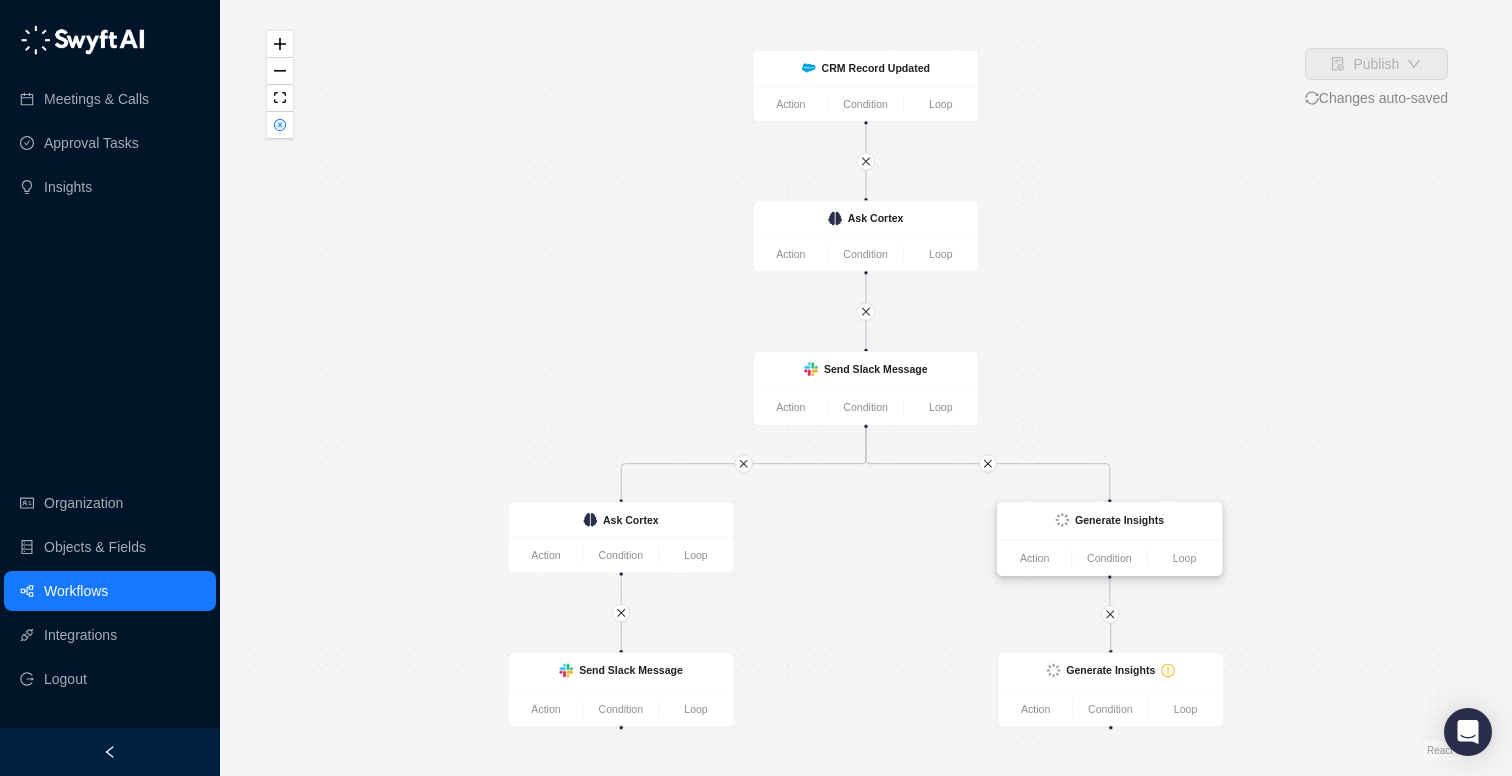 click on "Generate Insights" at bounding box center [1119, 520] 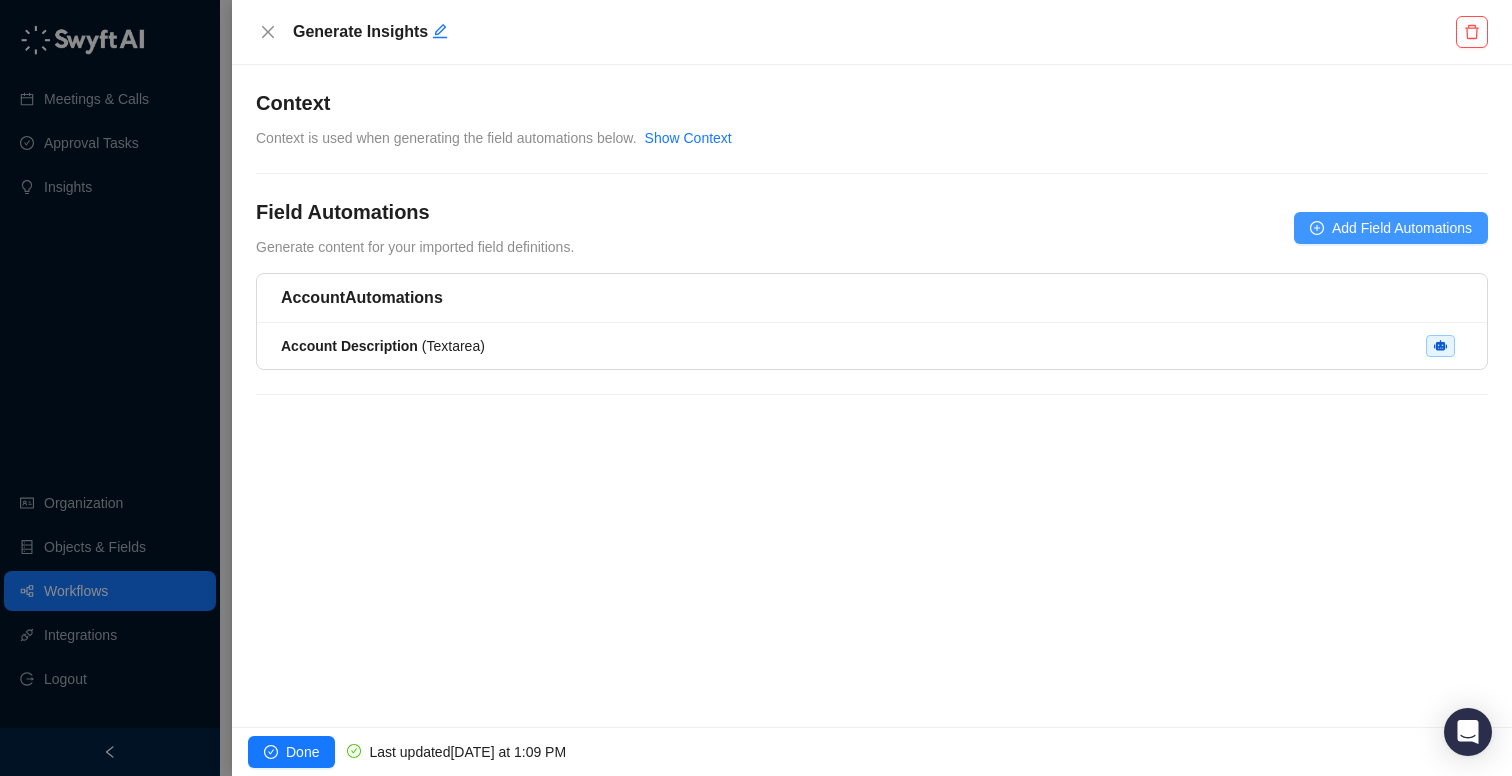 click on "Add Field Automations" at bounding box center (1391, 228) 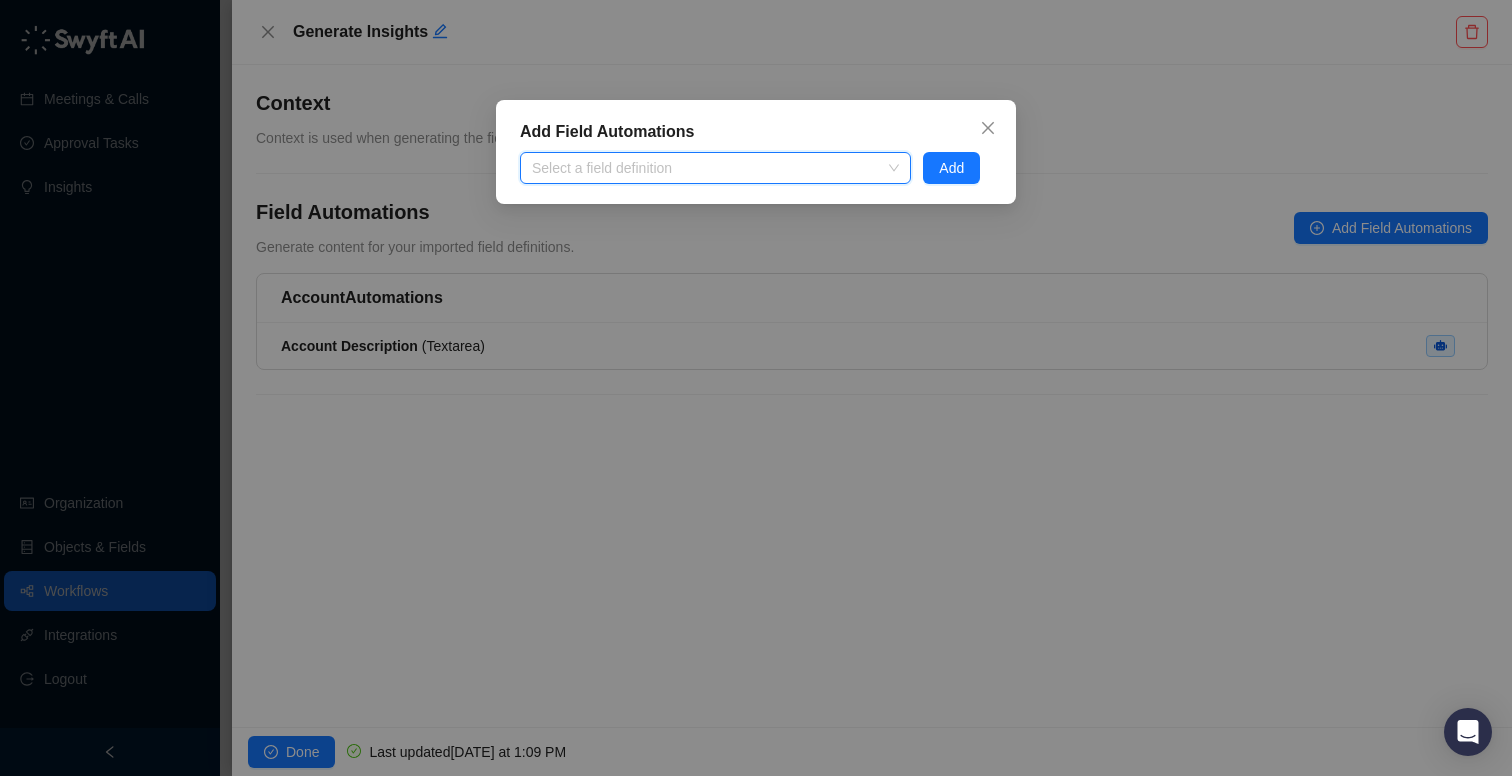 click on "Add Field Automations   Select a field definition Add" at bounding box center (756, 388) 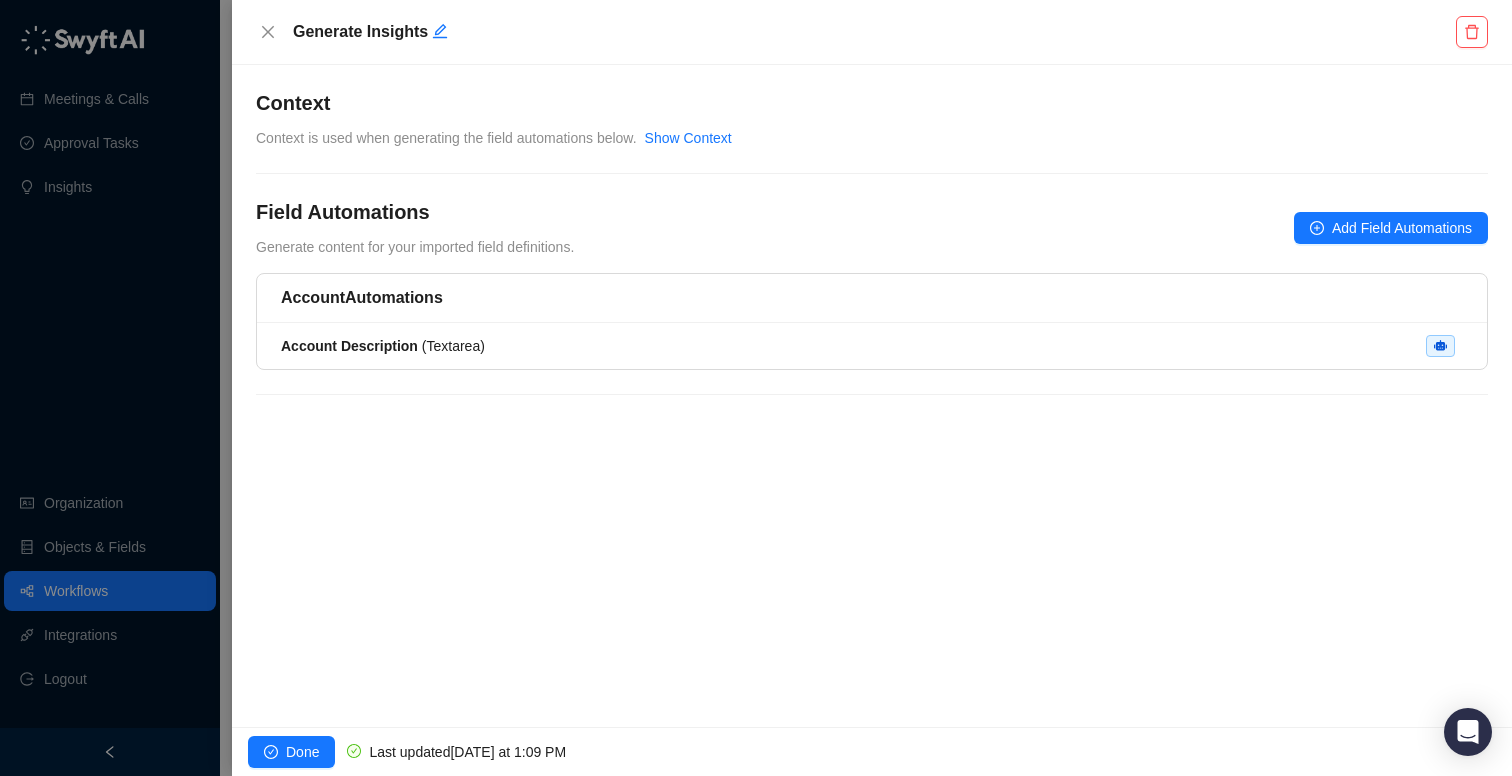 click on "Account Description   ( Textarea )" at bounding box center (872, 346) 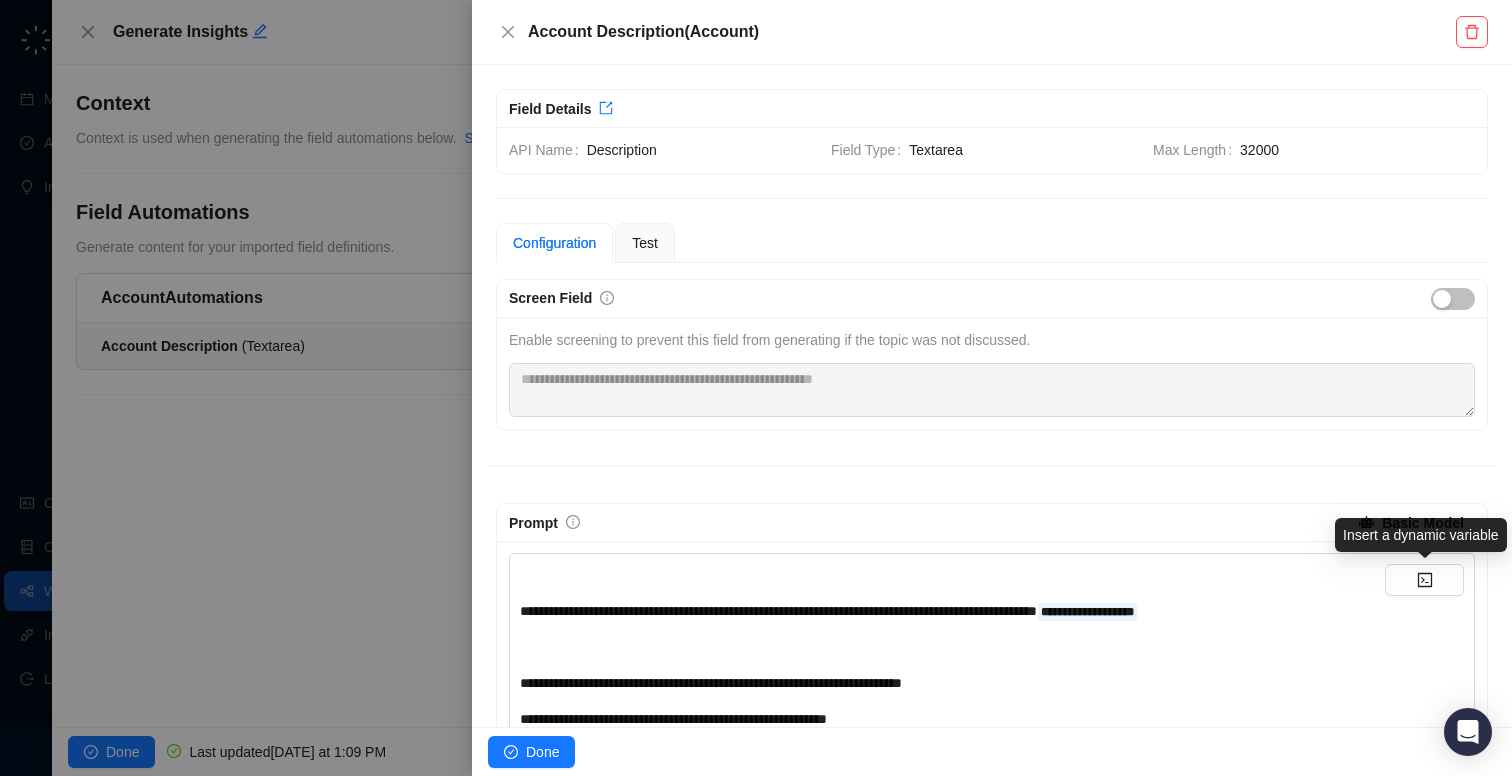 click on "Insert a dynamic variable" at bounding box center (1421, 535) 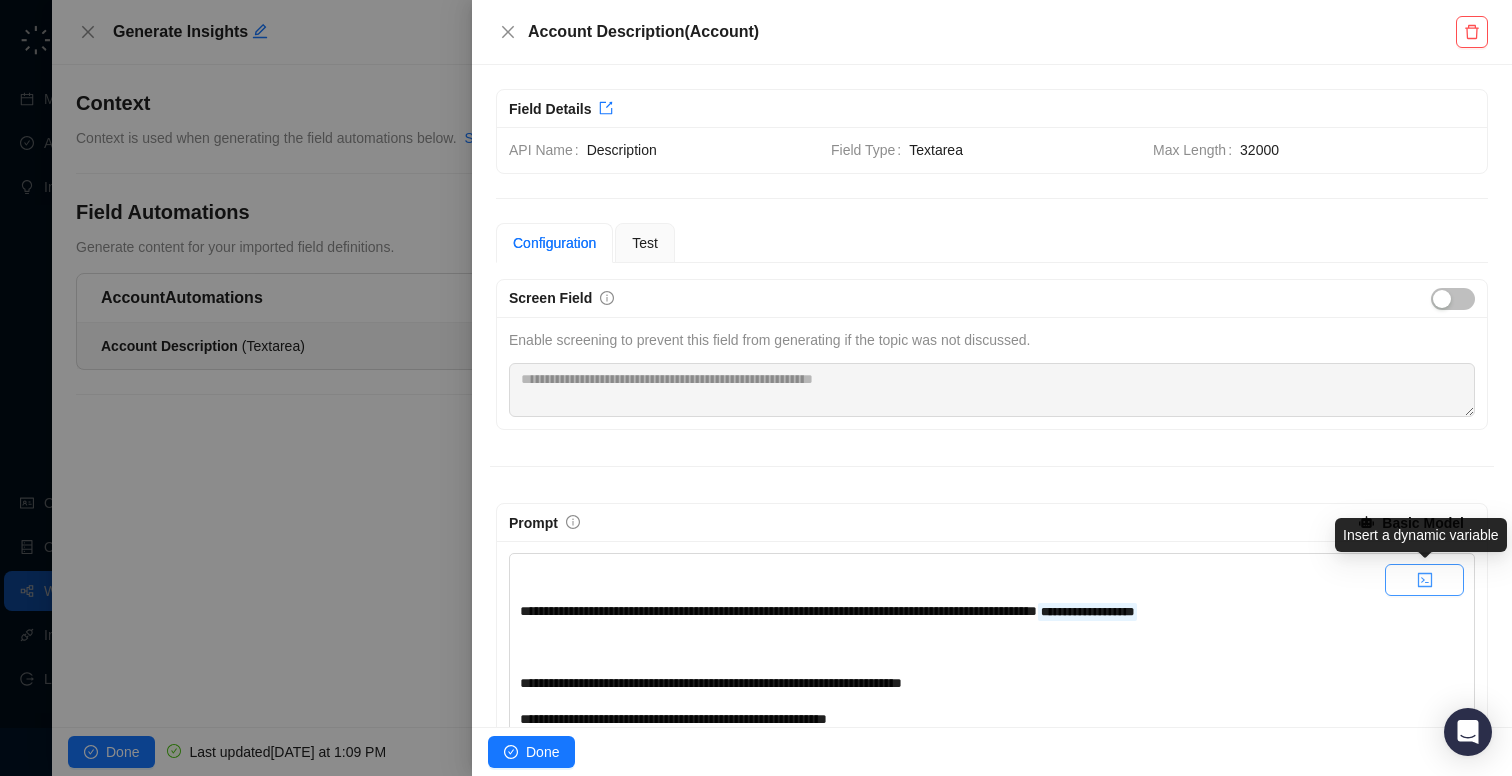 click 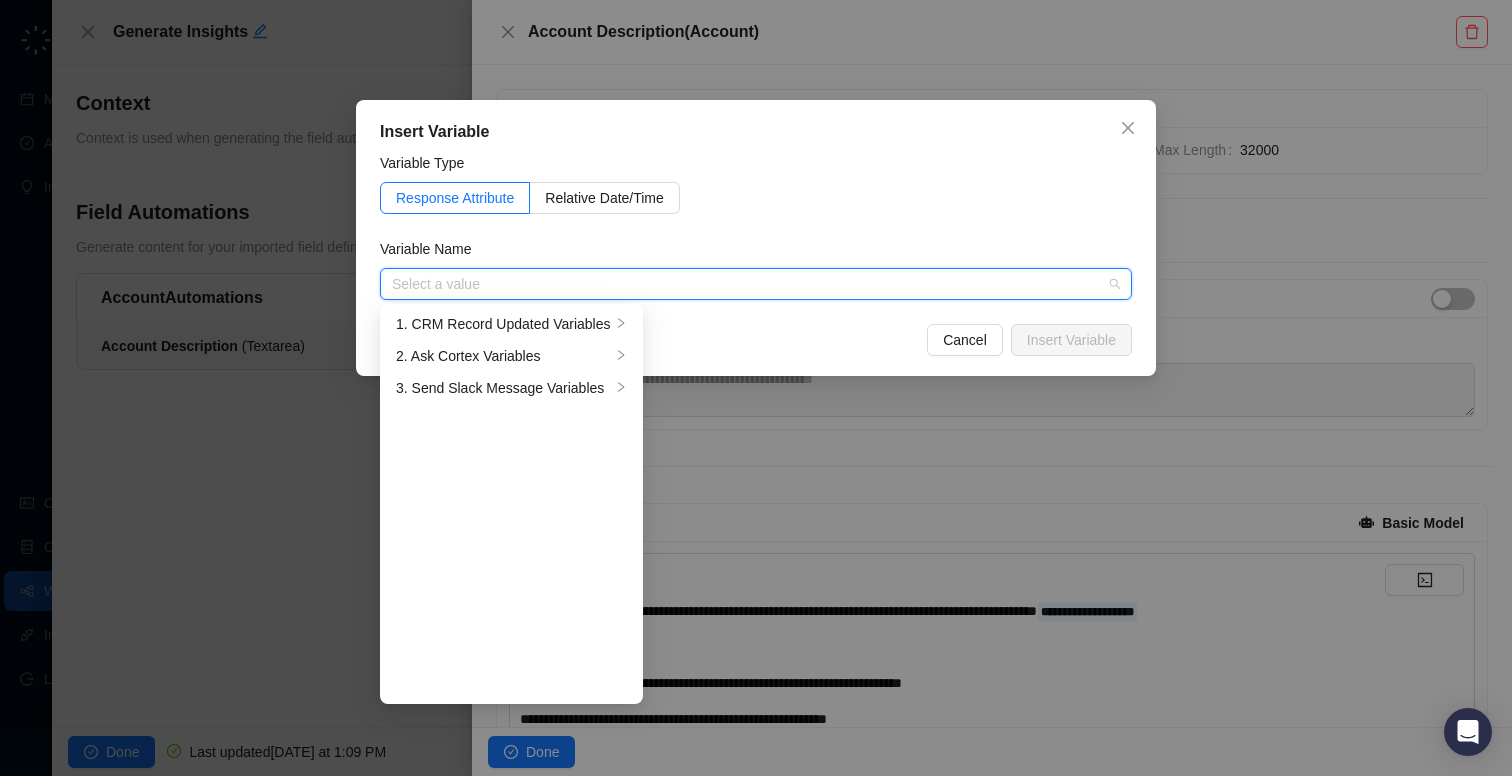 click on "Insert Variable Variable Type Response Attribute Relative Date/Time Variable Name Select a value 1. CRM Record Updated Variables 2. Ask Cortex Variables 3. Send Slack Message Variables Cancel Insert Variable" at bounding box center (756, 388) 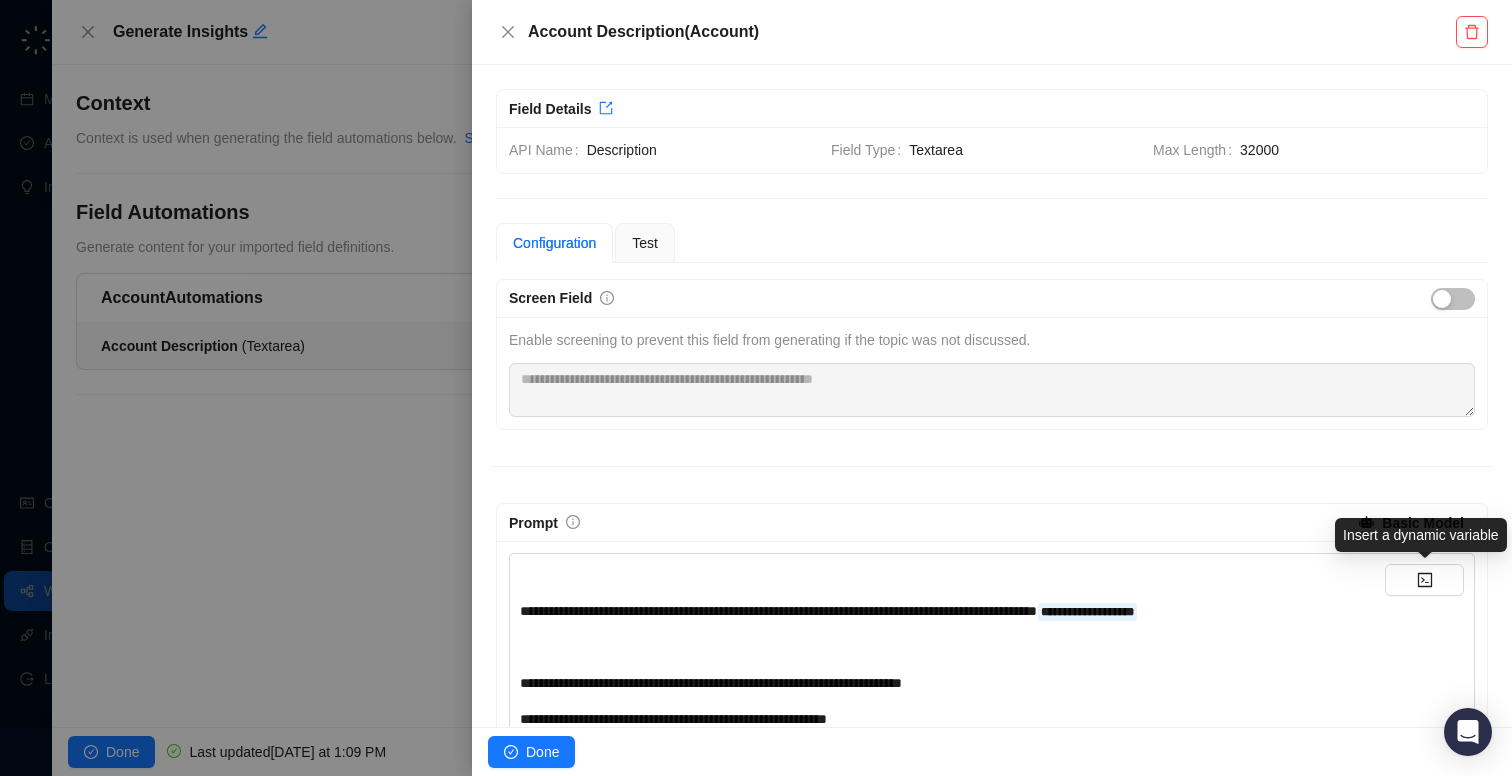 click on "Insert a dynamic variable" at bounding box center (1421, 535) 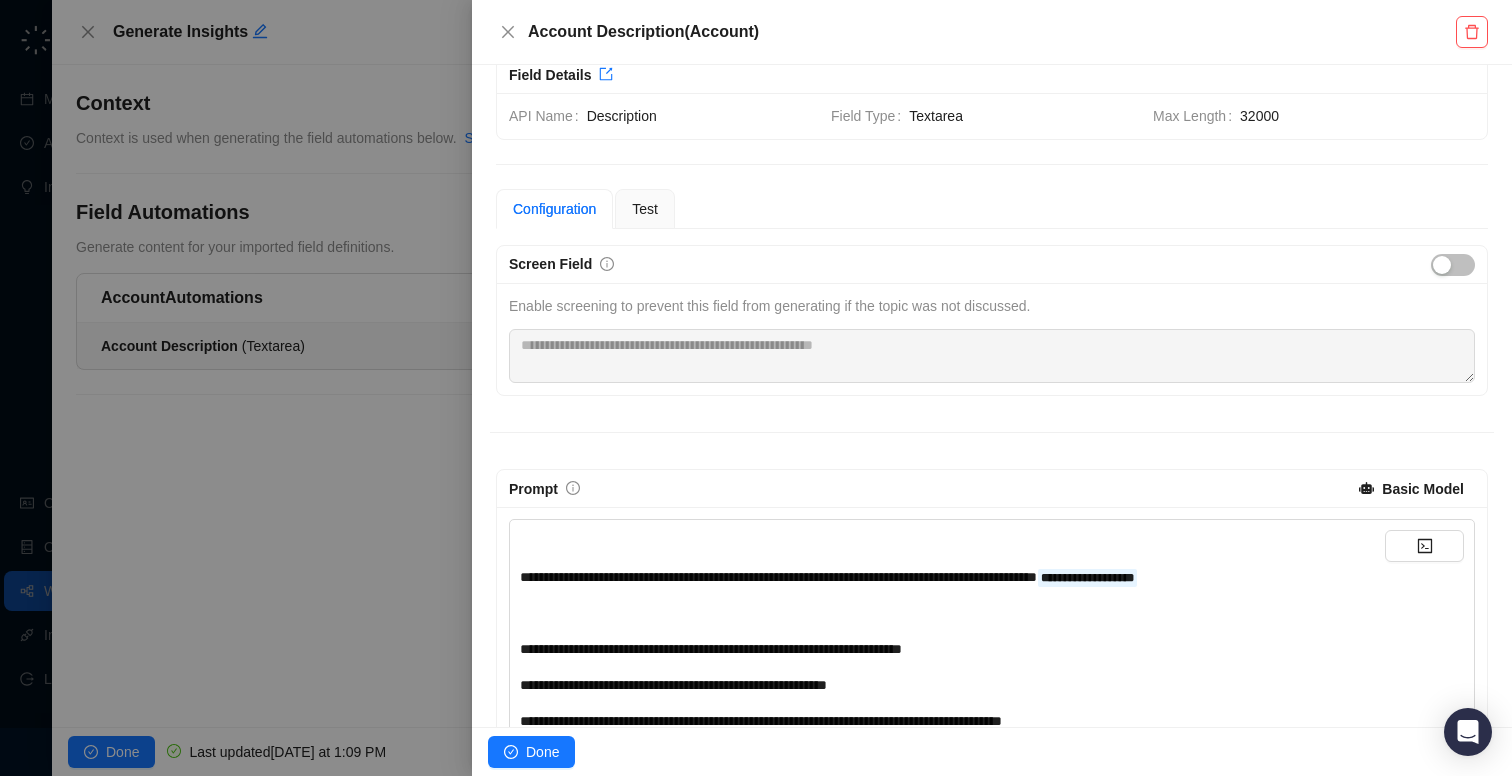 scroll, scrollTop: 132, scrollLeft: 0, axis: vertical 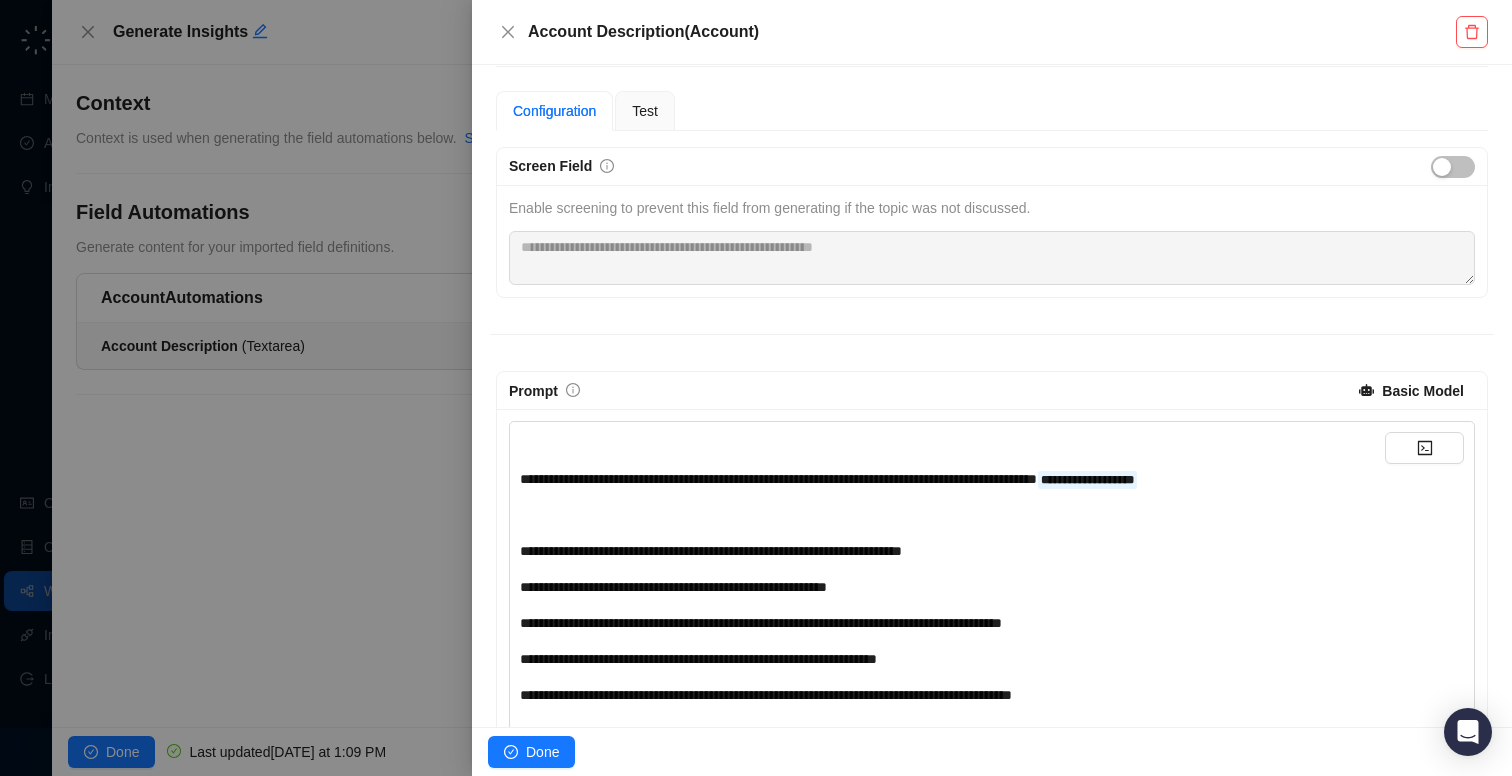 click on "Basic Model" at bounding box center [1423, 391] 